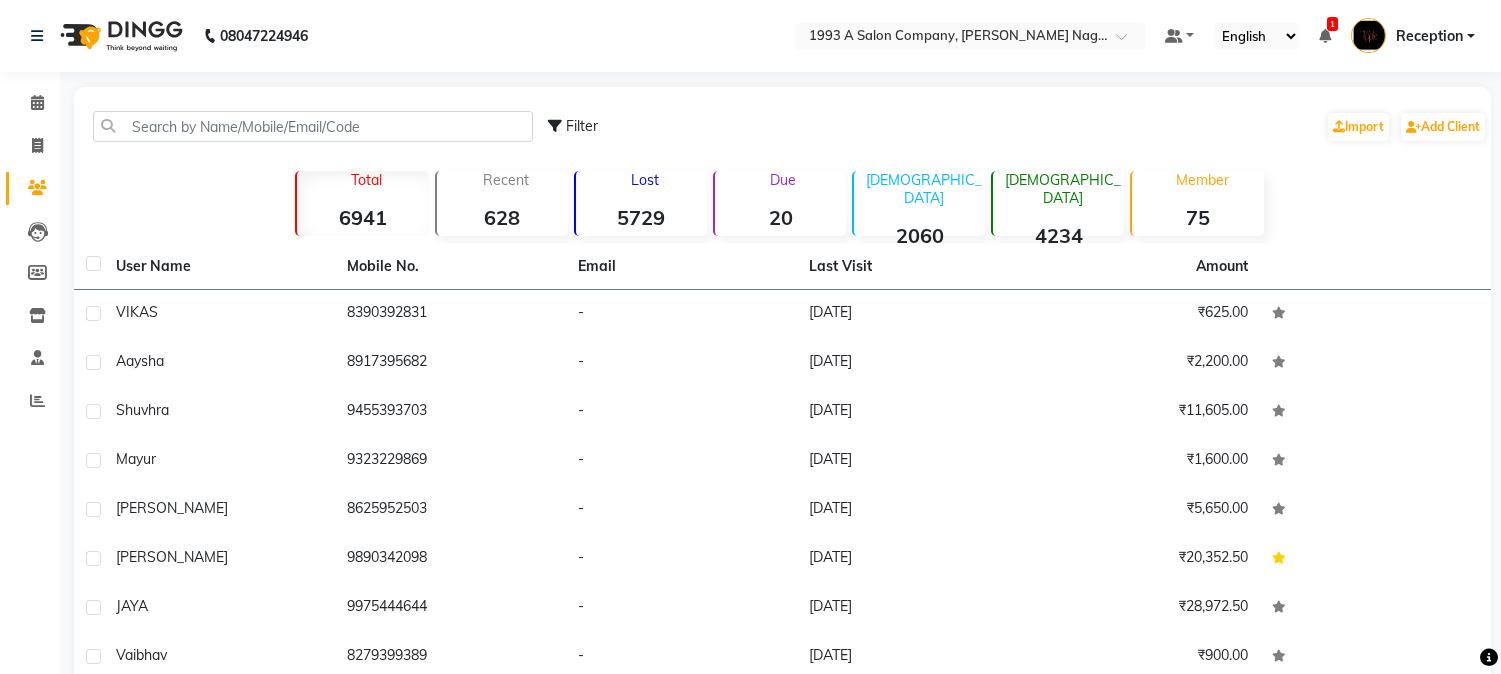scroll, scrollTop: 0, scrollLeft: 0, axis: both 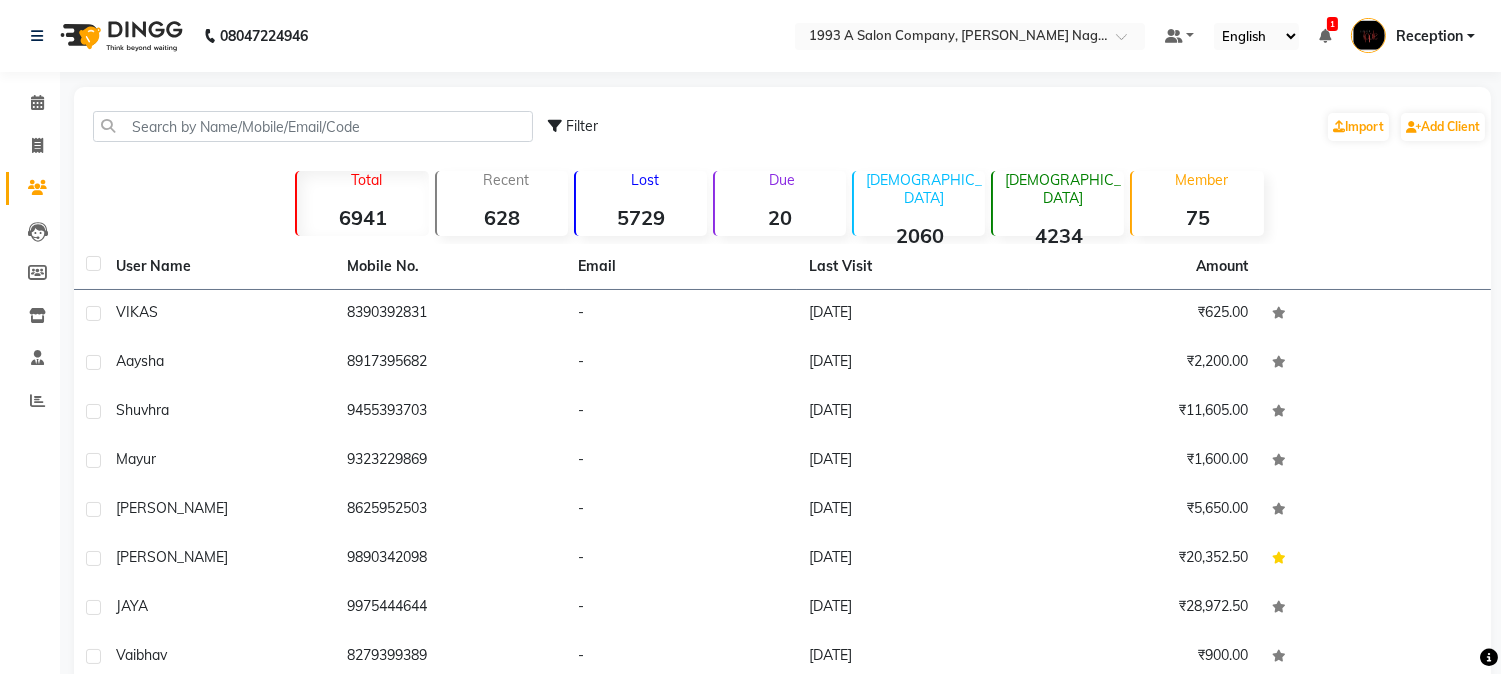 click on "5729" 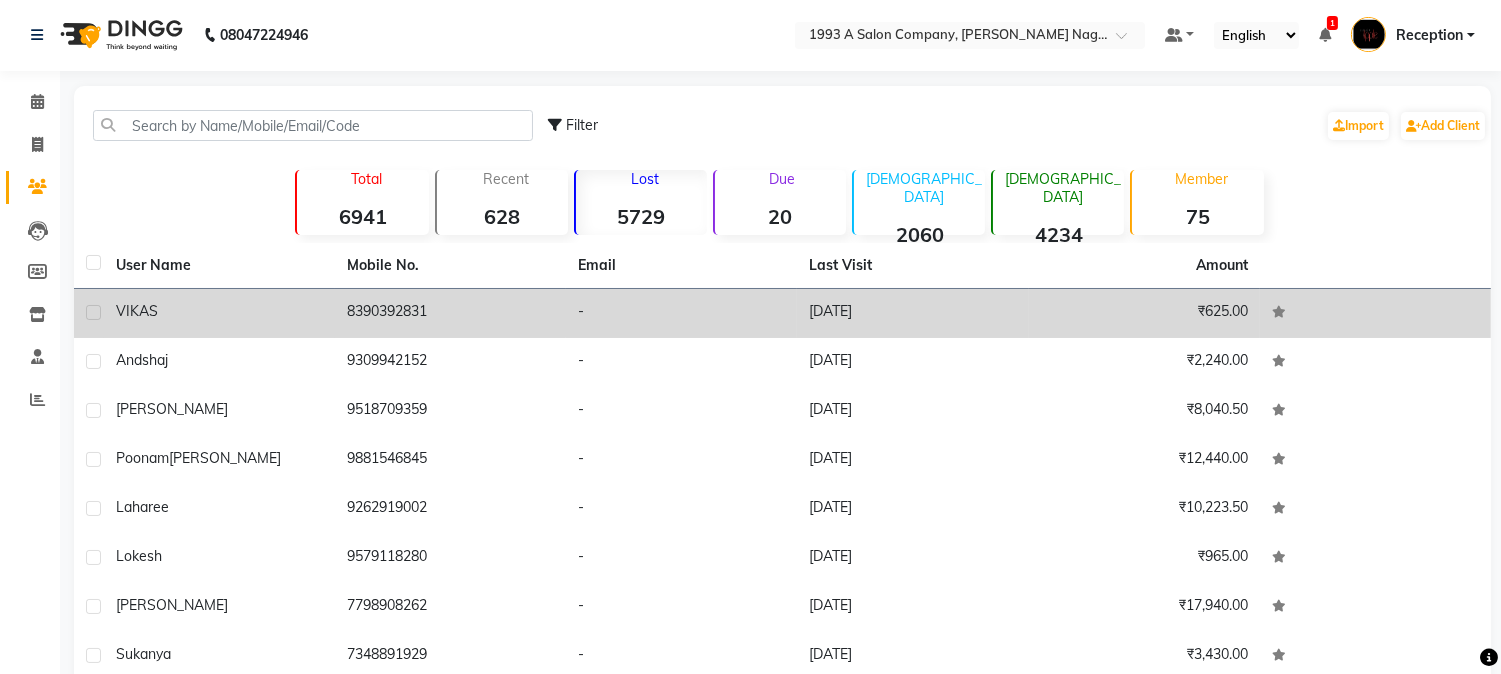 scroll, scrollTop: 0, scrollLeft: 0, axis: both 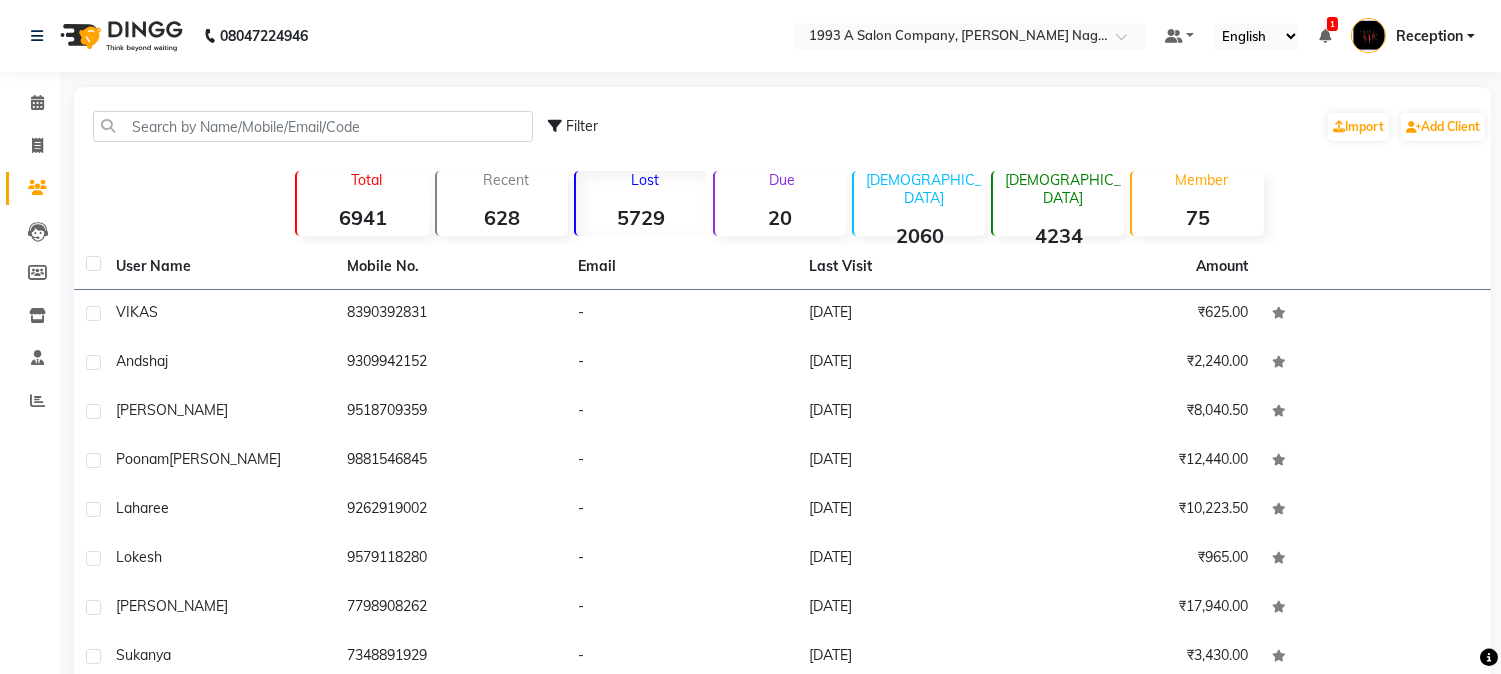 click on "5729" 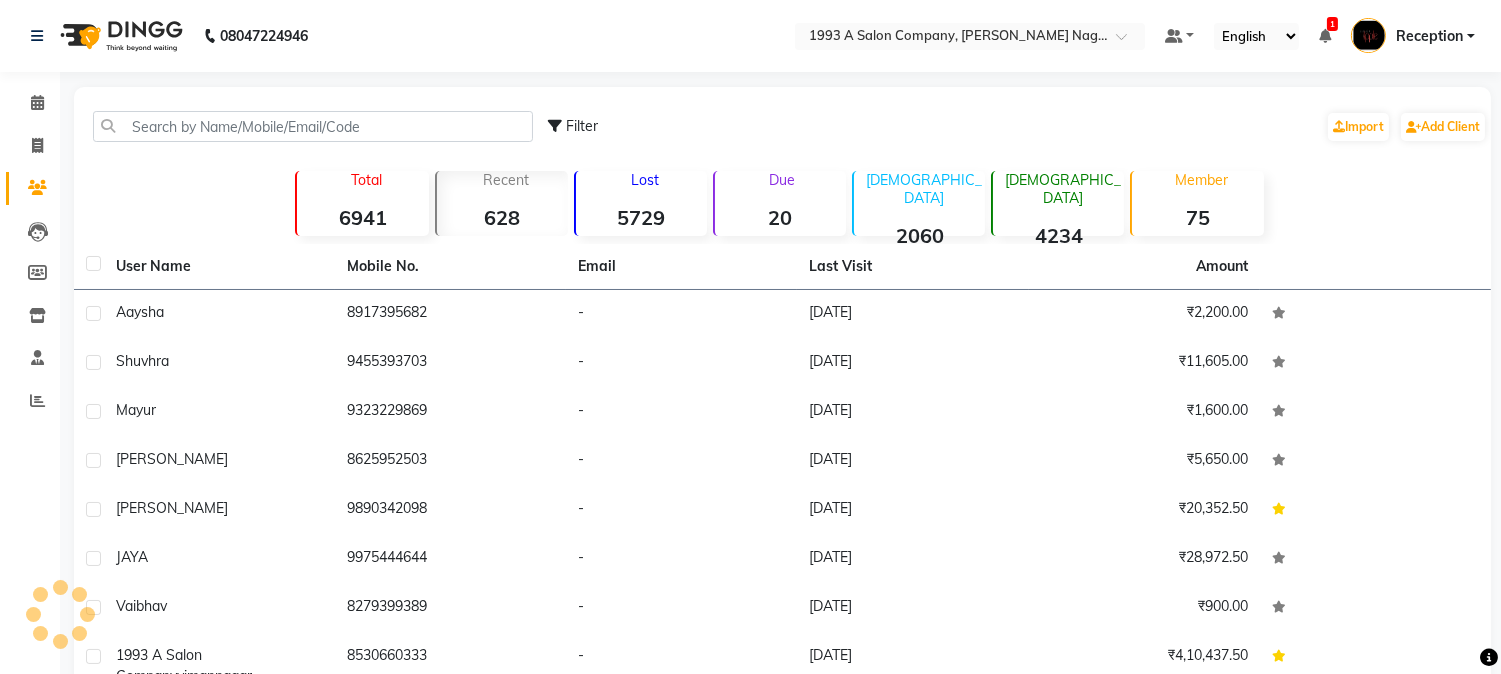 click on "Lost  5729" 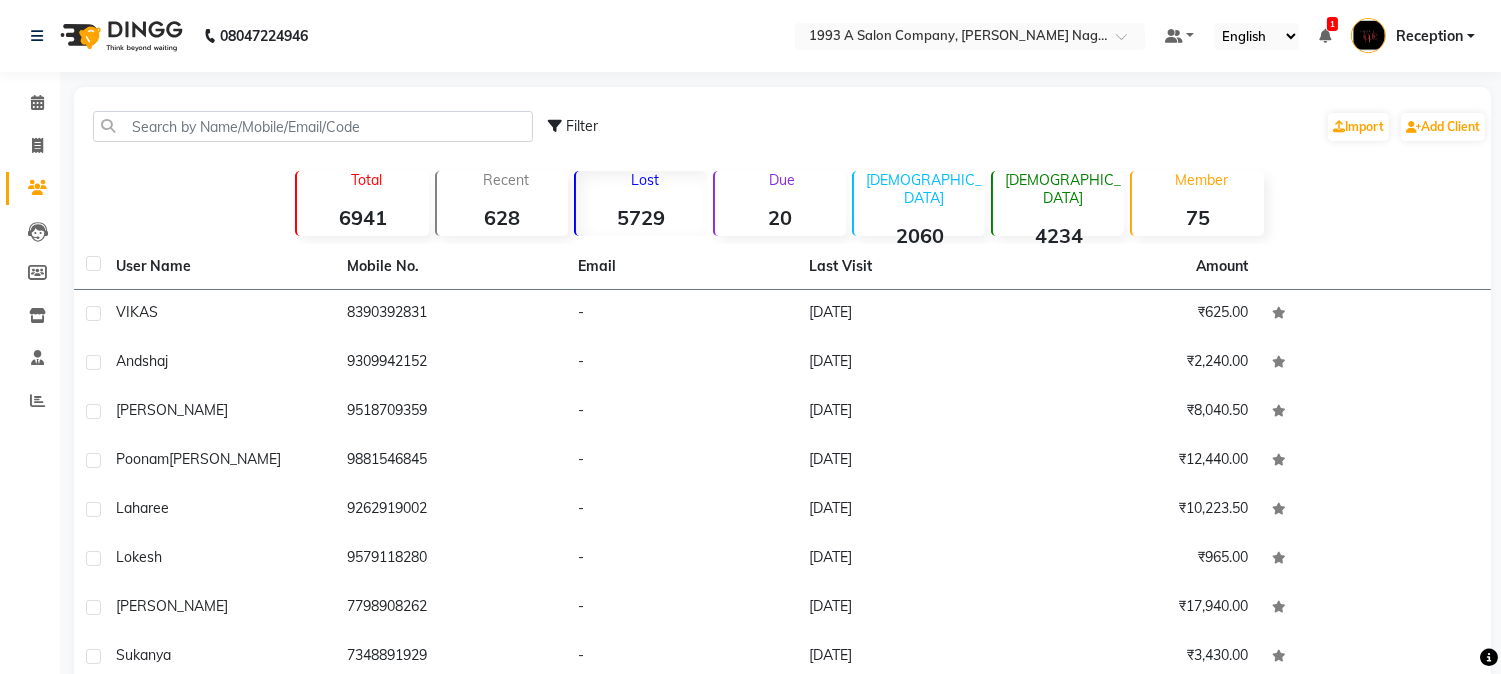 click on "4234" 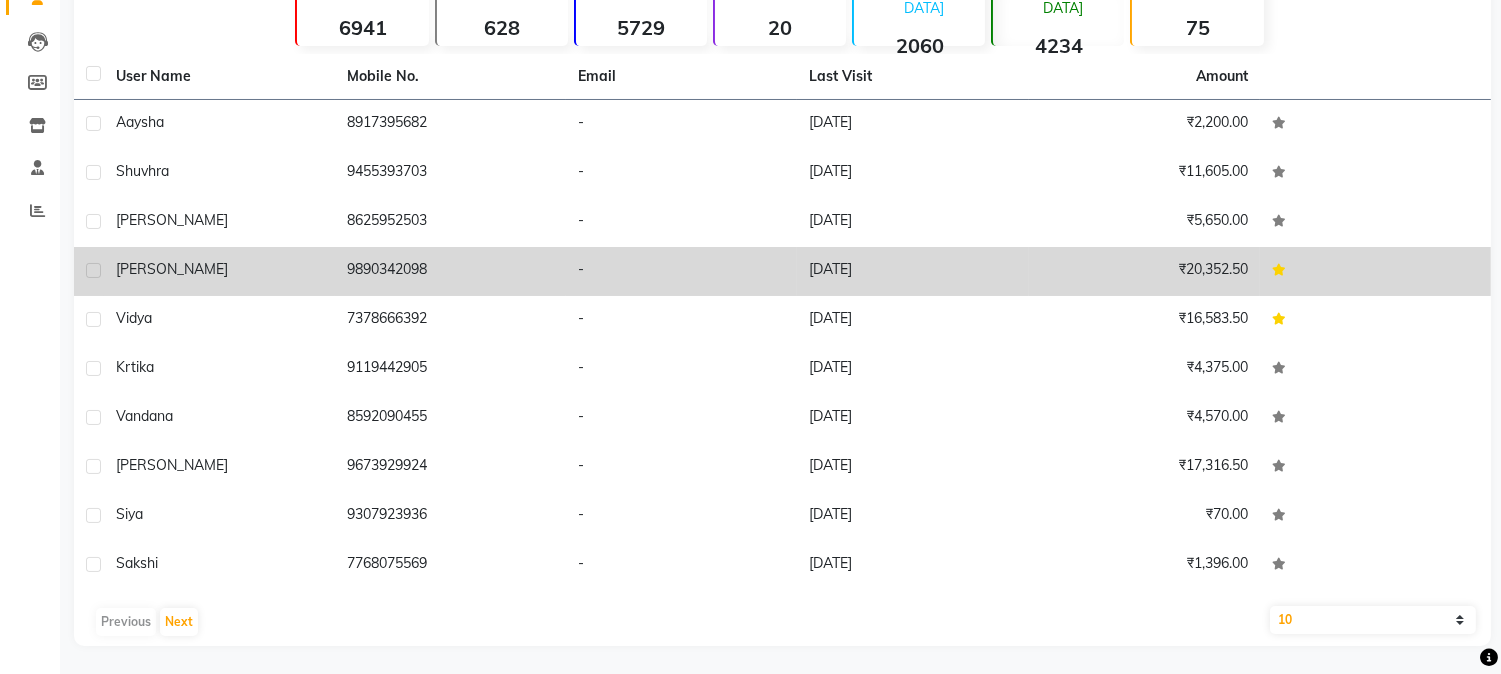 scroll, scrollTop: 191, scrollLeft: 0, axis: vertical 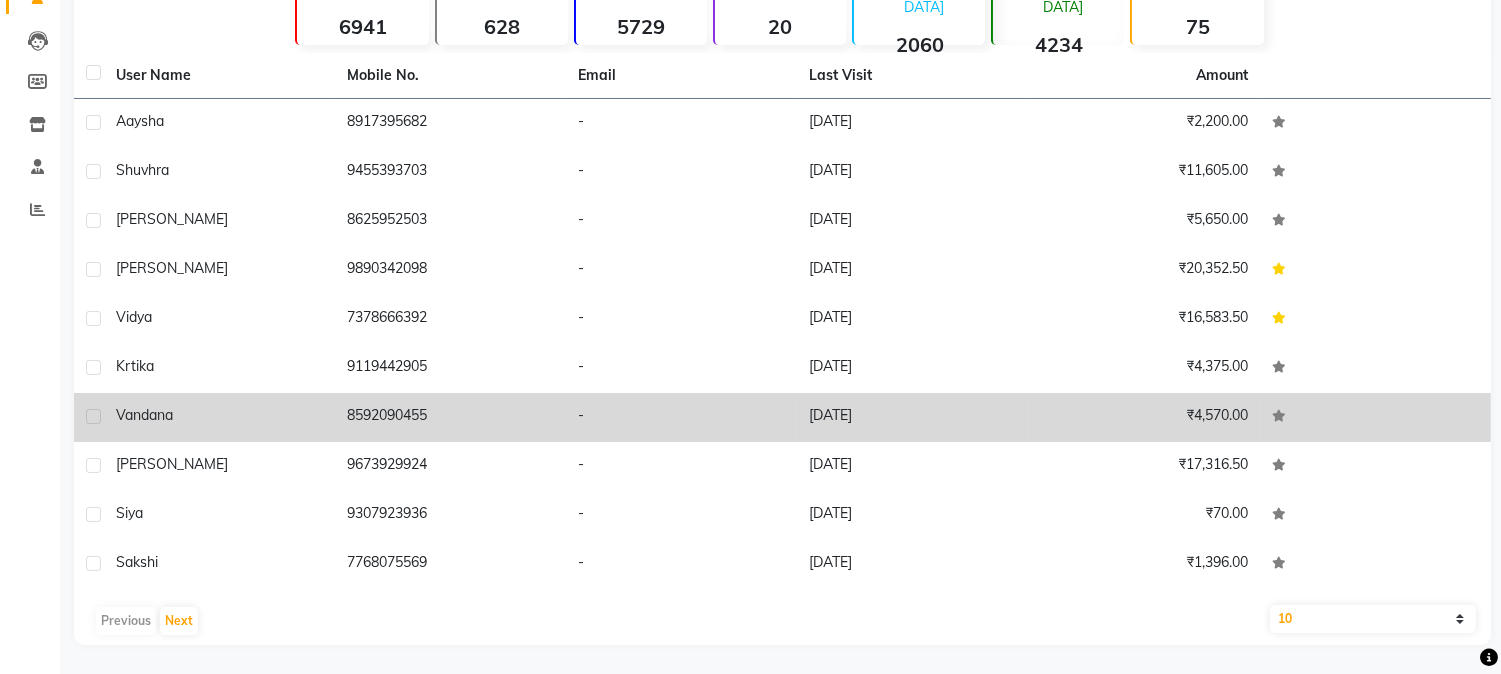click on "8592090455" 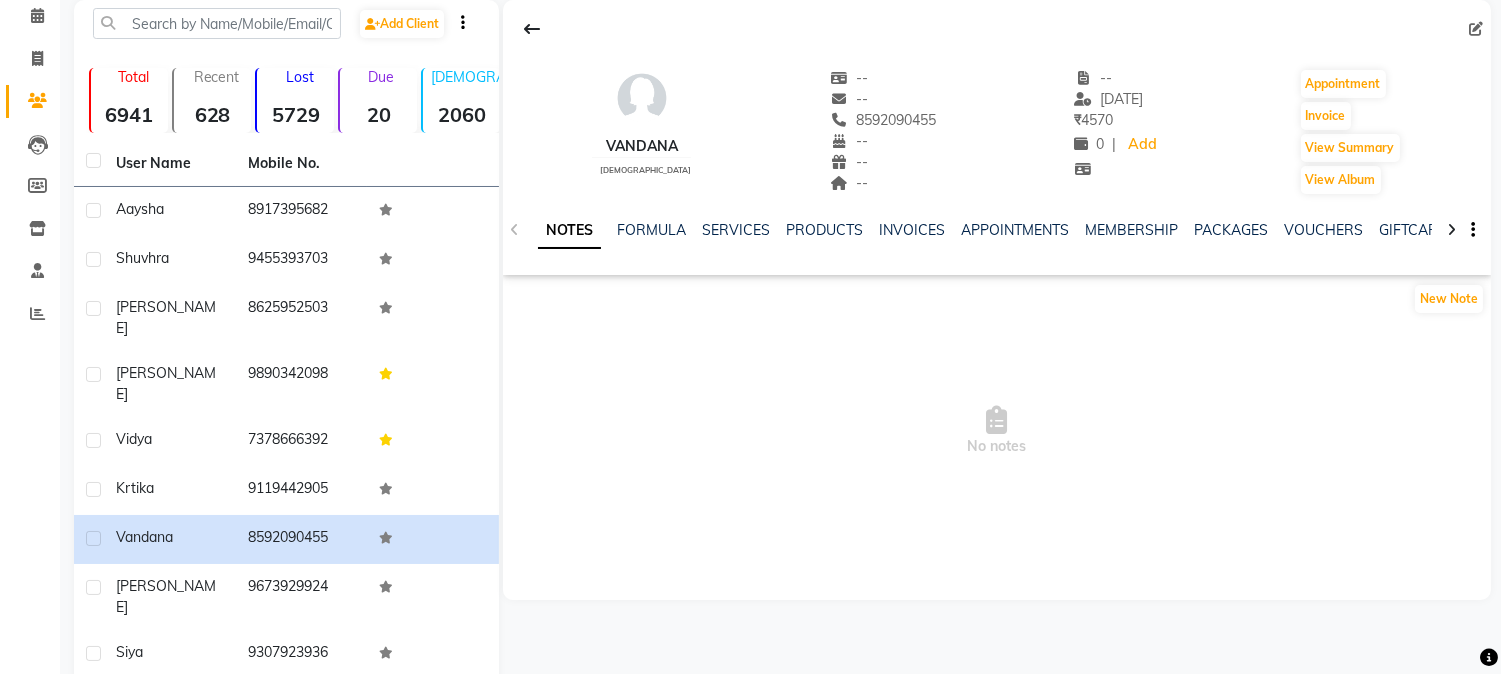 scroll, scrollTop: 0, scrollLeft: 0, axis: both 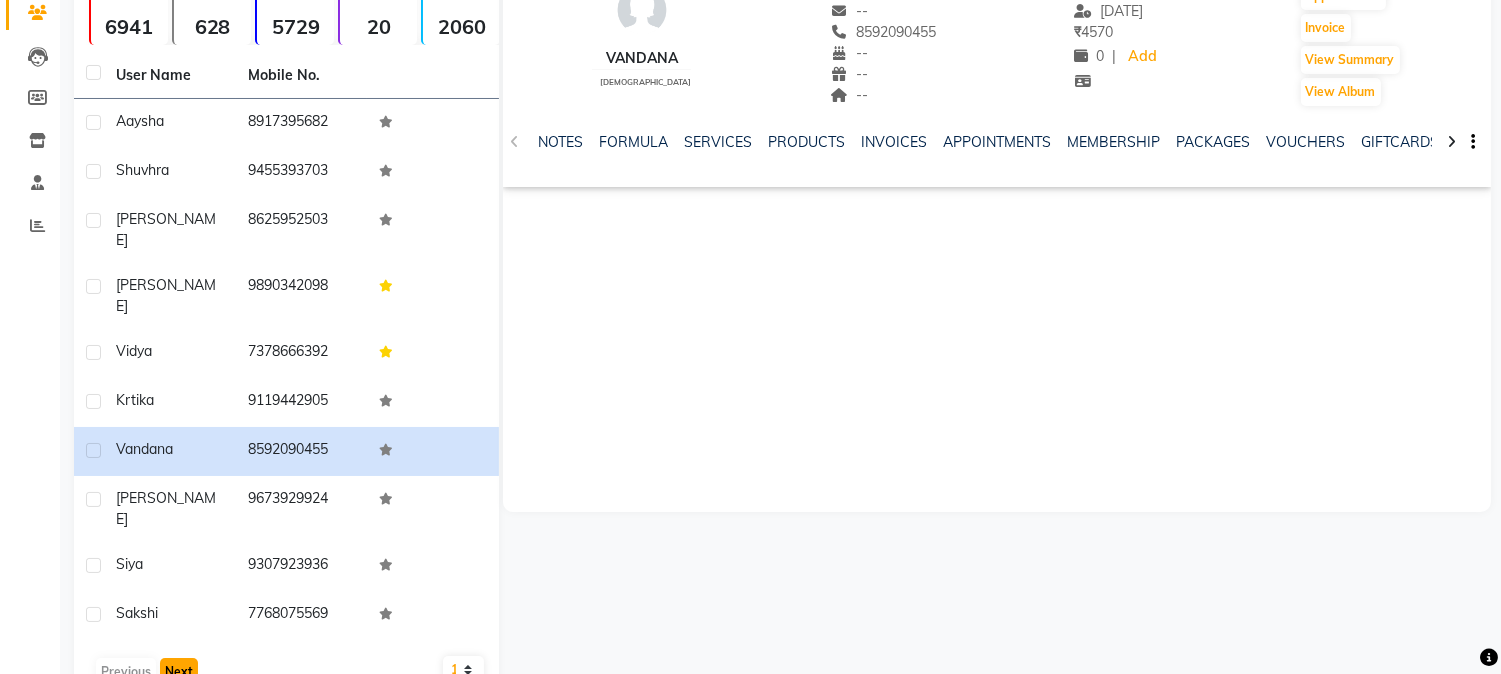 click on "Next" 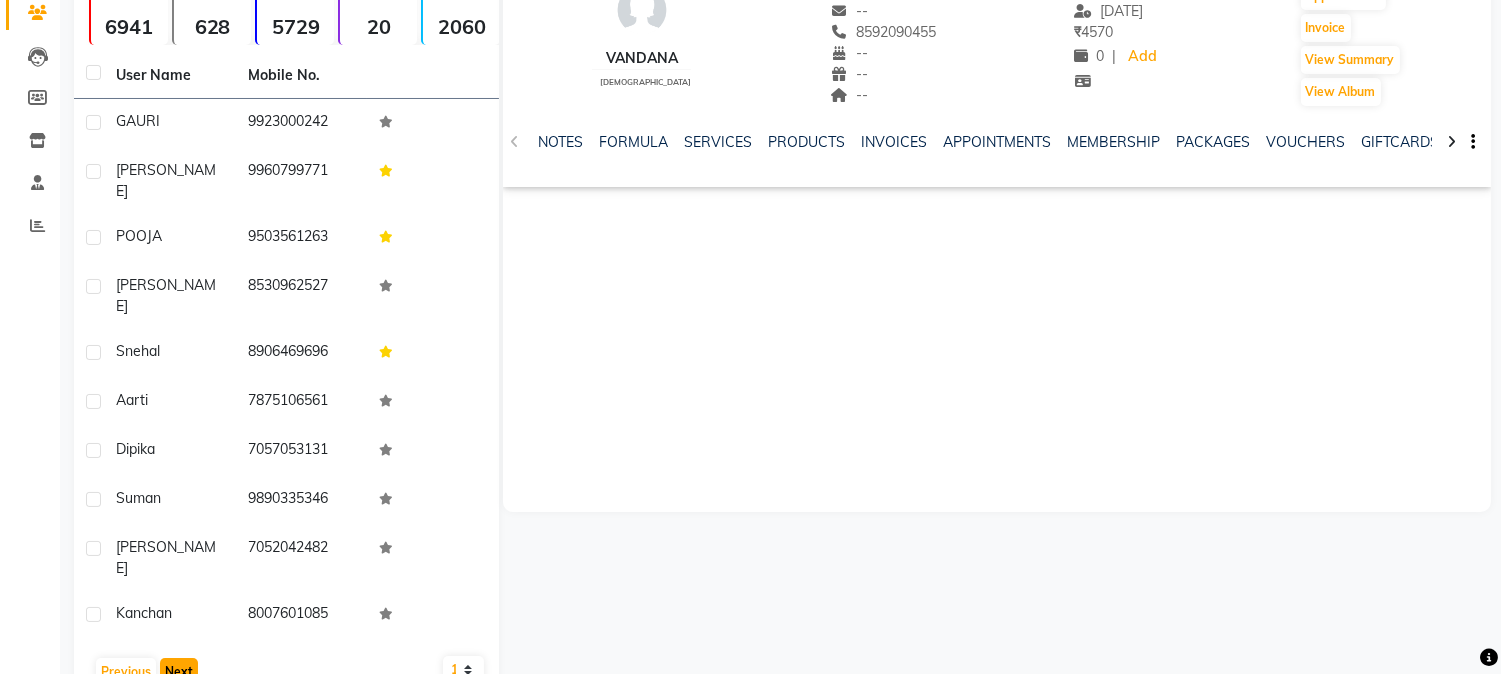 click on "Next" 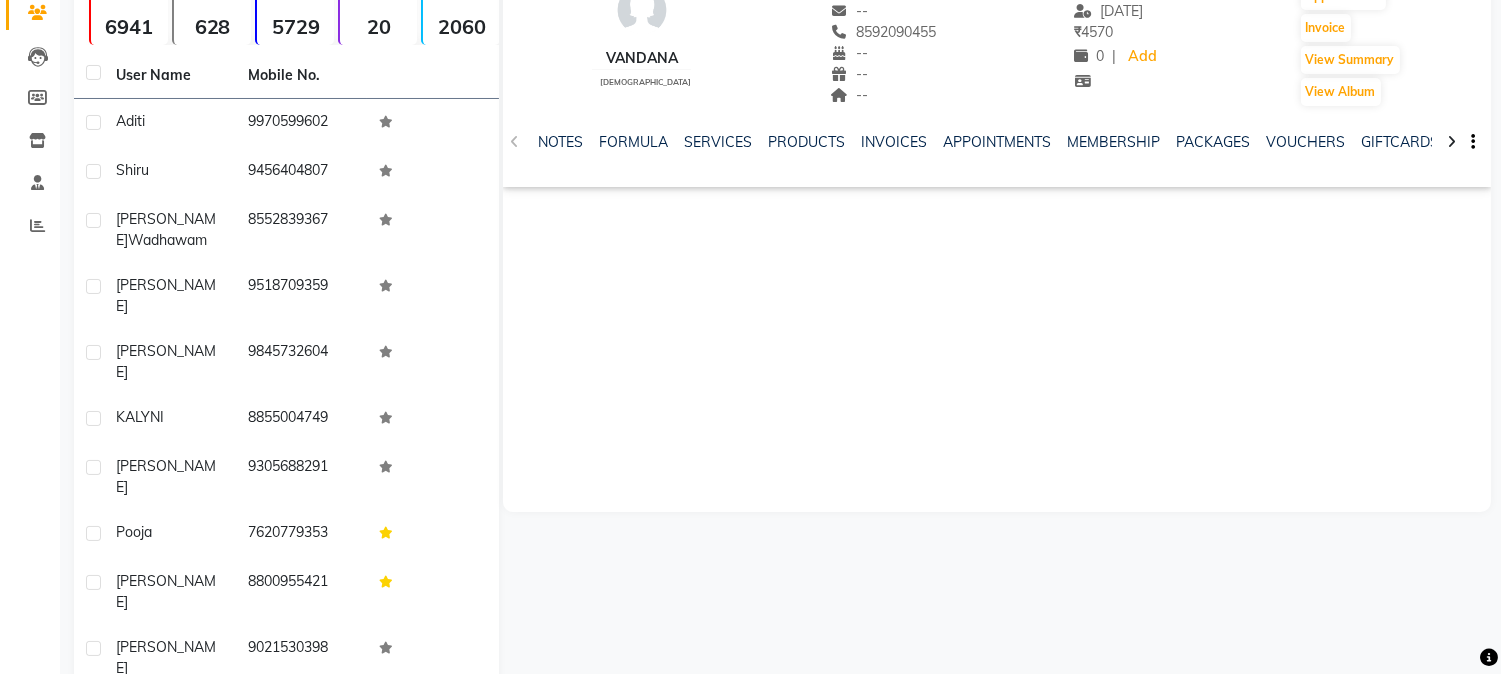 click on "Next" 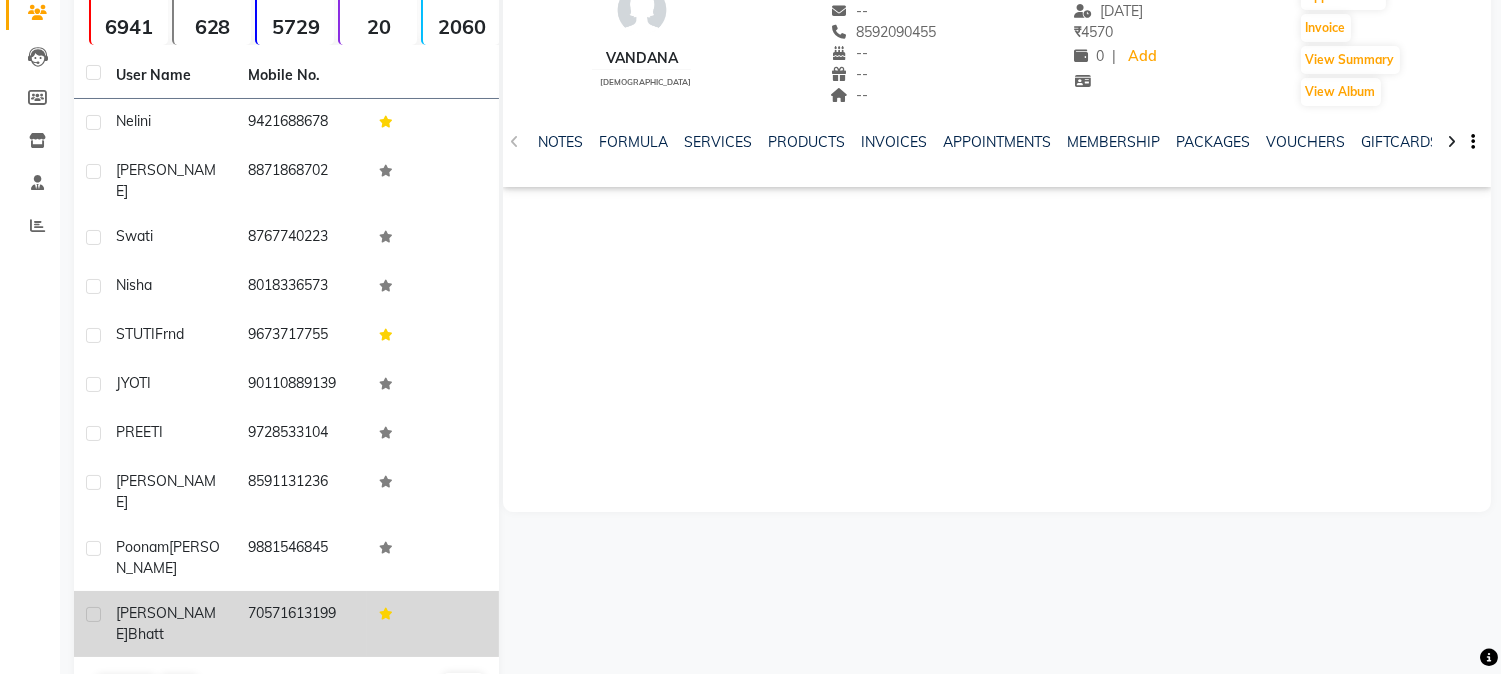 click on "70571613199" 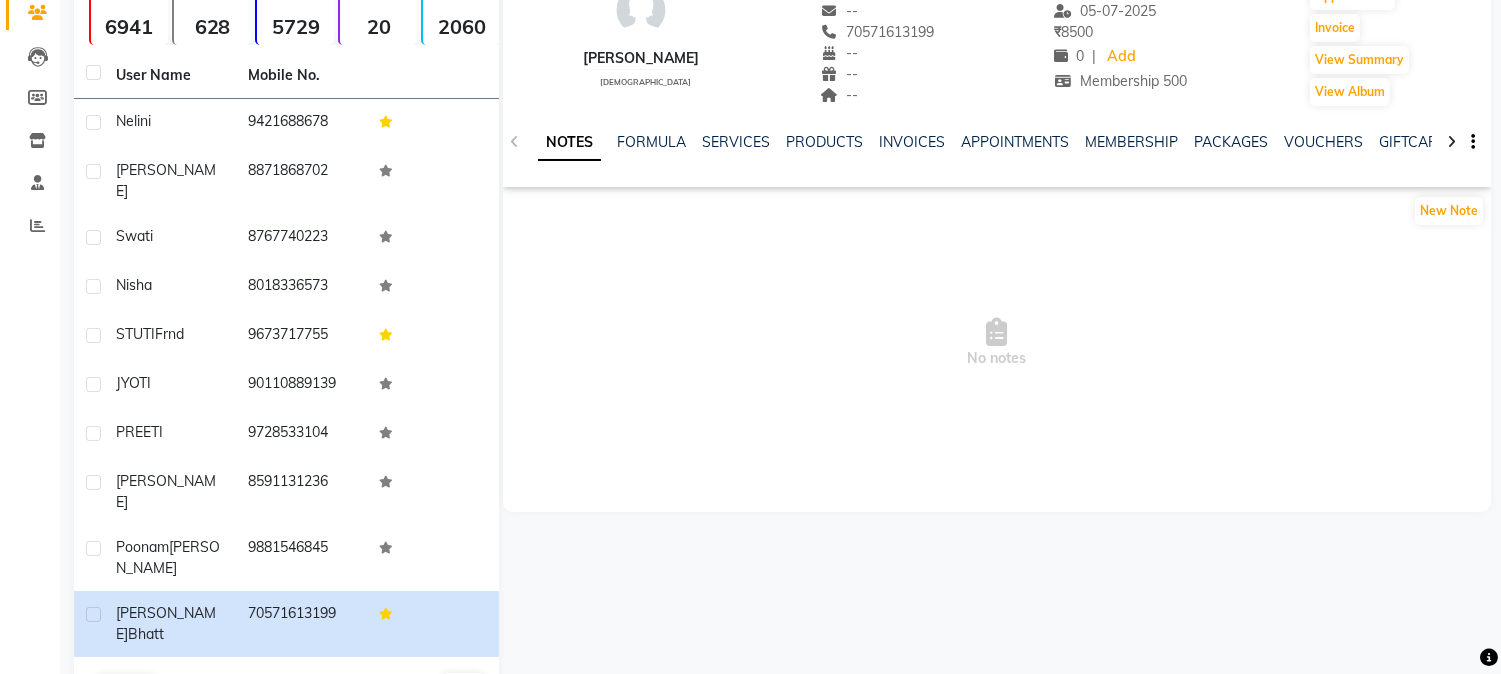 click on "Next" 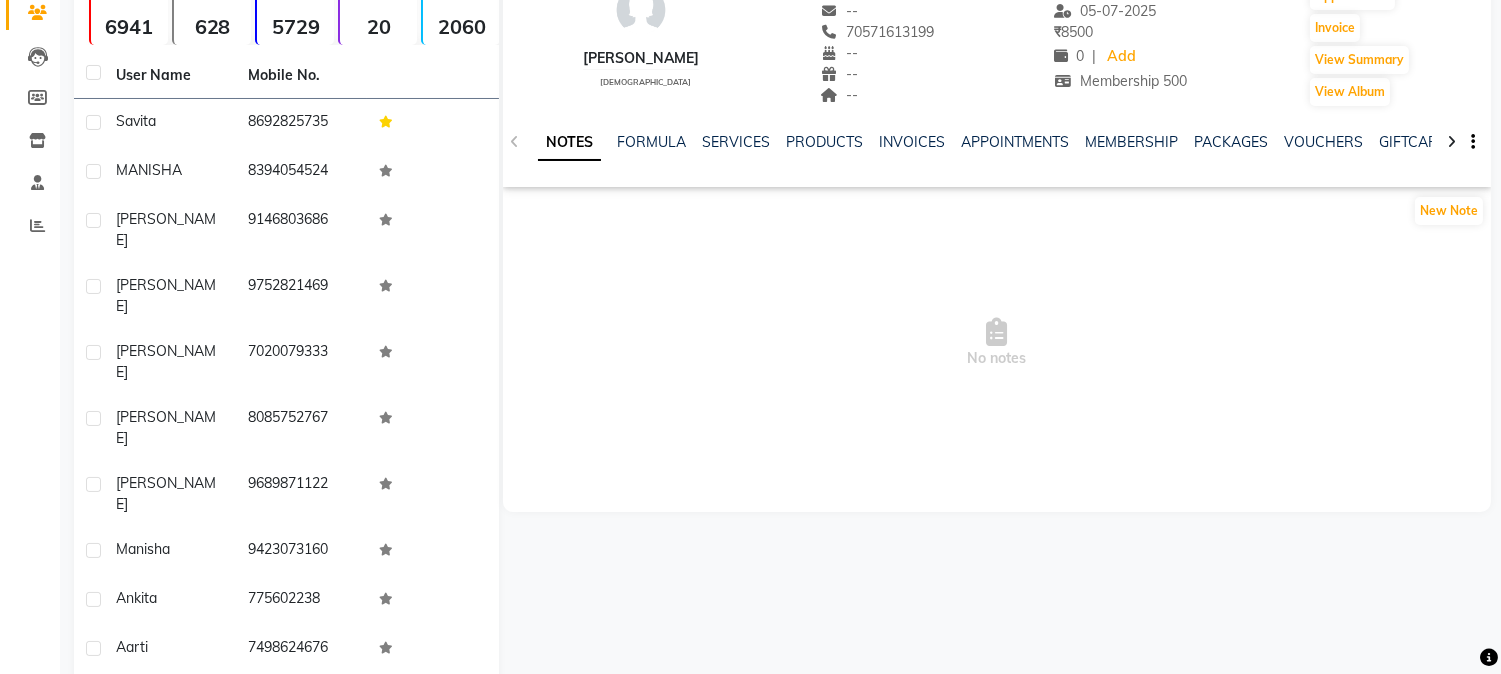 click on "Next" 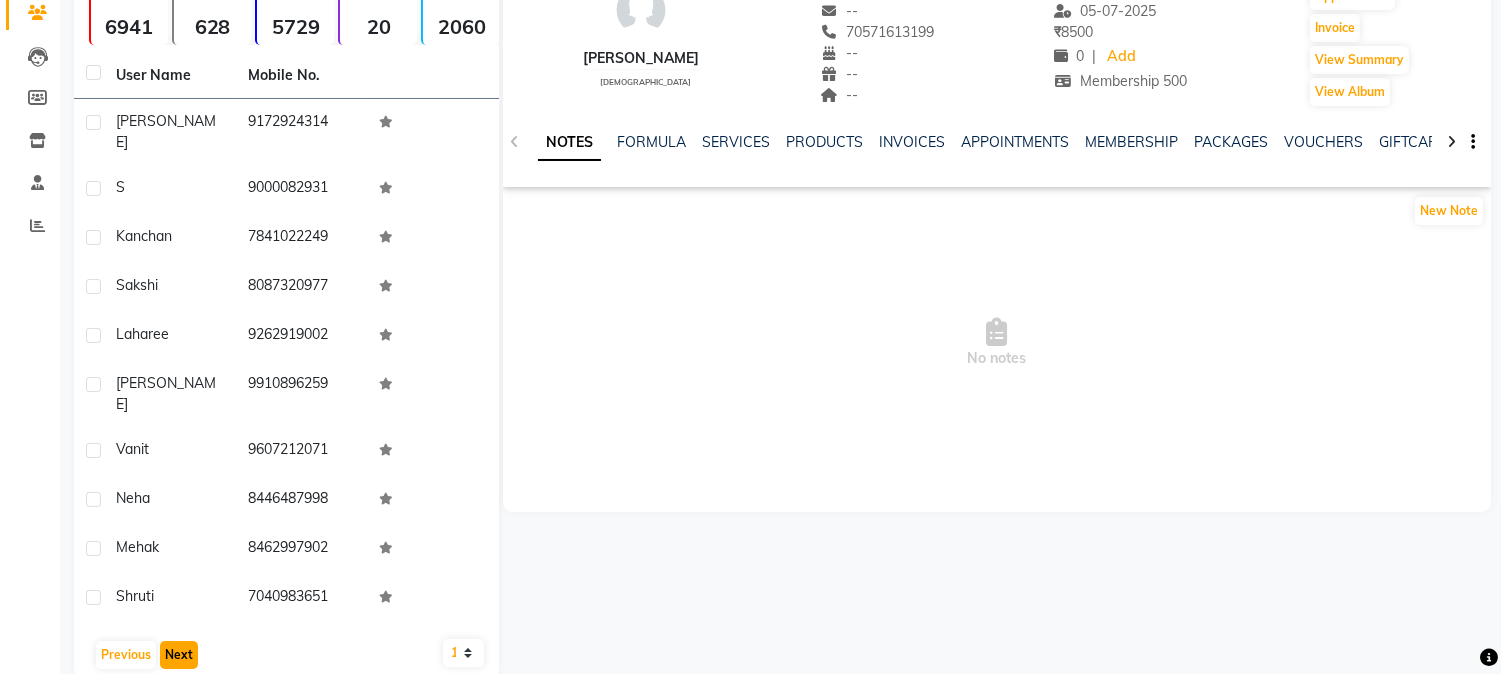 click on "Next" 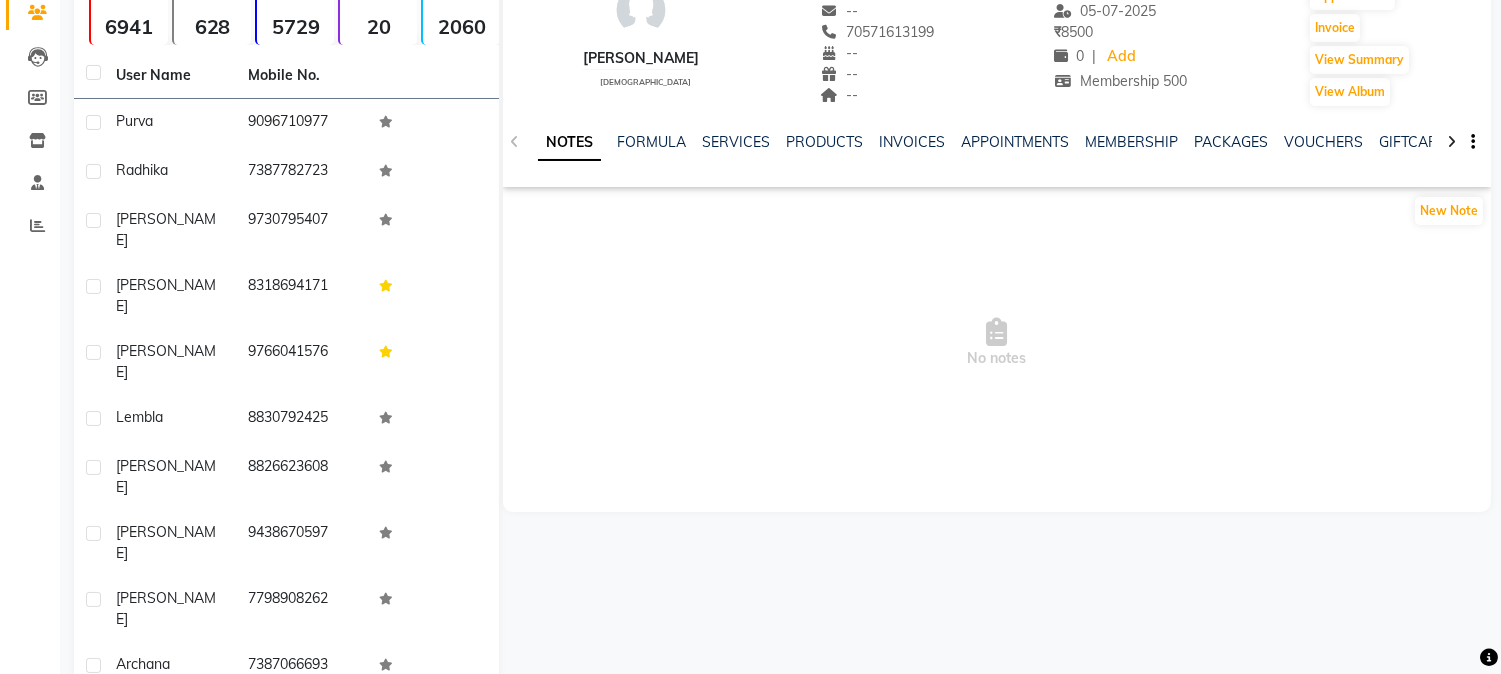click on "Next" 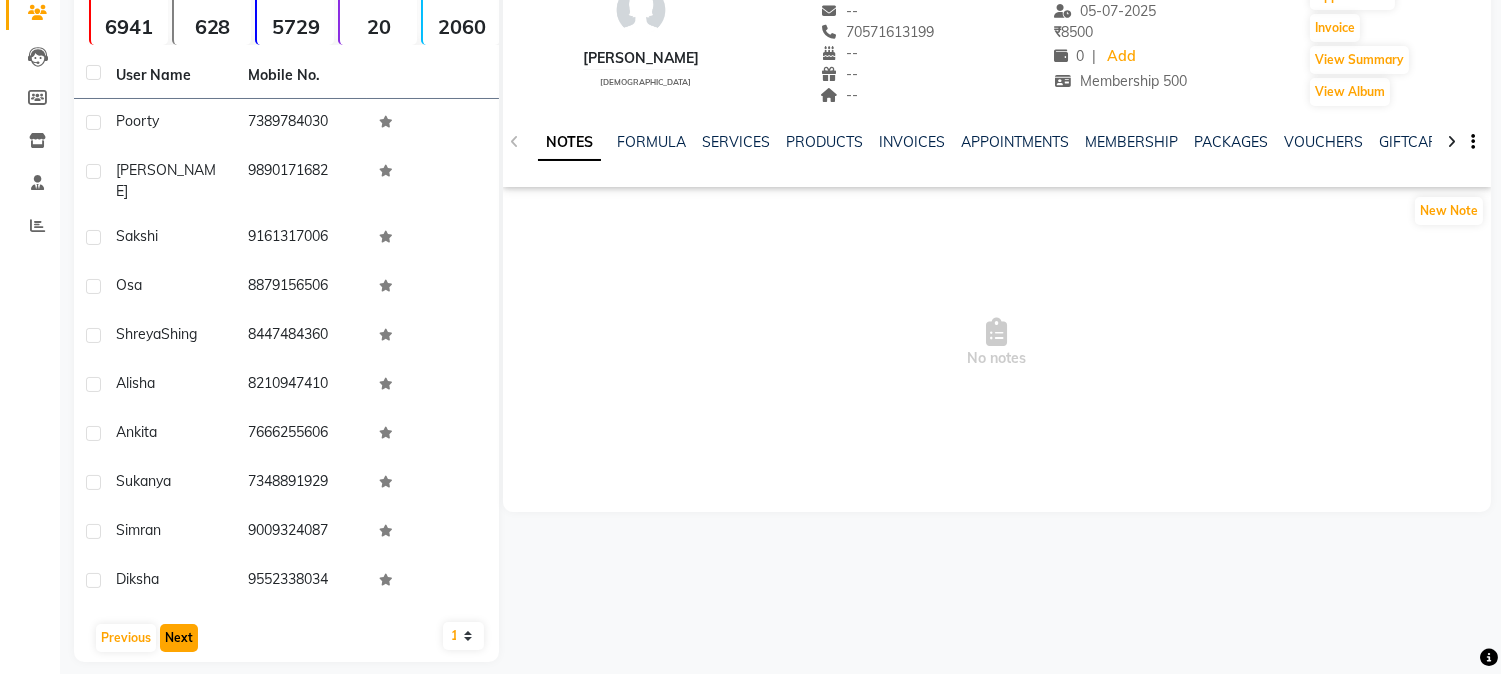 click on "Next" 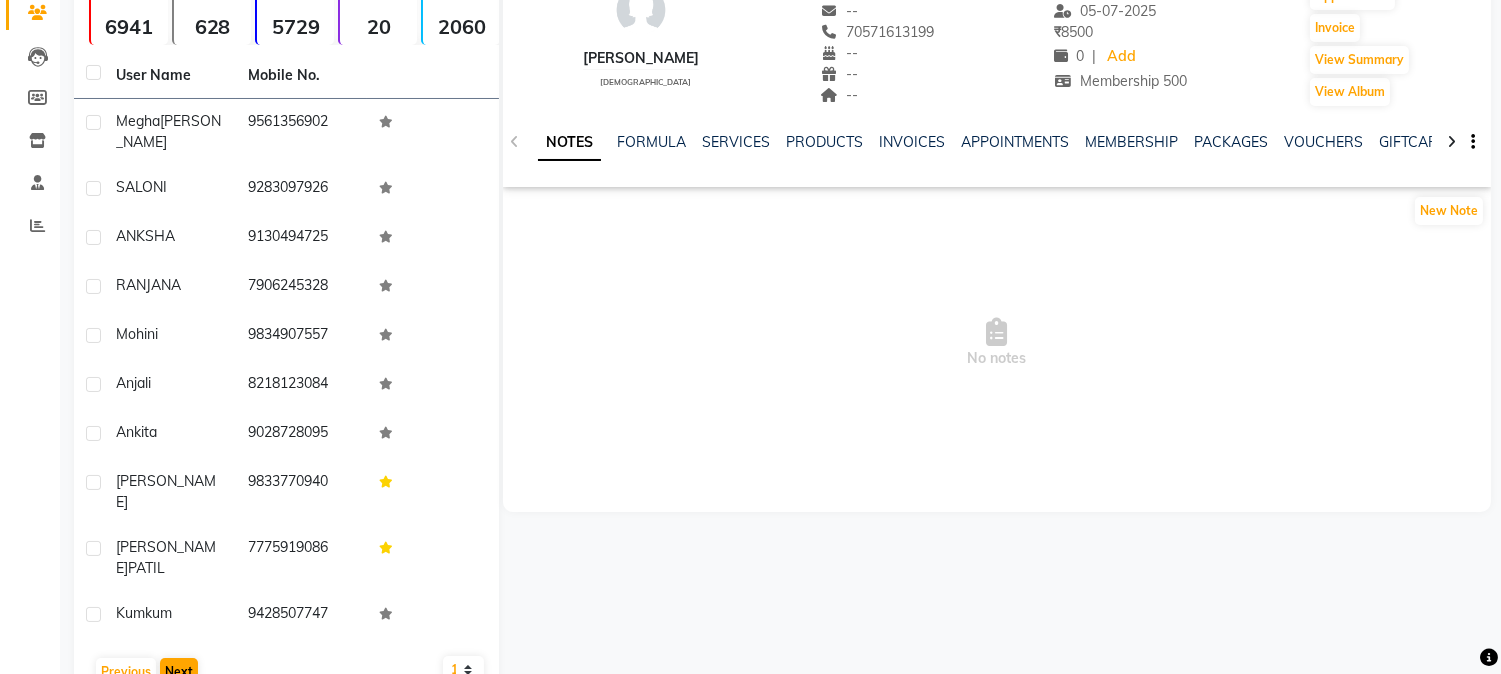 click on "User Name Mobile No. [PERSON_NAME]   9561356902  [PERSON_NAME]     9283097926  ANKSHA     9130494725  [PERSON_NAME]     7906245328  Mohini     9834907557  Anjali     8218123084  [PERSON_NAME]     9028728095  [PERSON_NAME]     9833770940  [PERSON_NAME]   7775919086  kumkum     9428507747   Previous   Next   10   50   100" 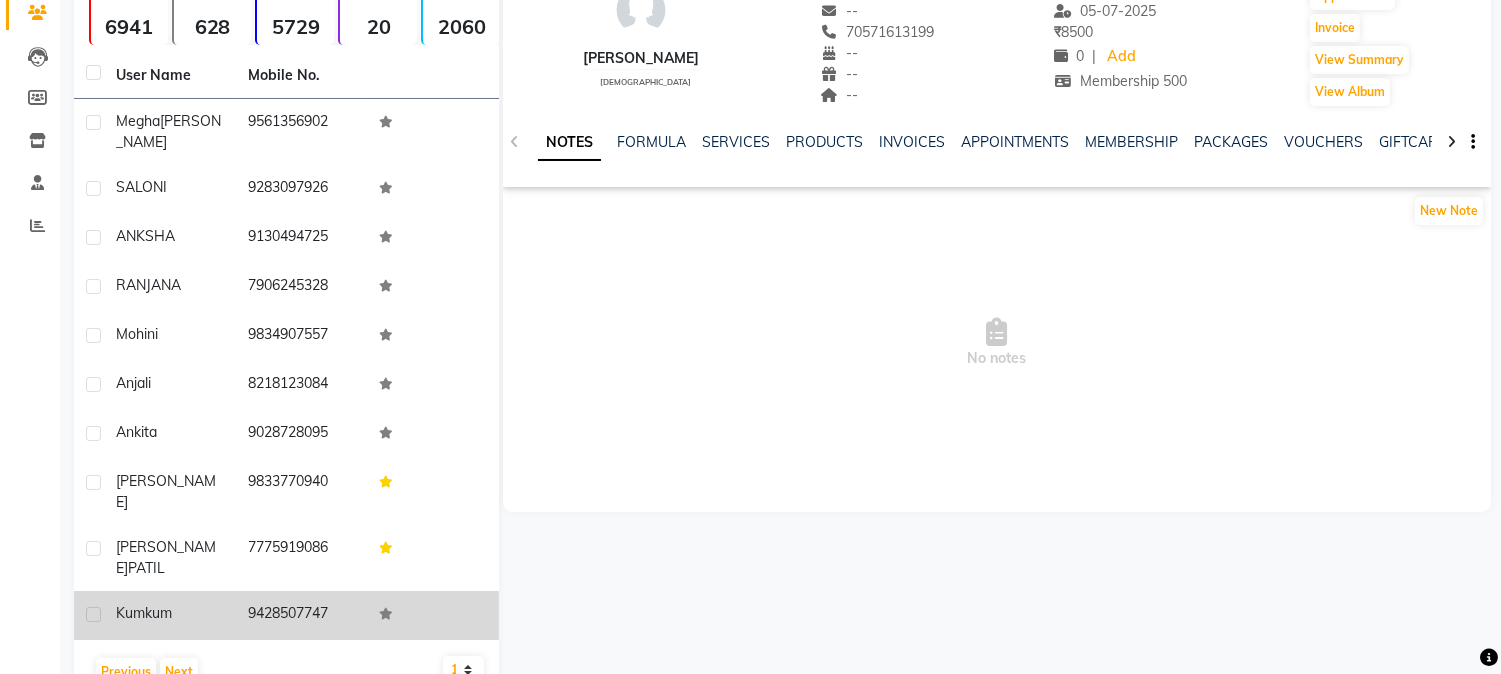 click on "9428507747" 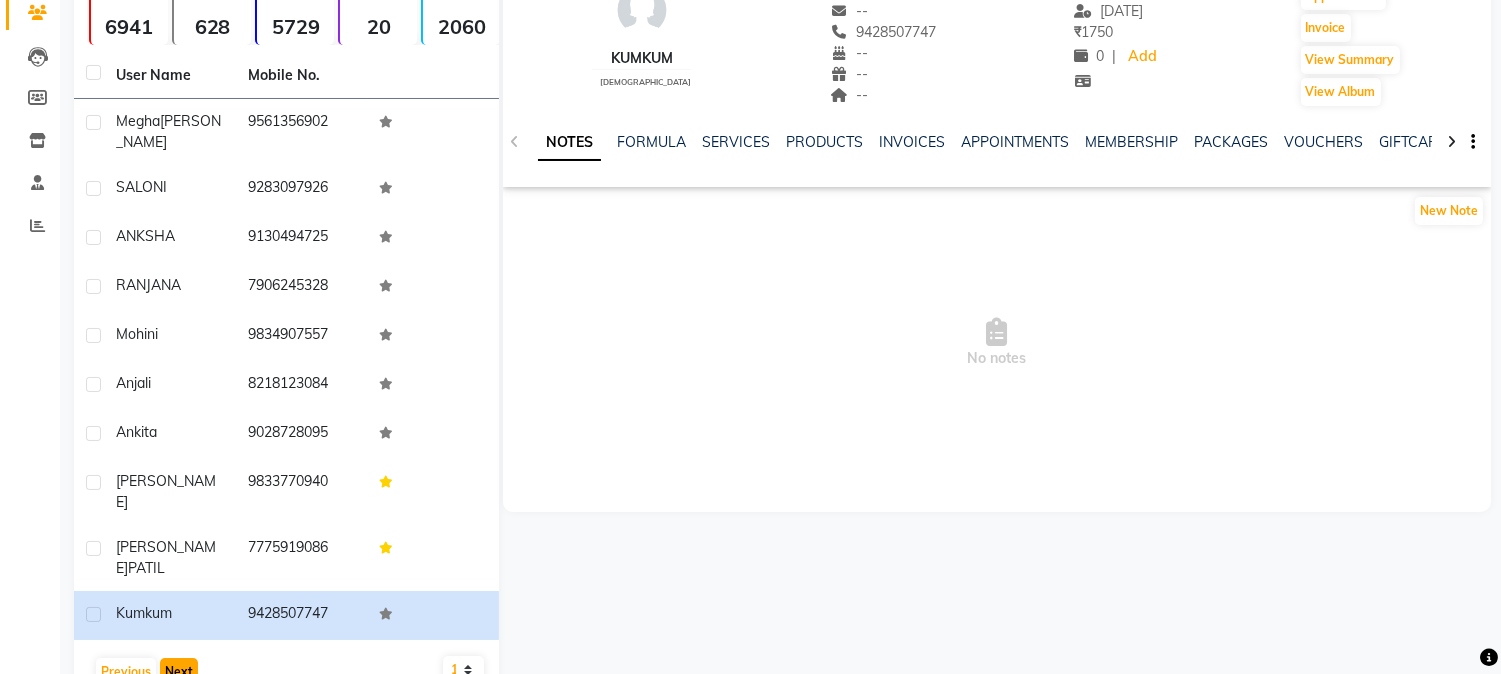 click on "Next" 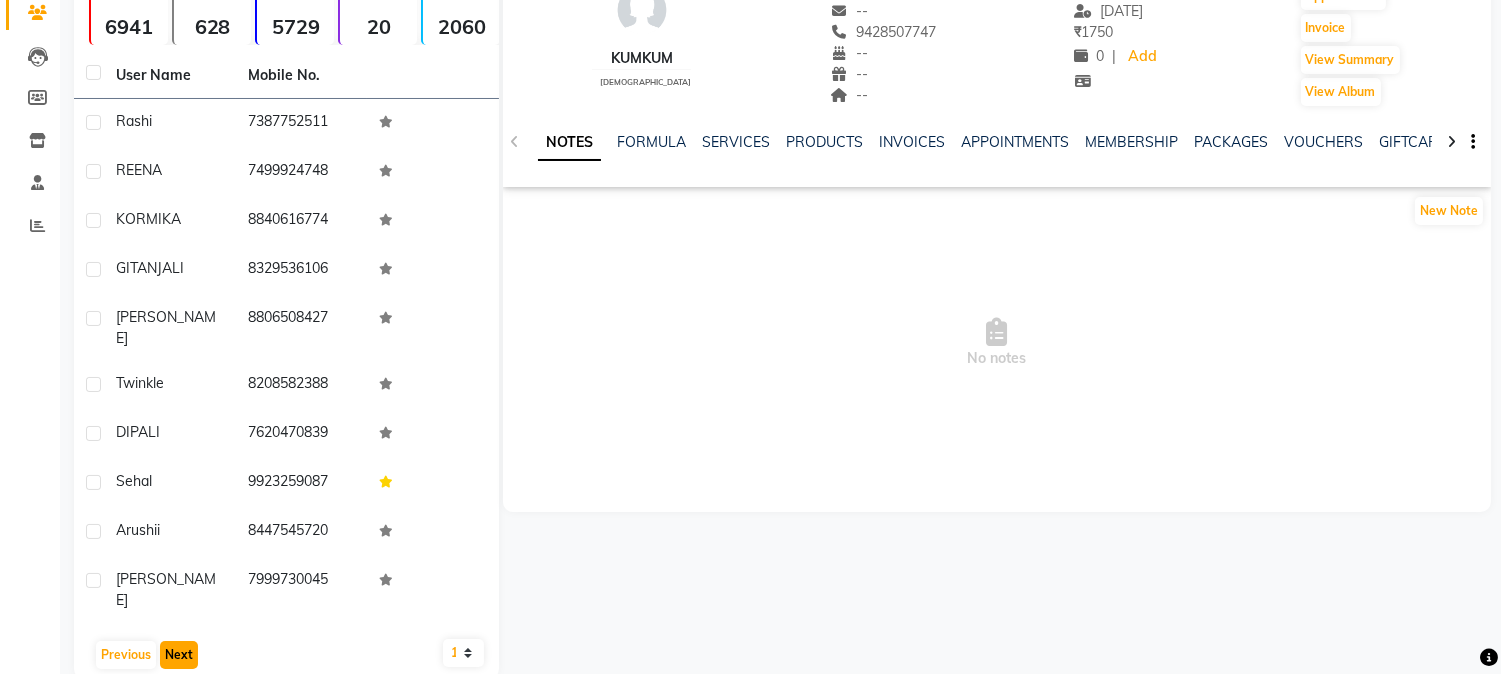 click on "Next" 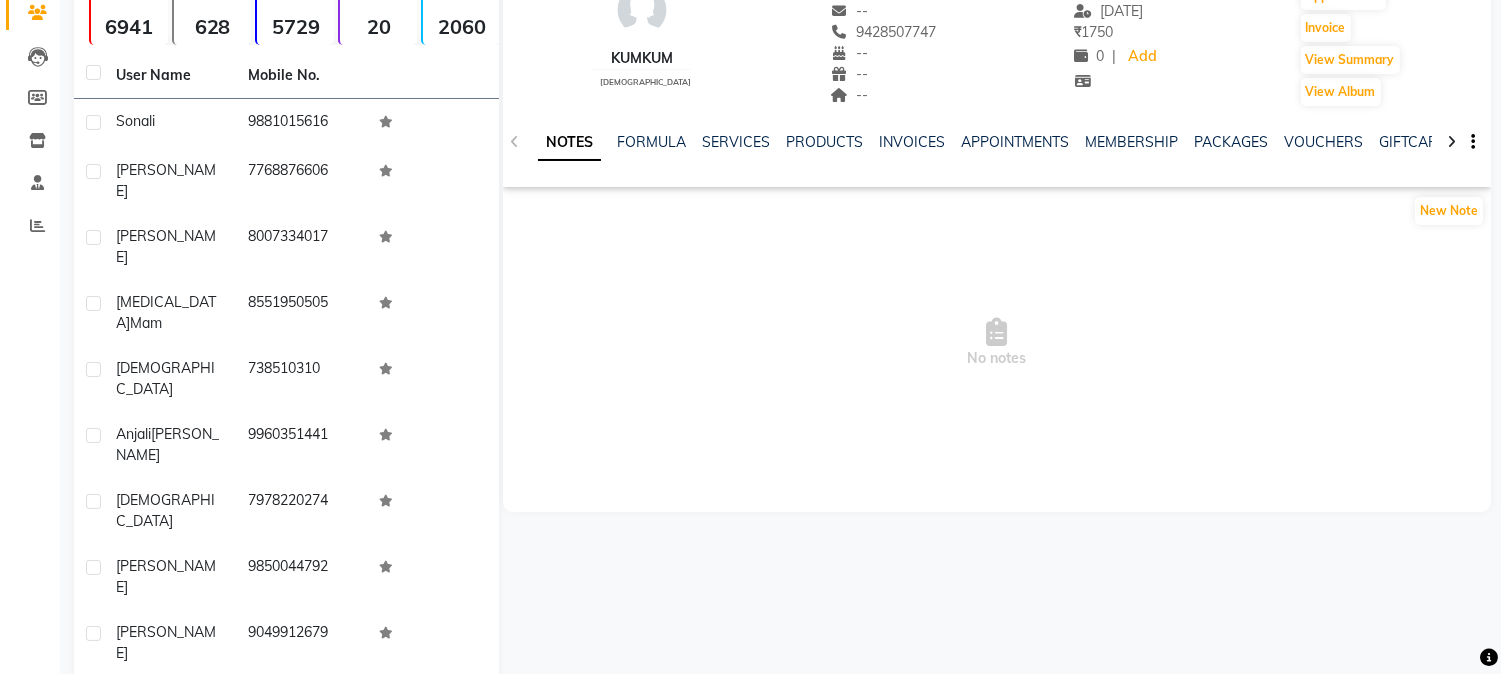 click on "Next" 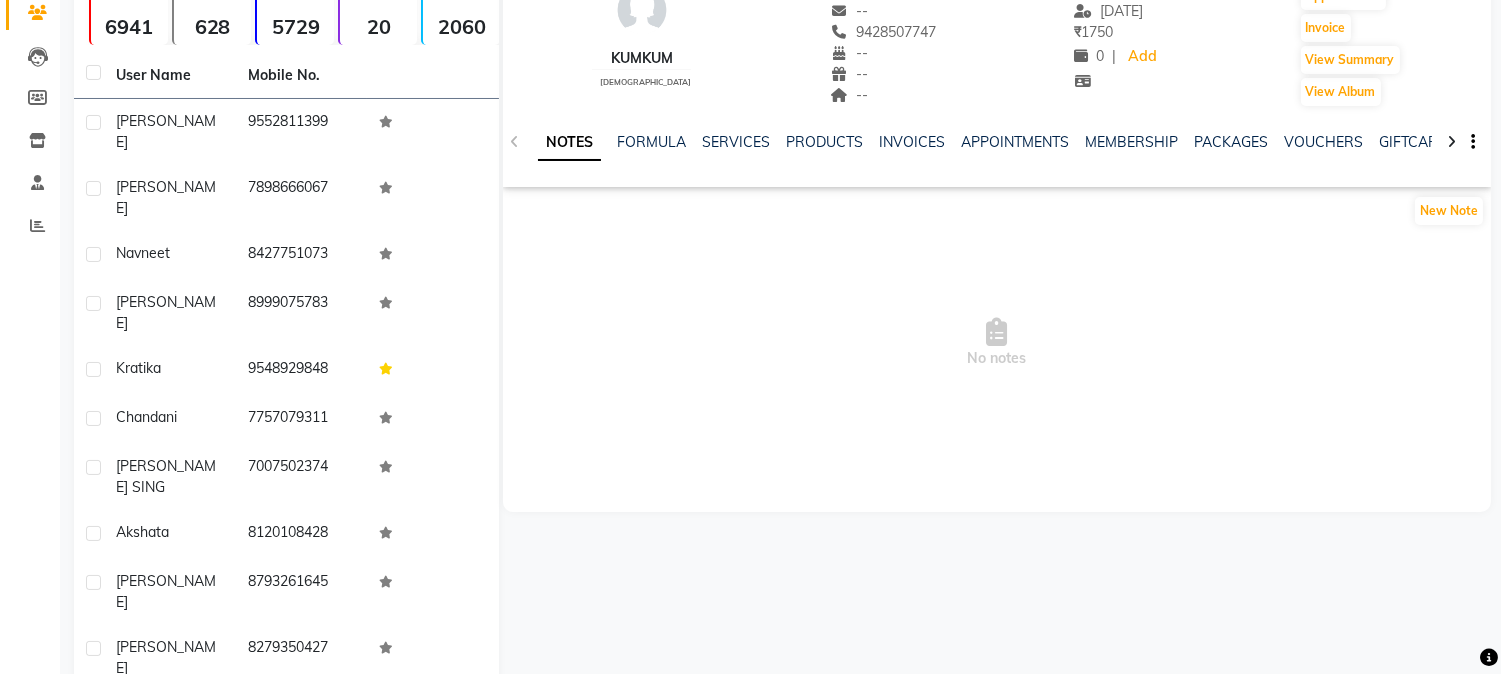 click on "Next" 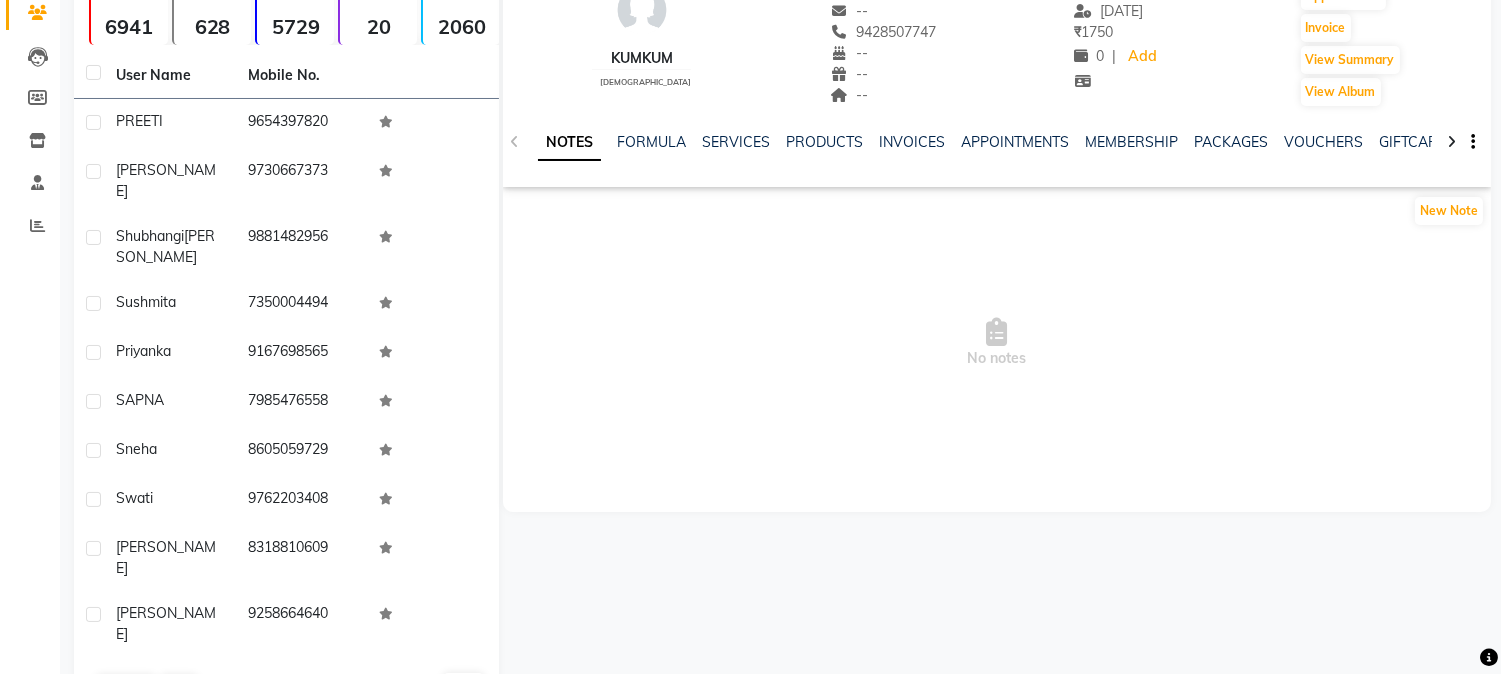click on "User Name Mobile No. PREETI     [PHONE_NUMBER]  [PERSON_NAME]     9730667373  [PERSON_NAME]   9881482956  sushmita     7350004494  priyanka     9167698565  [PERSON_NAME]     7985476558  sneha     8605059729  swati     9762203408  [PERSON_NAME]     8318810609  [PERSON_NAME]     9258664640   Previous   Next   10   50   100" 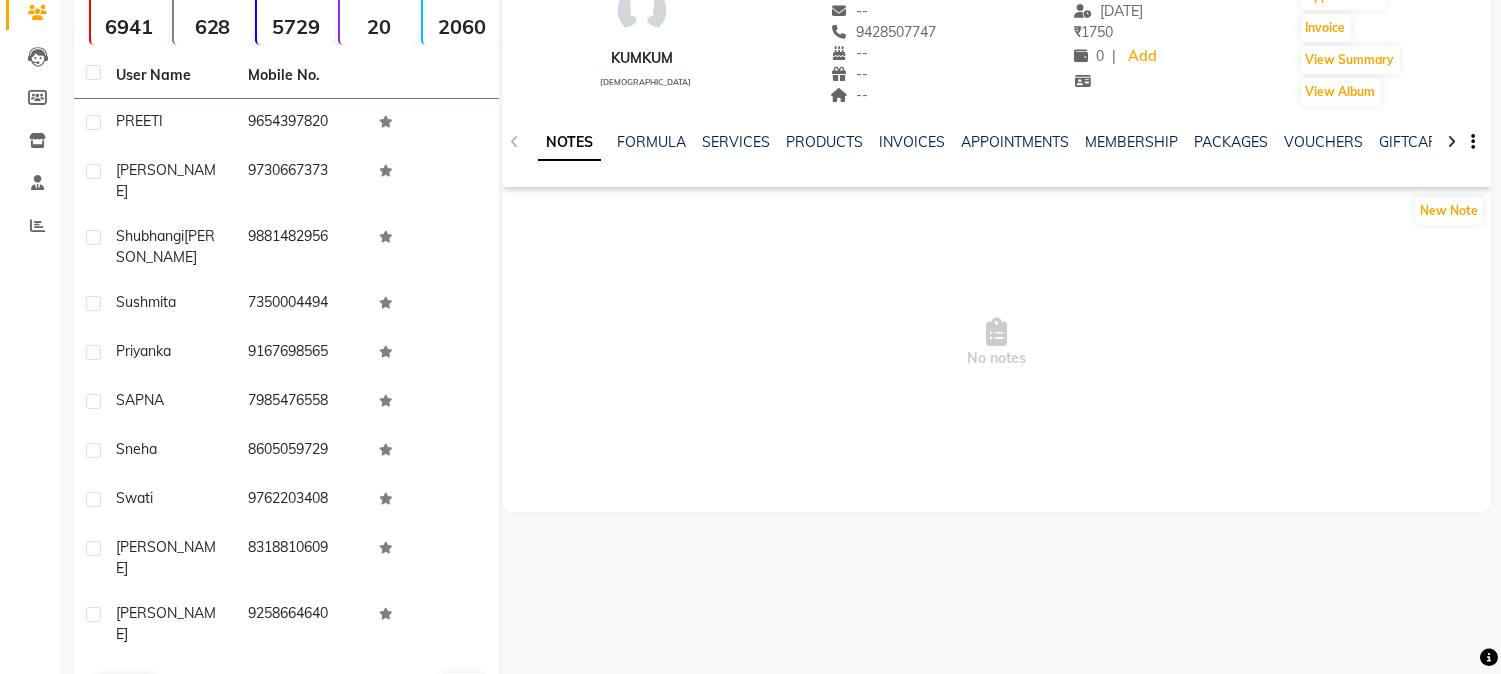 click on "Next" 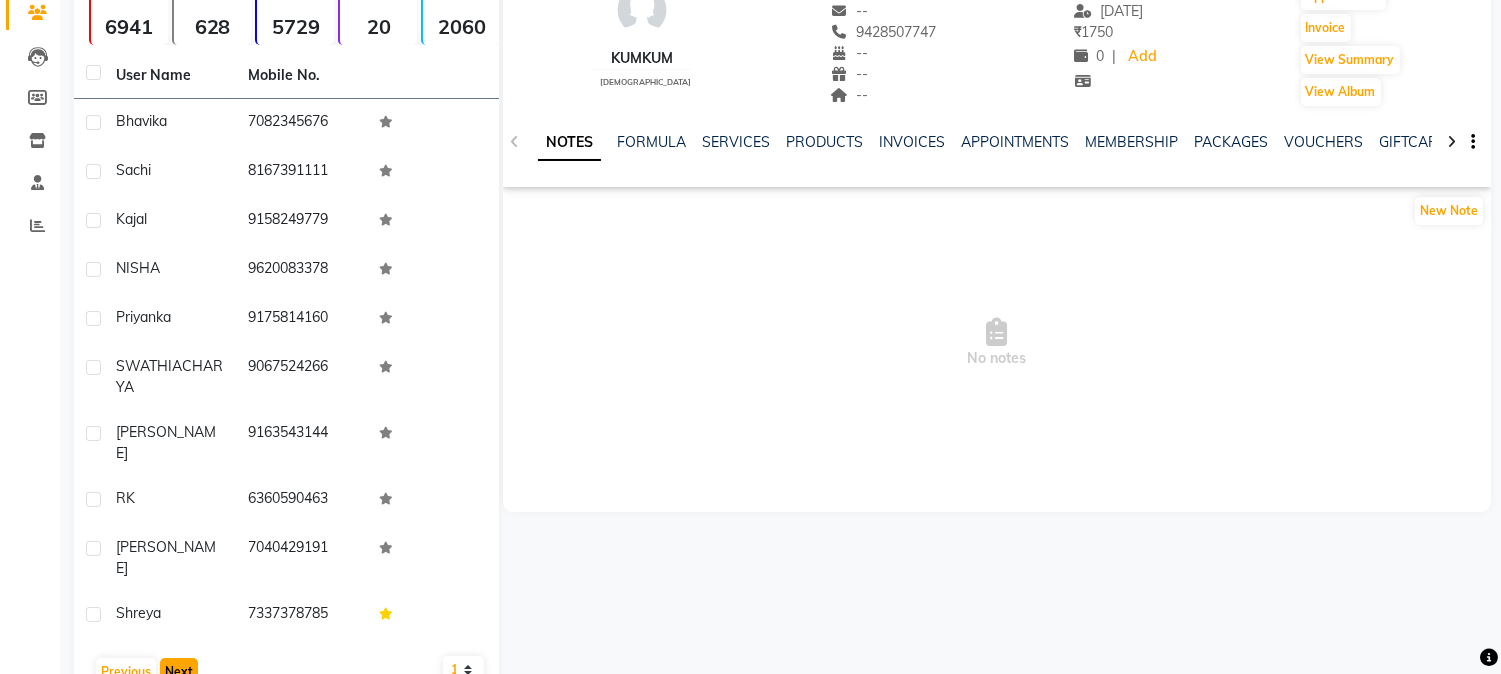 click on "Next" 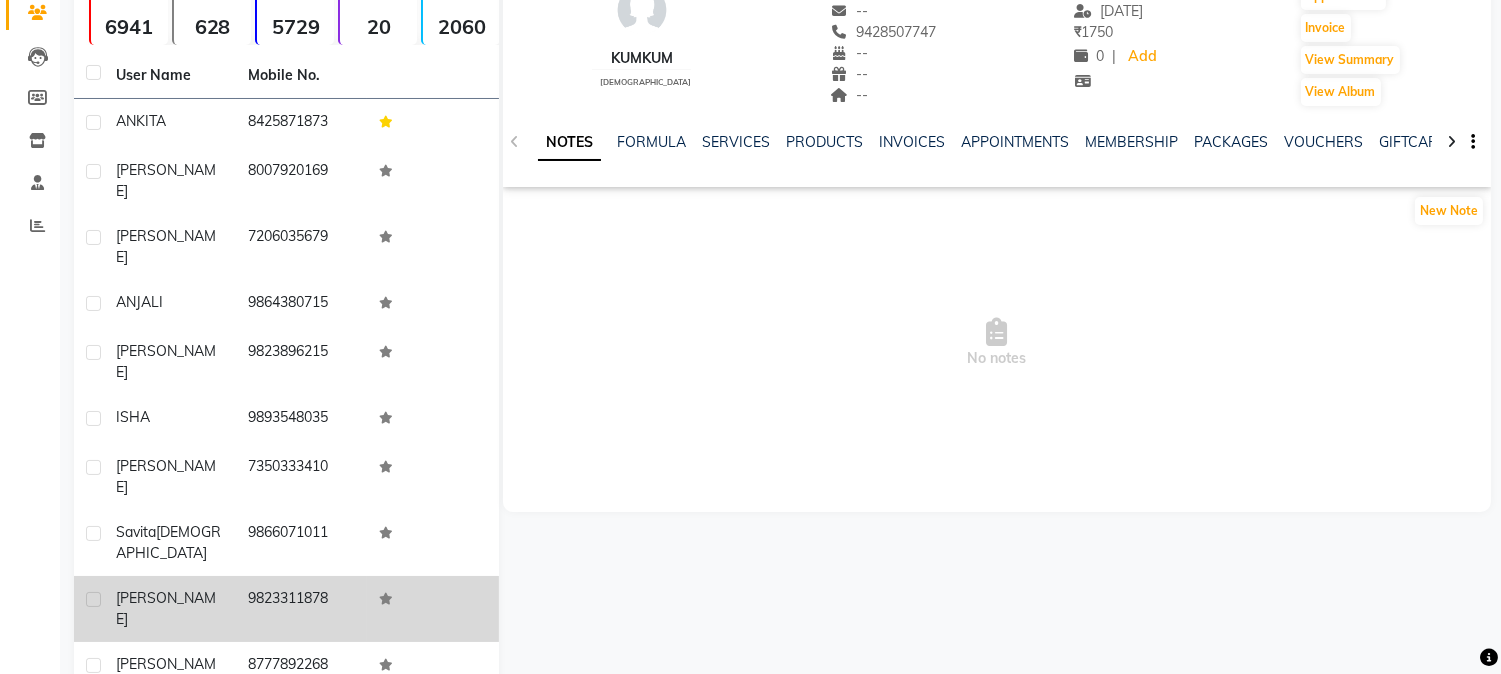 click on "9823311878" 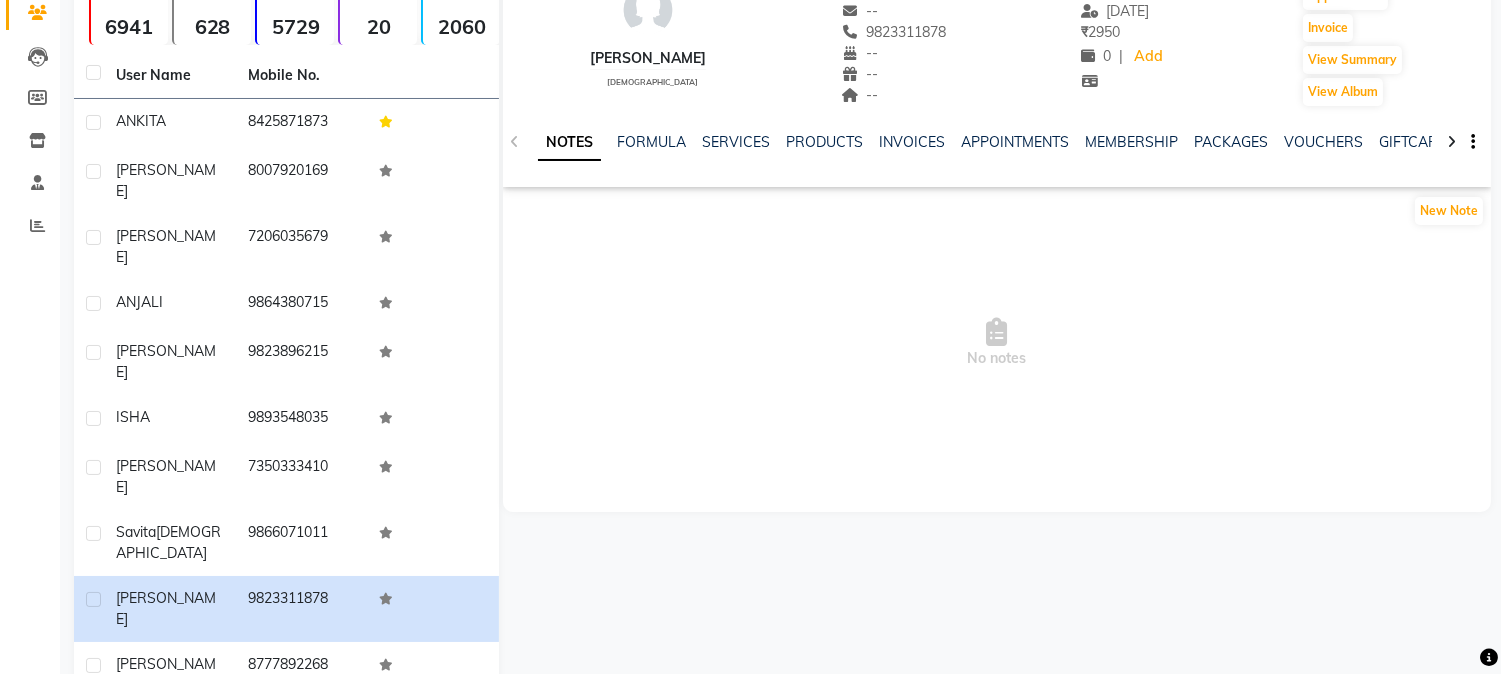 click on "Next" 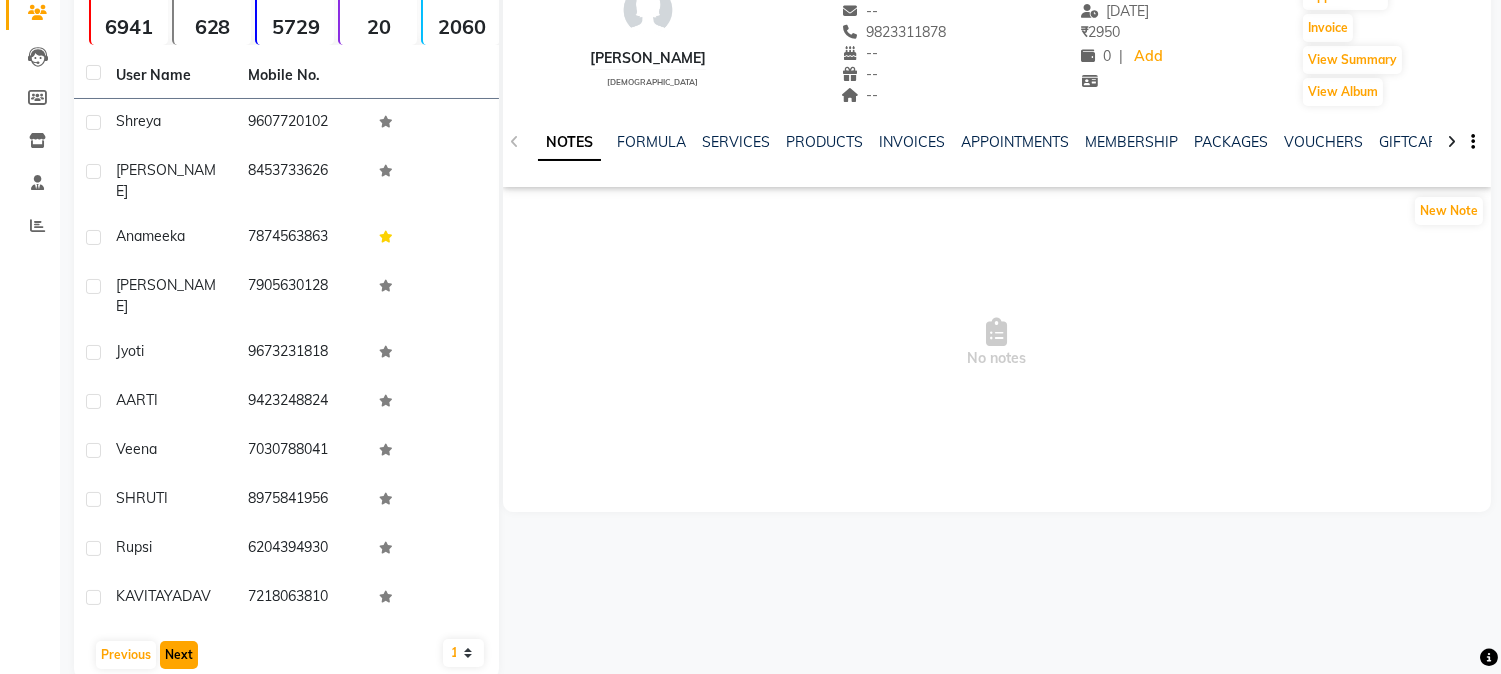 click on "Next" 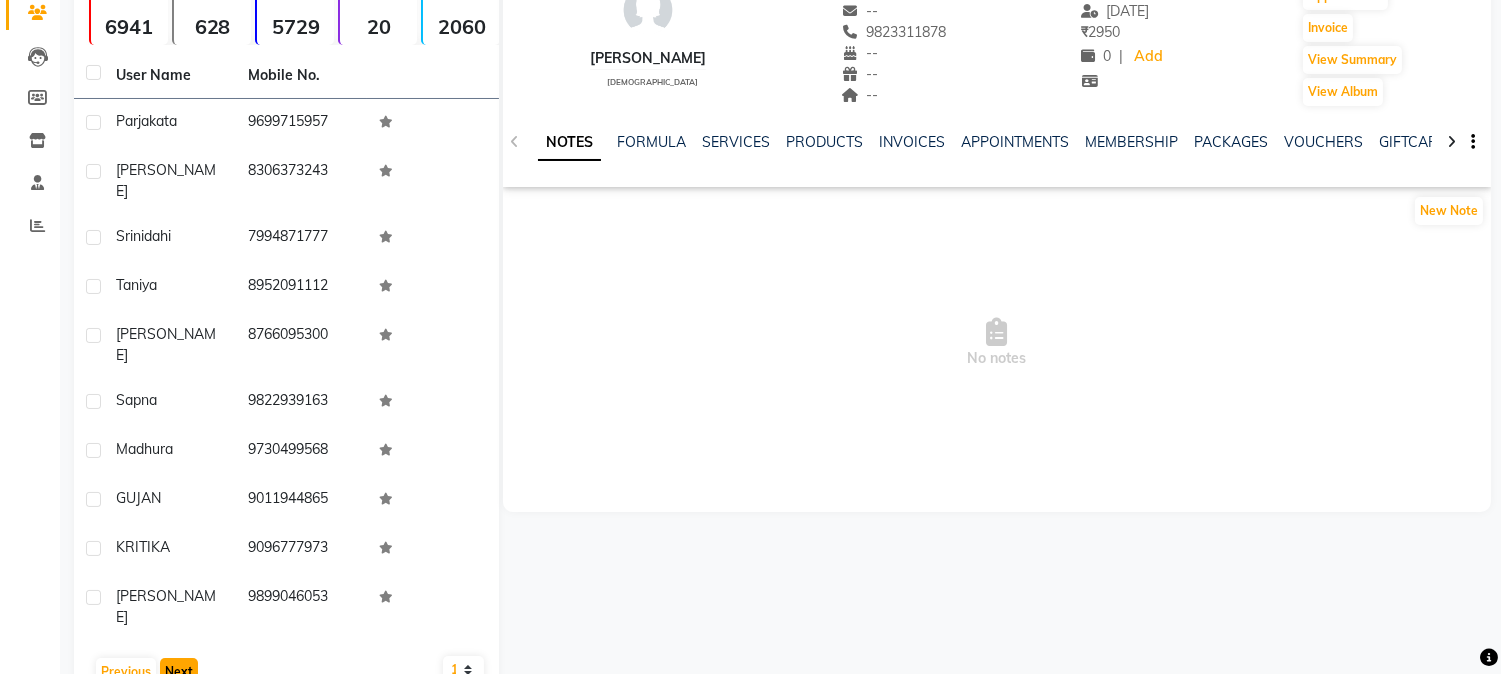 click on "Next" 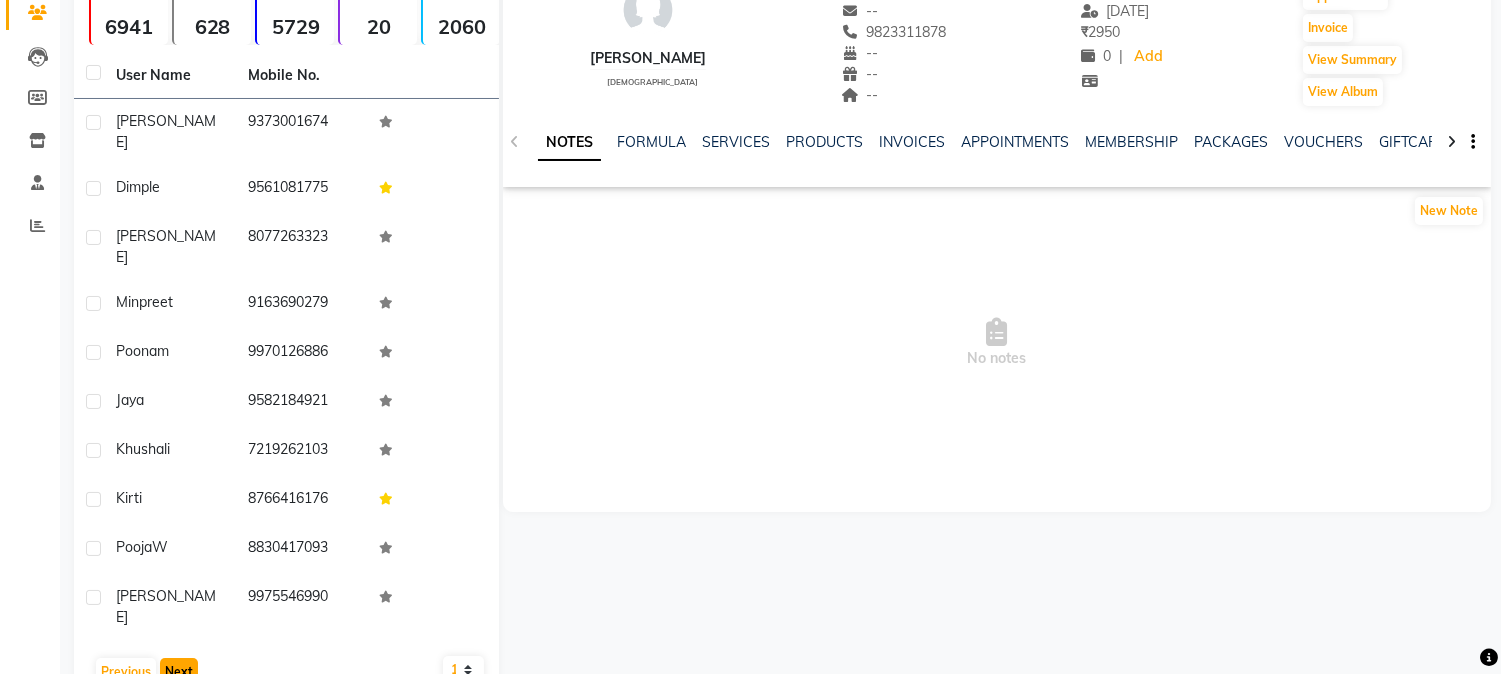 click on "Next" 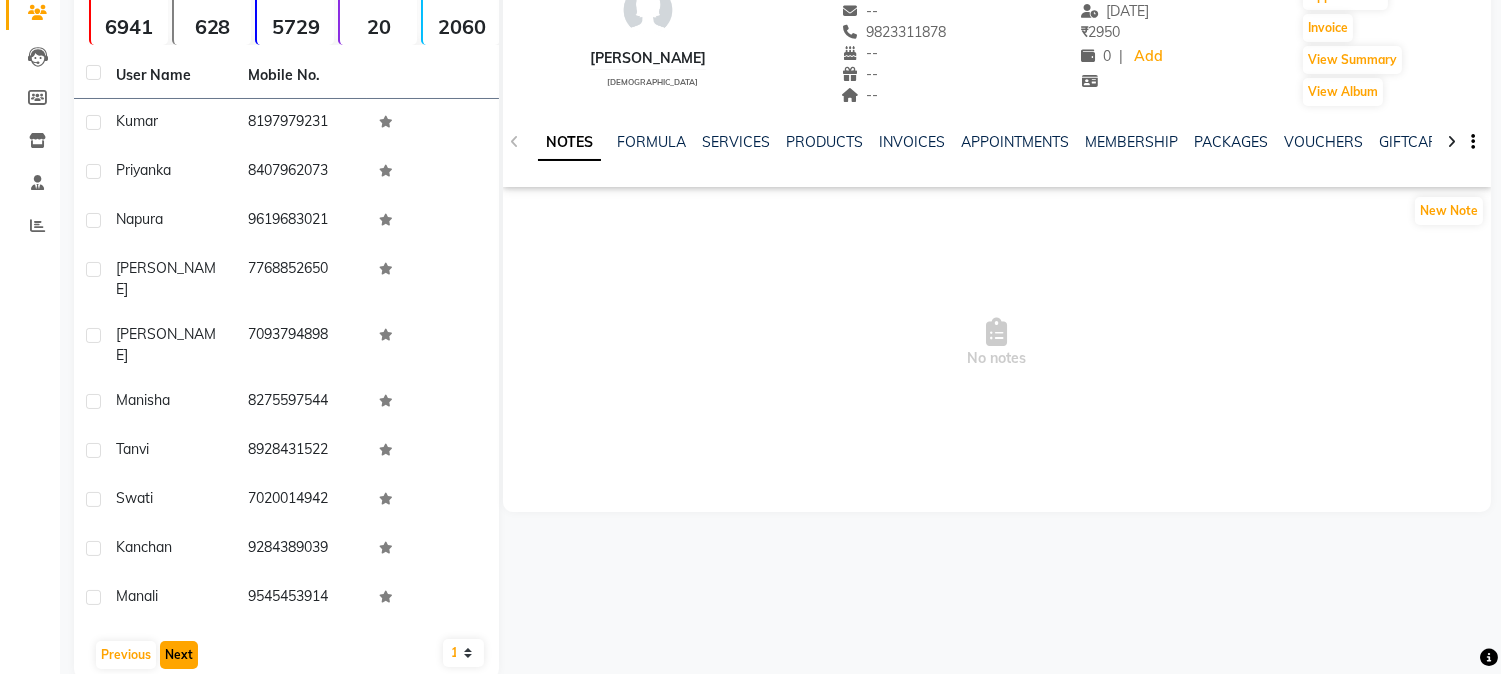 click on "Next" 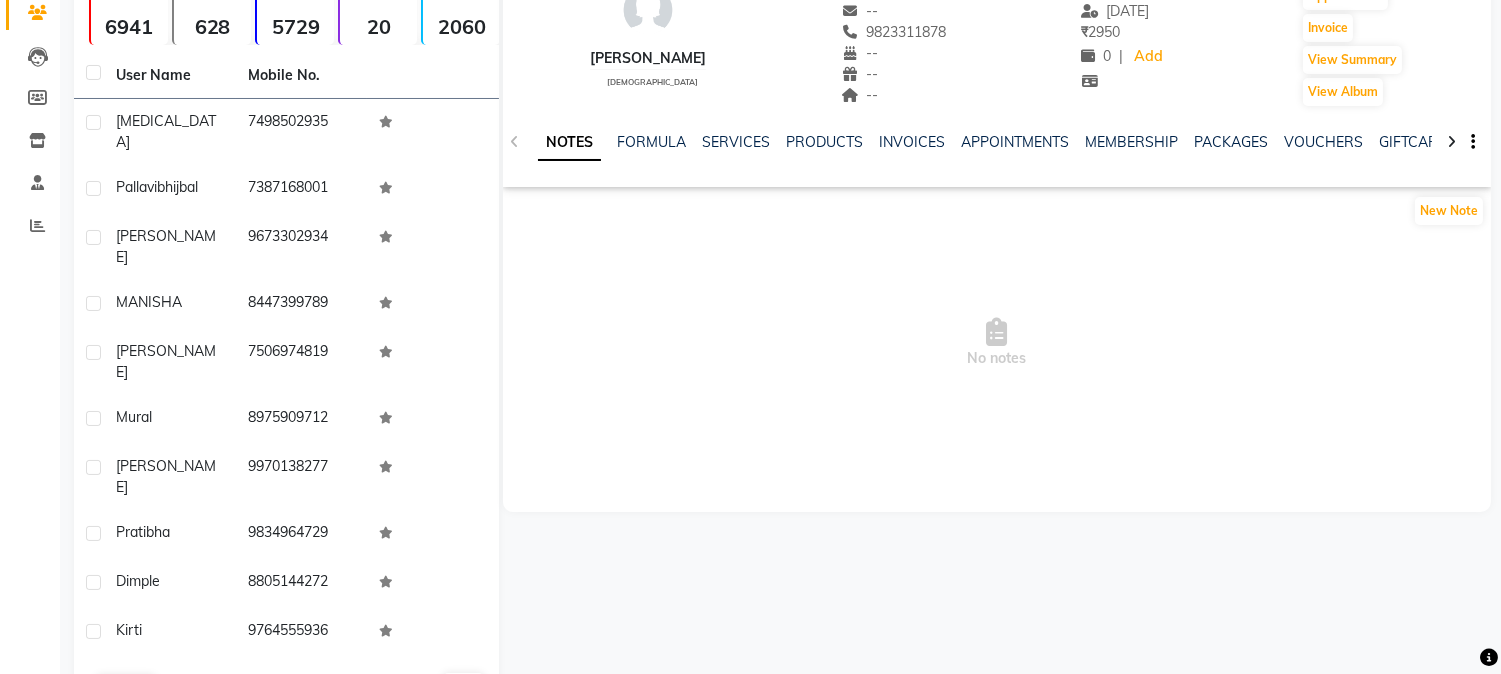 click on "Next" 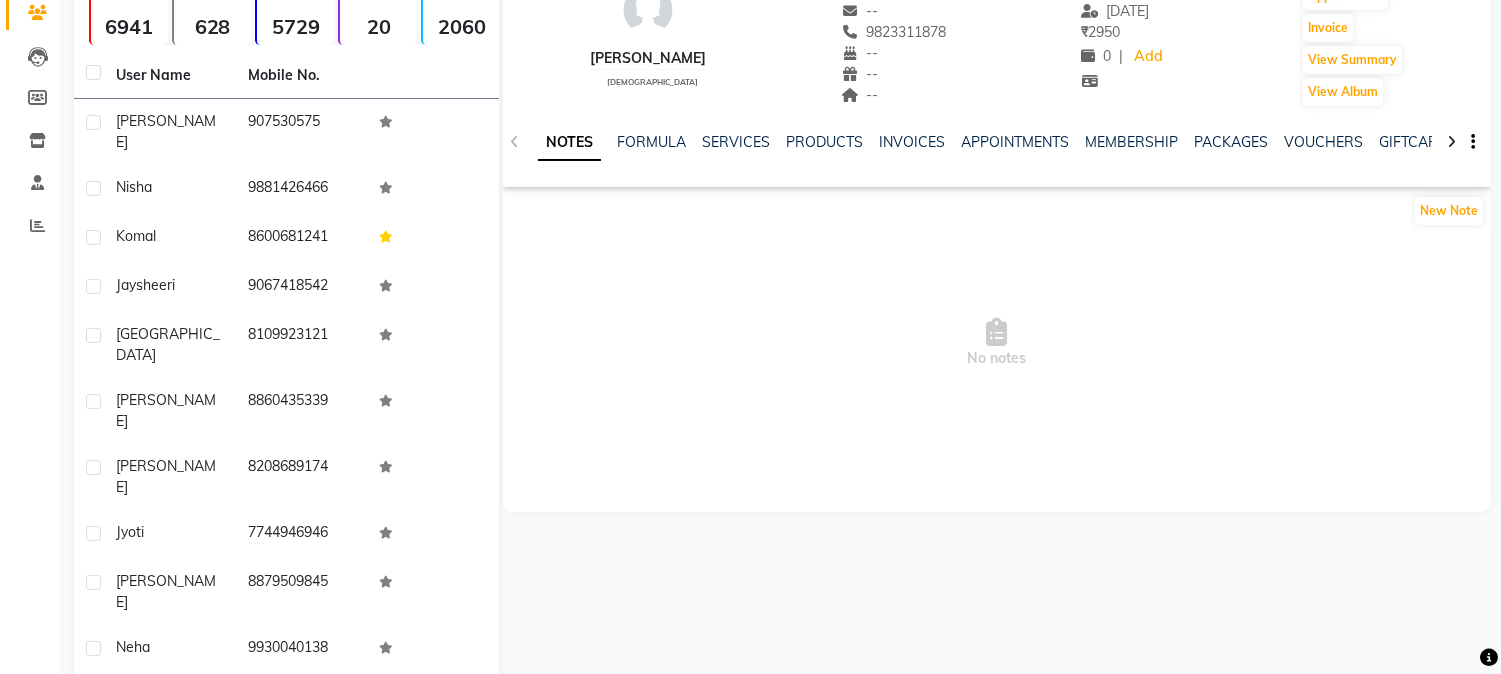 click on "Next" 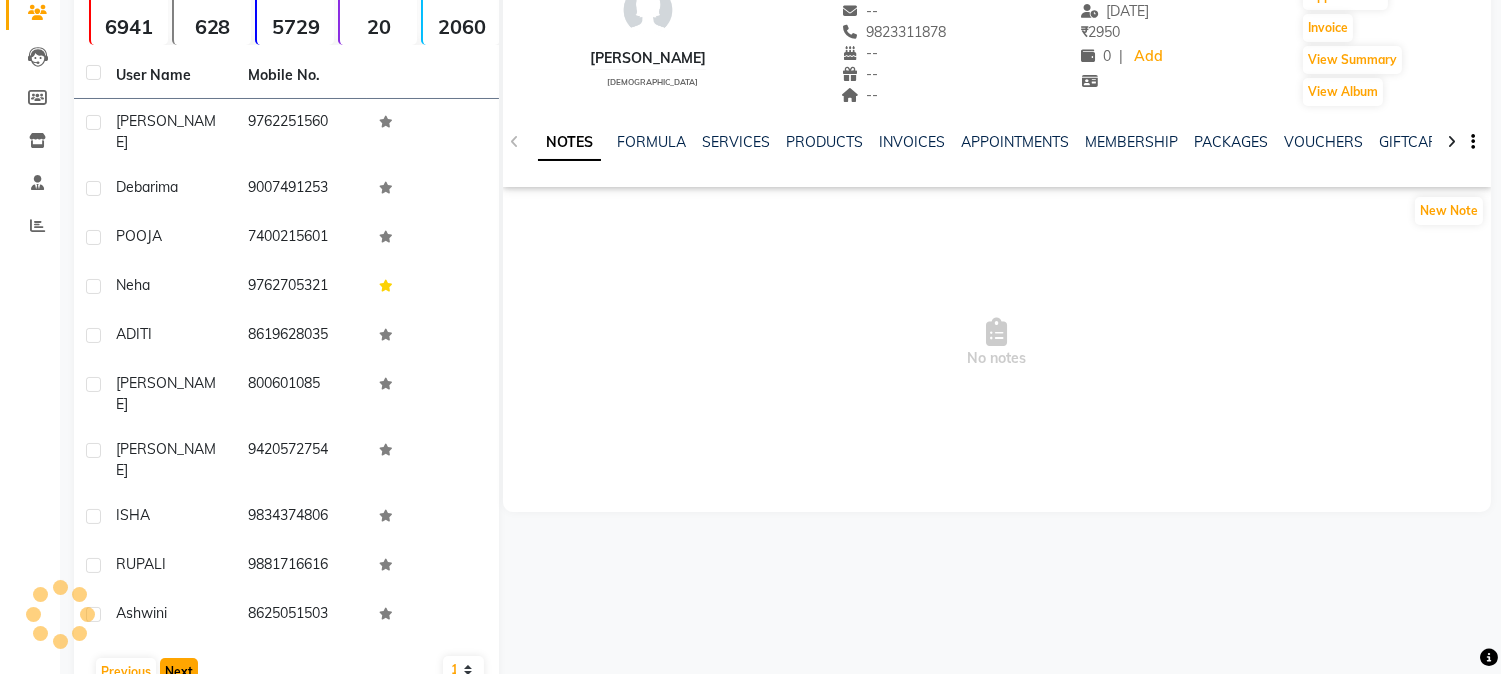 click on "Next" 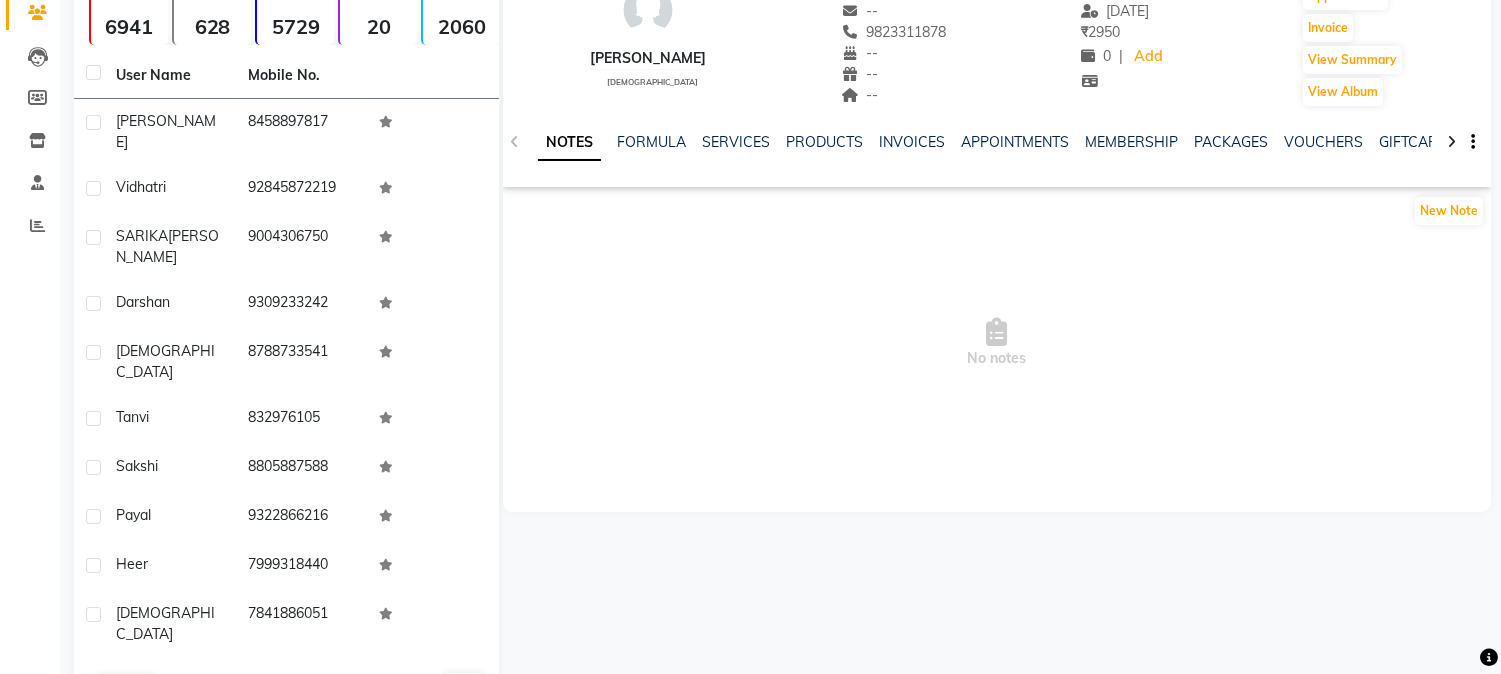 click on "Next" 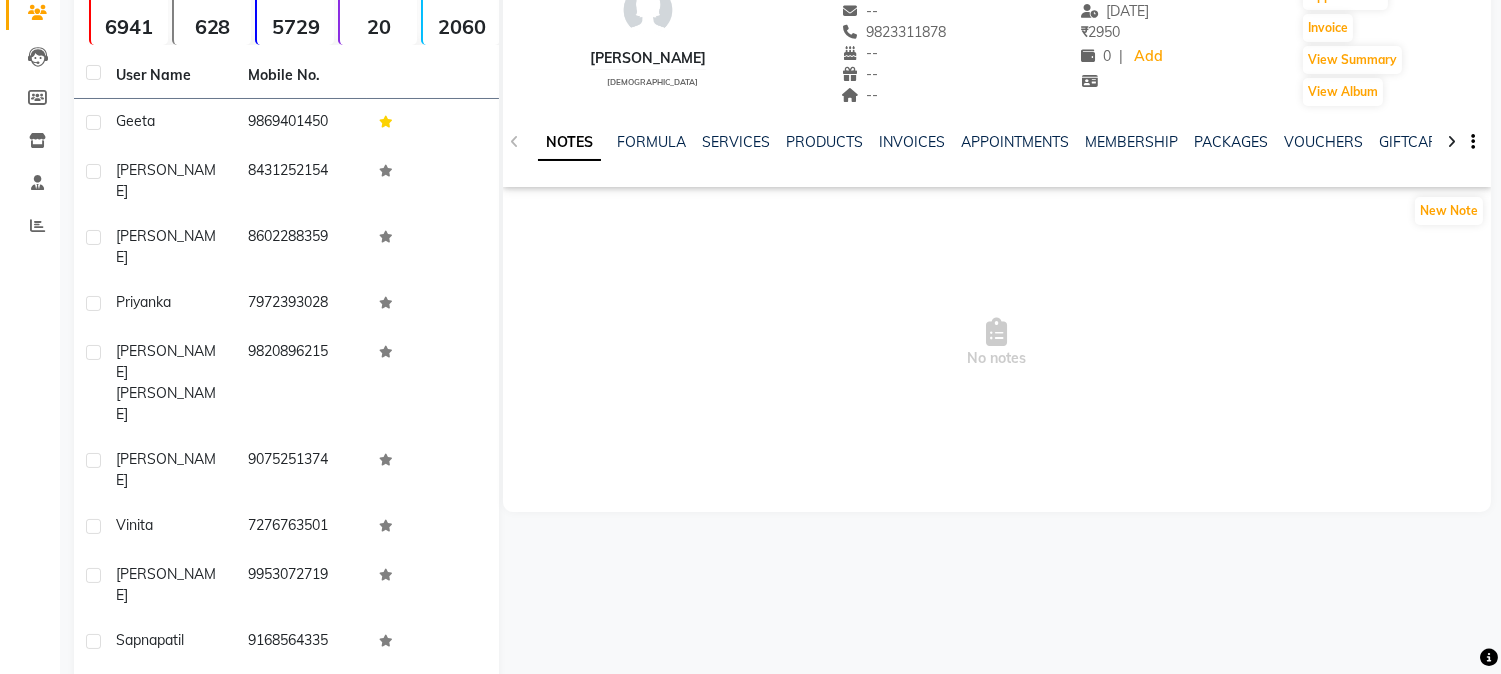 click on "Next" 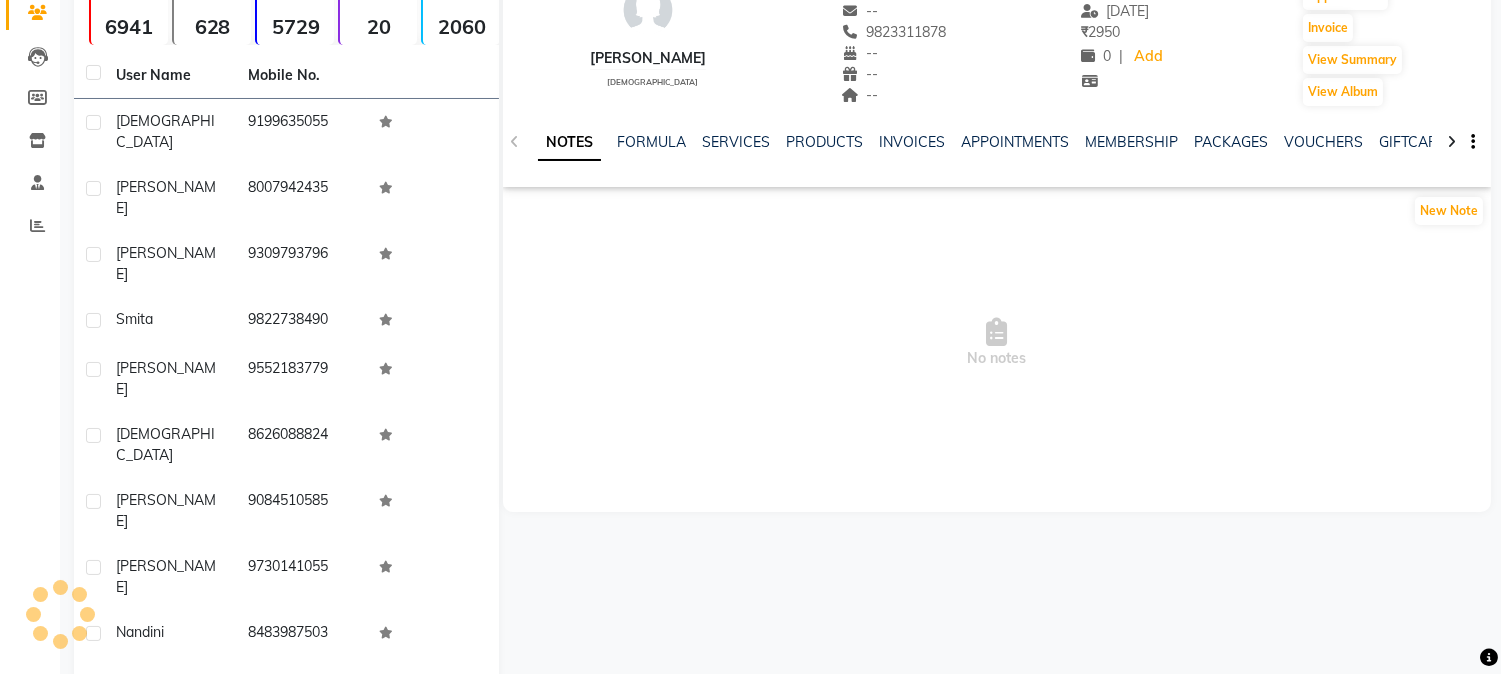 click on "Next" 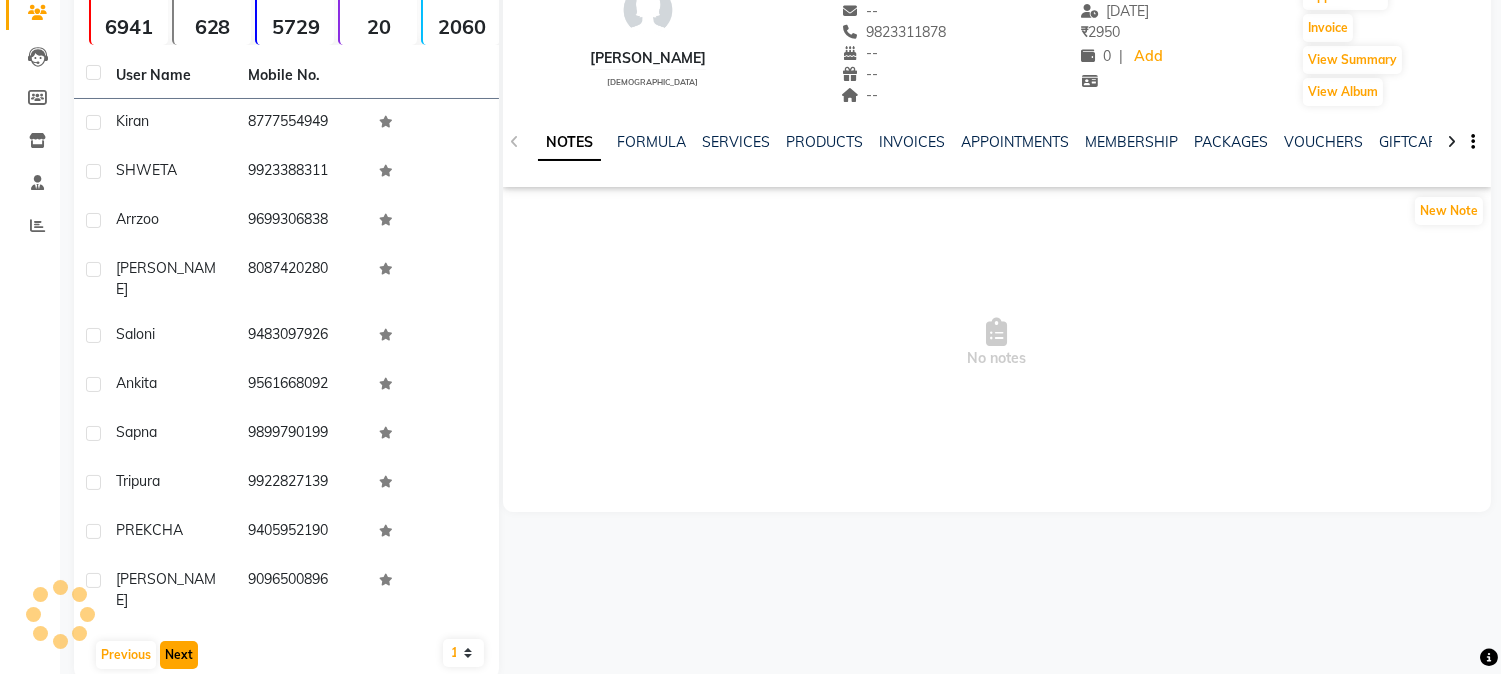 click on "Next" 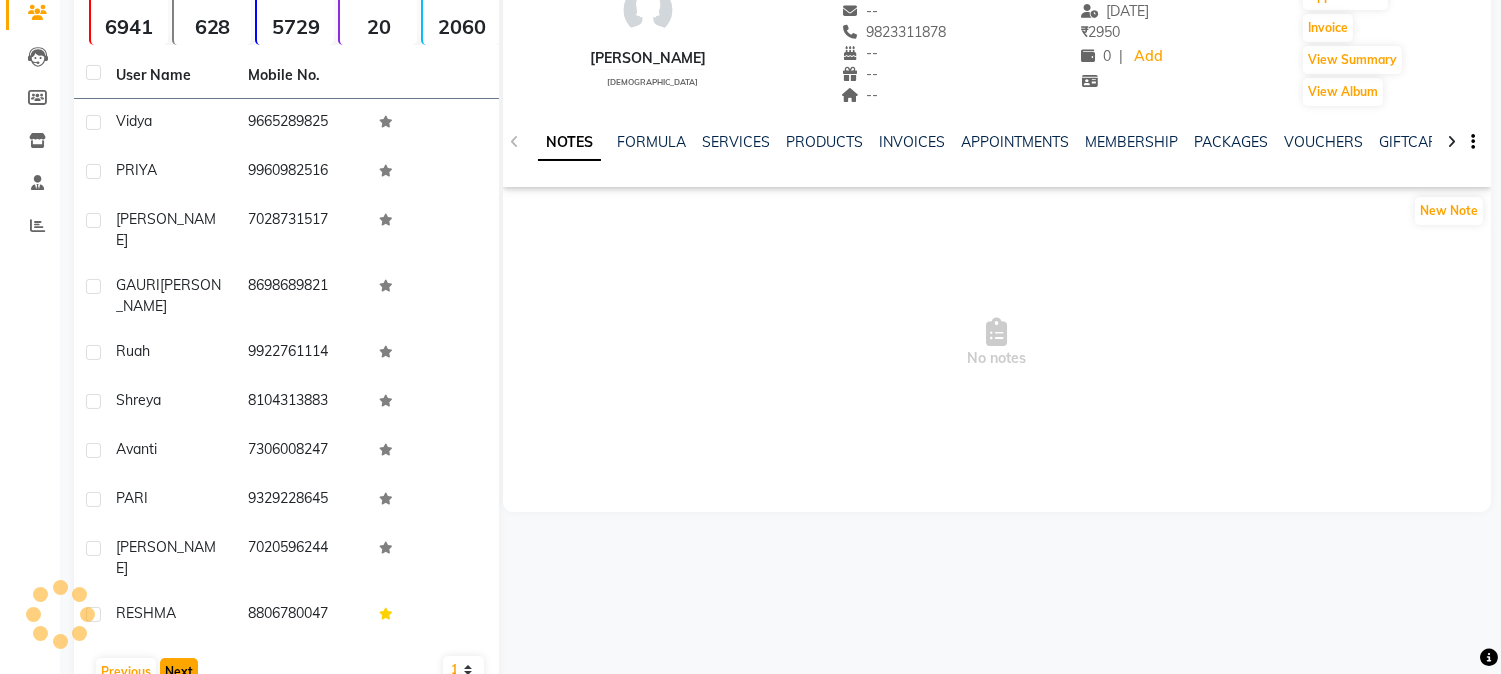 click on "Next" 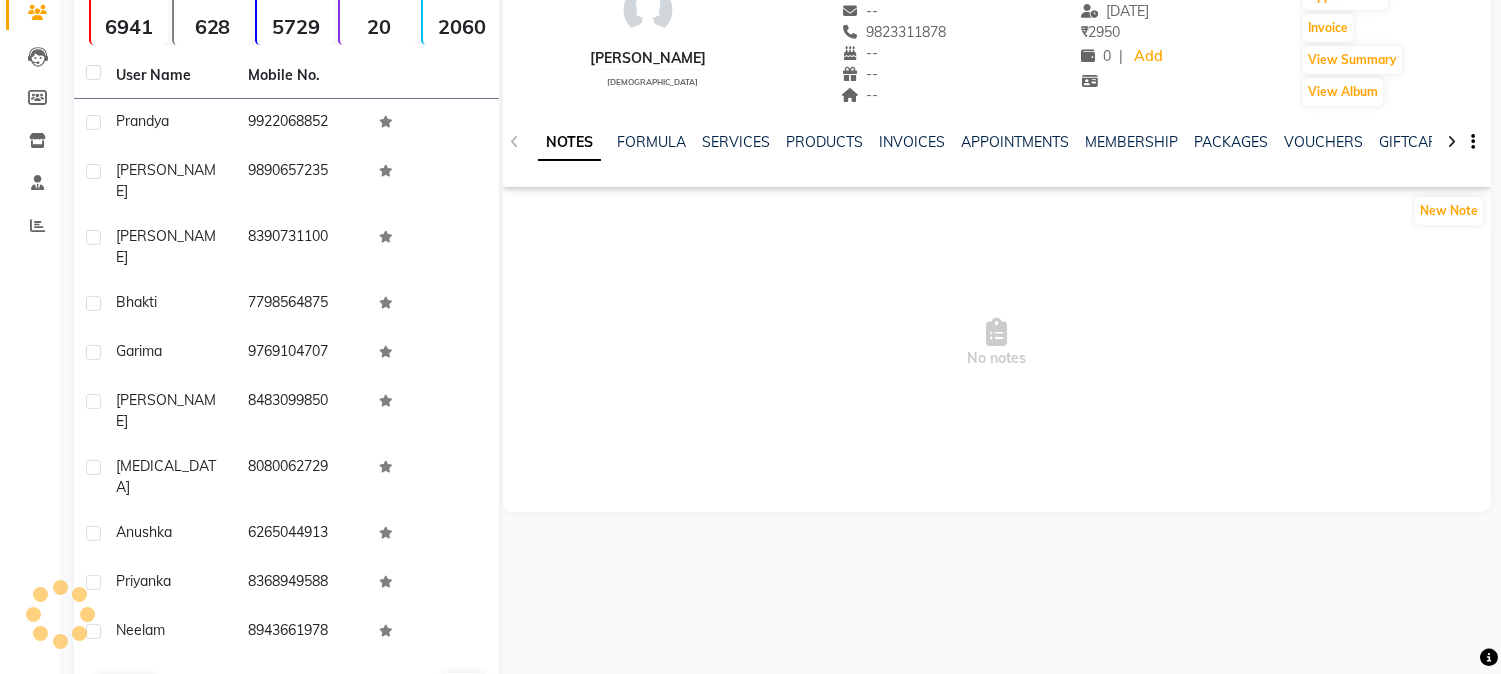 click on "Next" 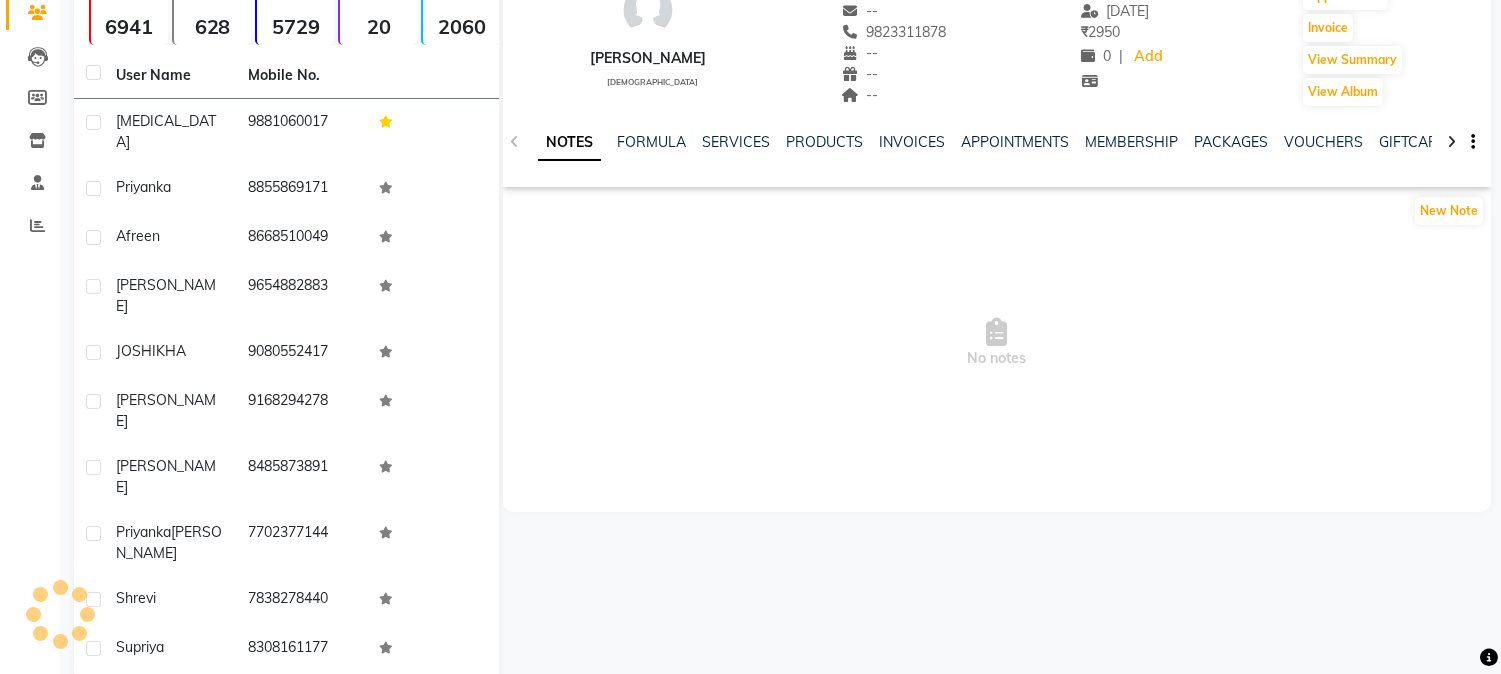 click on "Next" 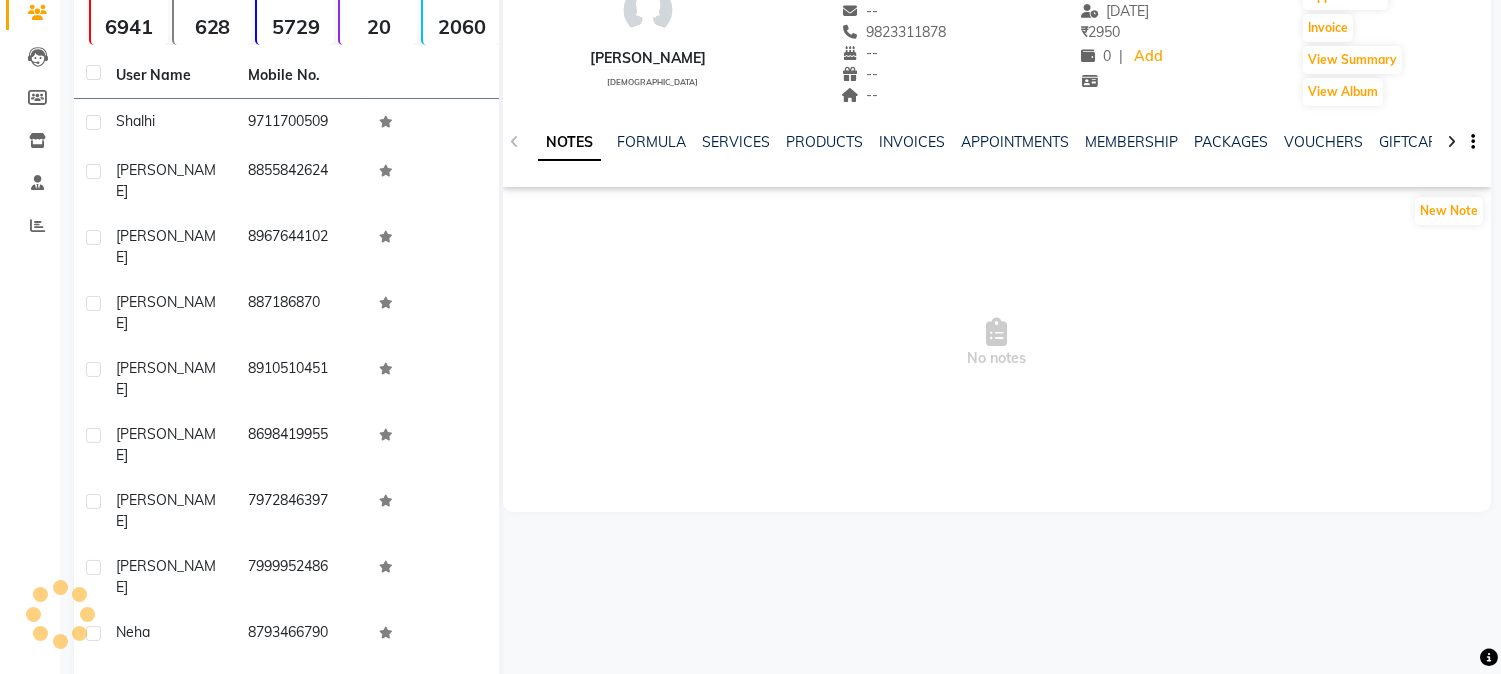 click on "Next" 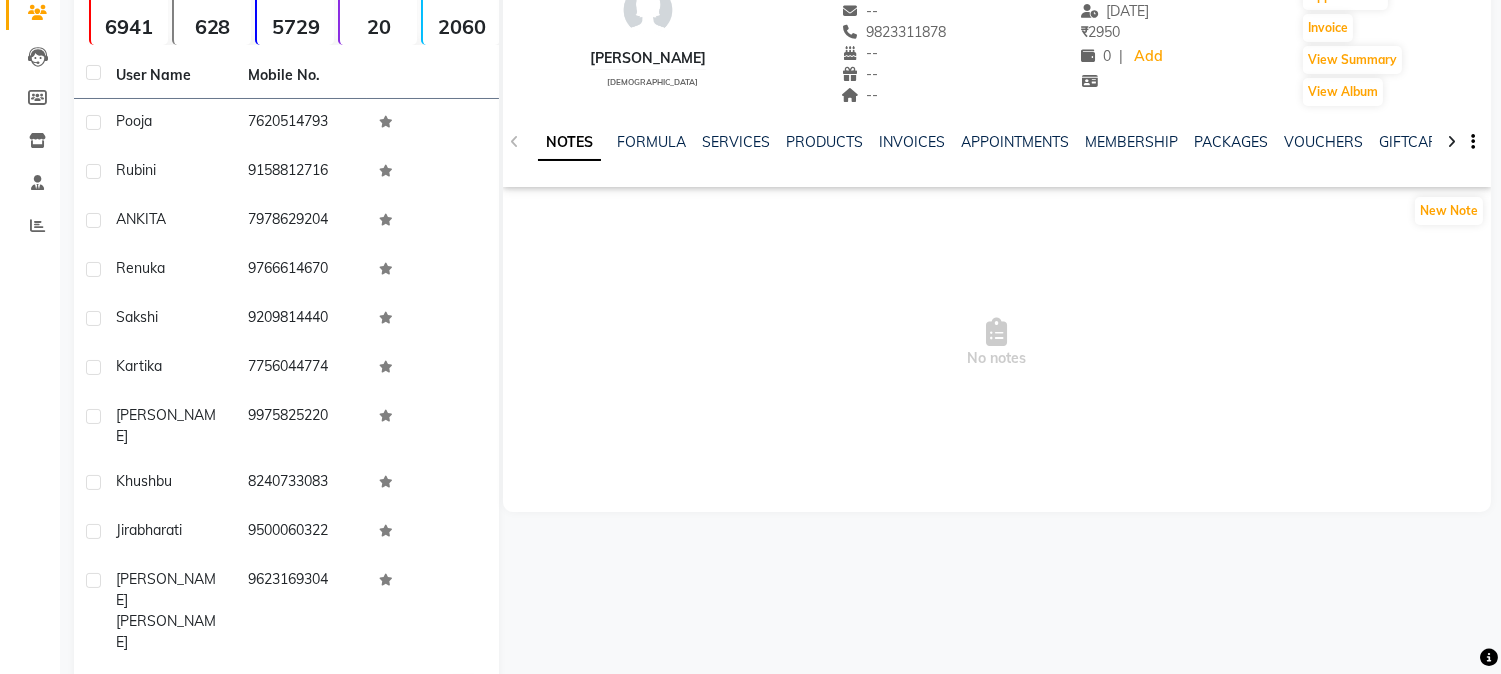click on "Next" 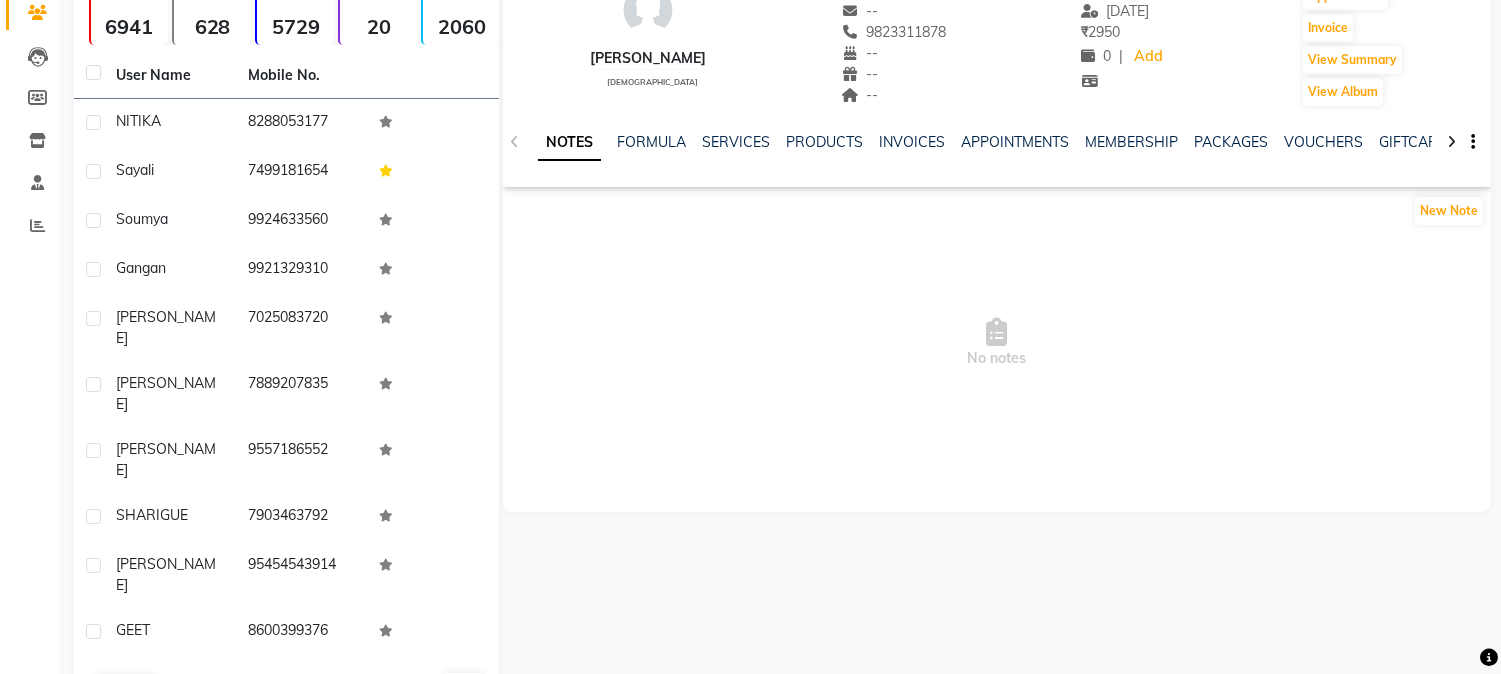 click on "Next" 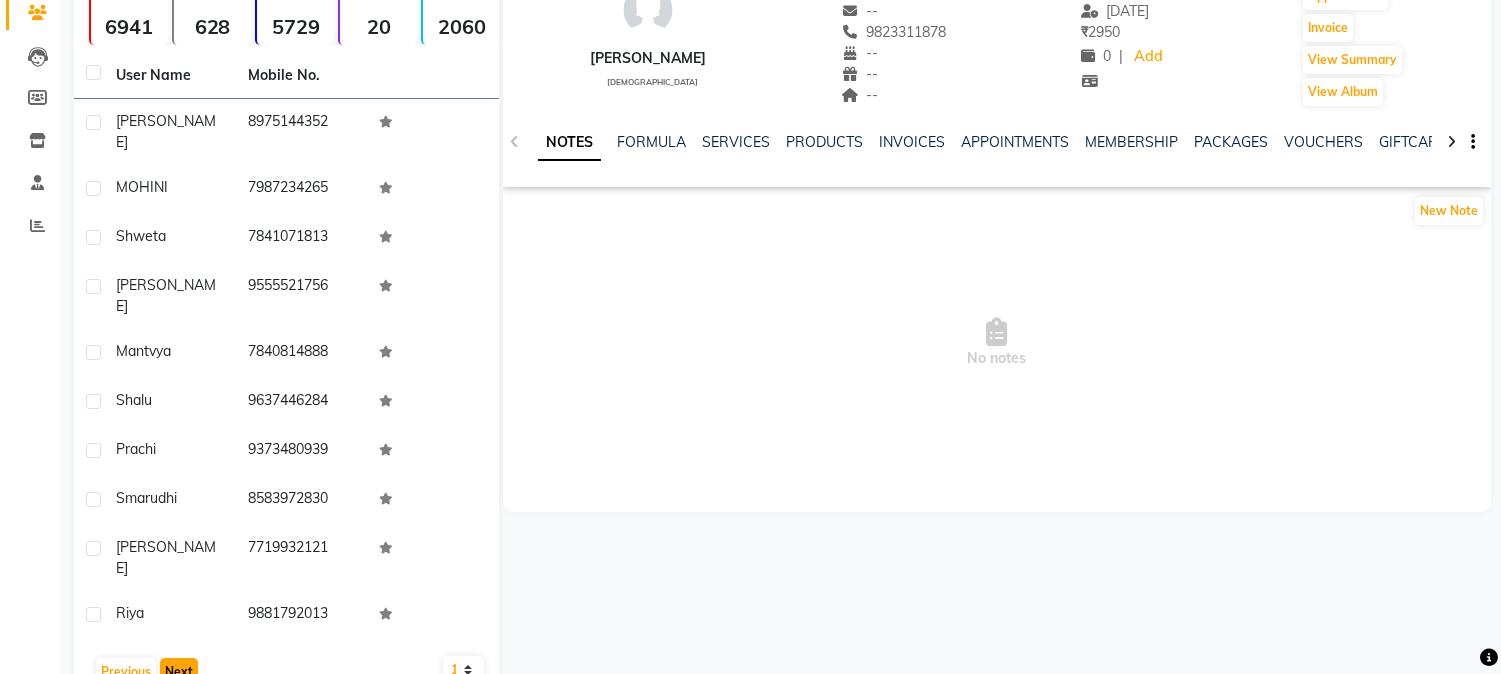 click on "Next" 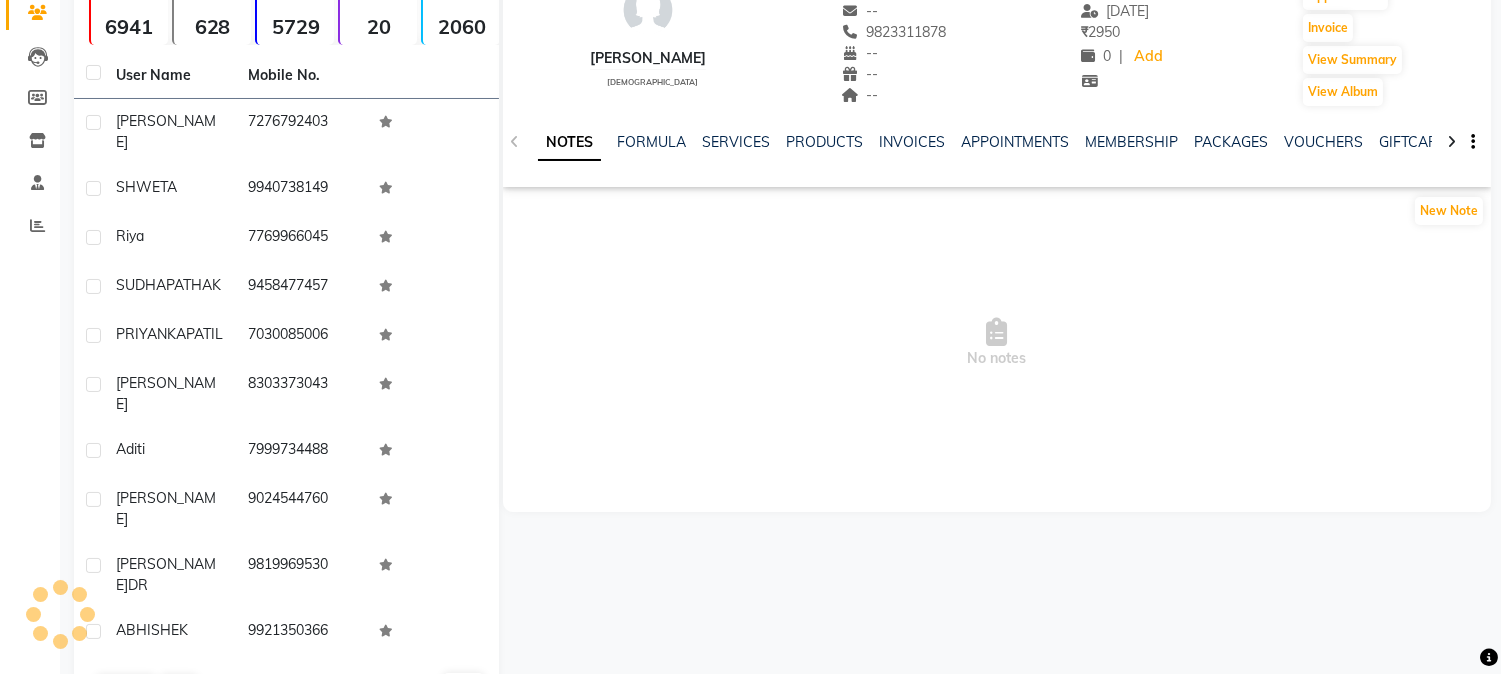 click on "User Name Mobile No. [PERSON_NAME]     [PHONE_NUMBER]  SHWETA     9940738149  [PERSON_NAME]     7769966045  [PERSON_NAME]   9458477457  PRIYANKA  PATIL   7030085006  [PERSON_NAME]     8303373043  aditi     7999734488  [PERSON_NAME]     9024544760  [PERSON_NAME]  DR   9819969530  ABHISHEK     9921350366   Previous   Next   10   50   100" 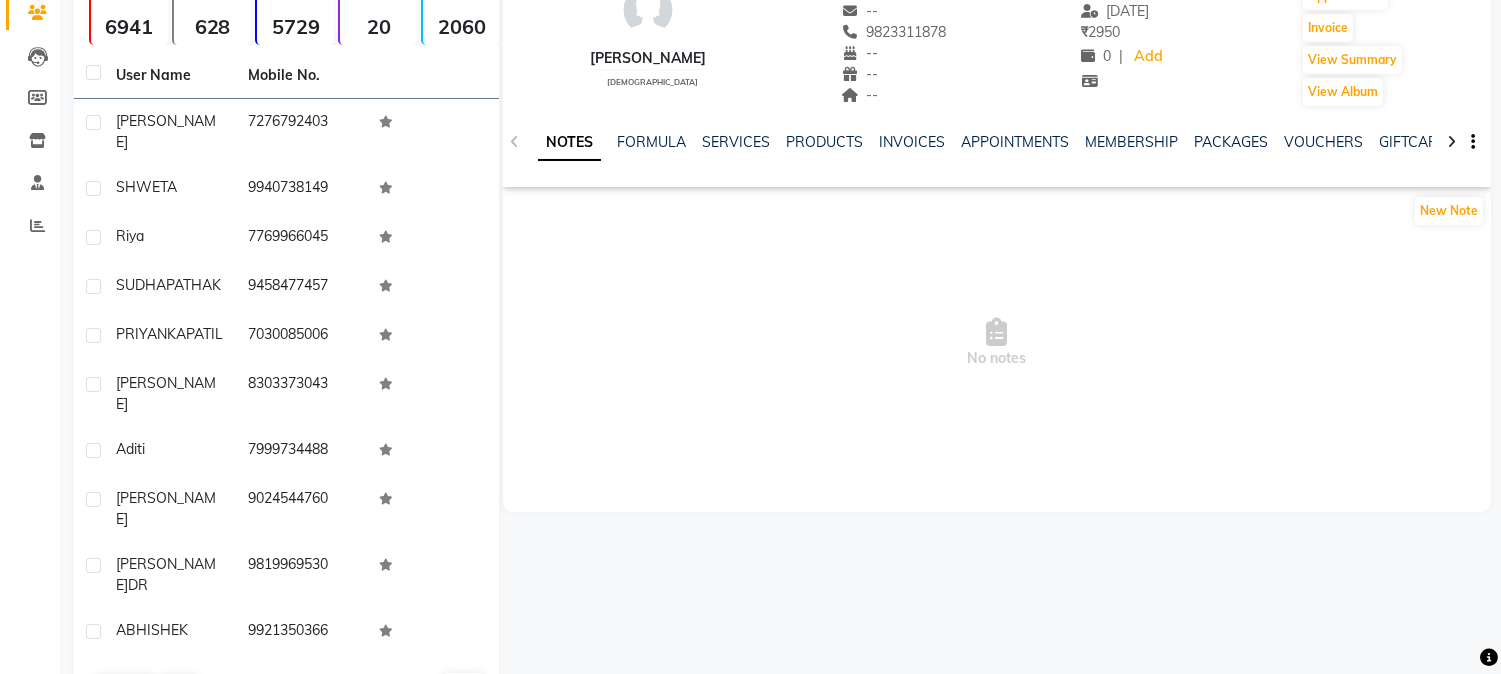 click on "User Name Mobile No. [PERSON_NAME]     [PHONE_NUMBER]  SHWETA     9940738149  [PERSON_NAME]     7769966045  [PERSON_NAME]   9458477457  PRIYANKA  PATIL   7030085006  [PERSON_NAME]     8303373043  aditi     7999734488  [PERSON_NAME]     9024544760  [PERSON_NAME]  DR   9819969530  ABHISHEK     9921350366   Previous   Next   10   50   100" 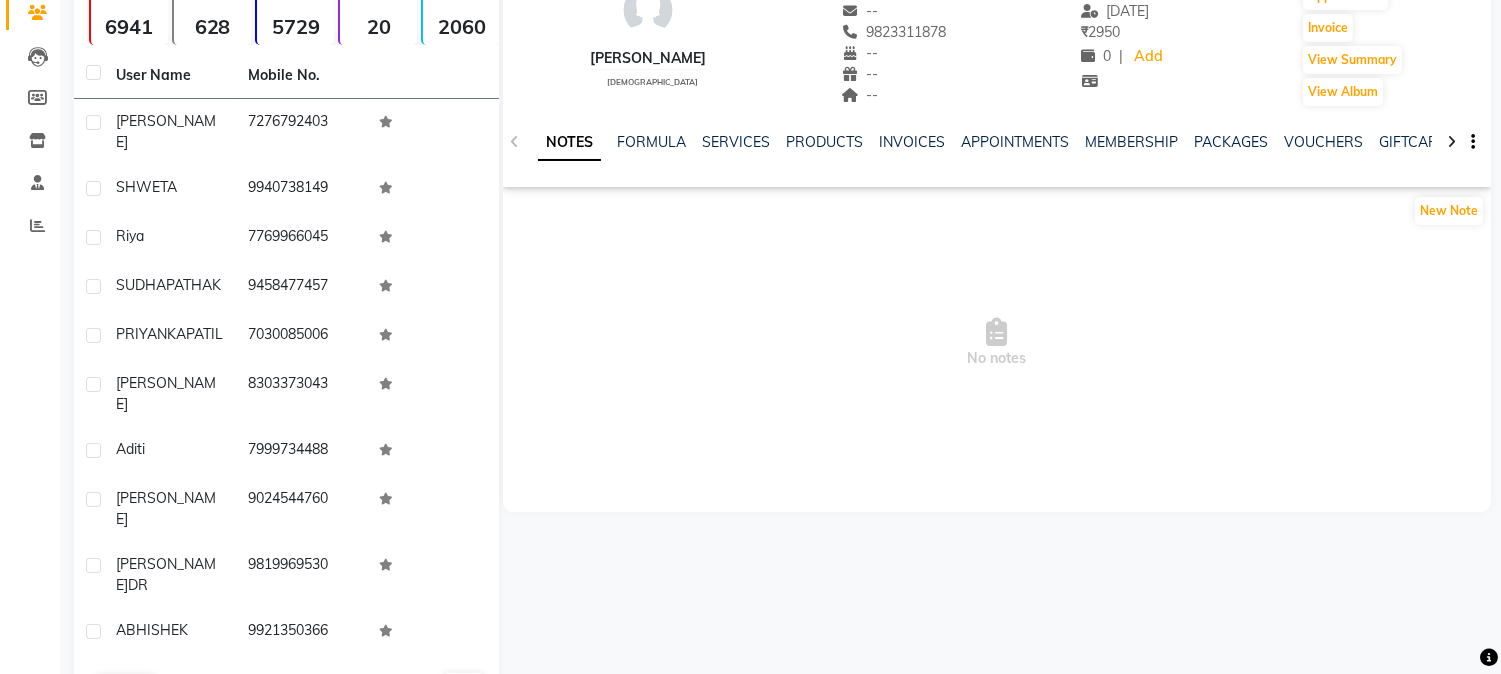 click on "Next" 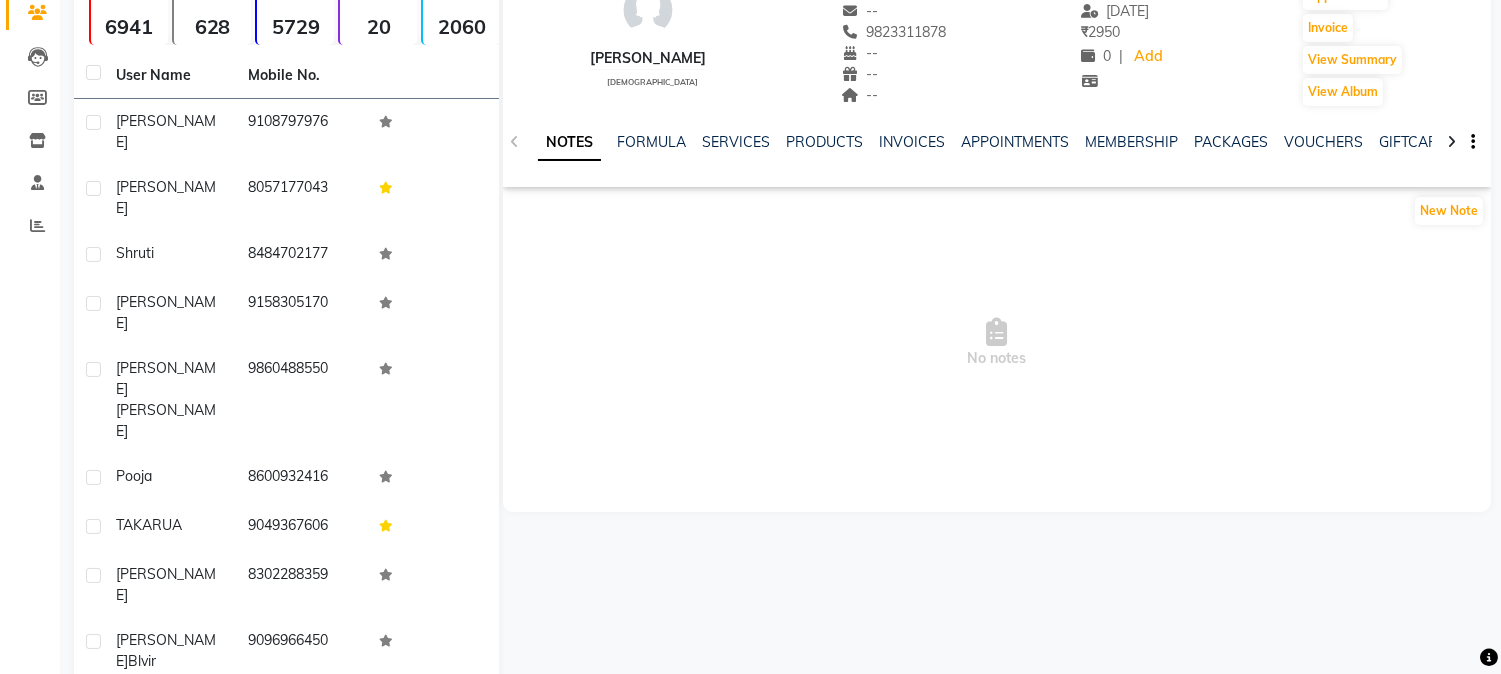 click on "Add Client  Total  6941  Recent  628  Lost  5729  Due  20  [DEMOGRAPHIC_DATA]  2060  [DEMOGRAPHIC_DATA]  4234  Member  75 User Name Mobile No. [PERSON_NAME]     [PHONE_NUMBER]  [PERSON_NAME]     8057177043  shruti     8484702177  [PERSON_NAME]     9158305170  [PERSON_NAME]   9860488550  pooja     8600932416  TAKARUA     9049367606  [PERSON_NAME]     8302288359  [PERSON_NAME]  Blvir   9096966450  kiran     9067143440   Previous   Next   10   50   100   NATALIE    [DEMOGRAPHIC_DATA]  --   --   9823311878  --  --  --  -- [DATE] ₹    2950 0 |  Add   Appointment   Invoice  View Summary  View Album  NOTES FORMULA SERVICES PRODUCTS INVOICES APPOINTMENTS MEMBERSHIP PACKAGES VOUCHERS GIFTCARDS POINTS FORMS FAMILY CARDS WALLET New Note  No notes" 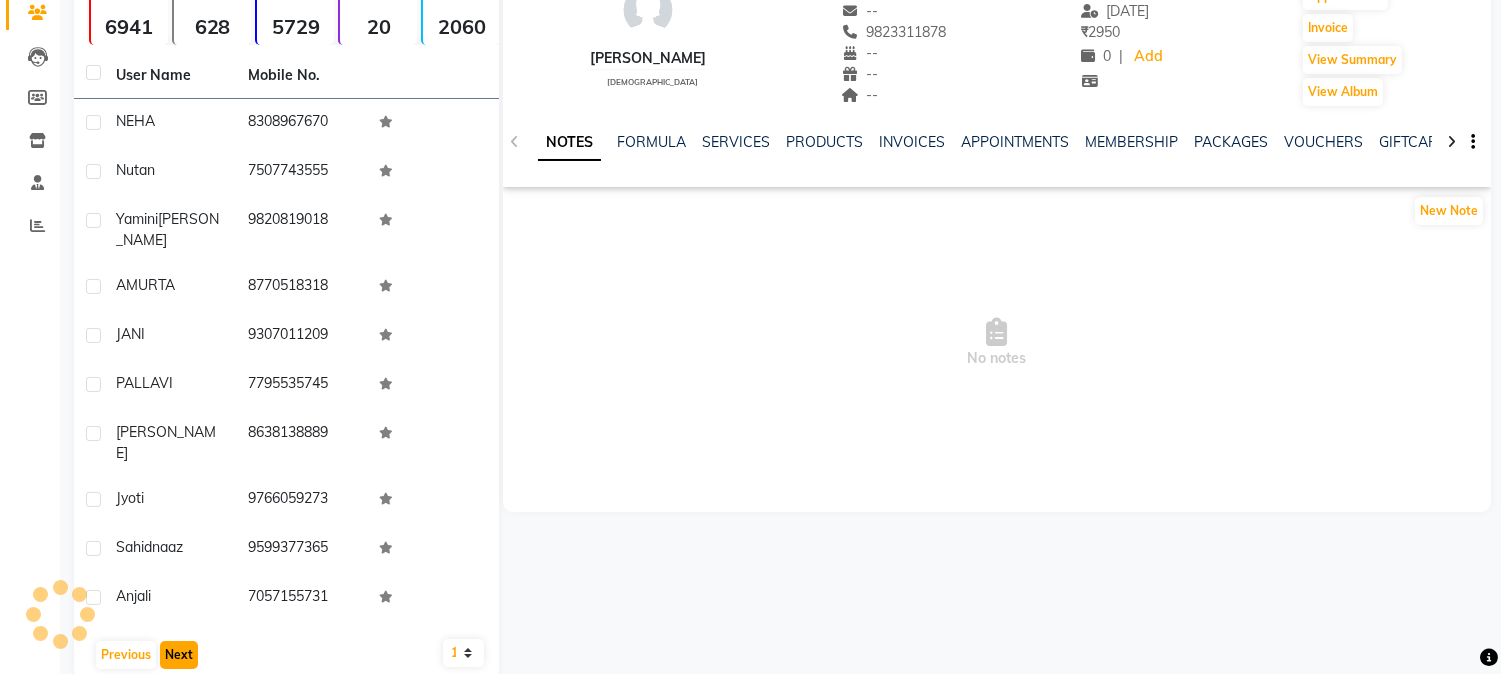 click on "Next" 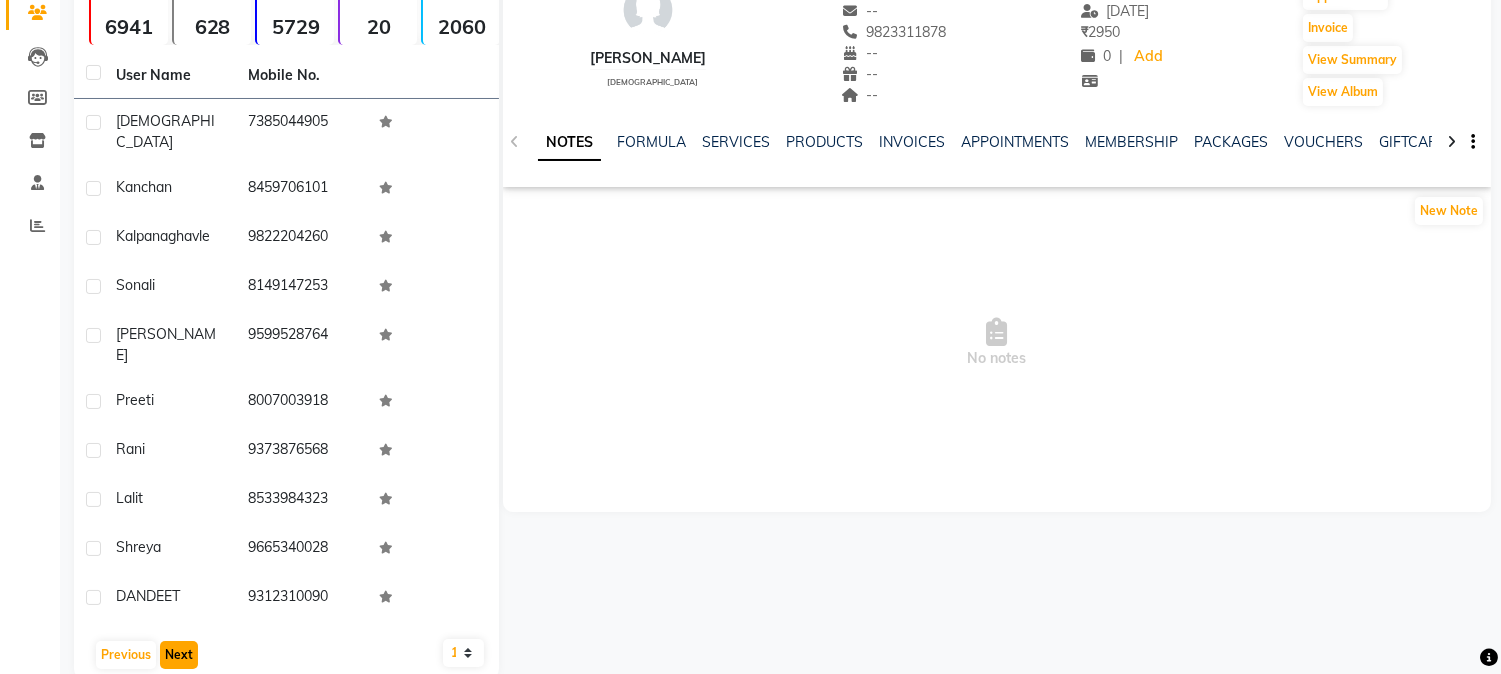 click on "Next" 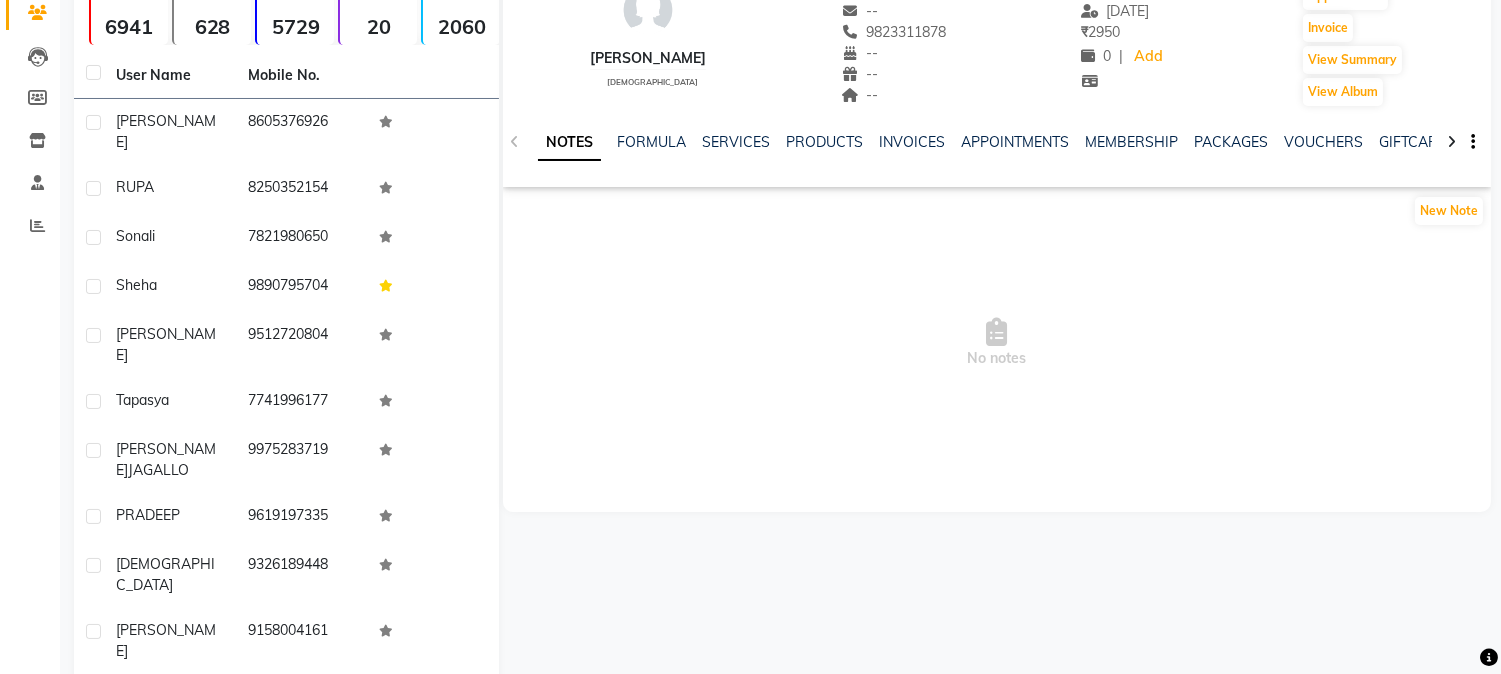 click on "Next" 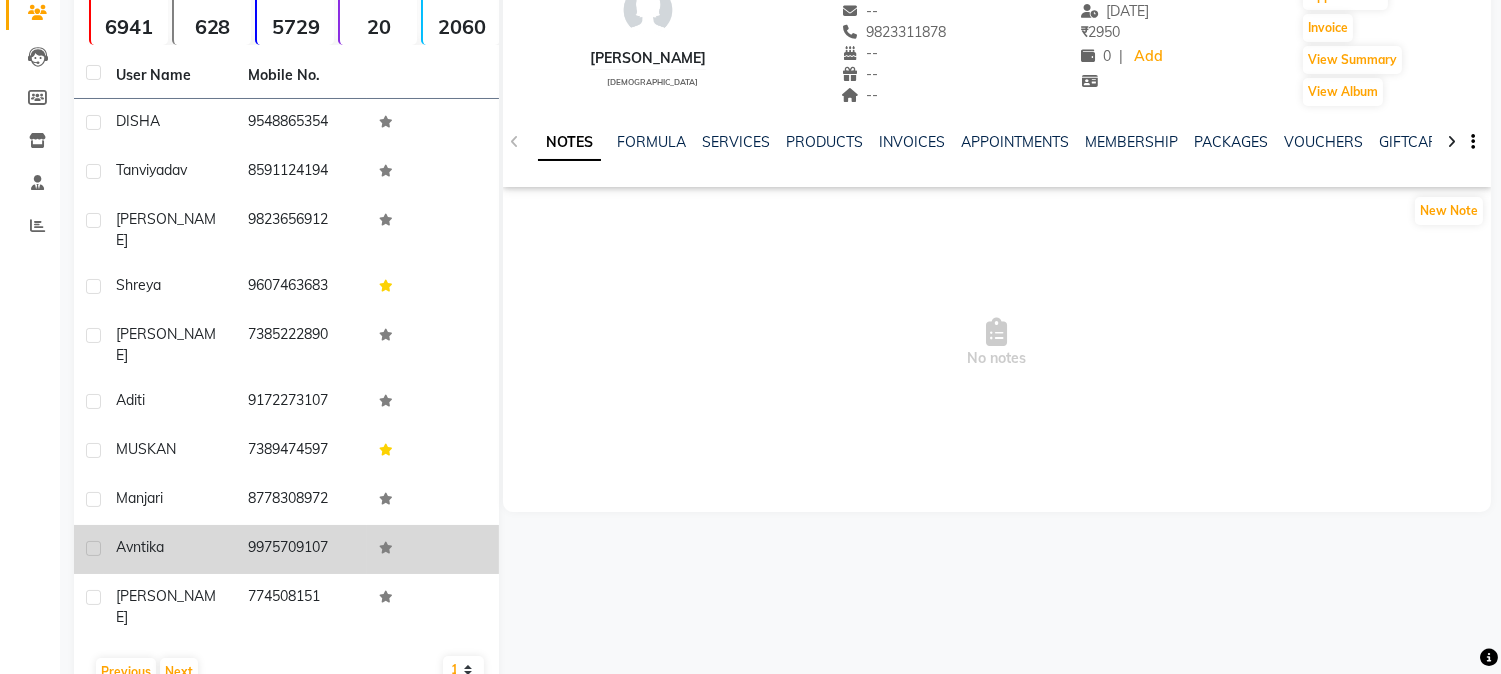 click on "9975709107" 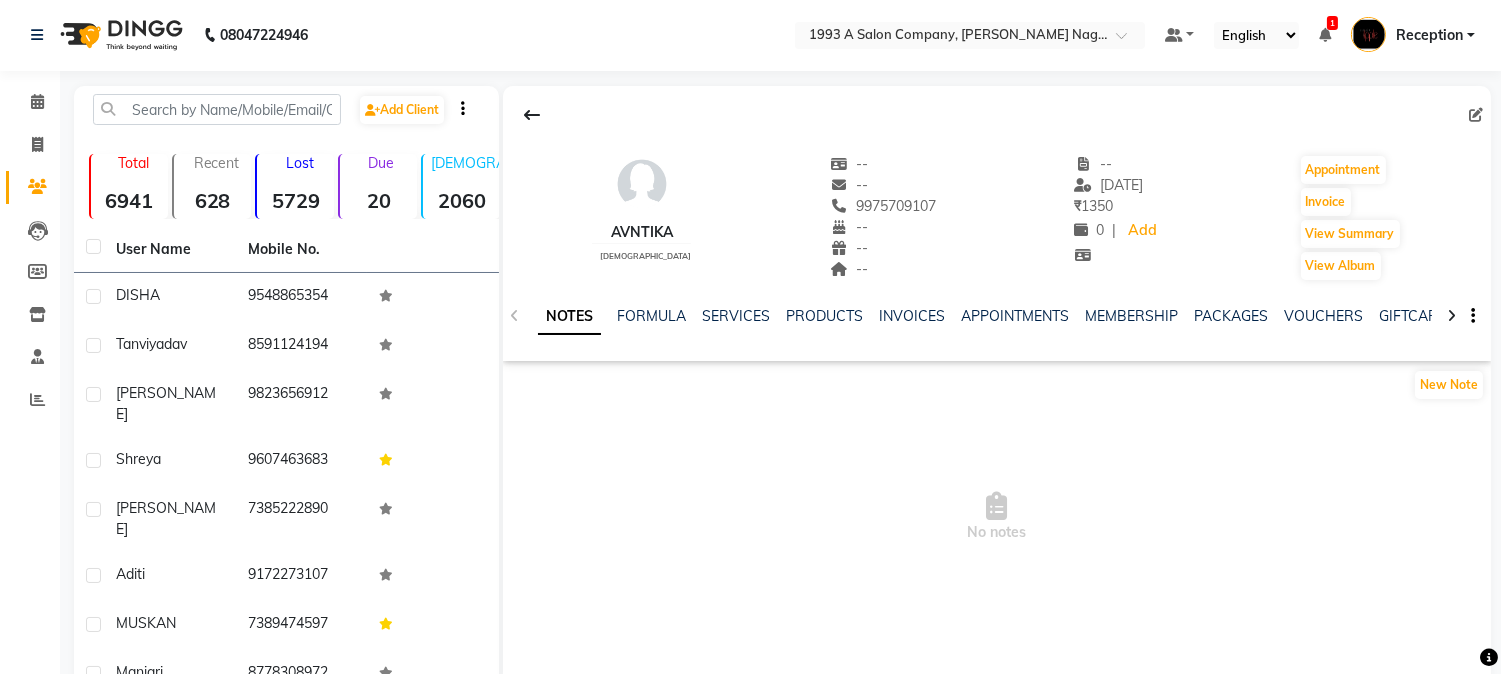 scroll, scrollTop: 0, scrollLeft: 0, axis: both 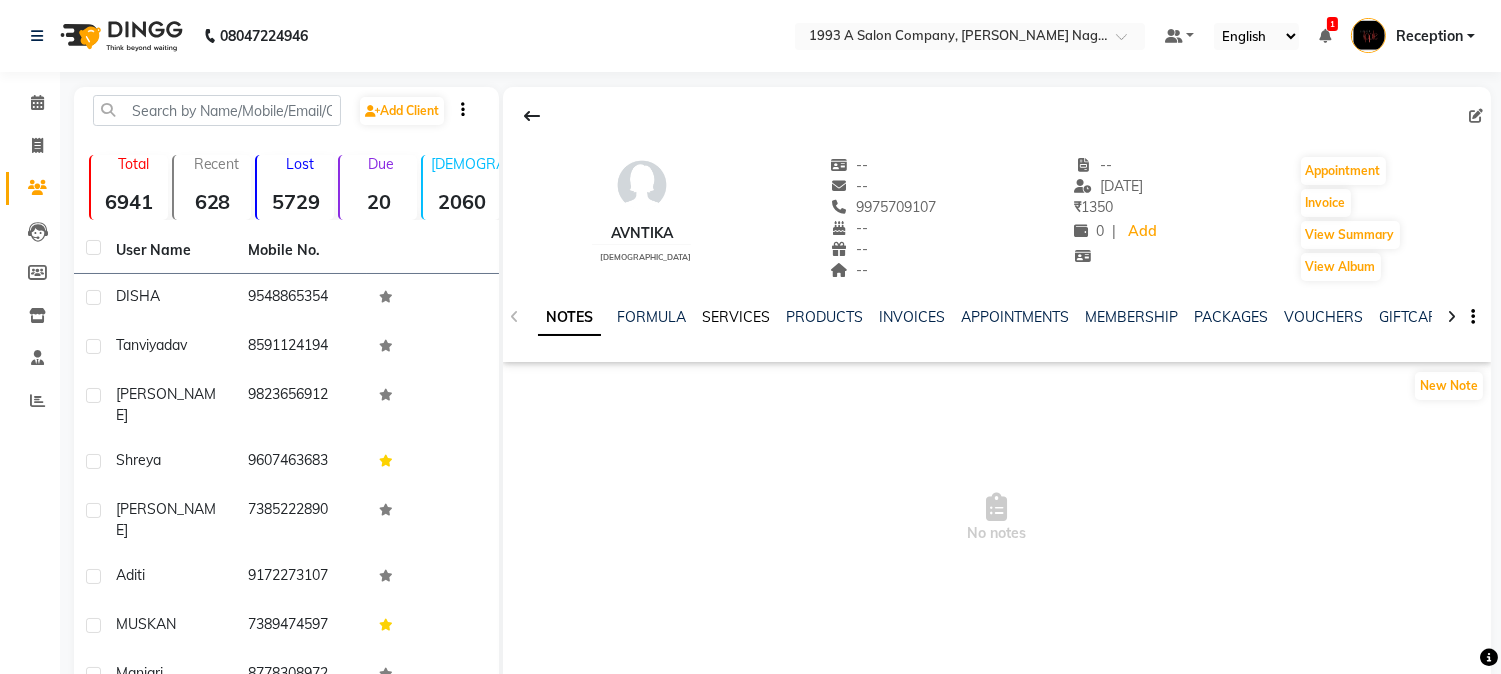 click on "SERVICES" 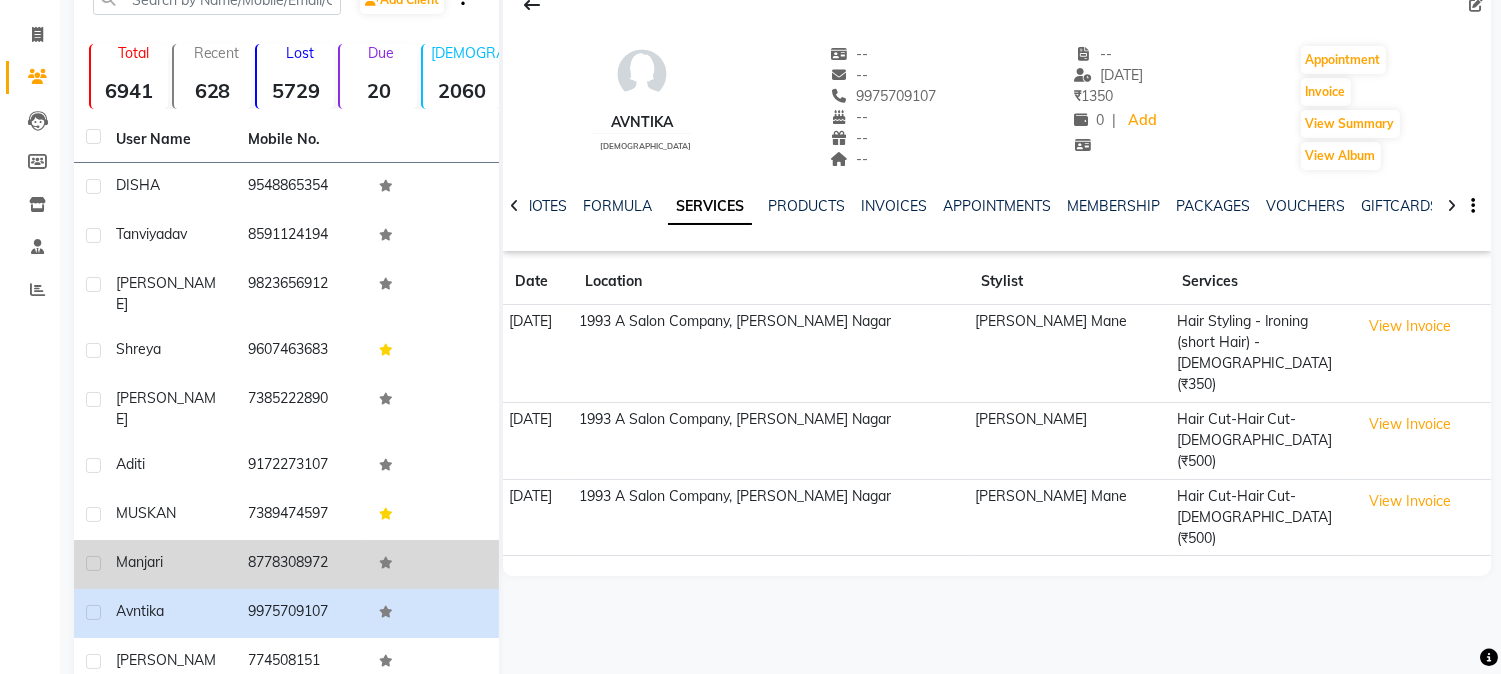 scroll, scrollTop: 175, scrollLeft: 0, axis: vertical 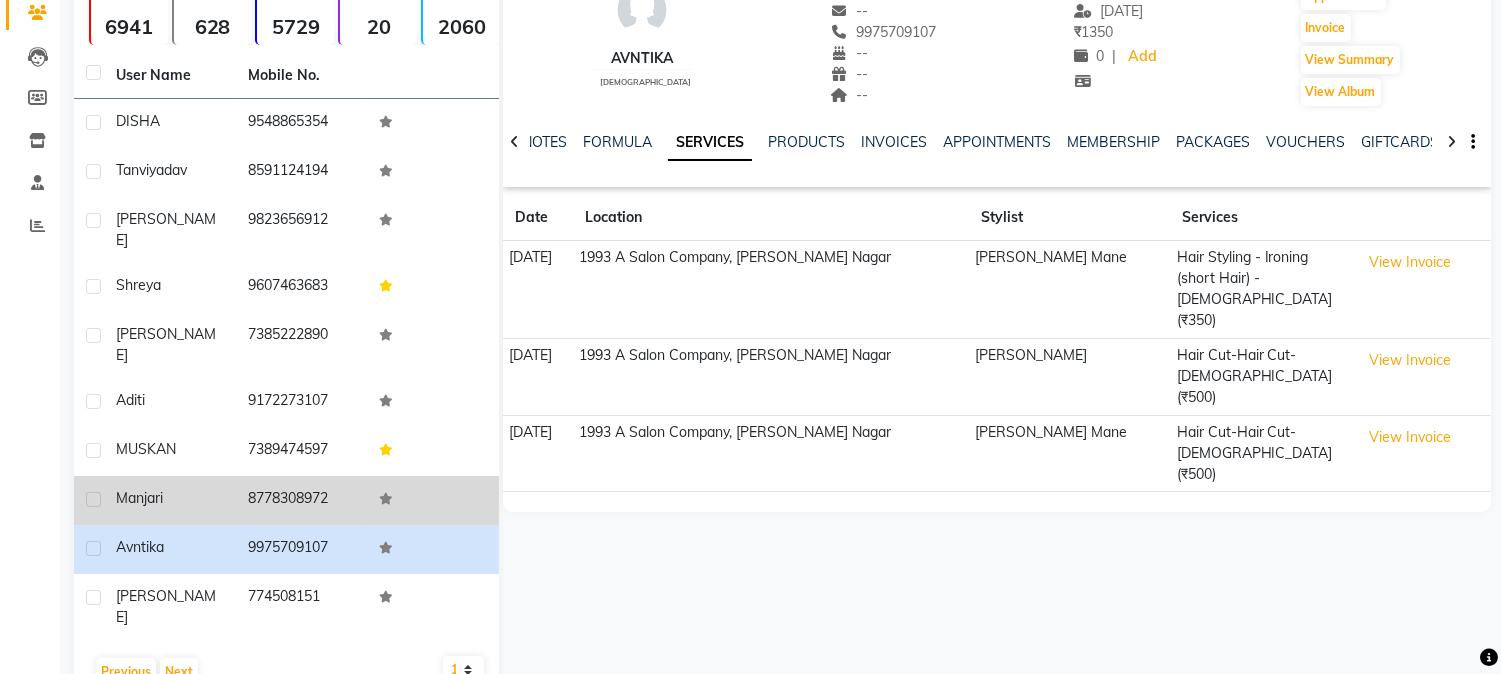 click on "manjari" 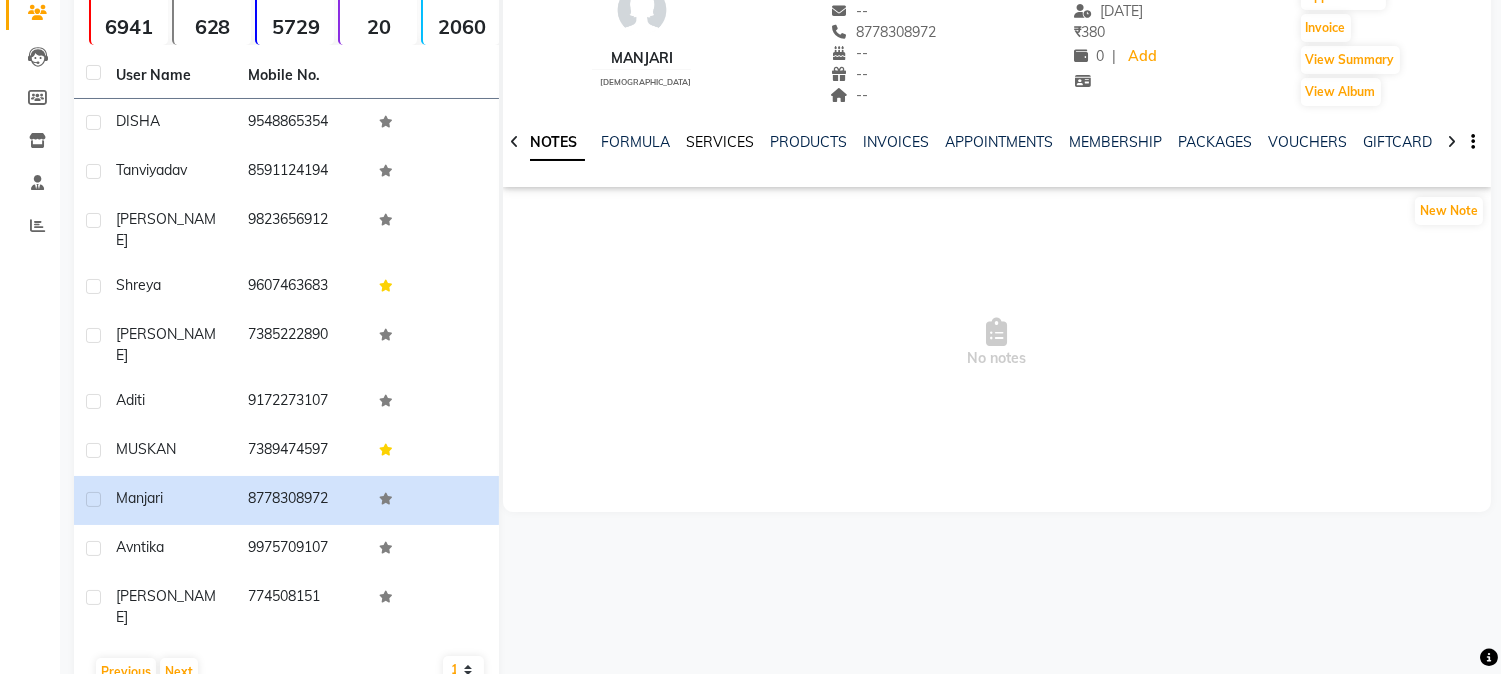 click on "SERVICES" 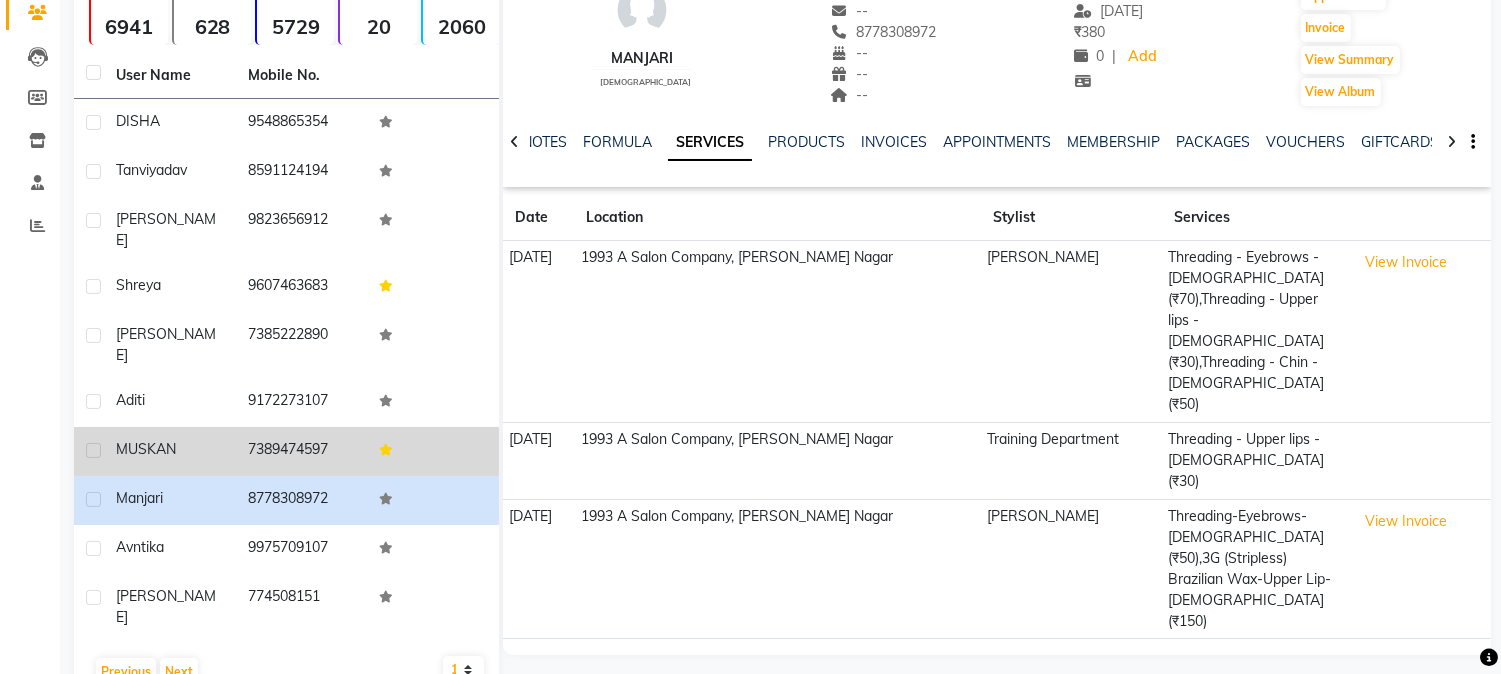 click on "MUSKAN" 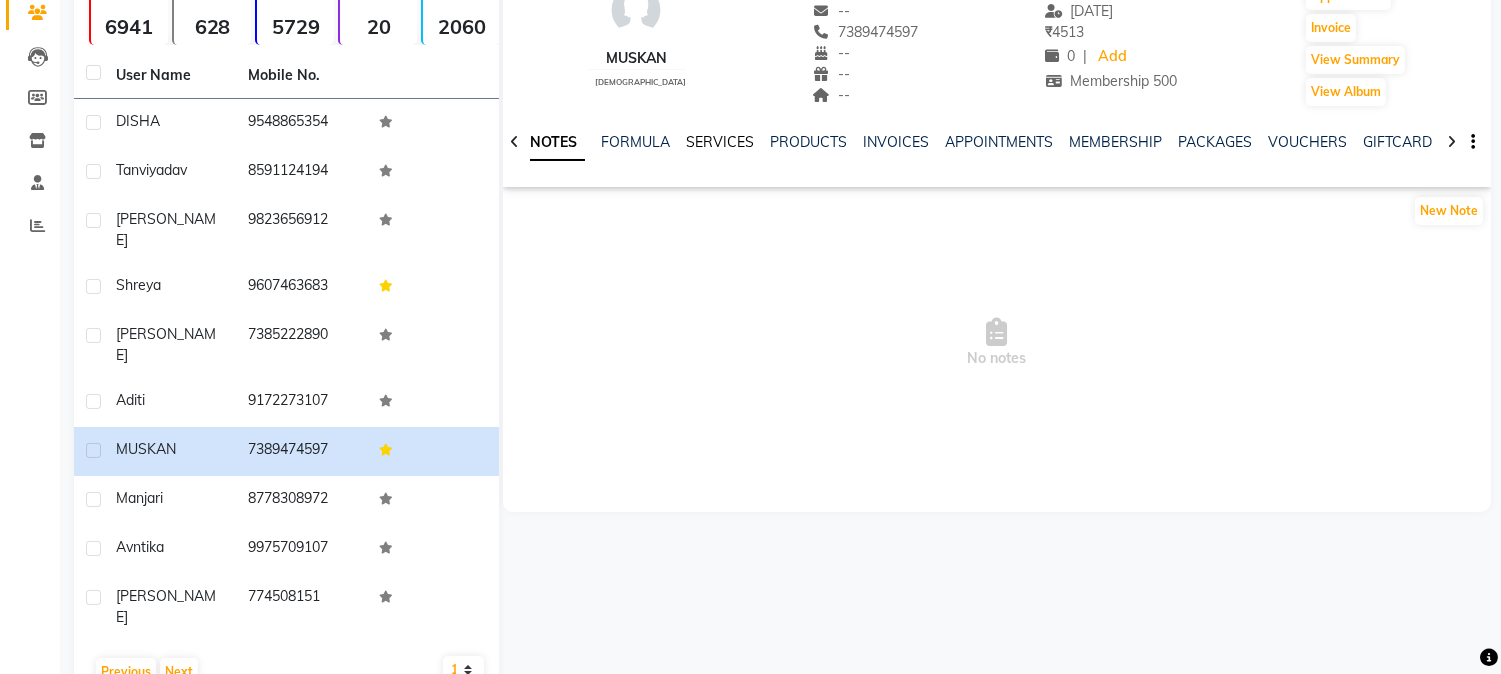 click on "SERVICES" 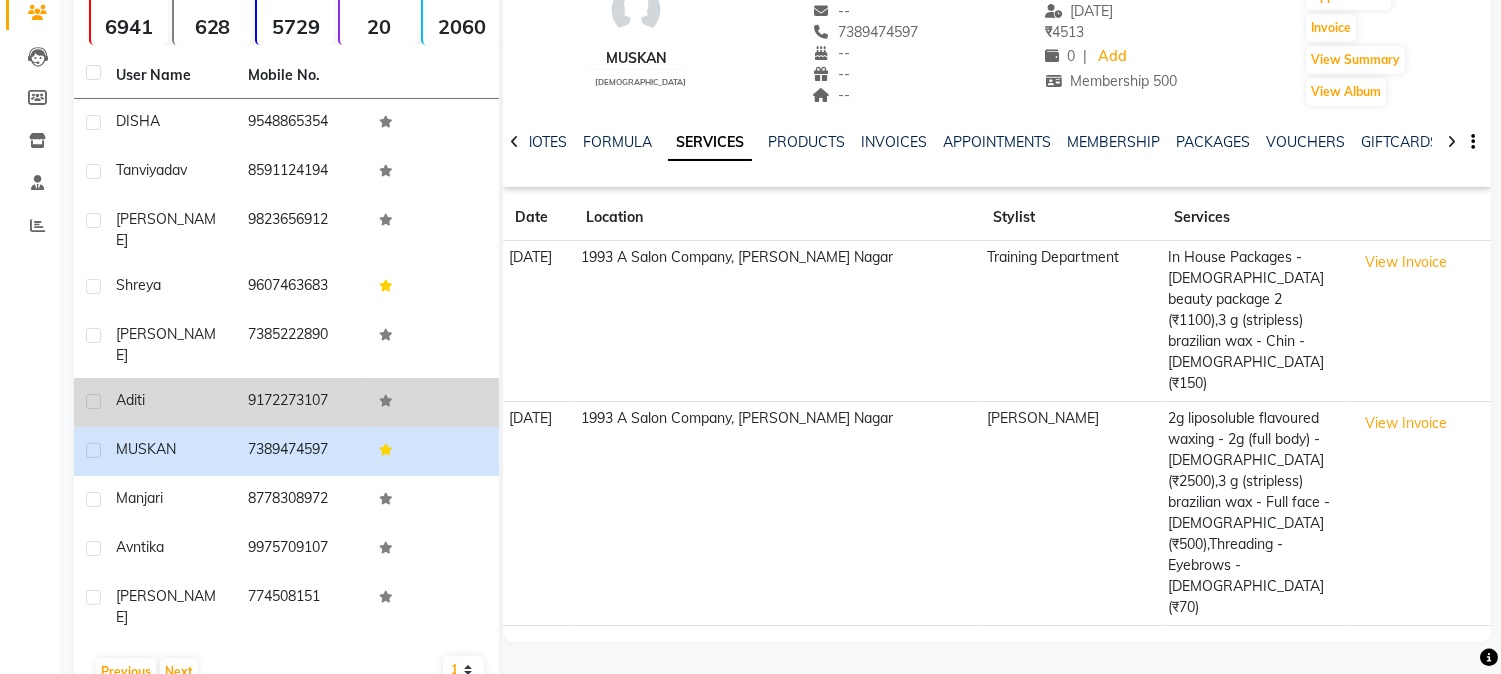 click on "9172273107" 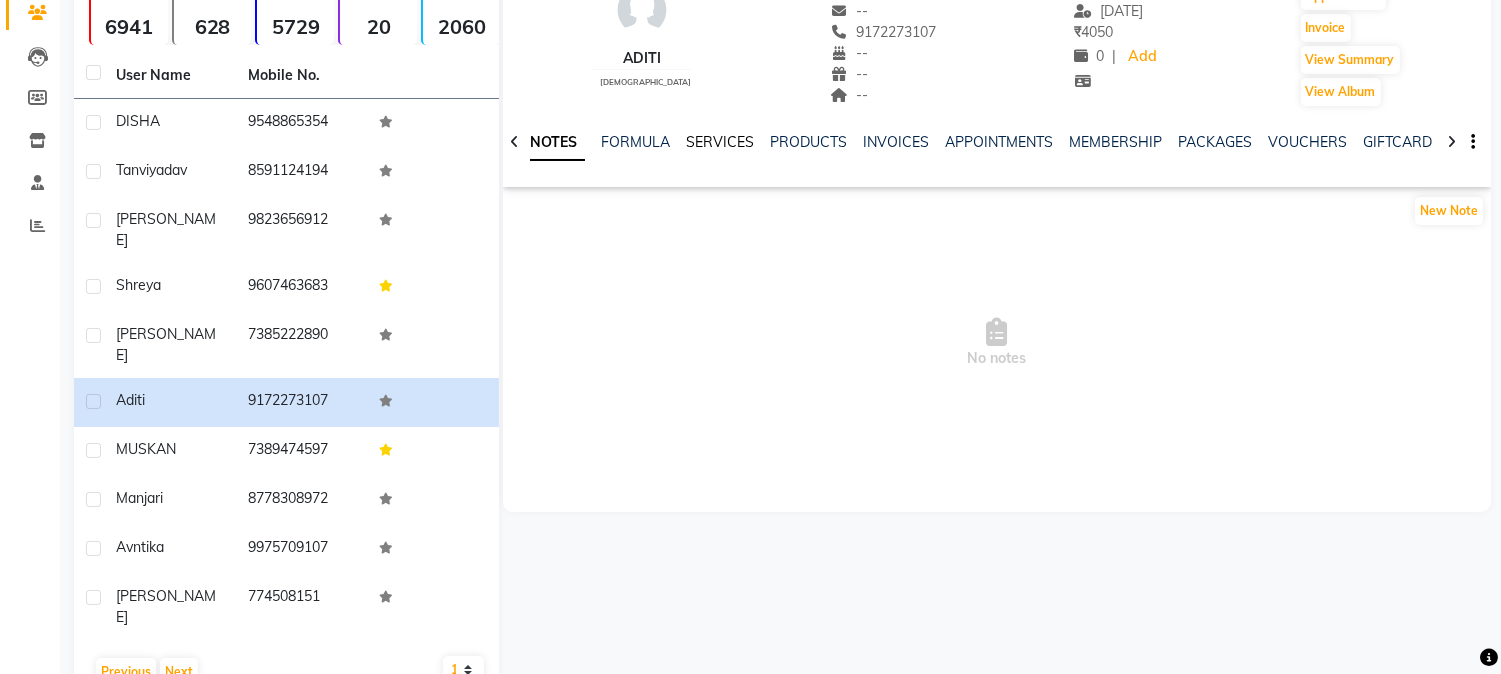 click on "SERVICES" 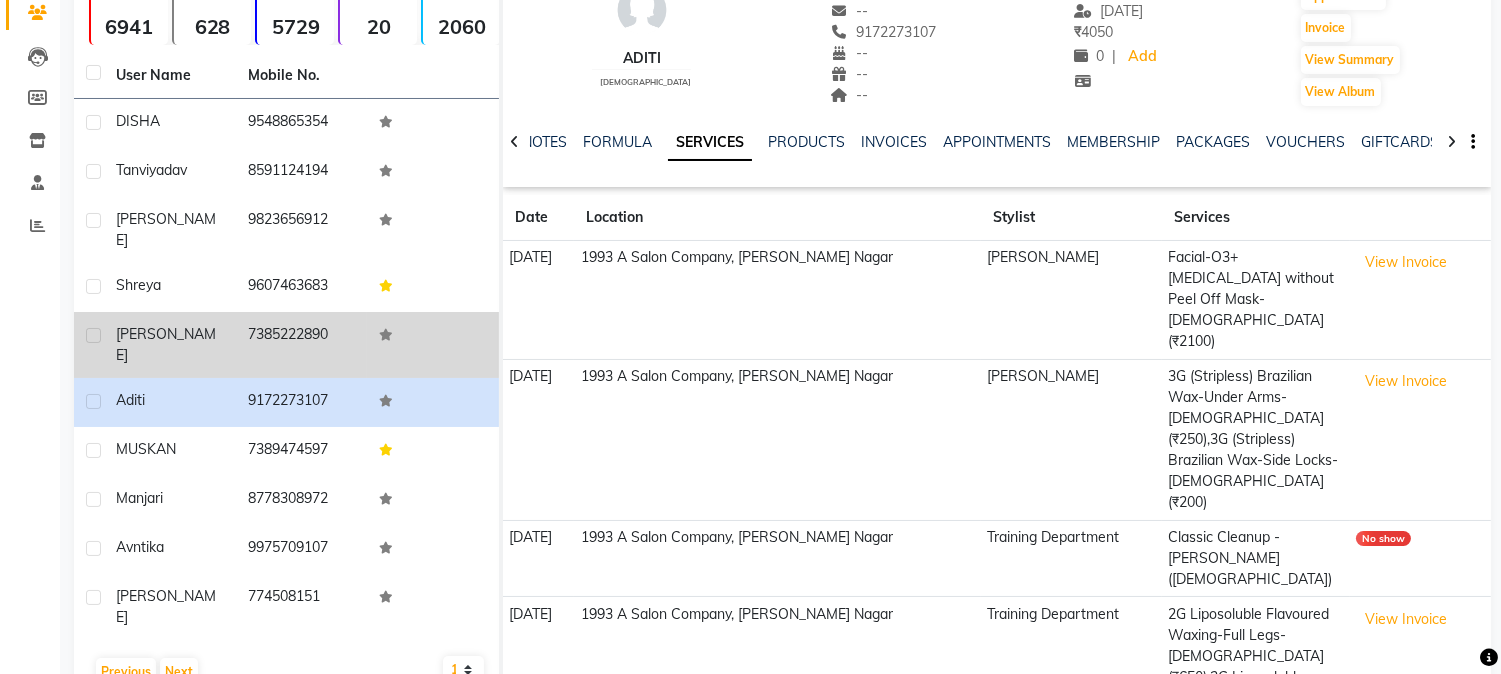 click on "7385222890" 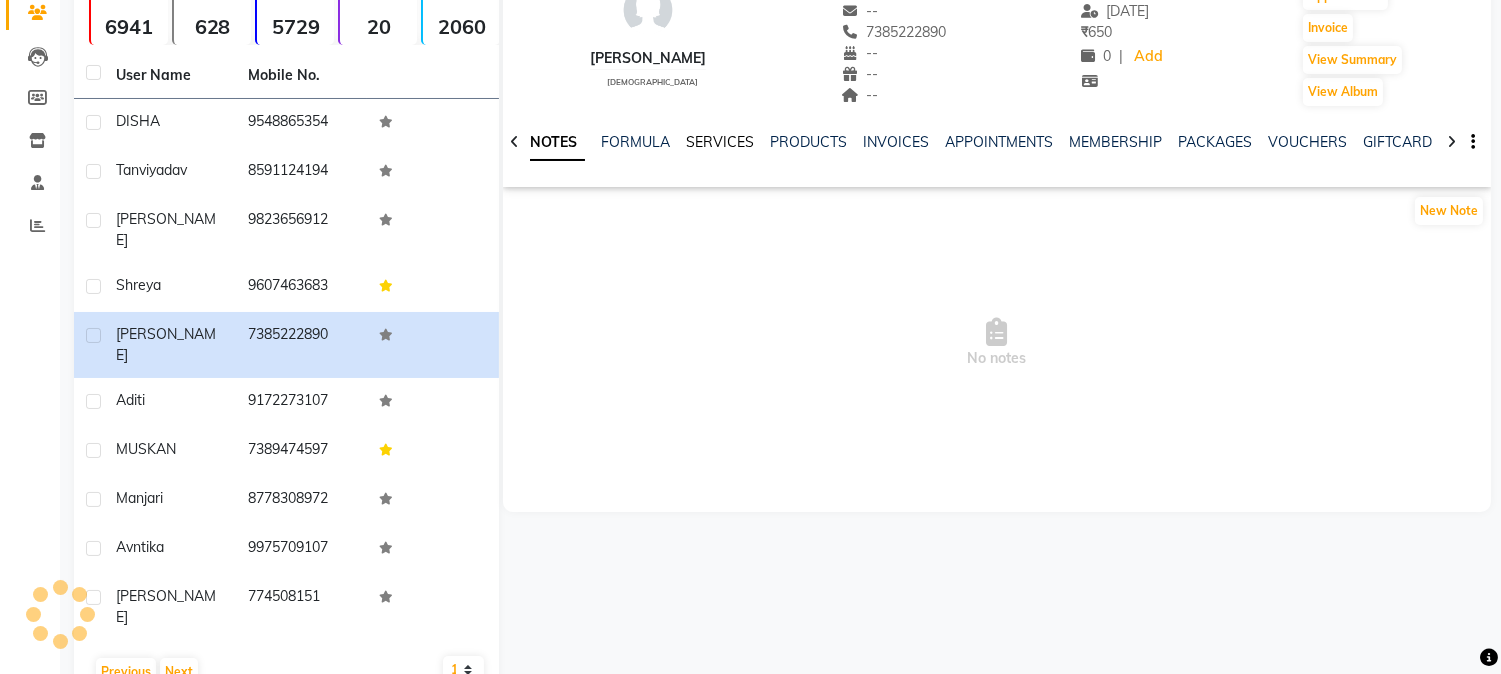 click on "SERVICES" 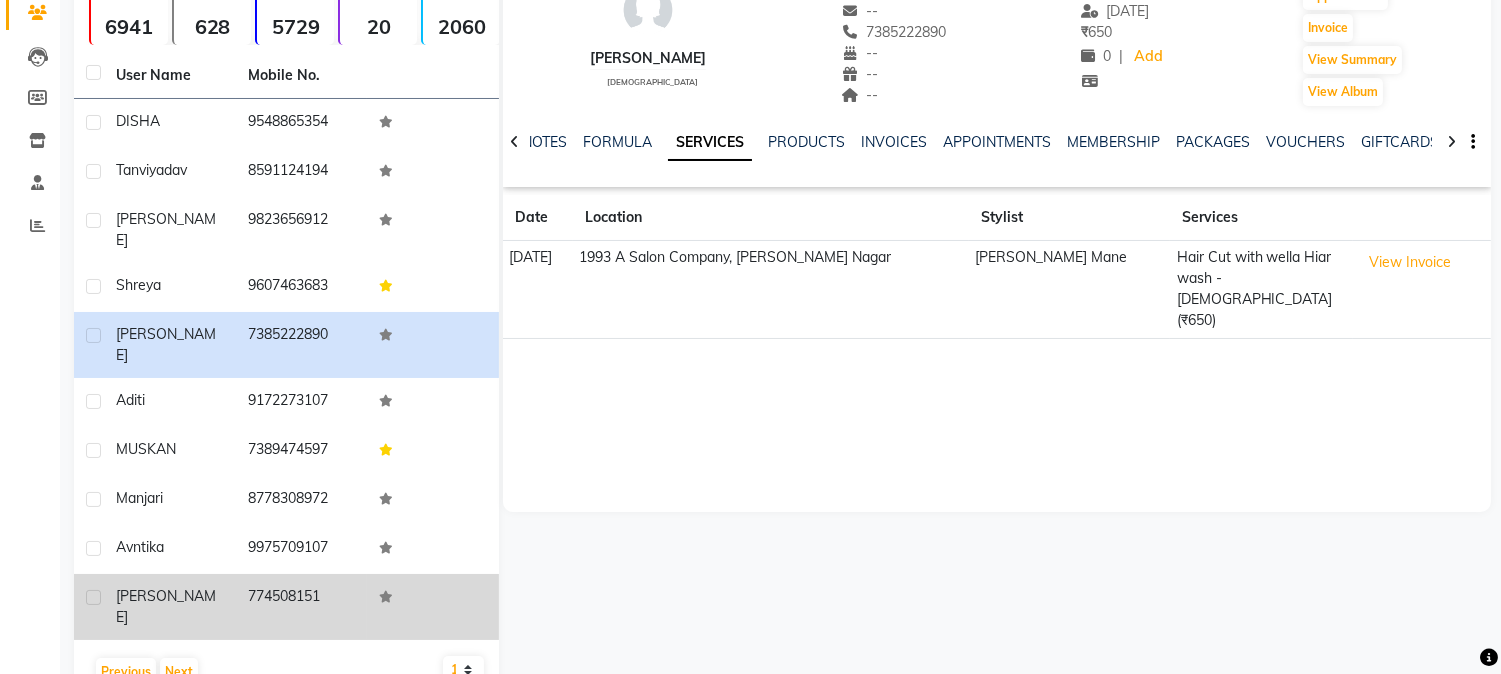 click on "[PERSON_NAME]" 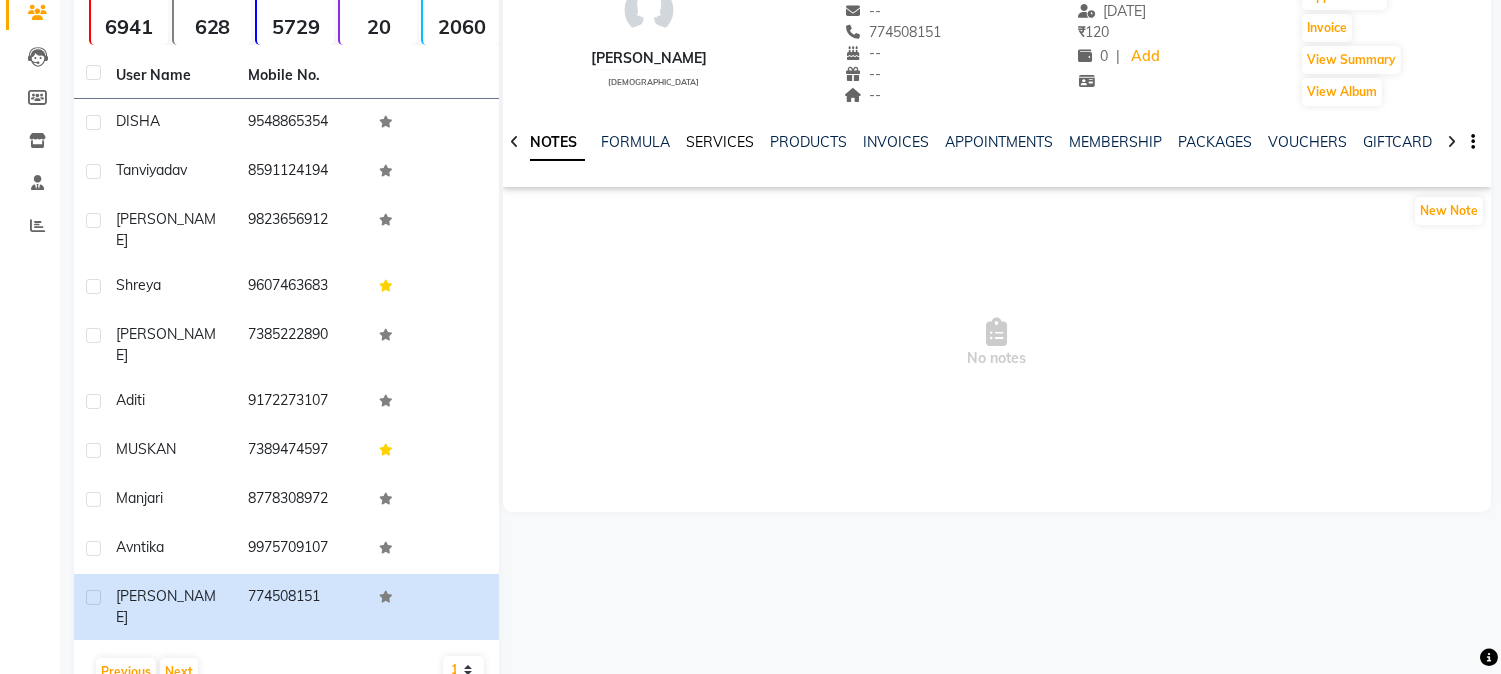 click on "SERVICES" 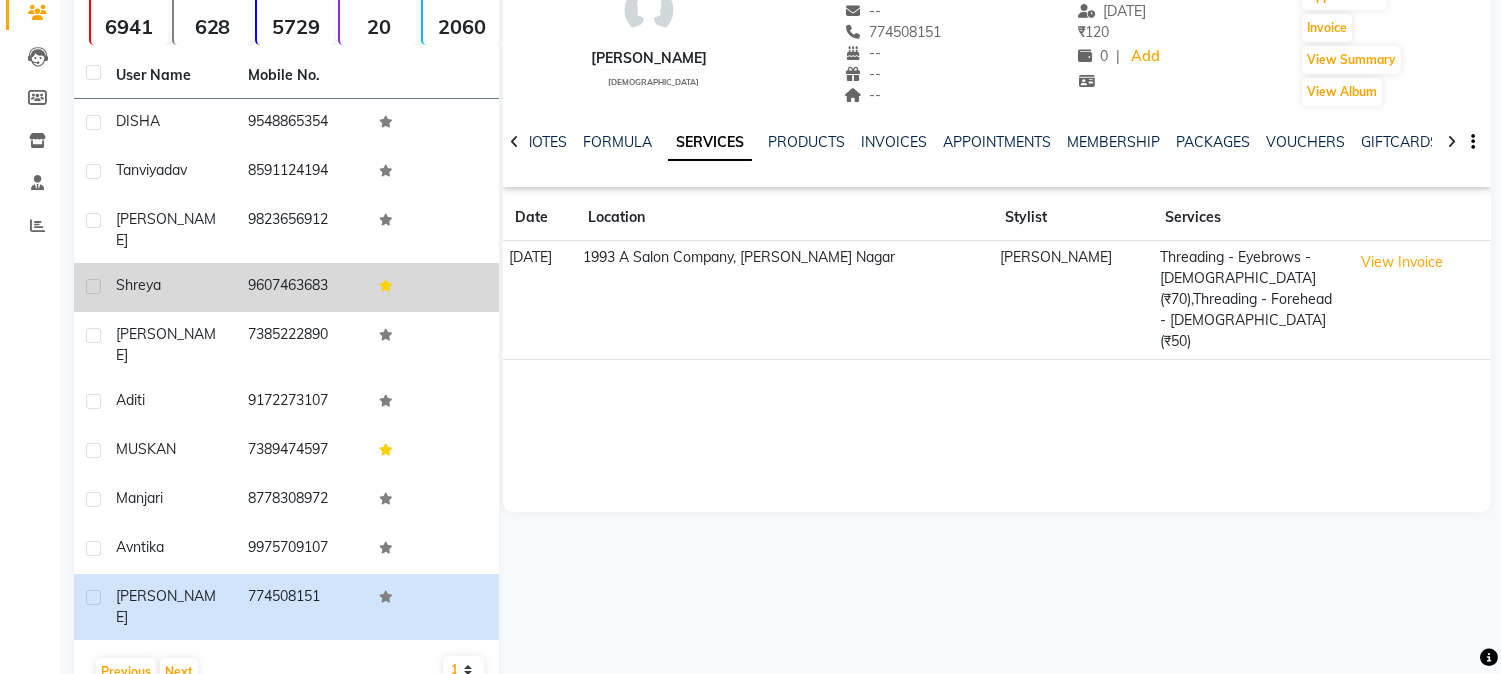 click on "9607463683" 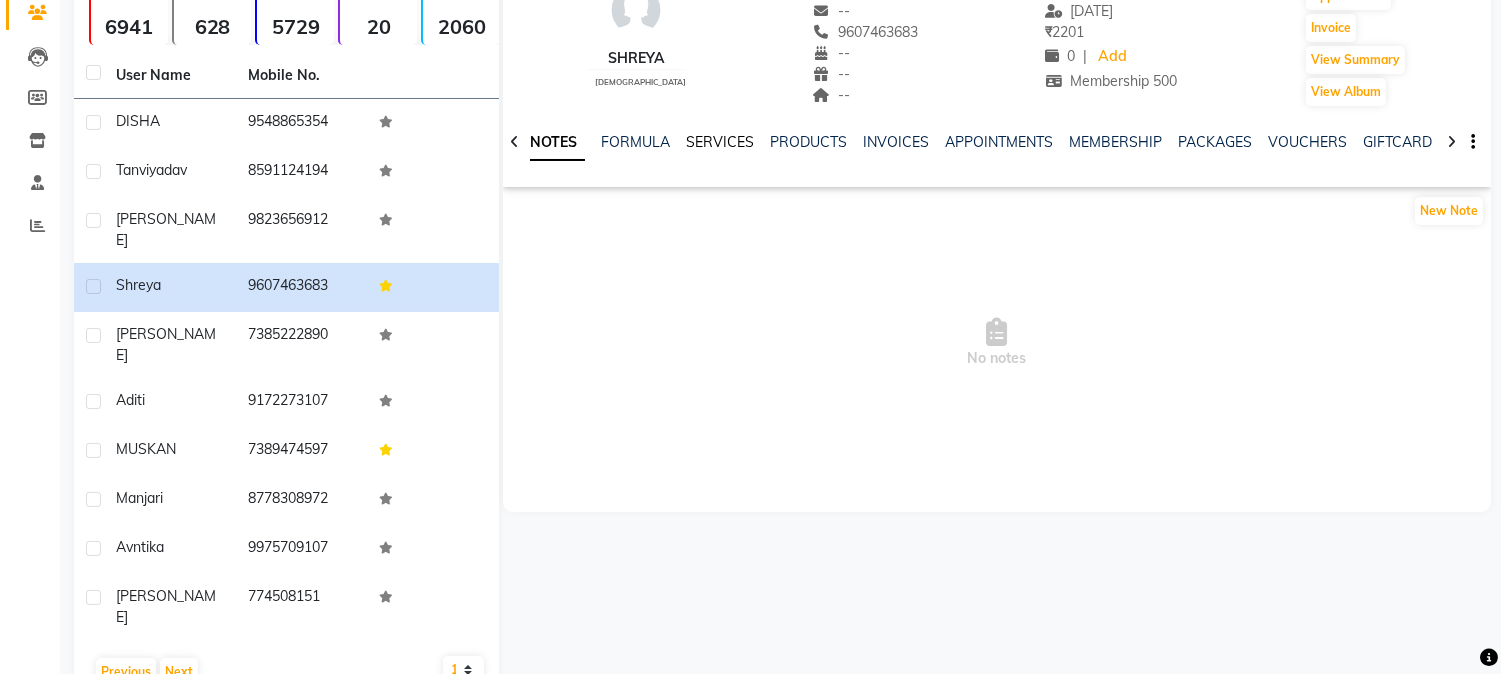 click on "SERVICES" 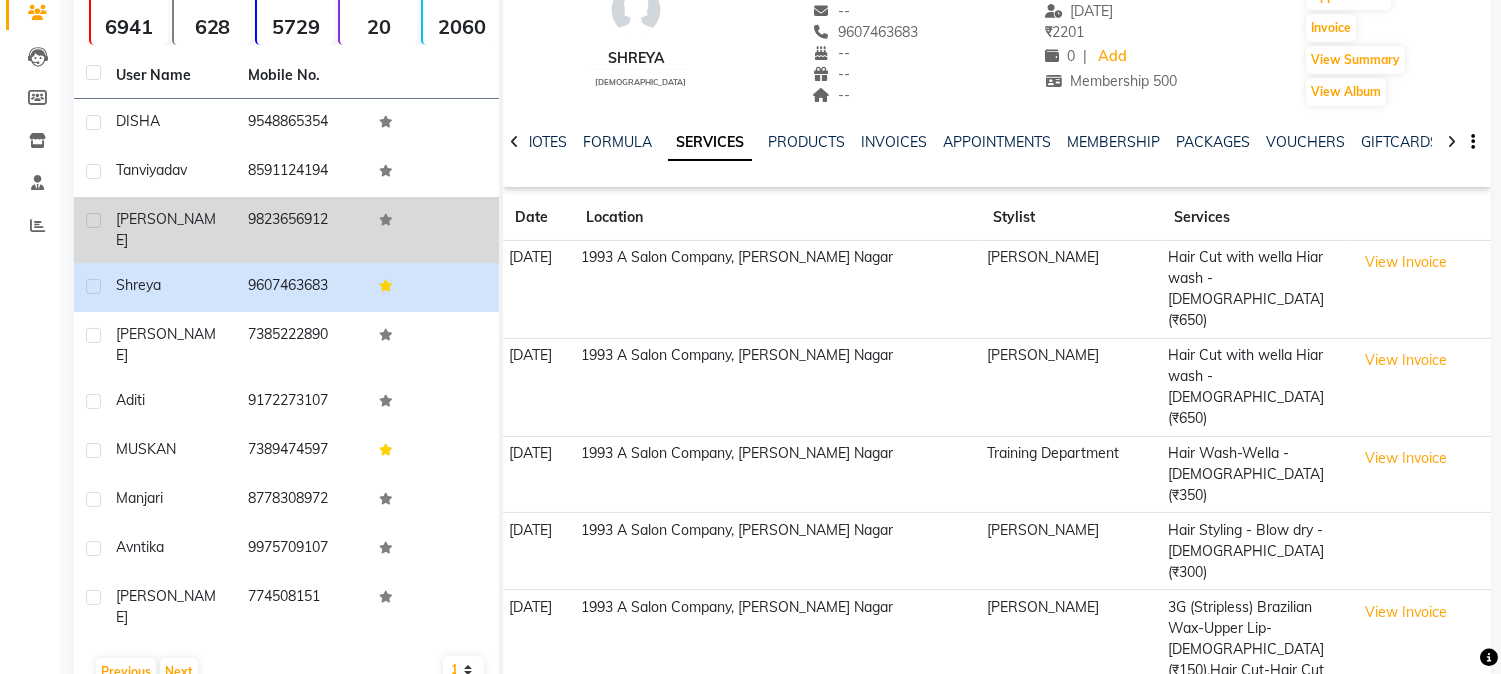 click on "9823656912" 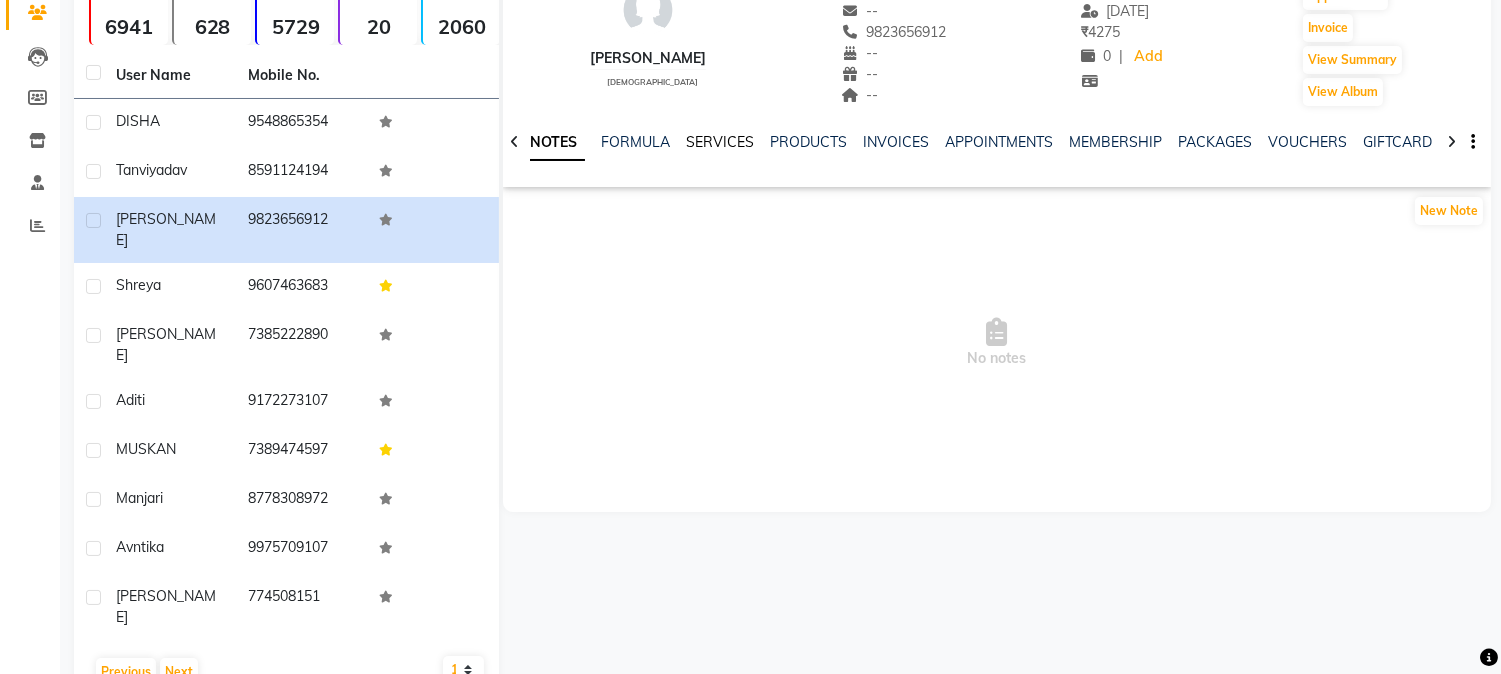click on "SERVICES" 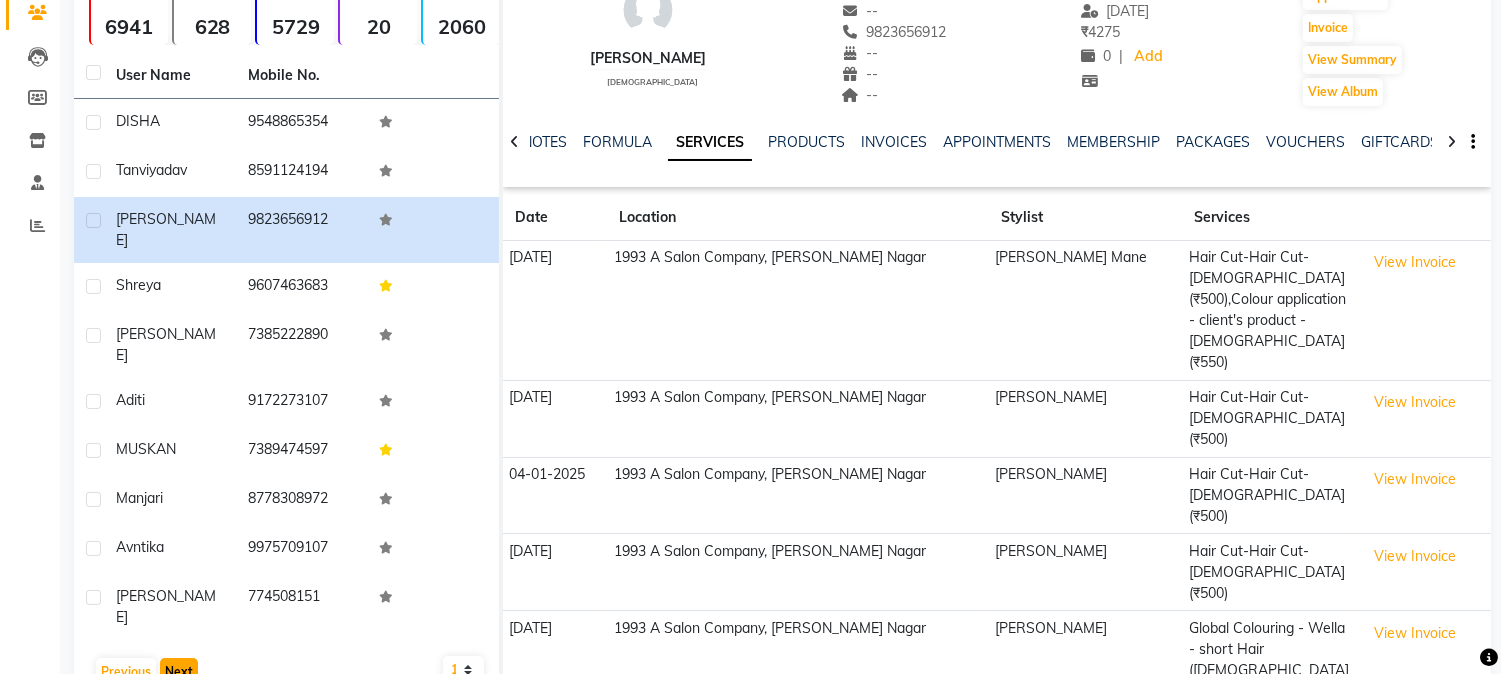 click on "Next" 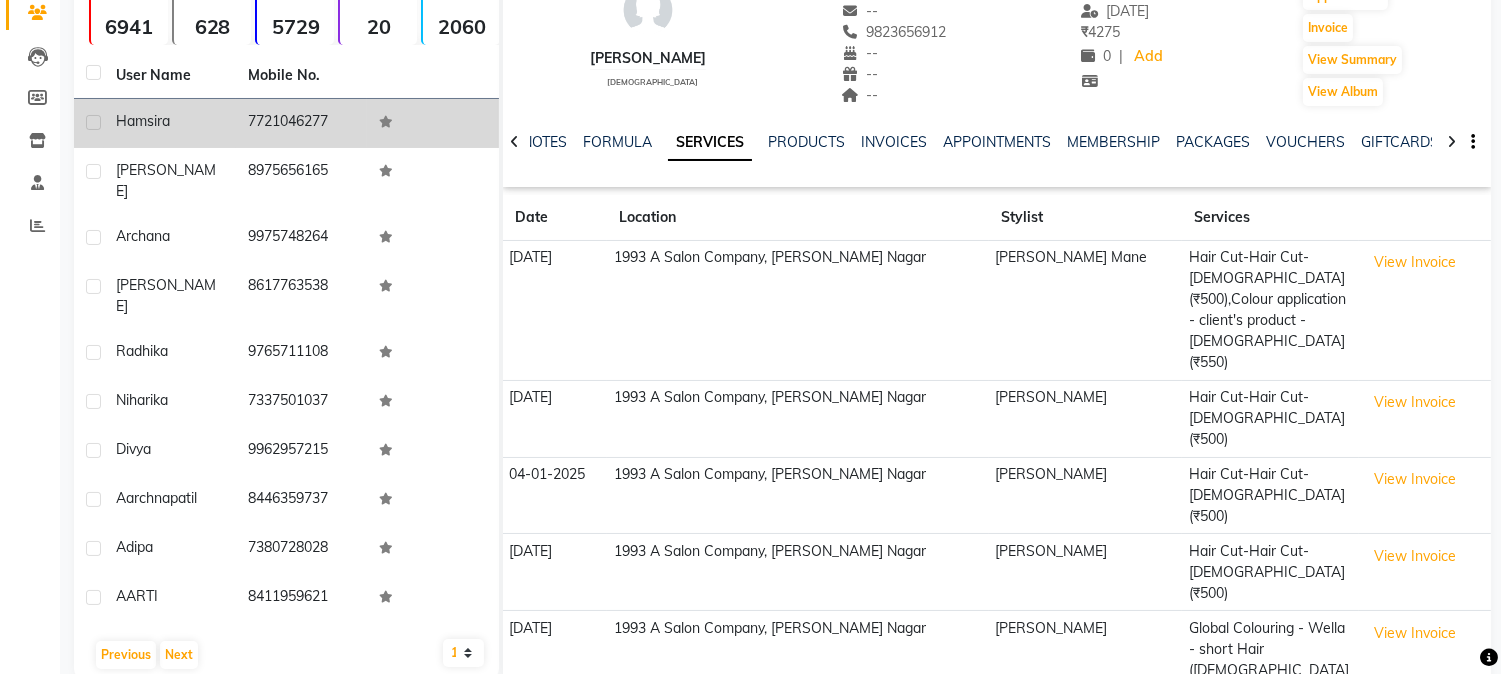 click on "7721046277" 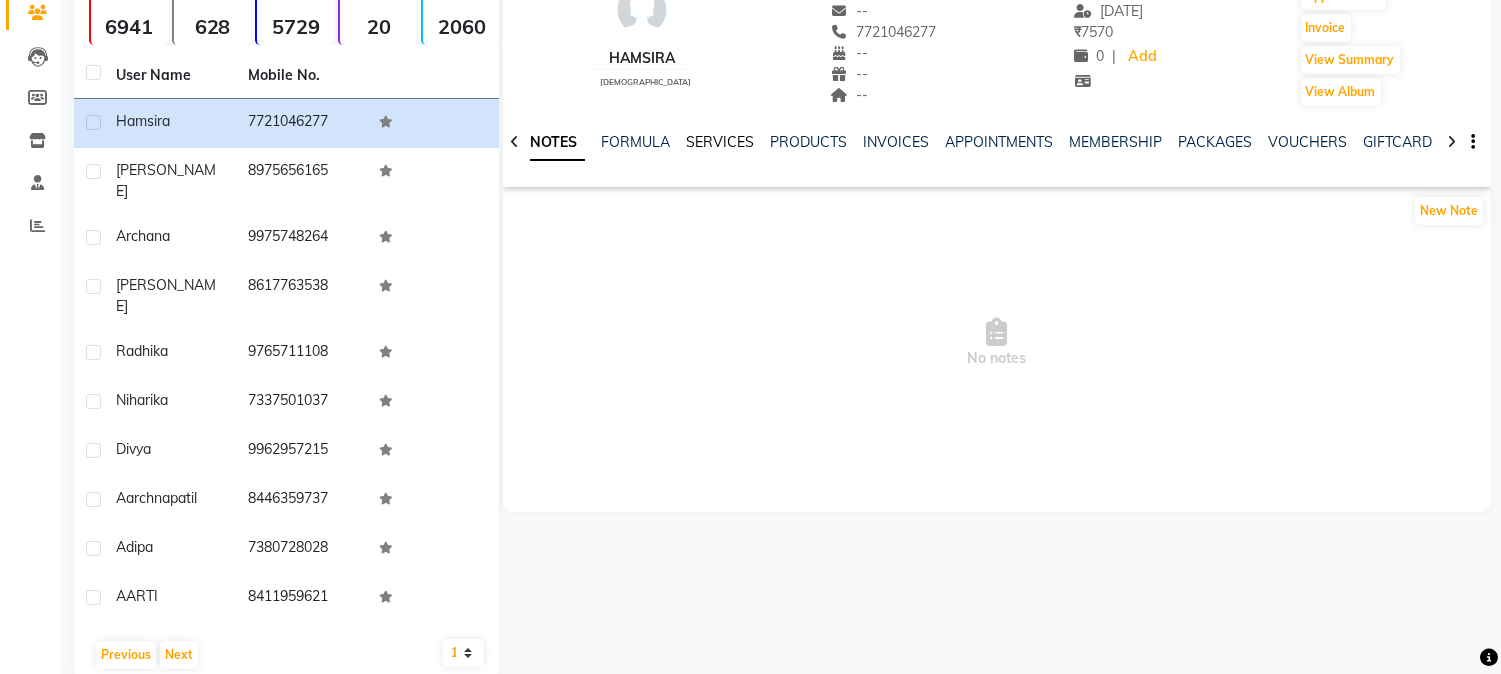 drag, startPoint x: 706, startPoint y: 134, endPoint x: 677, endPoint y: 135, distance: 29.017237 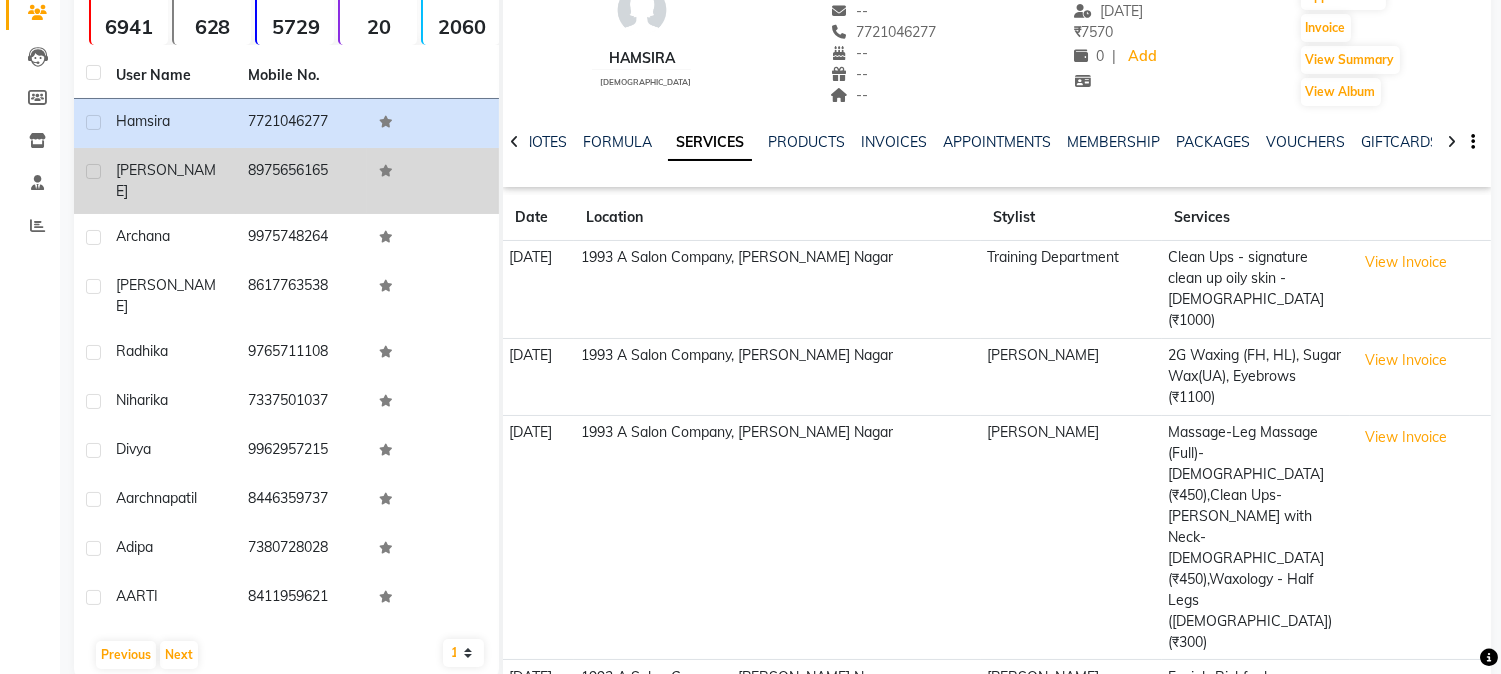 click on "8975656165" 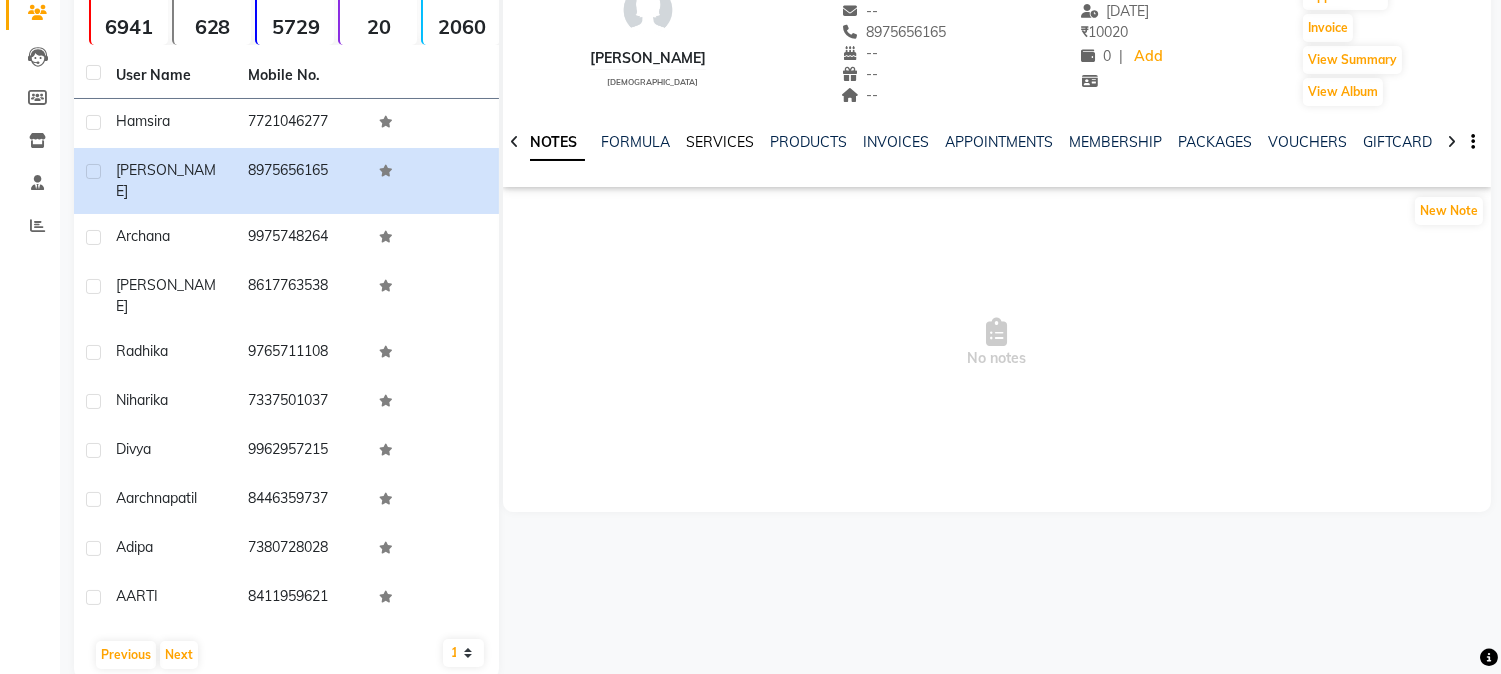 click on "SERVICES" 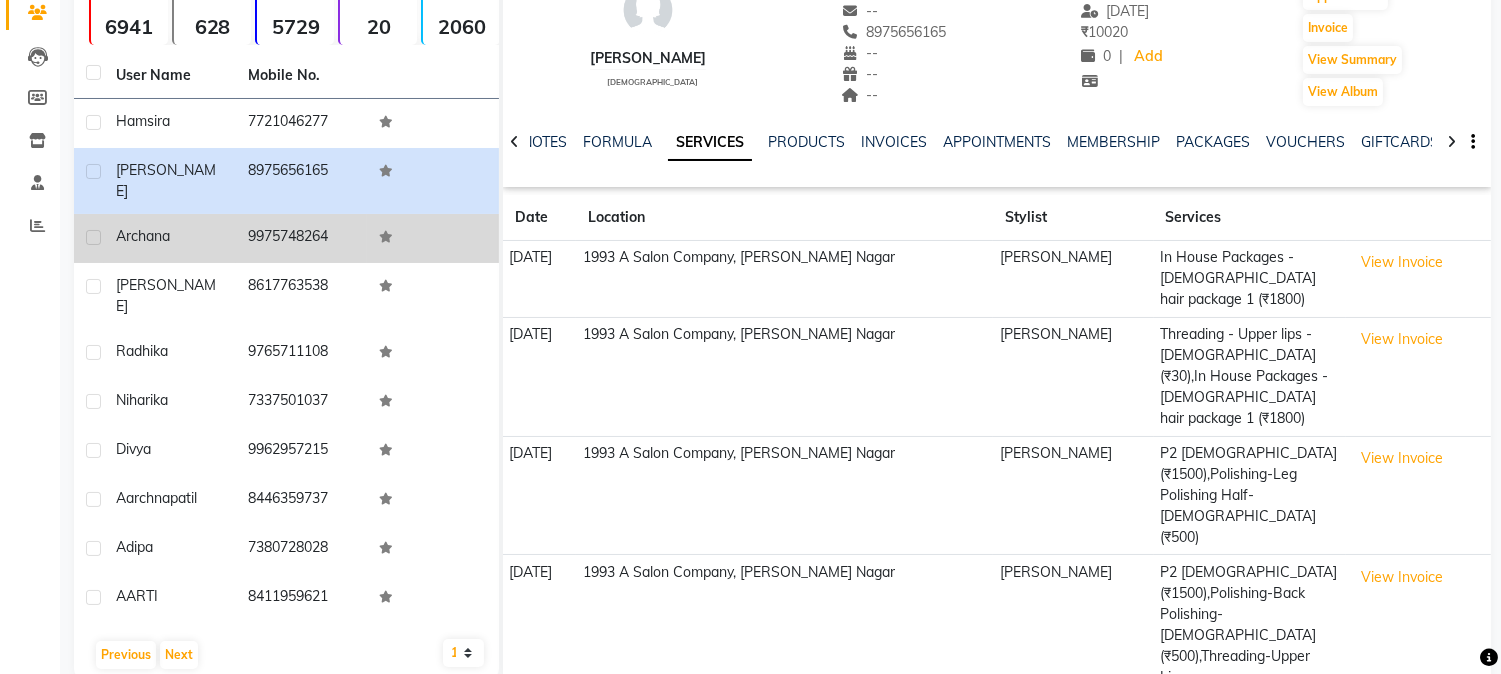 click on "9975748264" 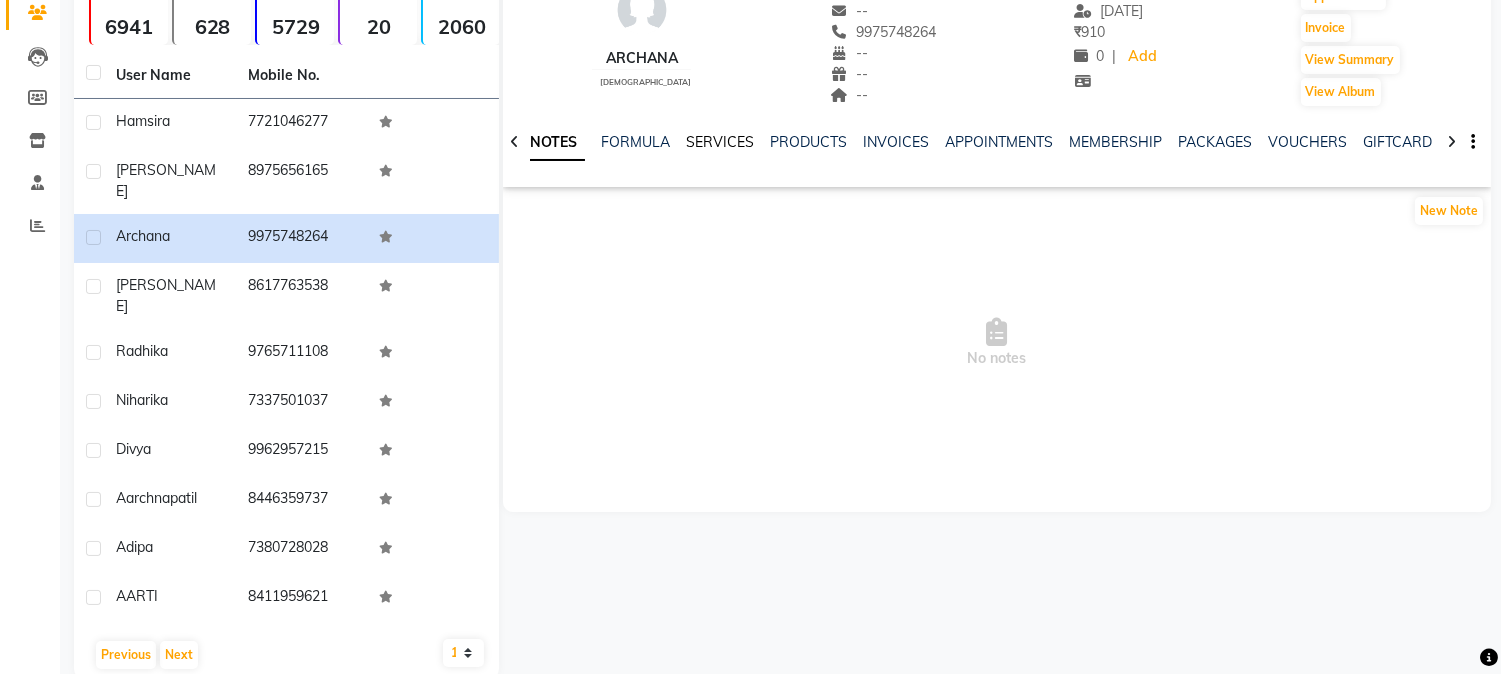 click on "SERVICES" 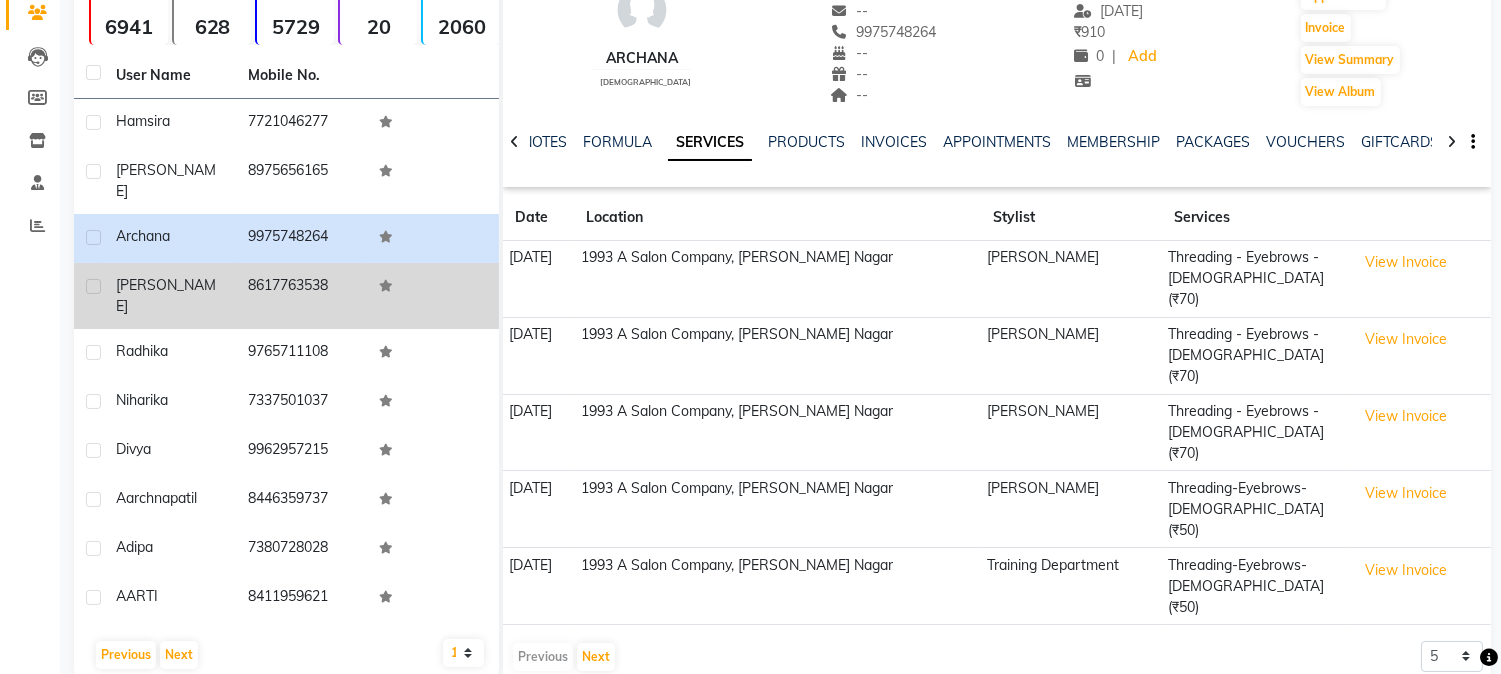 click on "8617763538" 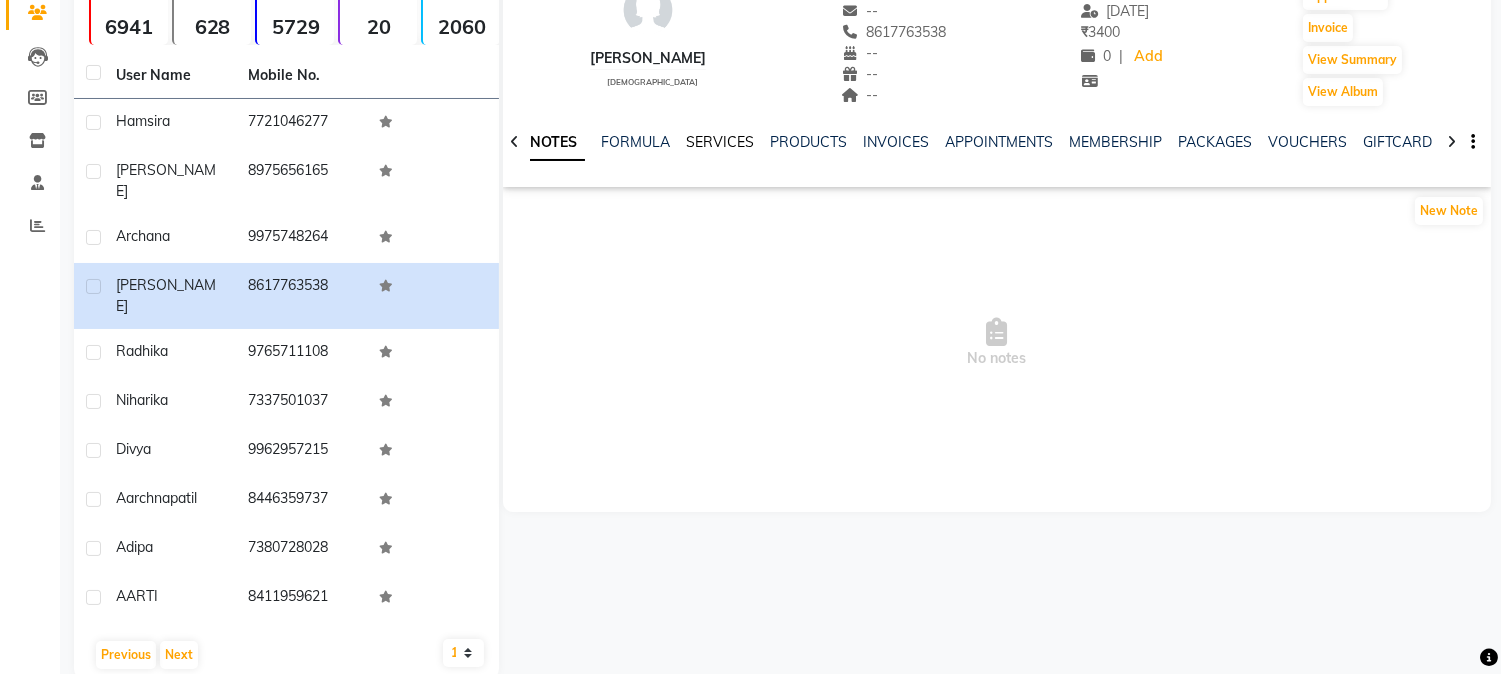 click on "SERVICES" 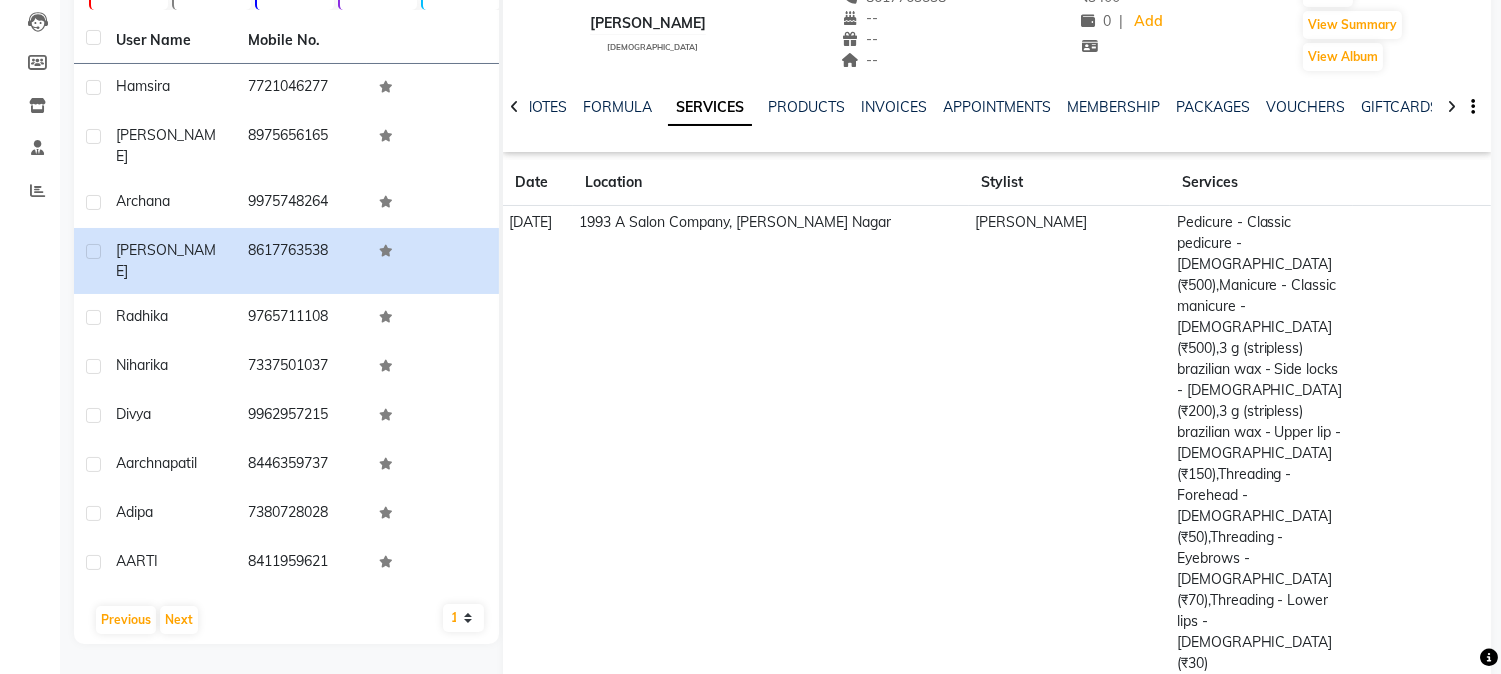 scroll, scrollTop: 242, scrollLeft: 0, axis: vertical 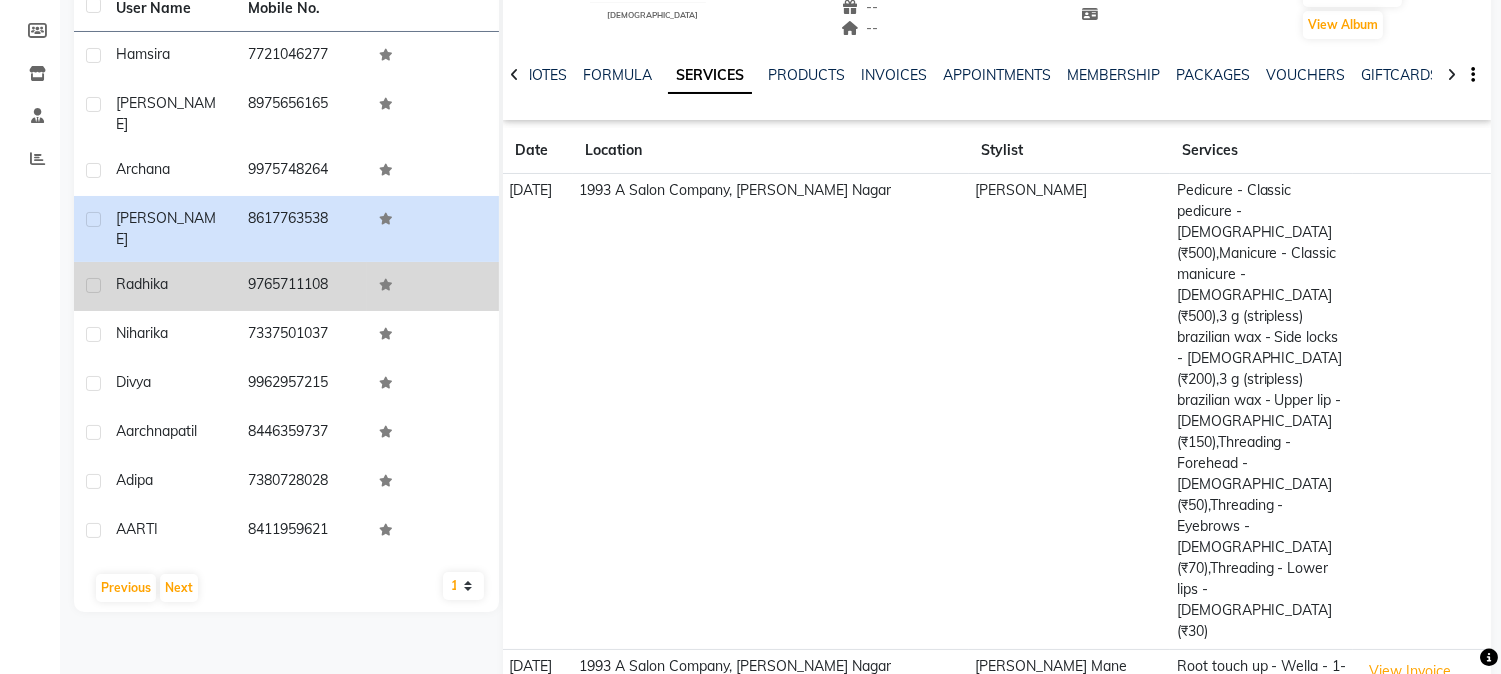 click on "9765711108" 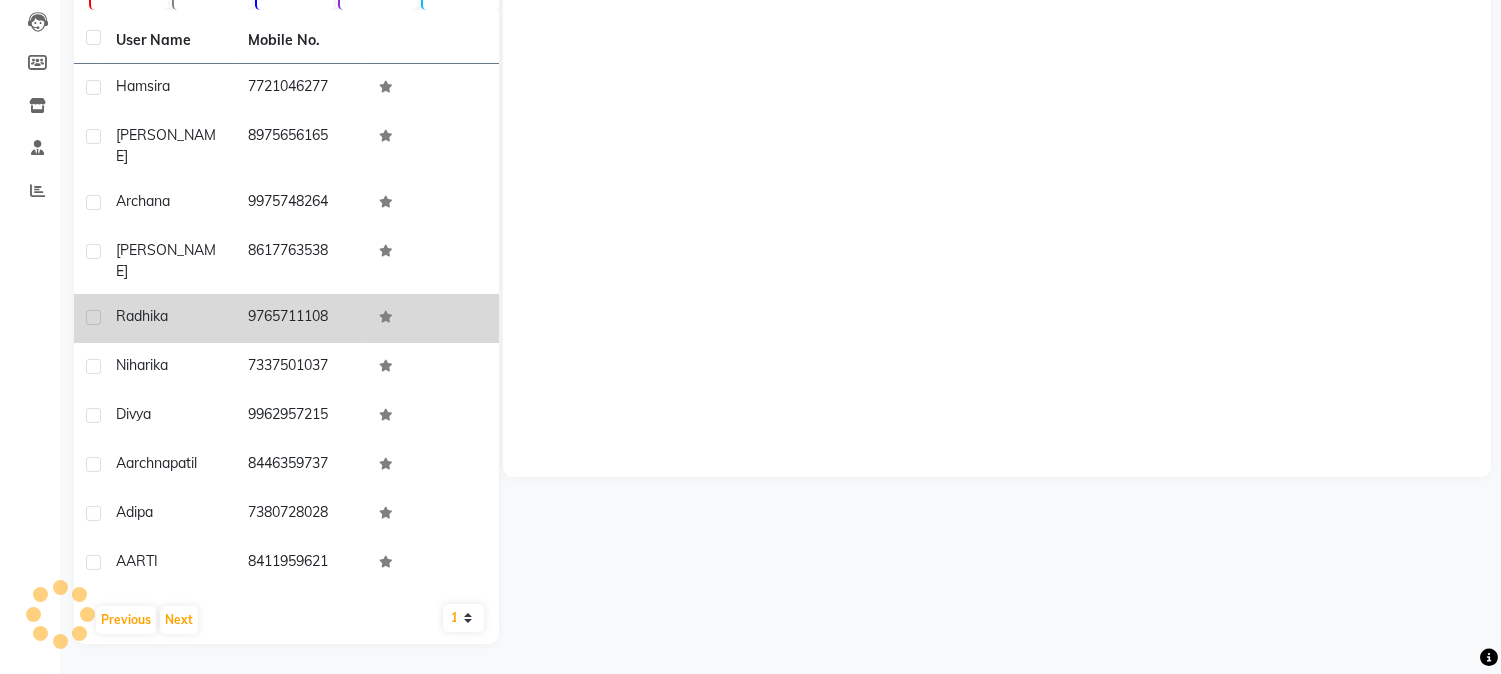 scroll, scrollTop: 175, scrollLeft: 0, axis: vertical 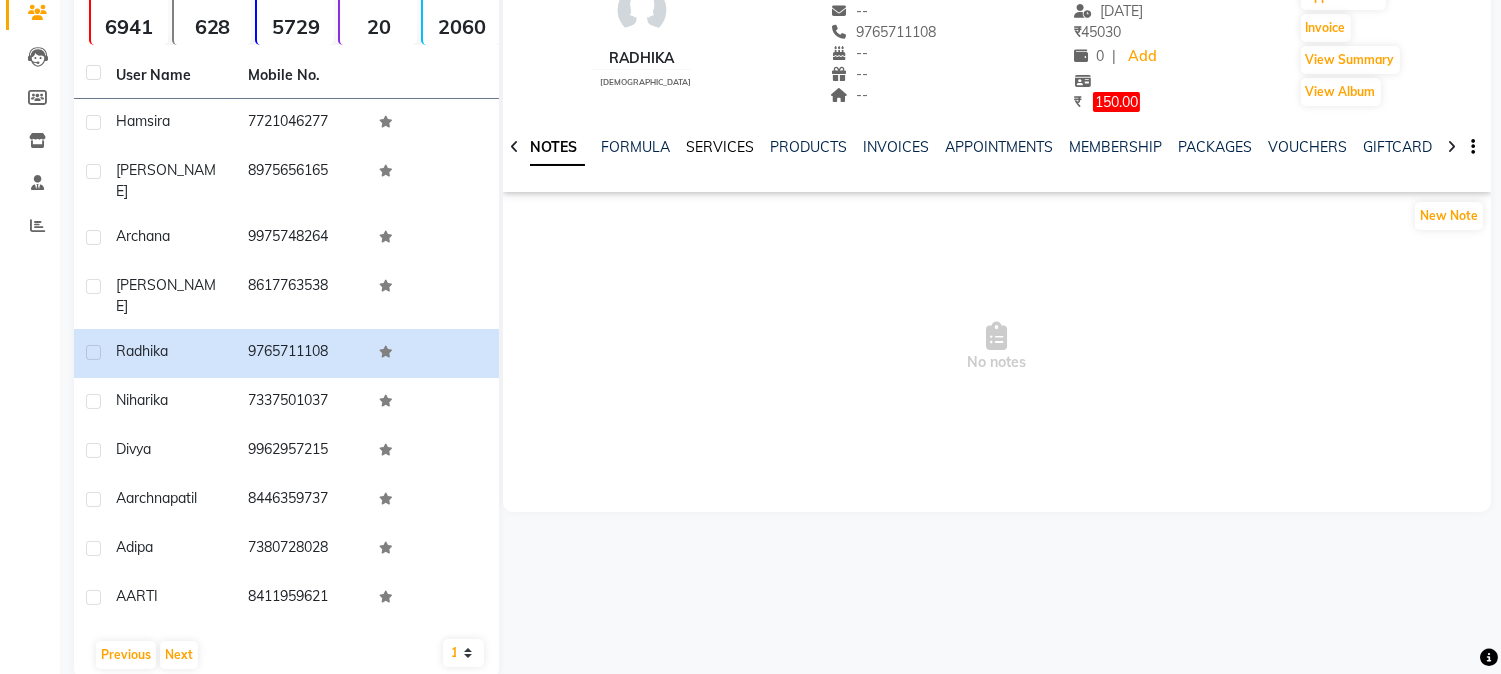 click on "SERVICES" 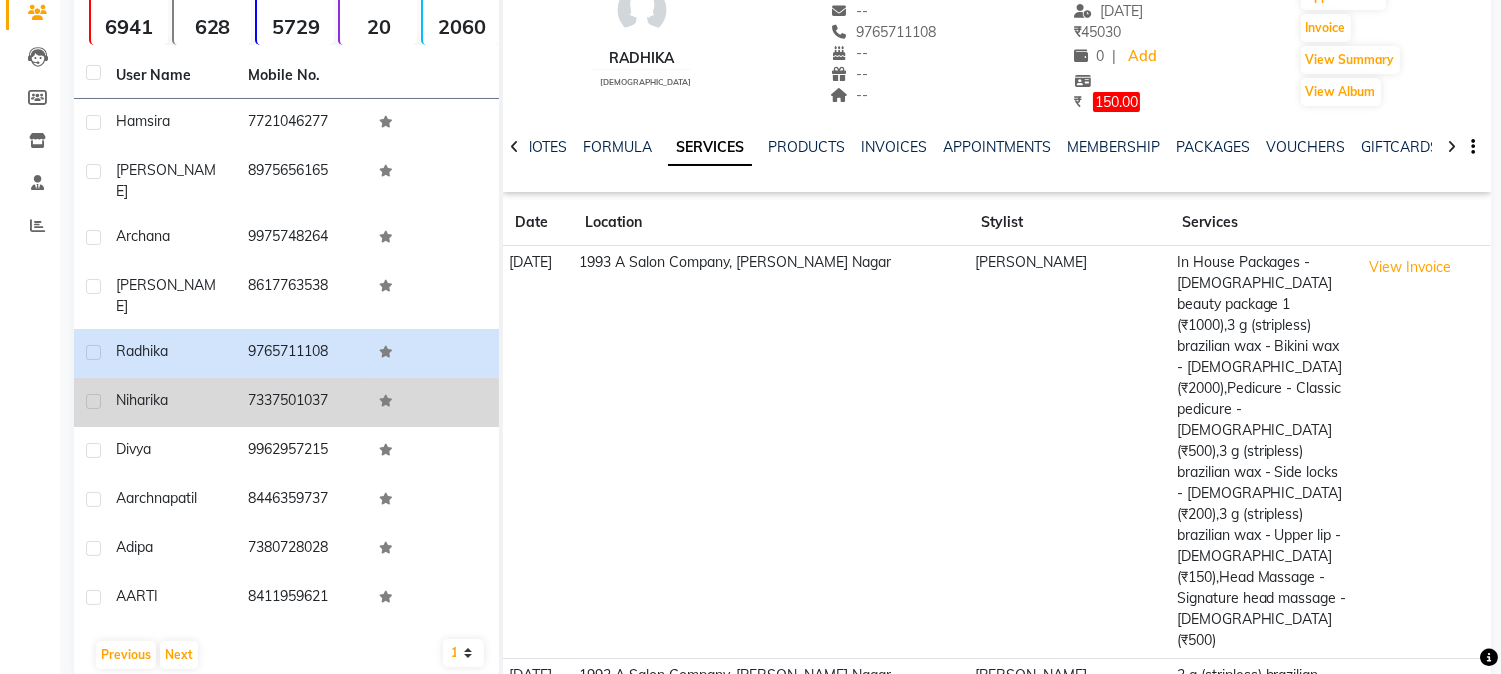 click on "7337501037" 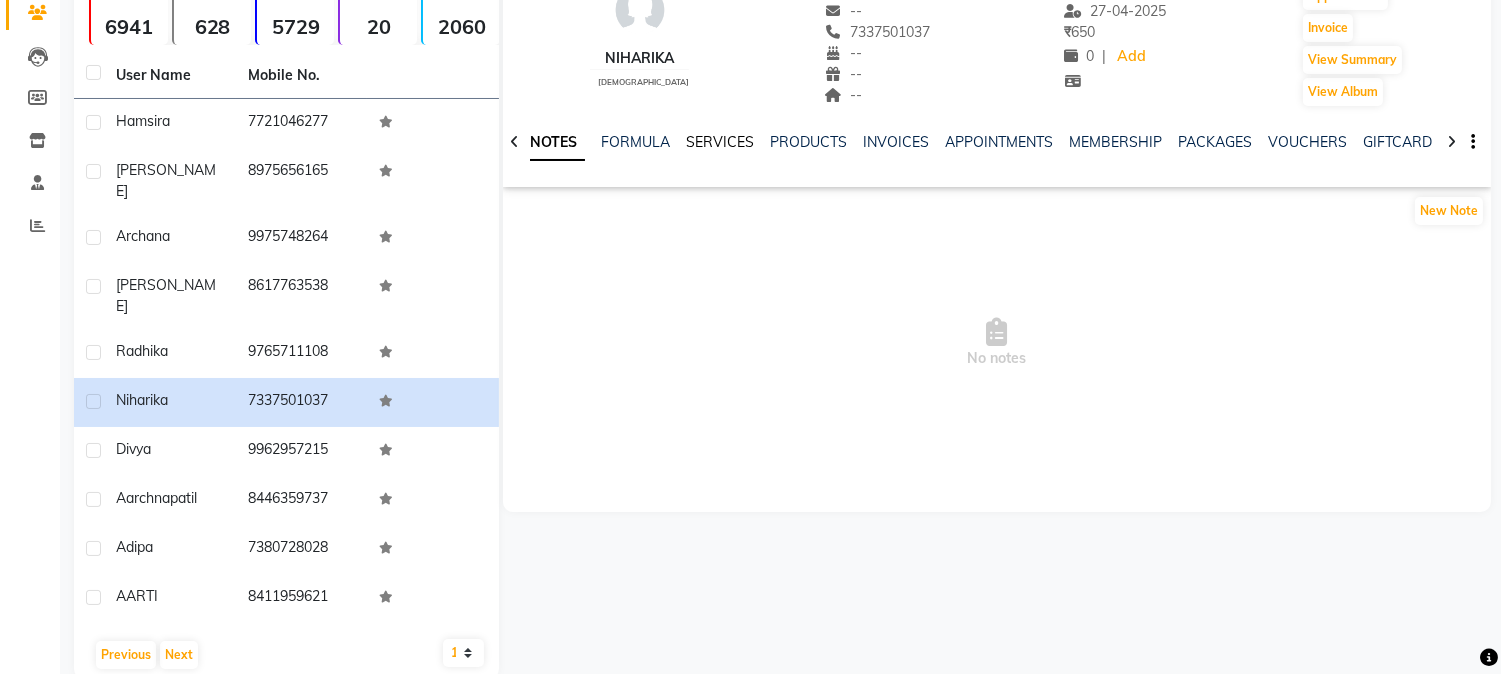 click on "SERVICES" 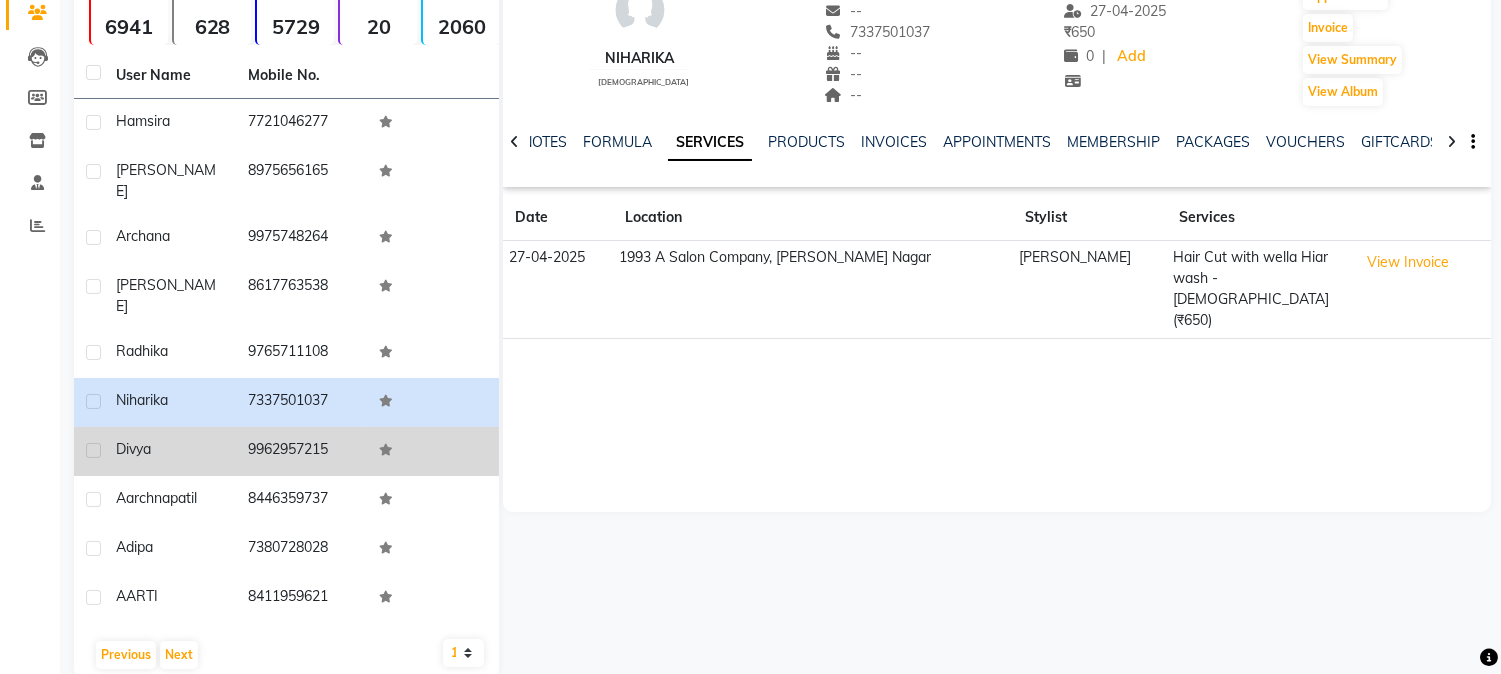 click on "9962957215" 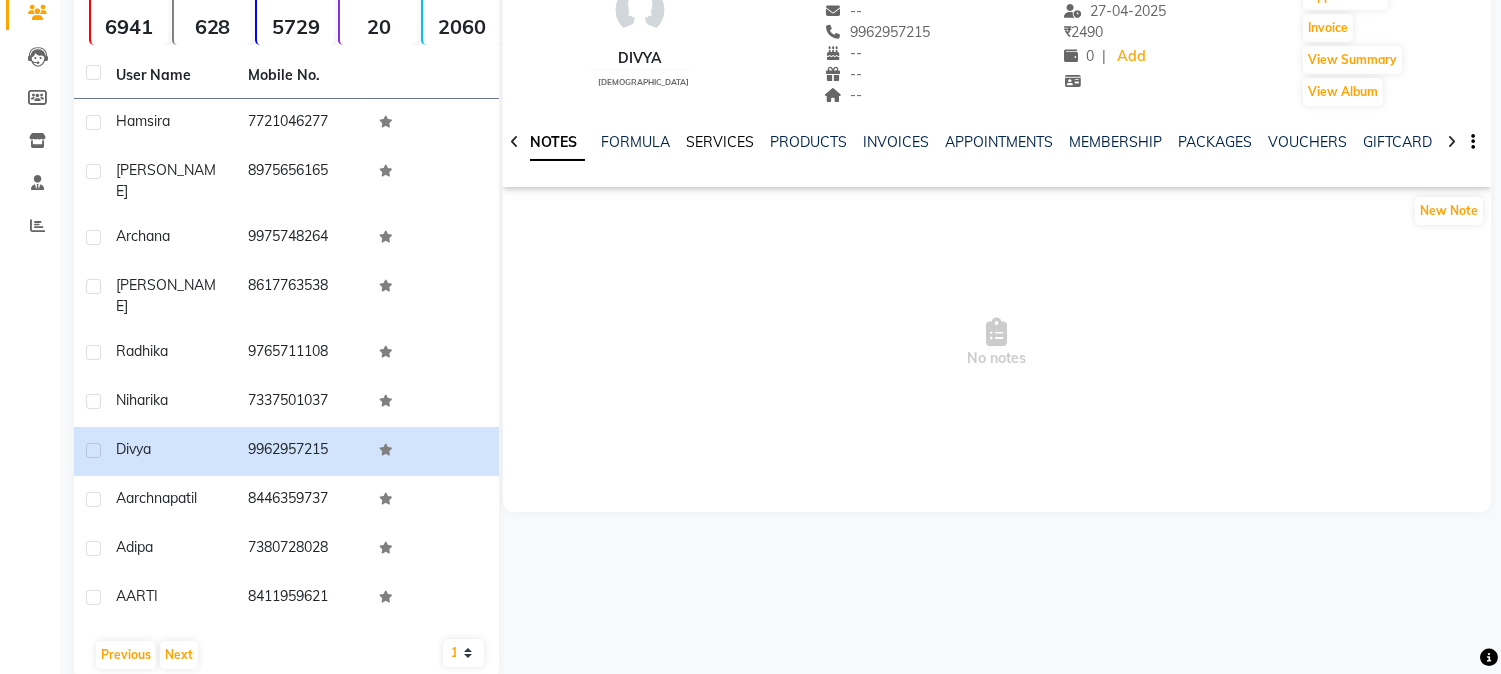 click on "SERVICES" 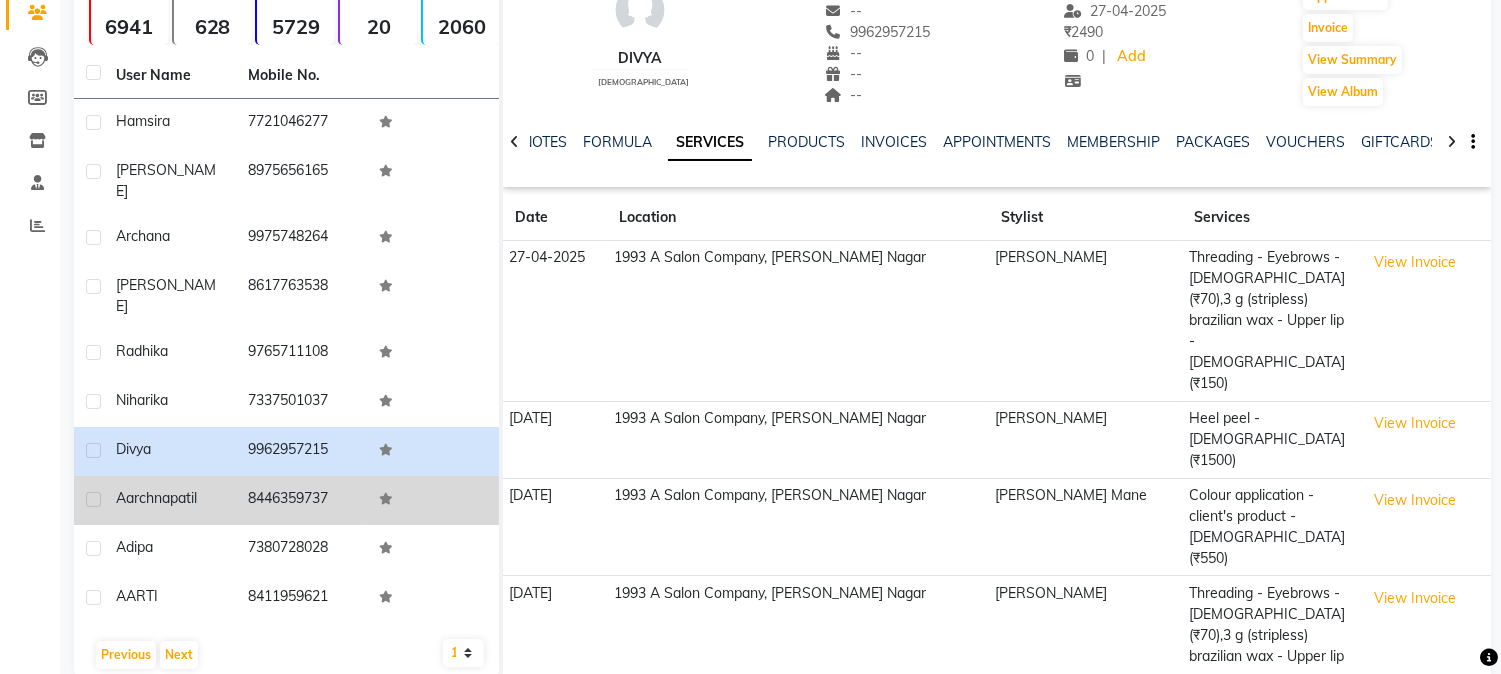 click on "8446359737" 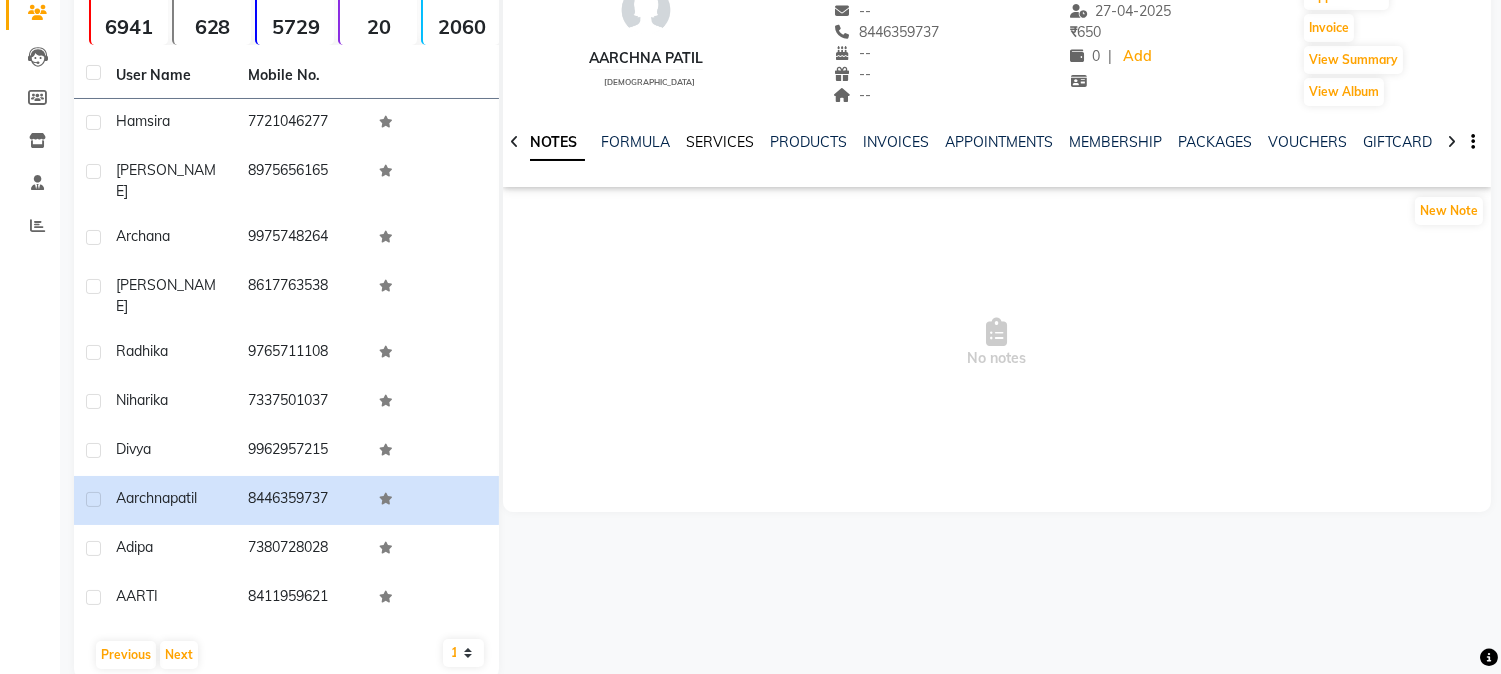 click on "SERVICES" 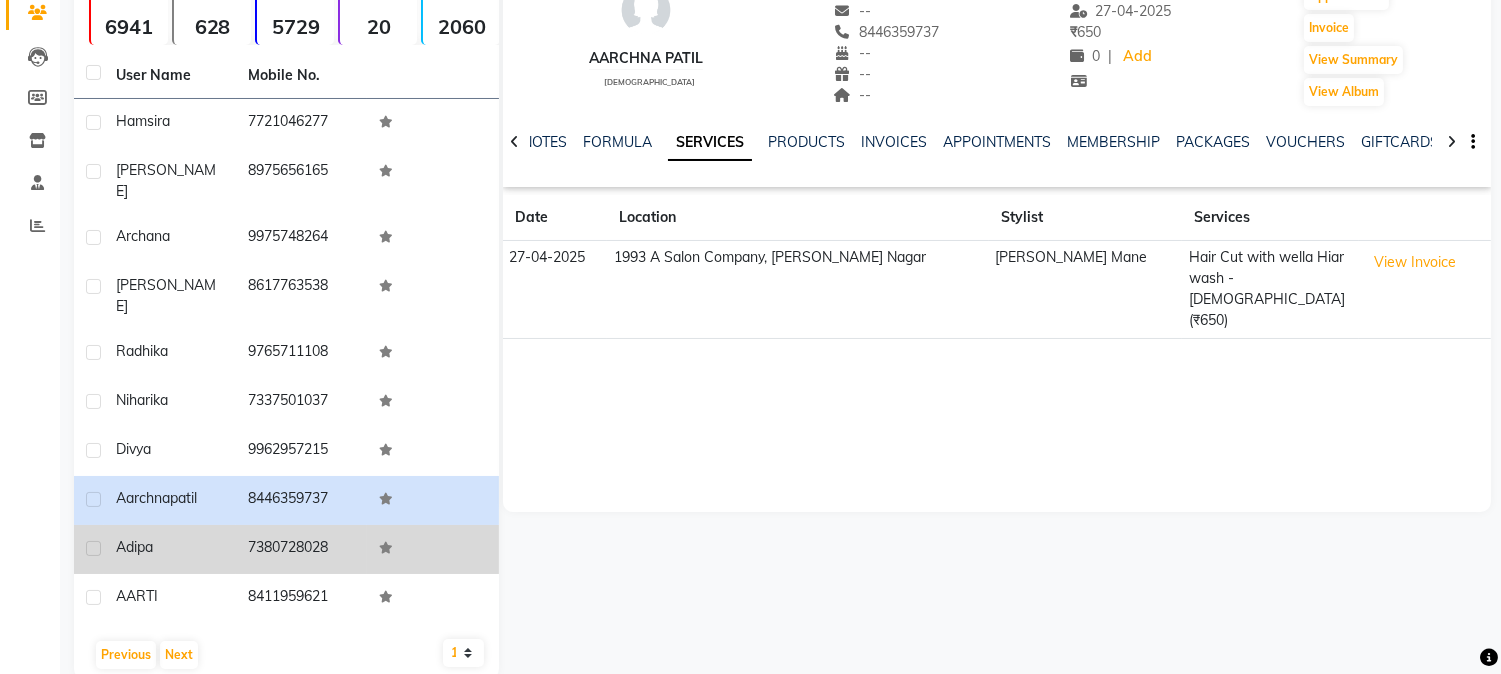 click on "7380728028" 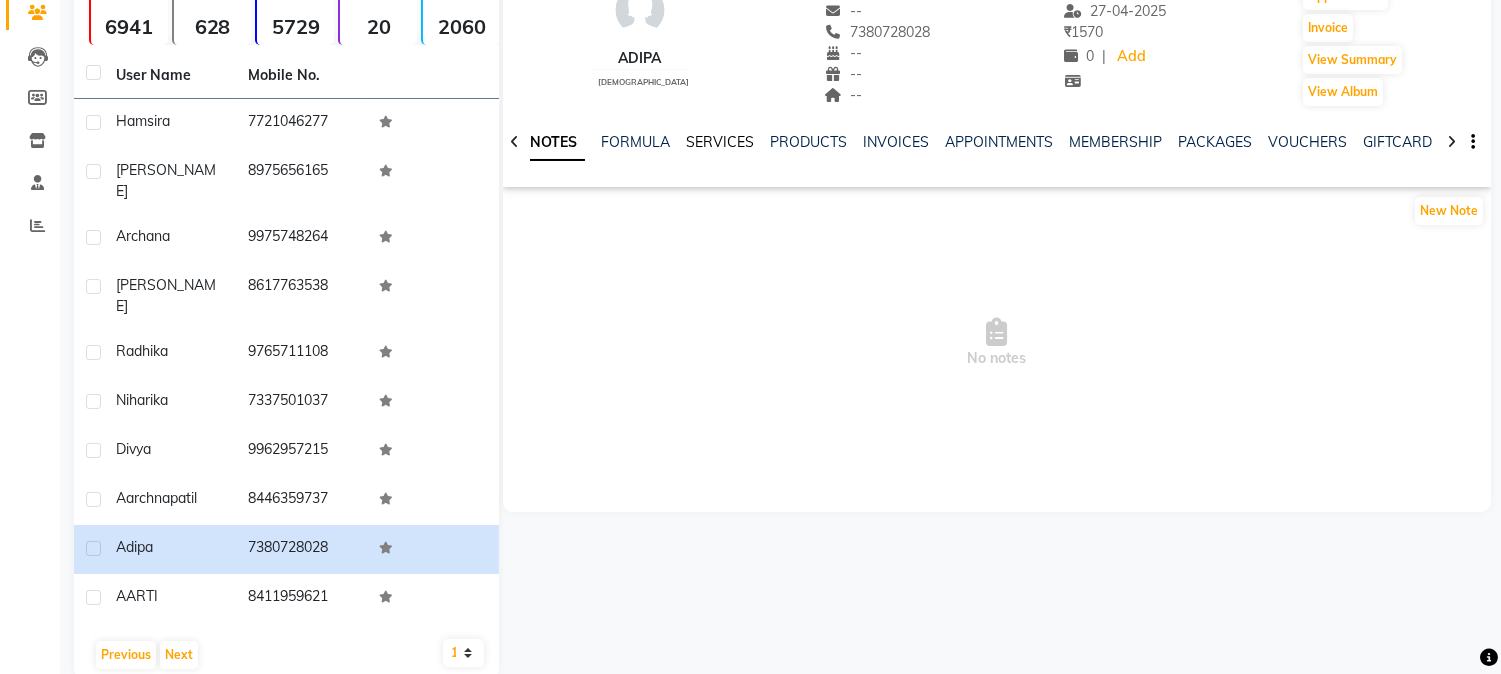 click on "SERVICES" 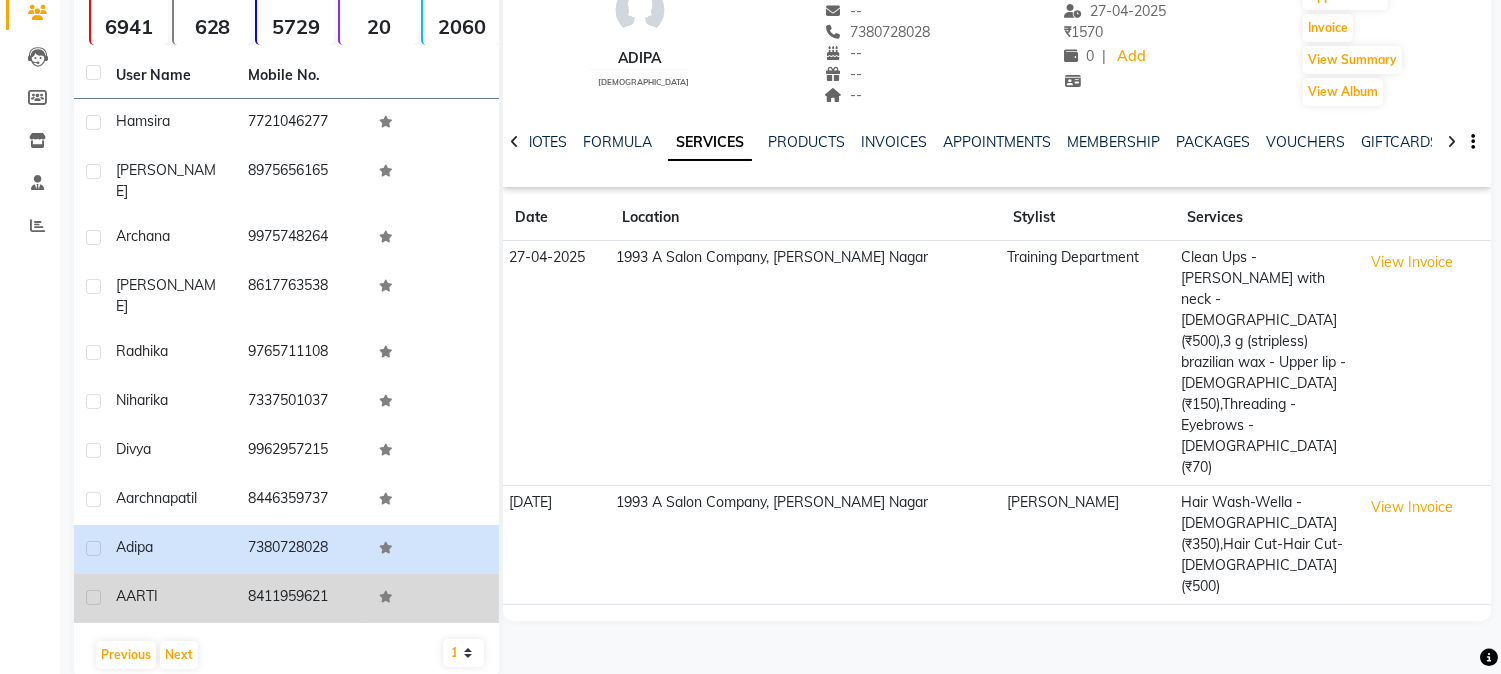 click 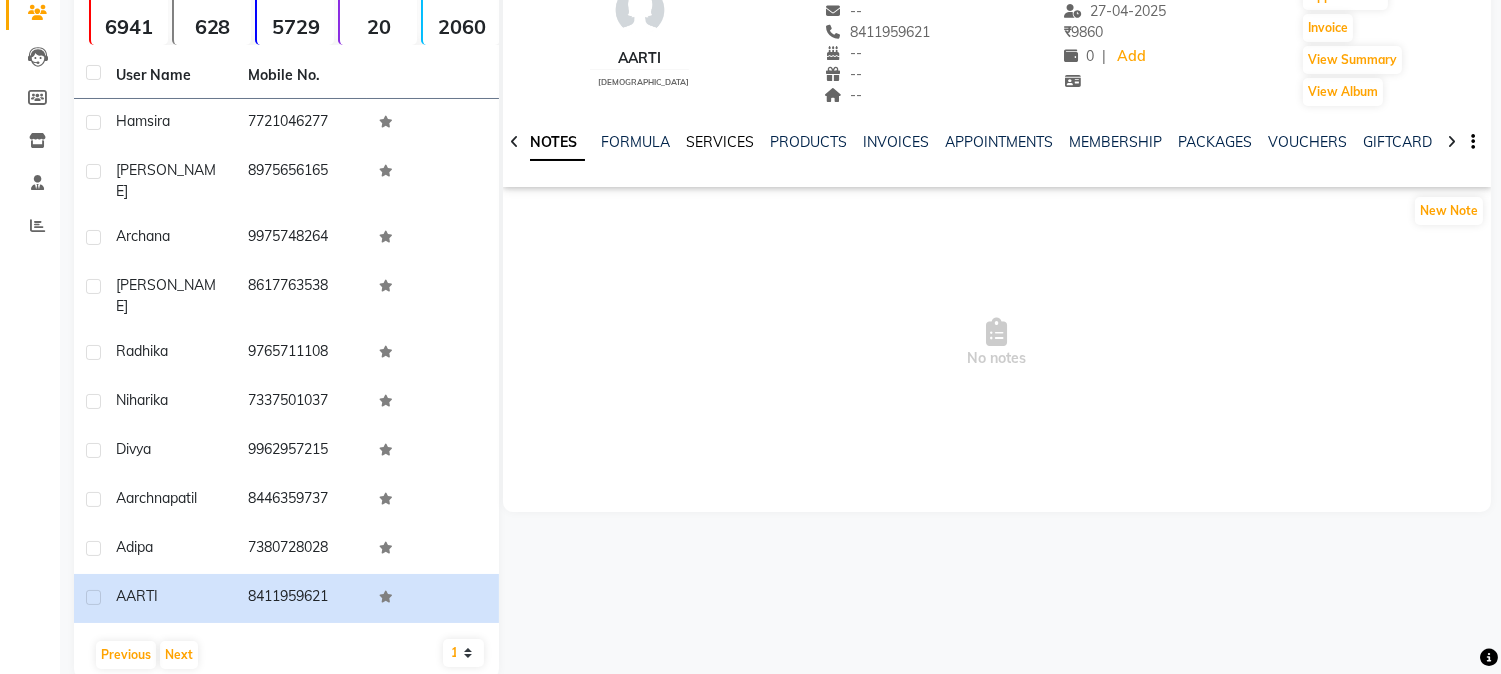 click on "SERVICES" 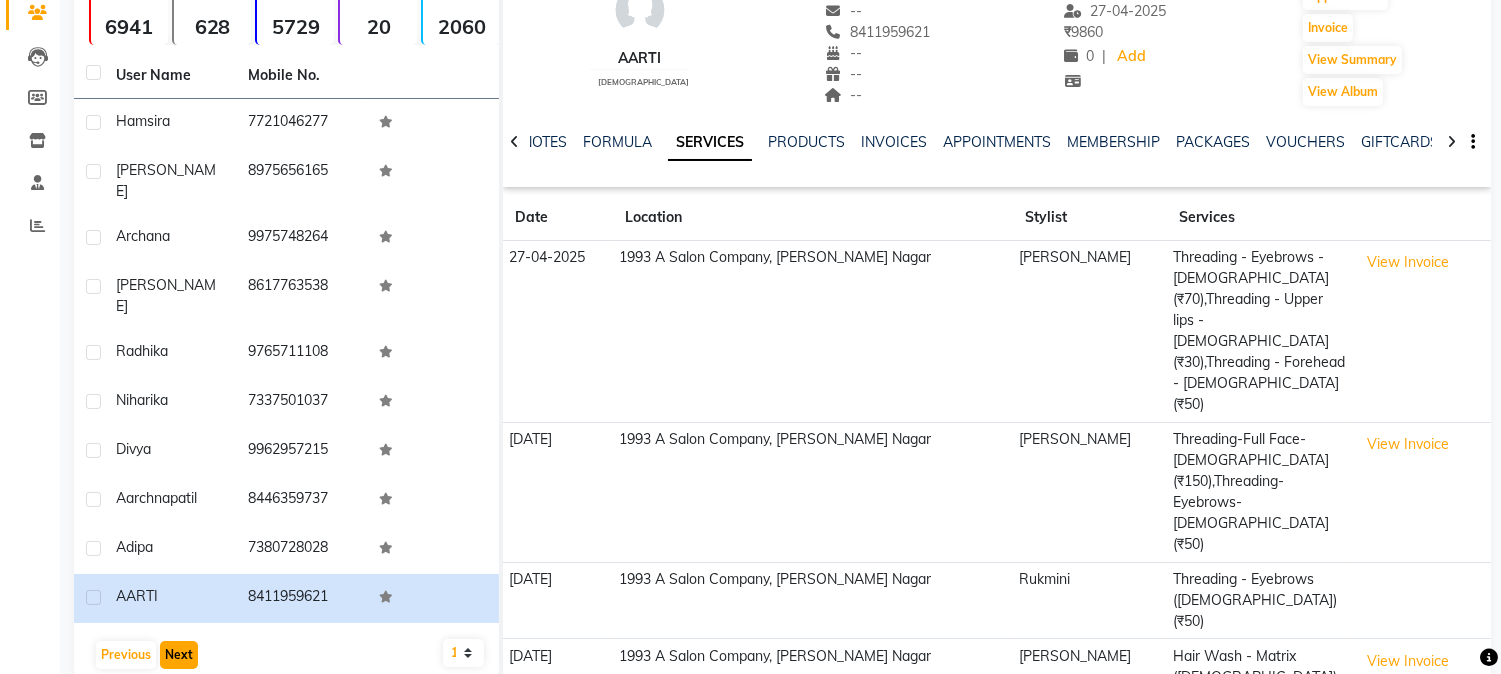 click on "Next" 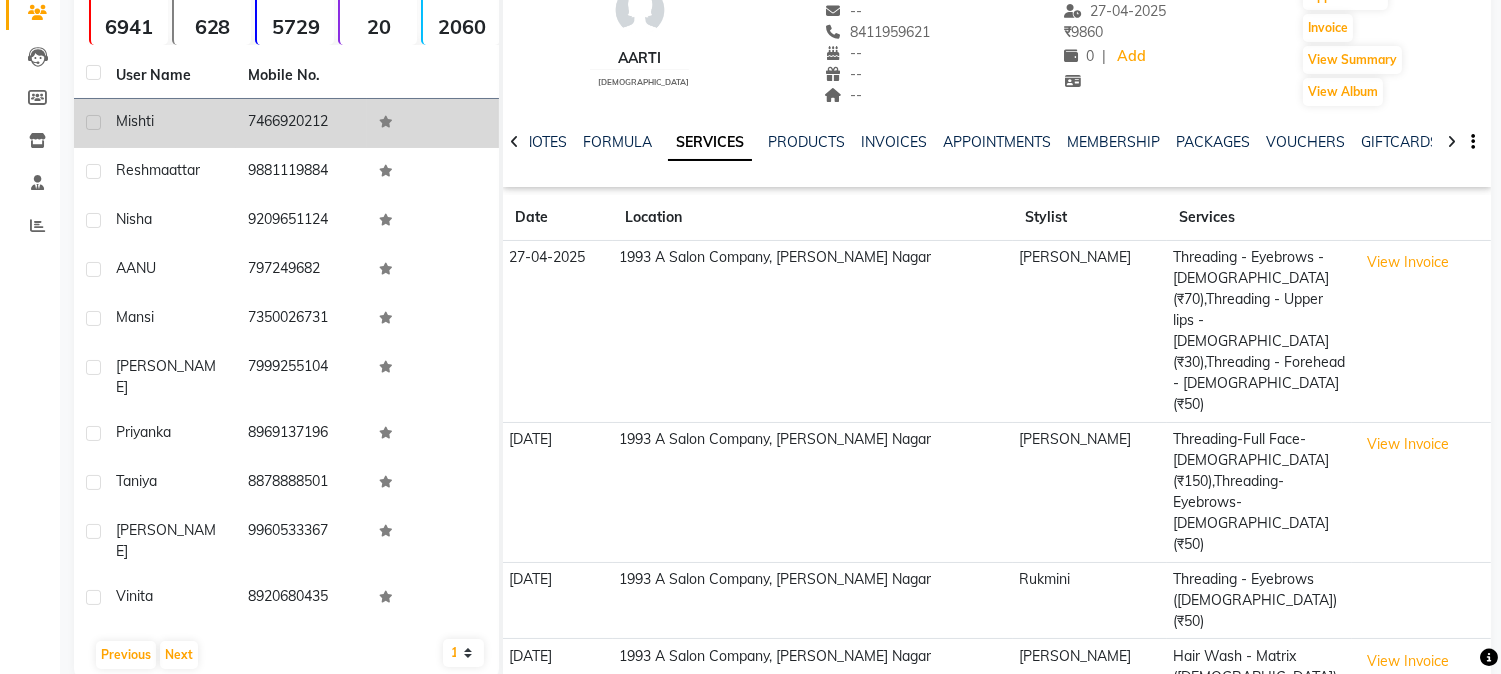 click on "7466920212" 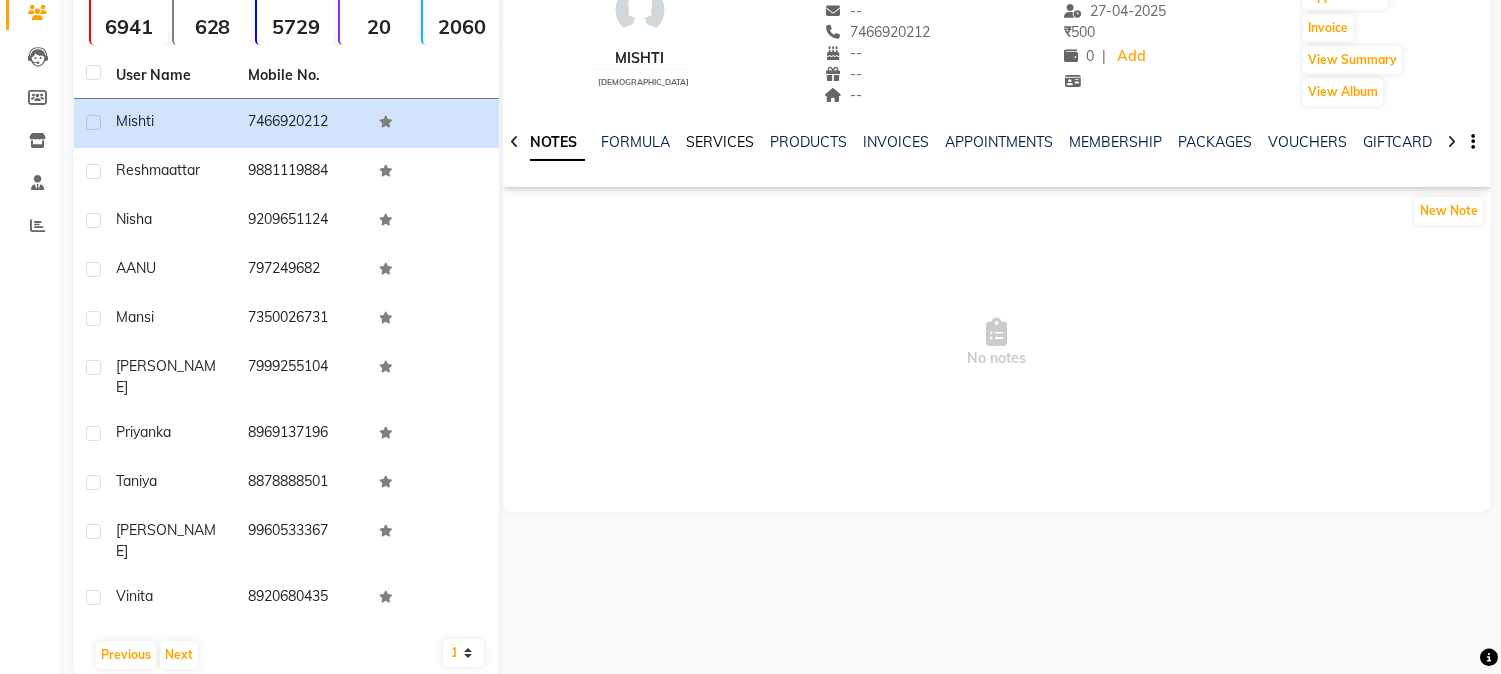click on "SERVICES" 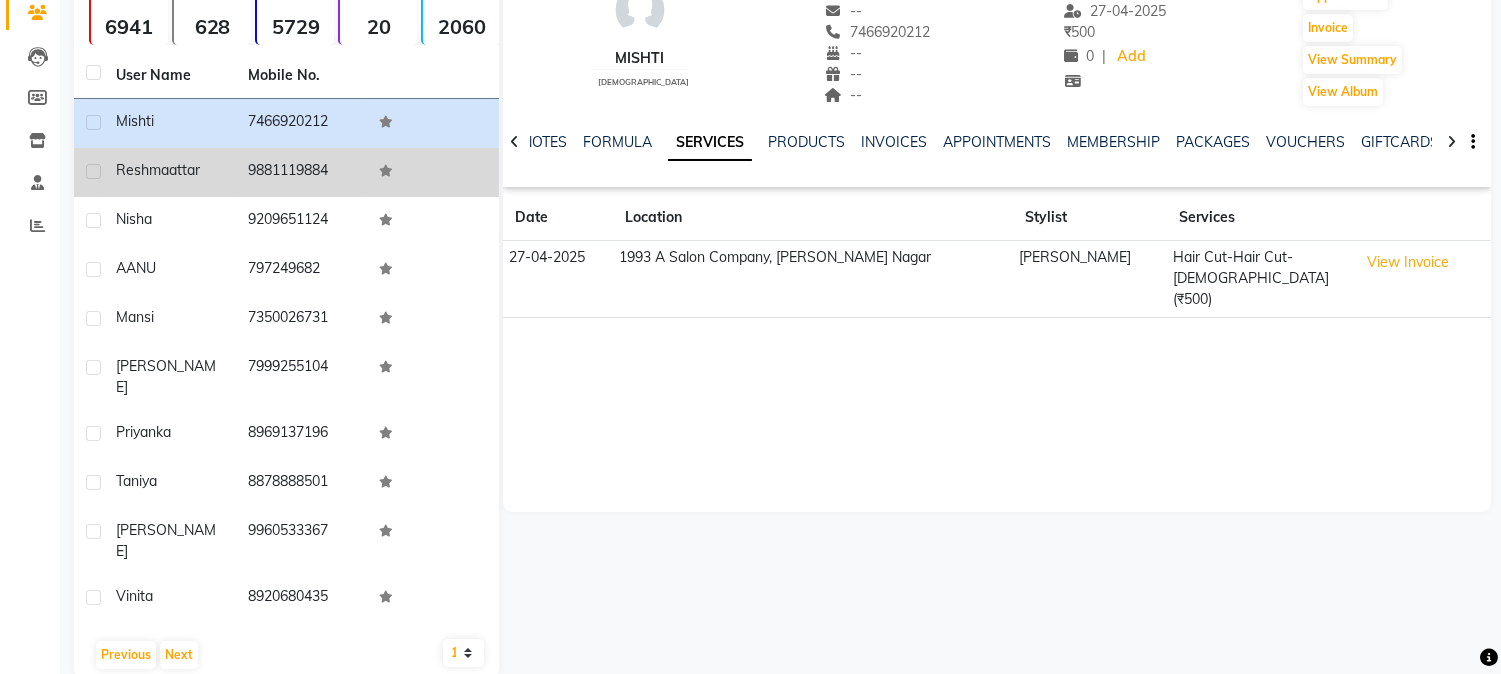 click on "9881119884" 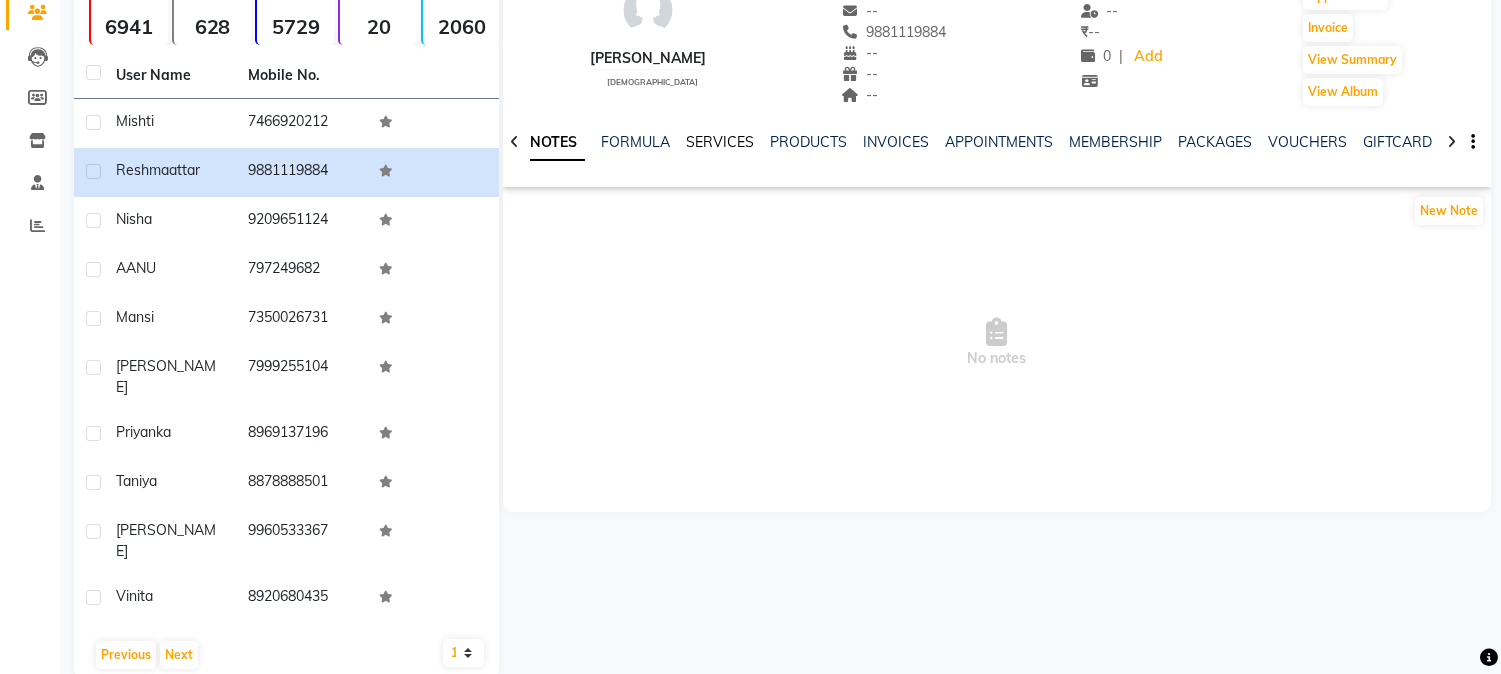 click on "SERVICES" 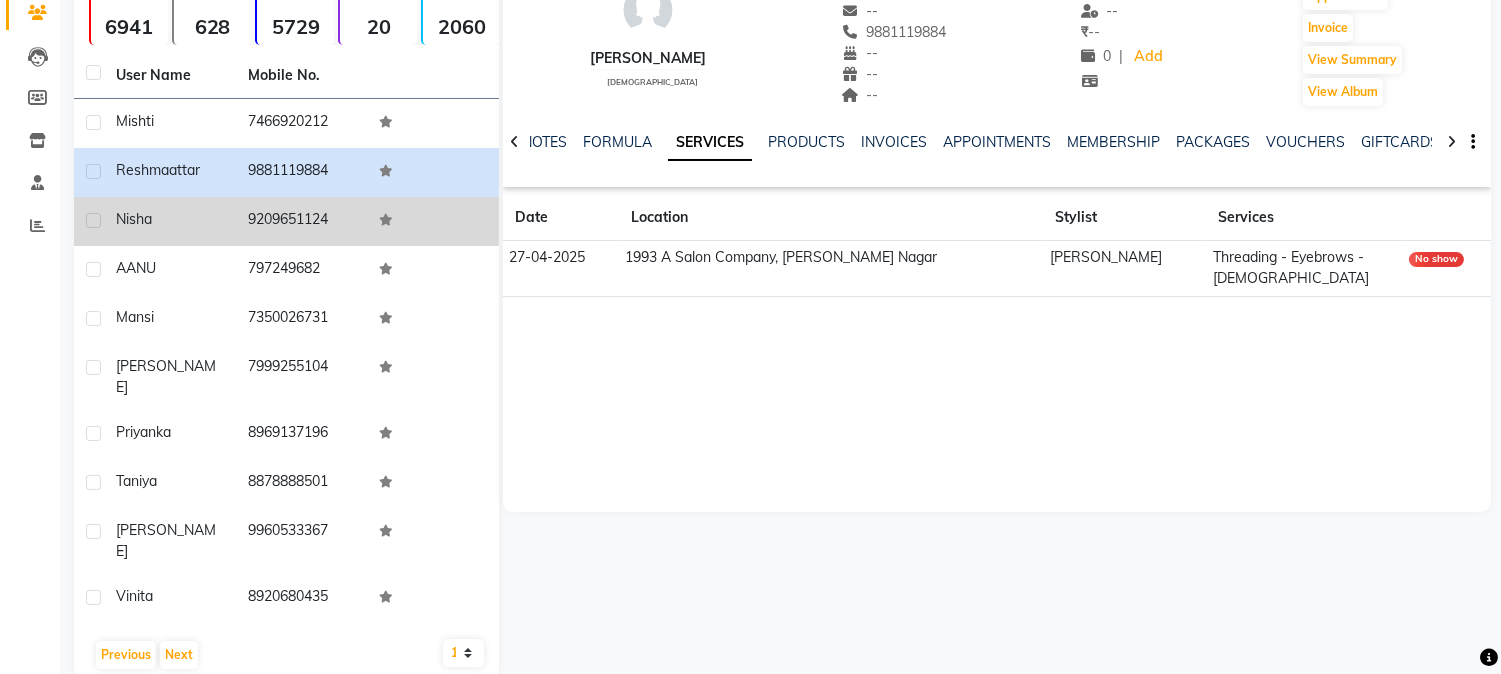 click on "9209651124" 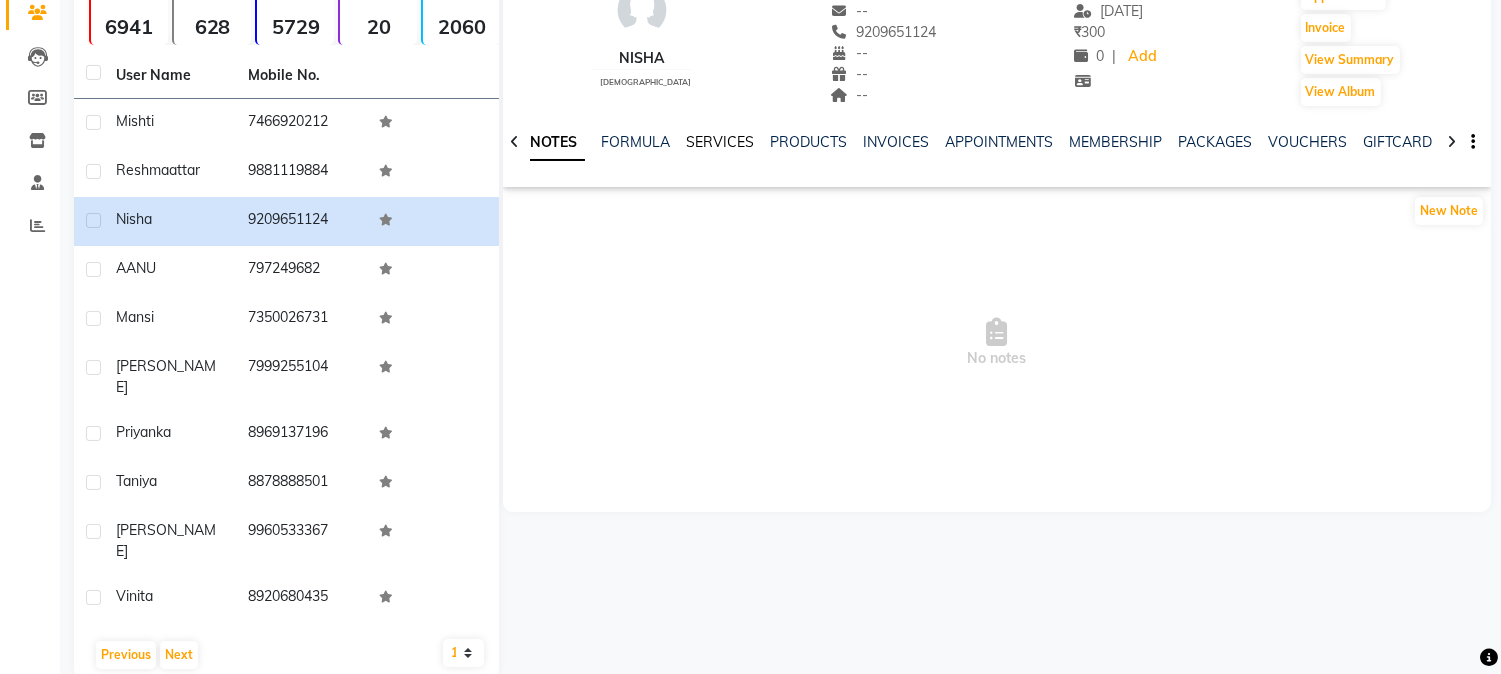 click on "SERVICES" 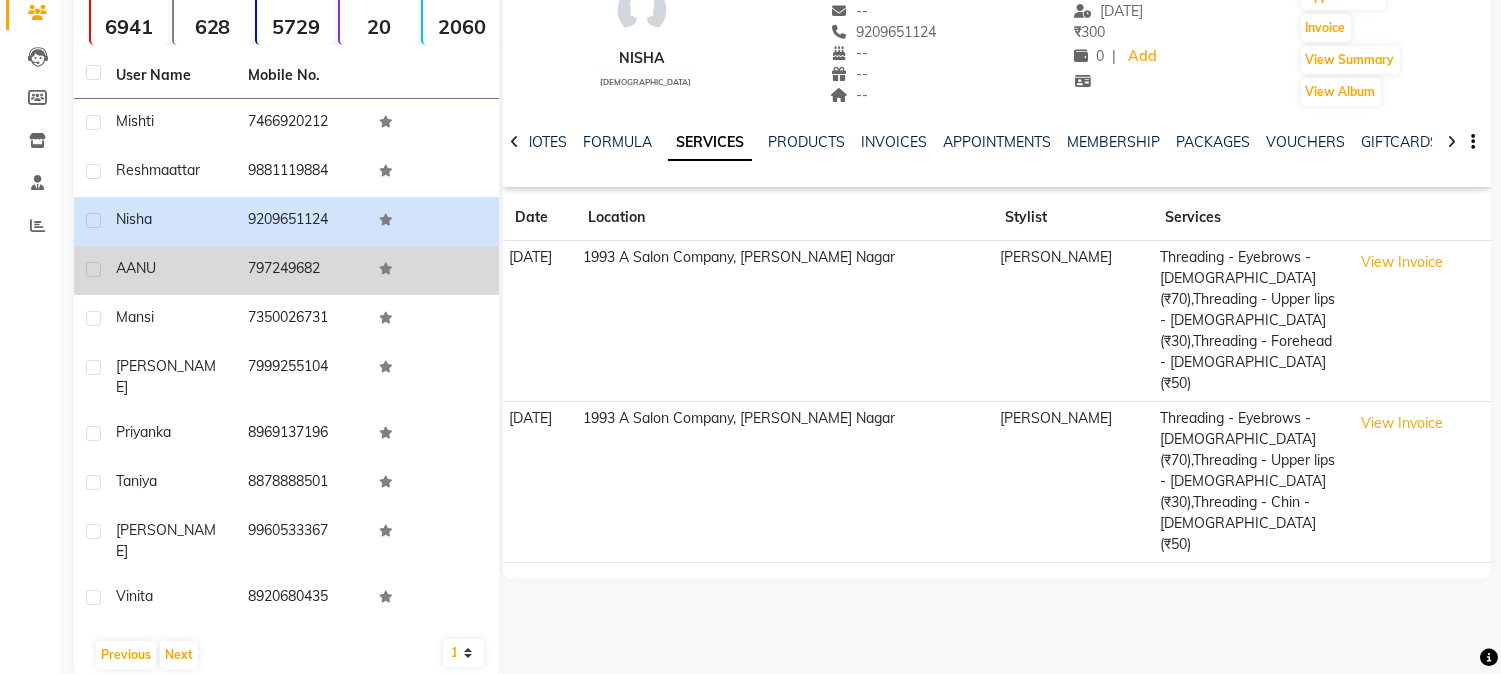 click on "797249682" 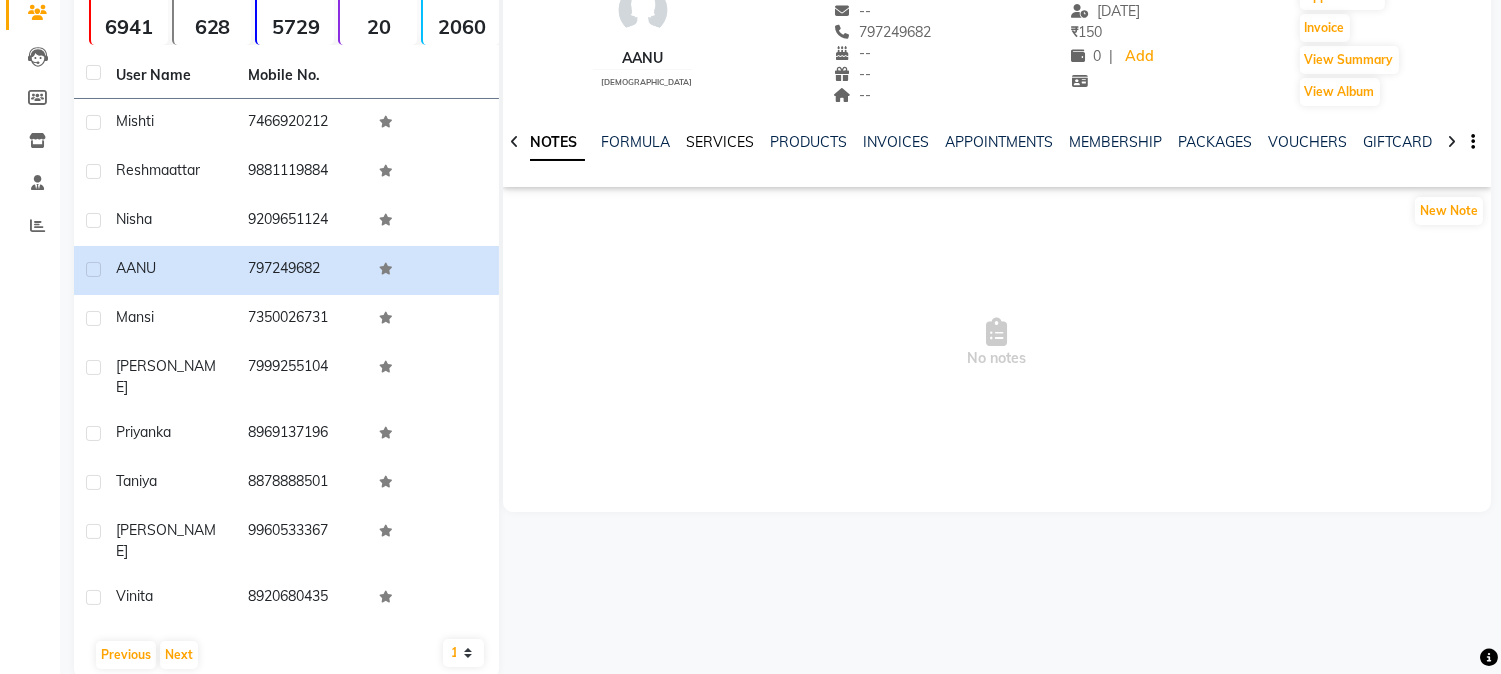 click on "SERVICES" 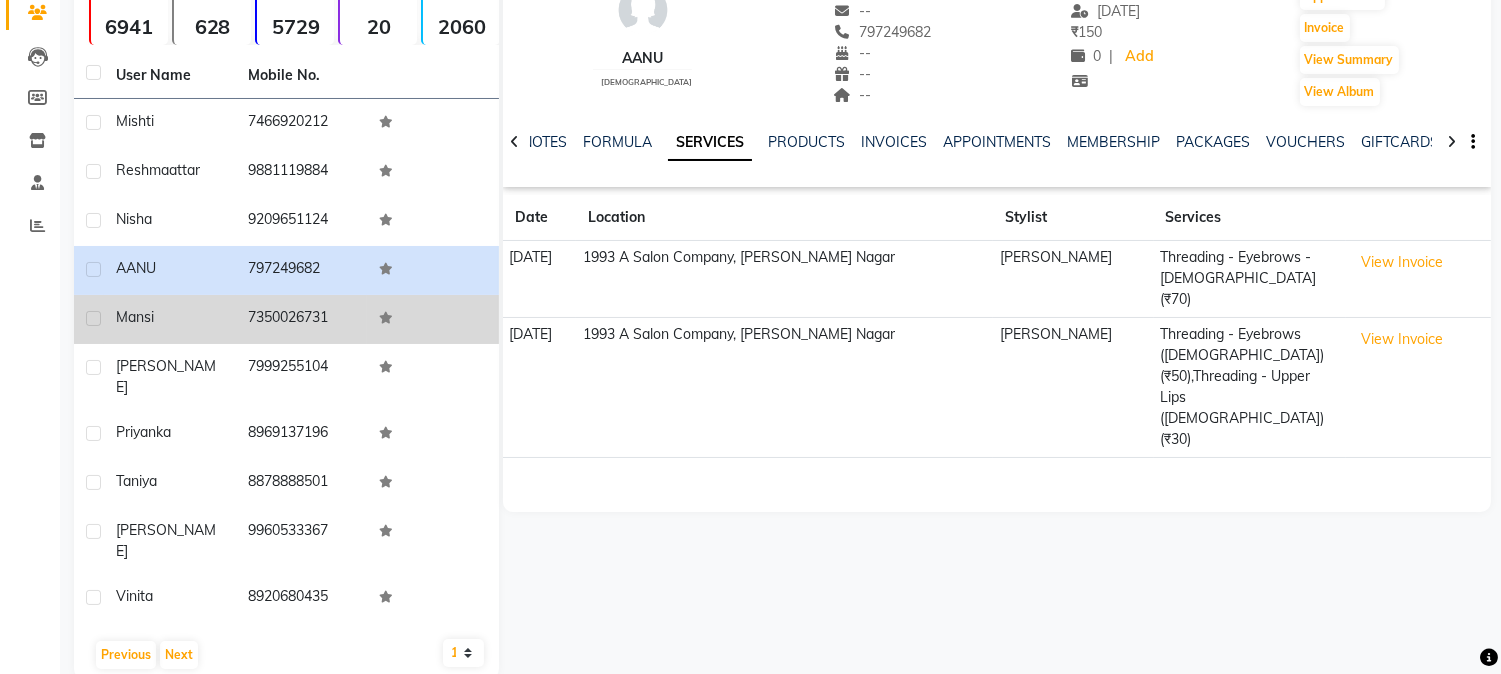 click on "7350026731" 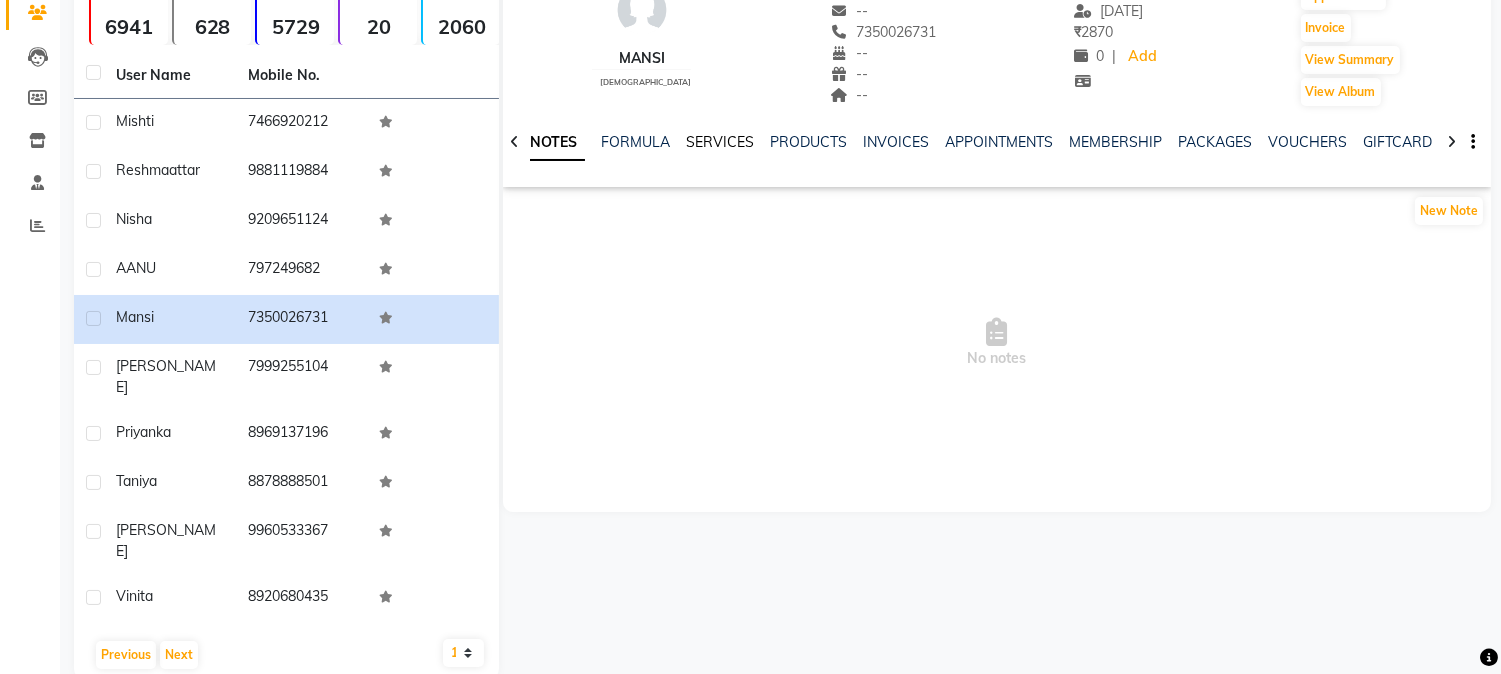 click on "SERVICES" 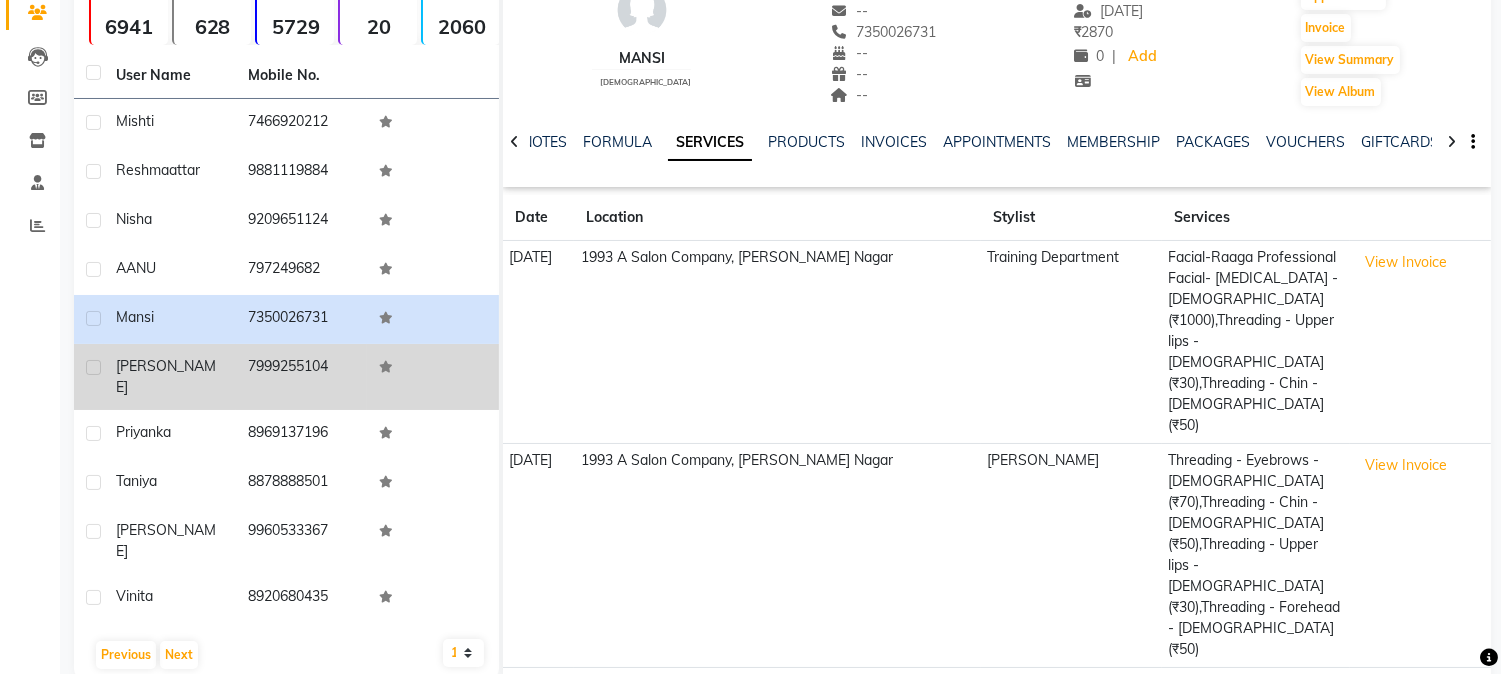 click on "7999255104" 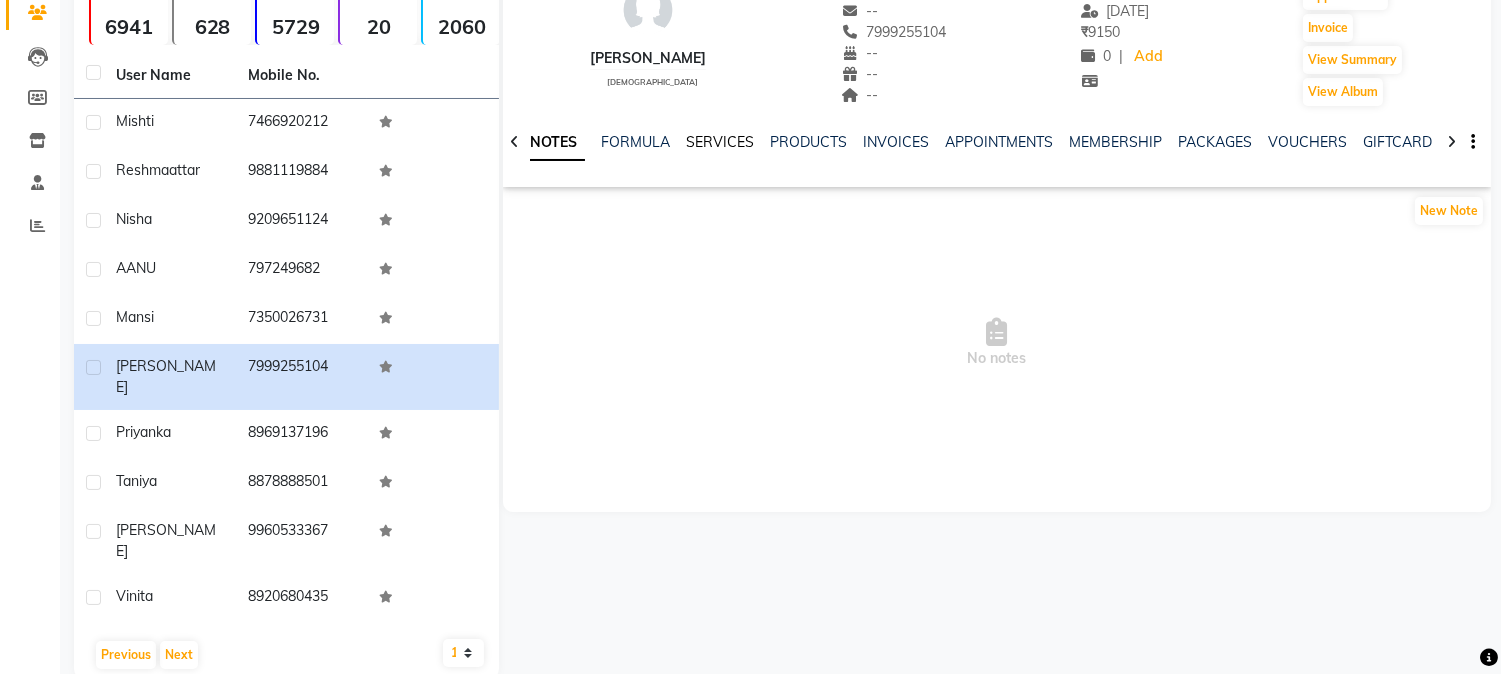 click on "SERVICES" 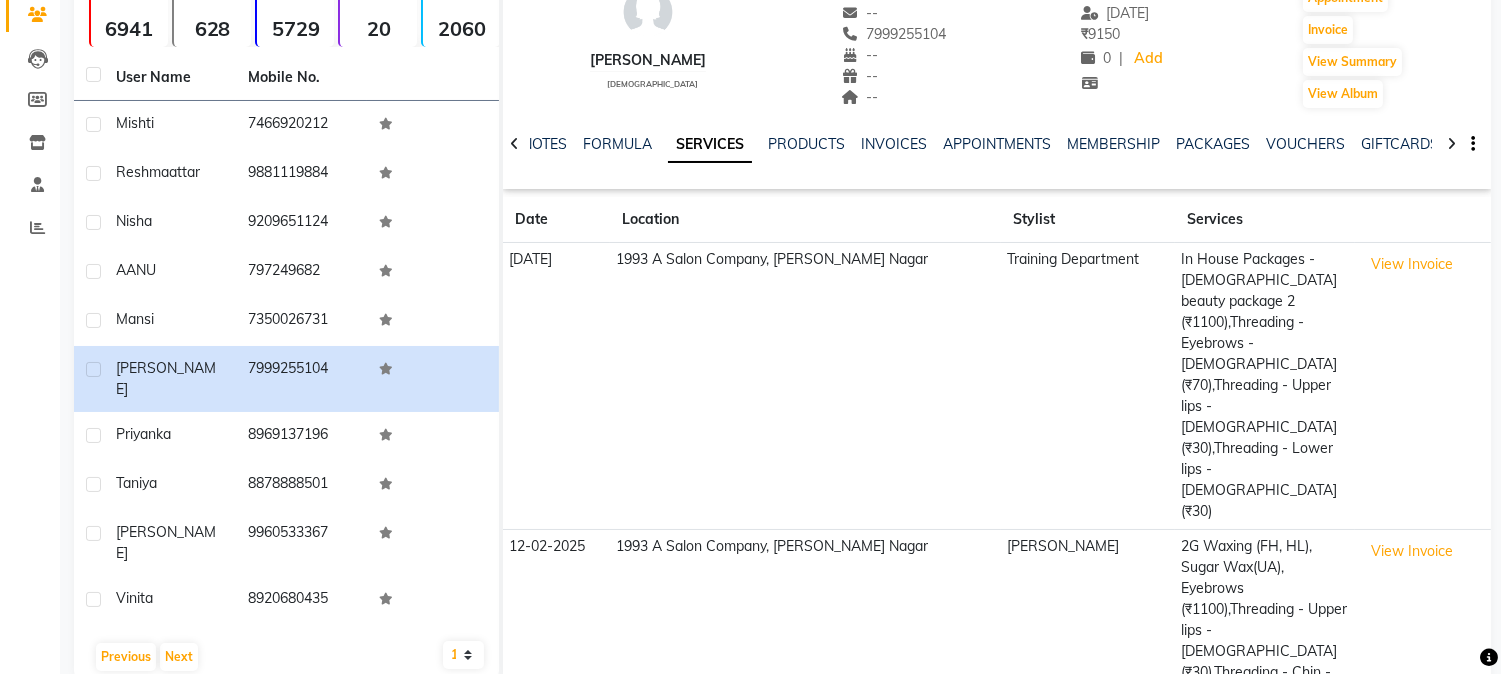 scroll, scrollTop: 333, scrollLeft: 0, axis: vertical 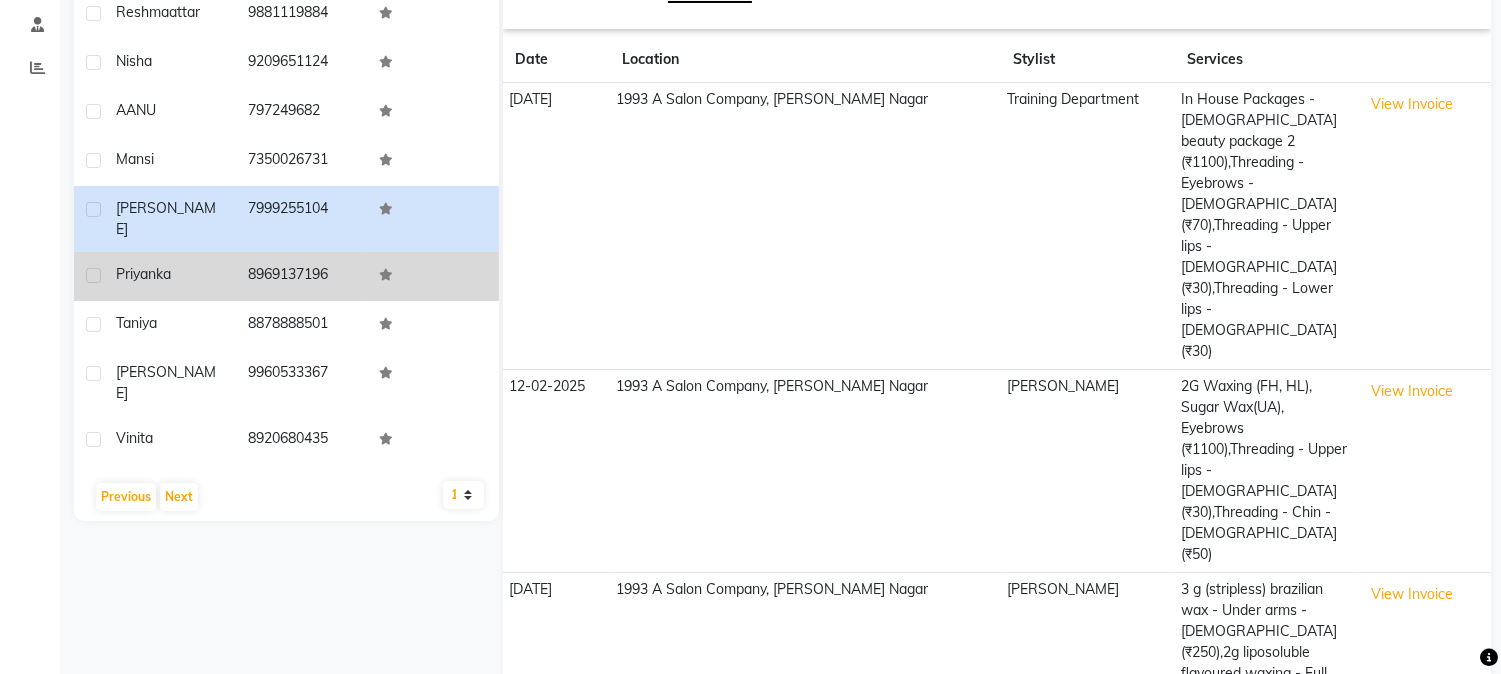 click on "8969137196" 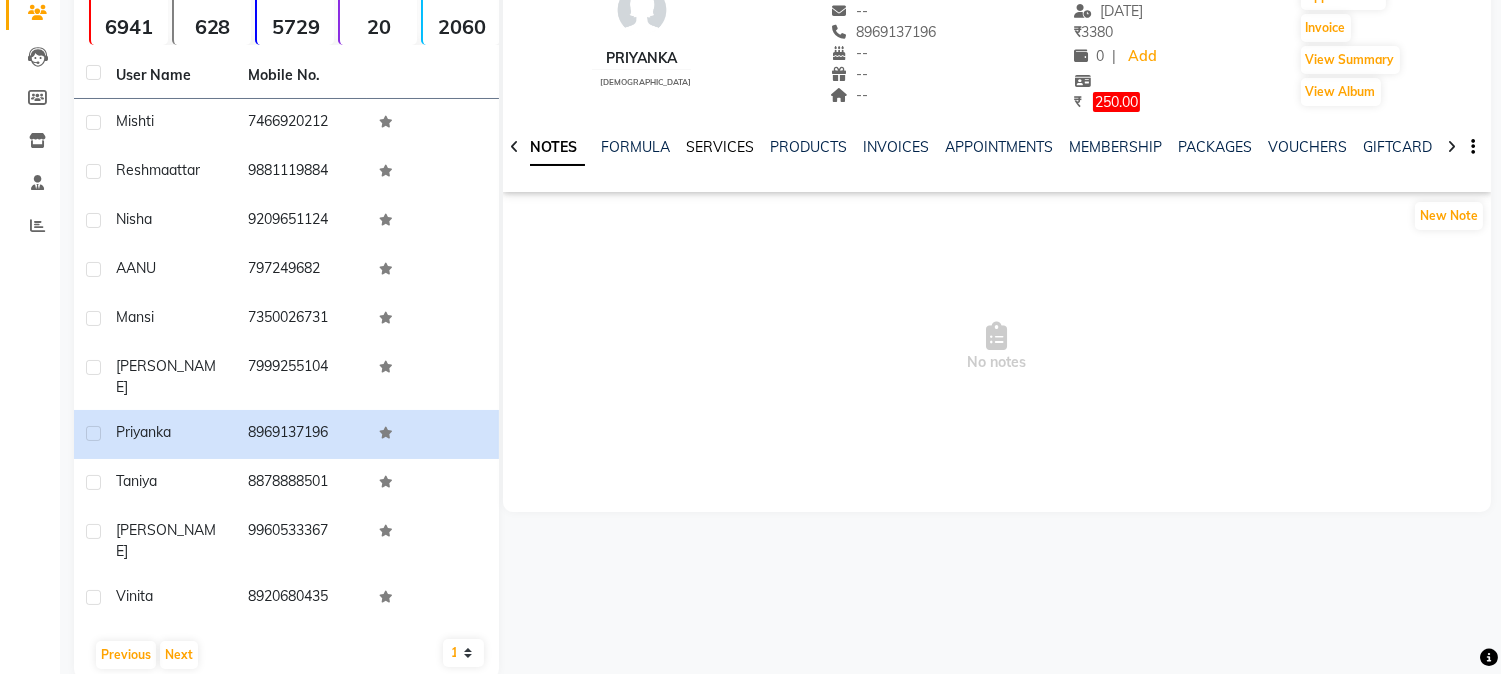 click on "SERVICES" 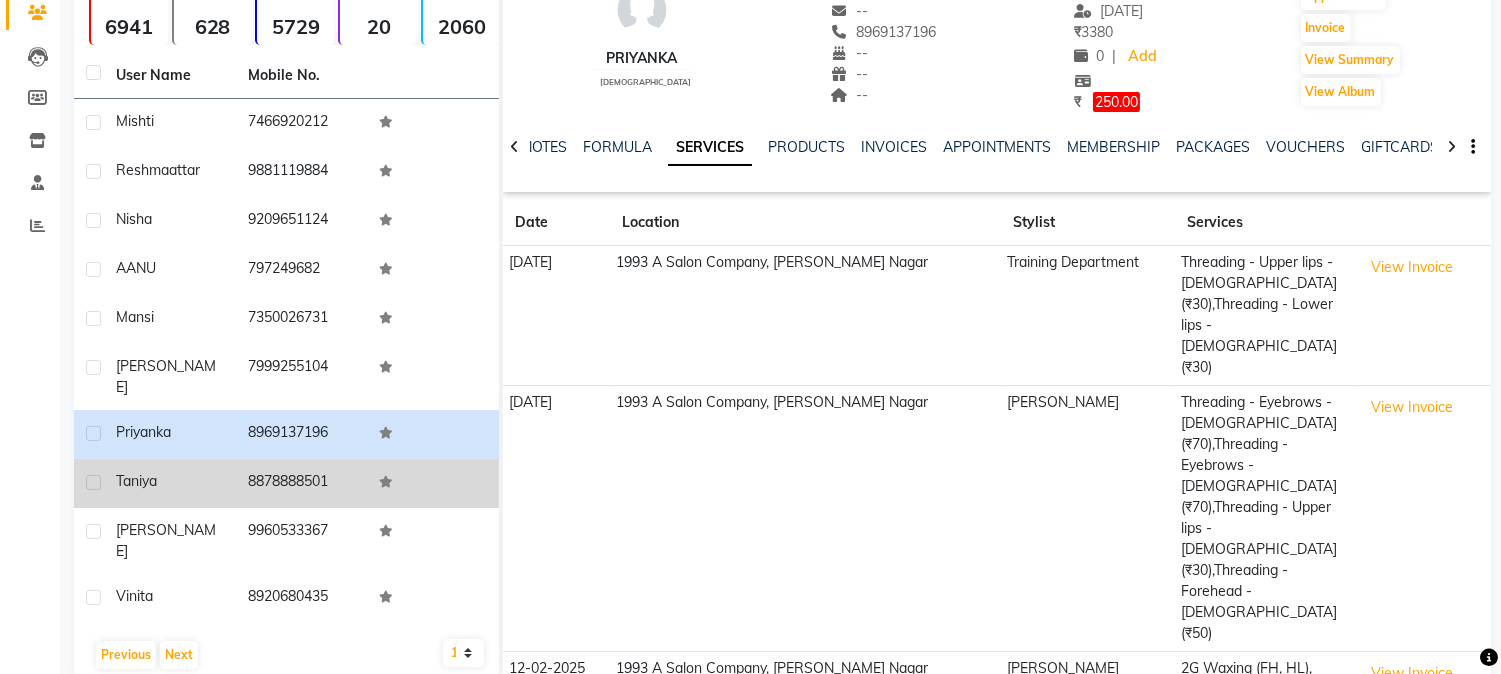 click on "8878888501" 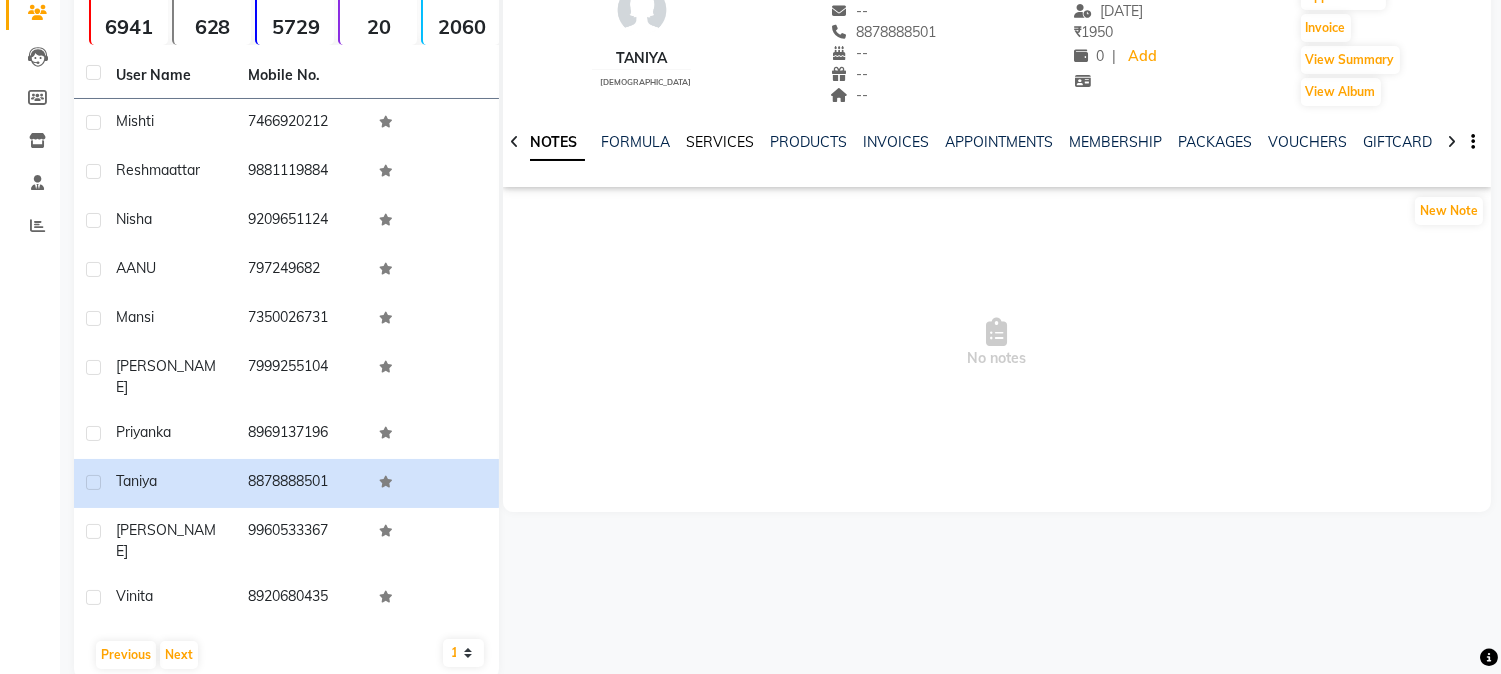 click on "SERVICES" 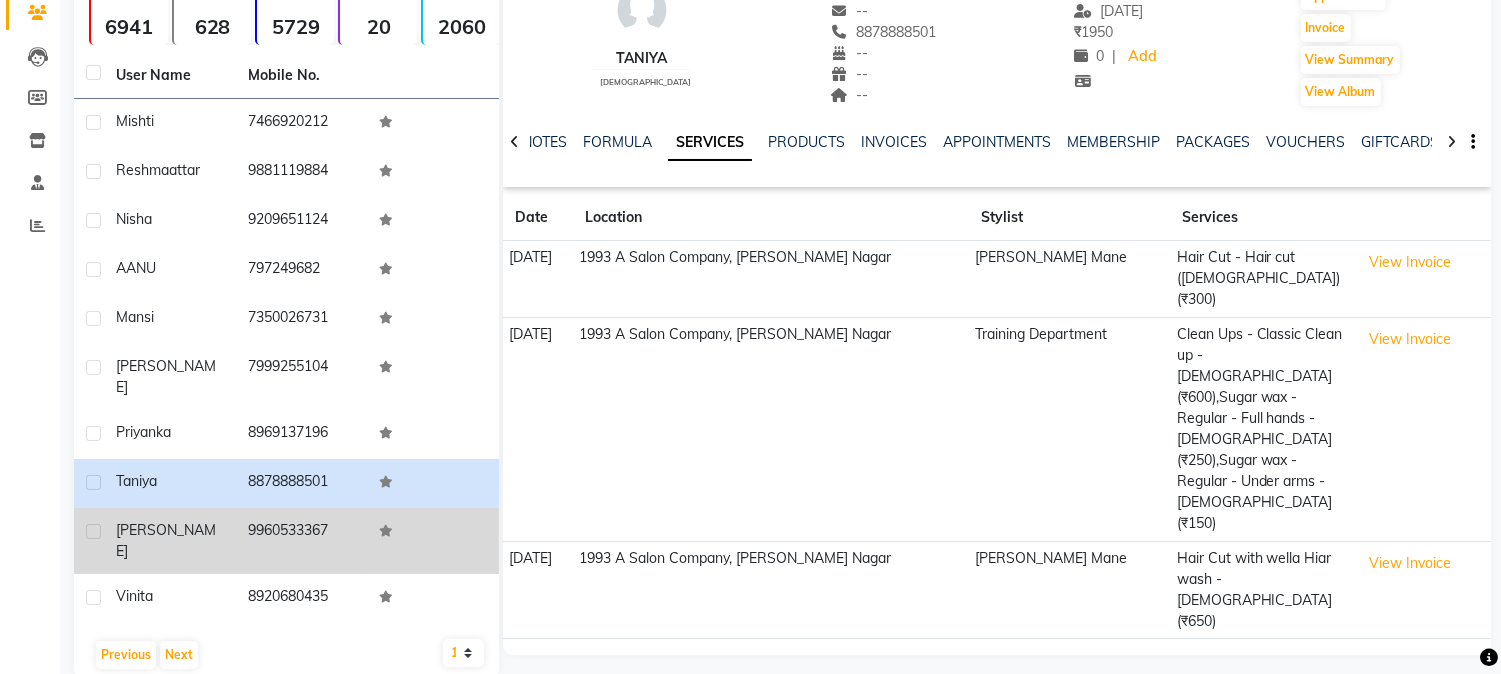 click on "9960533367" 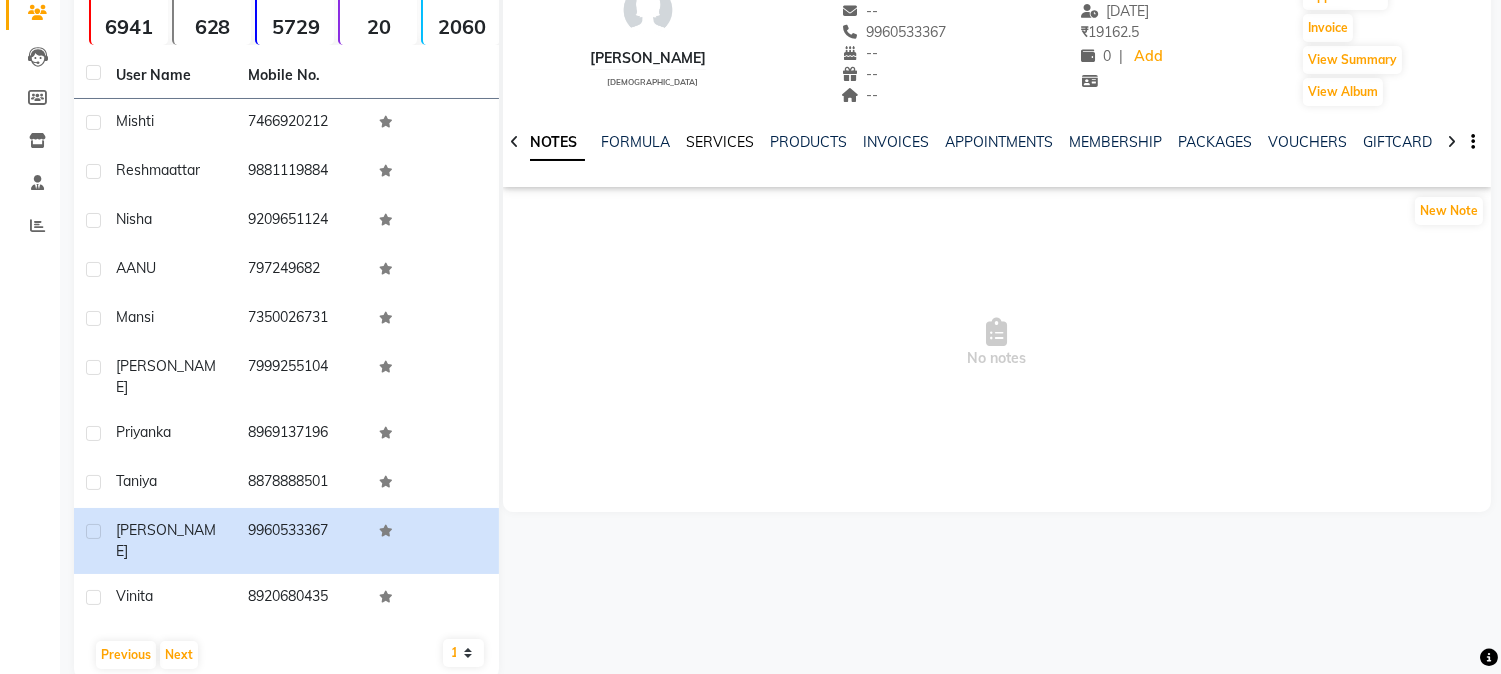click on "SERVICES" 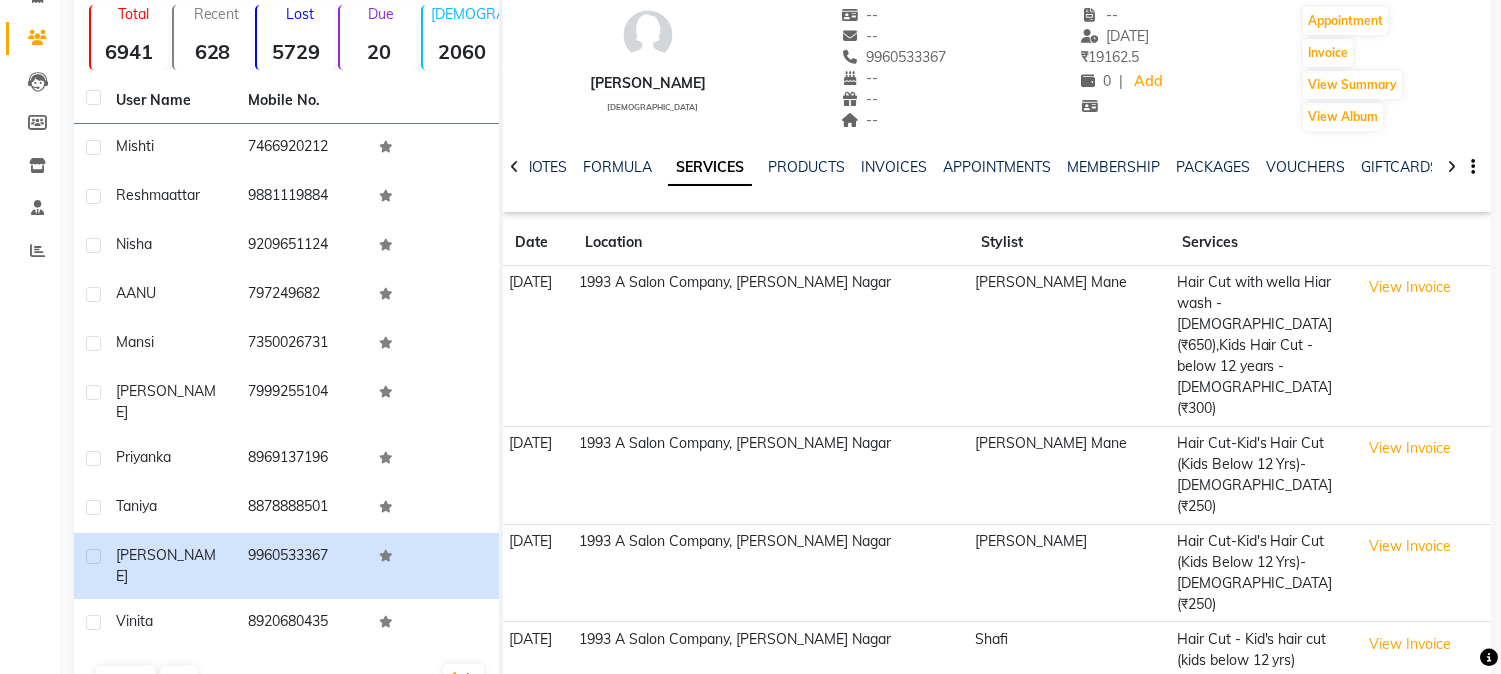 scroll, scrollTop: 175, scrollLeft: 0, axis: vertical 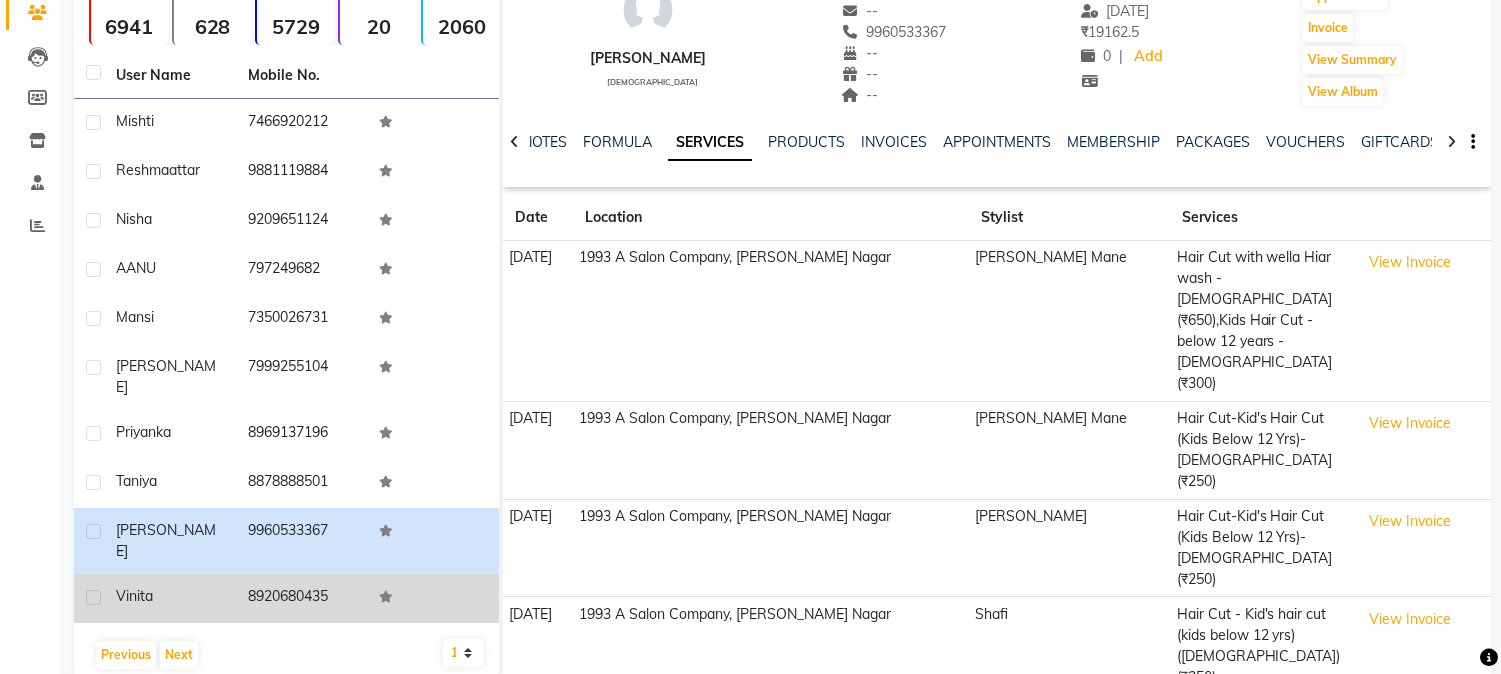 click on "8920680435" 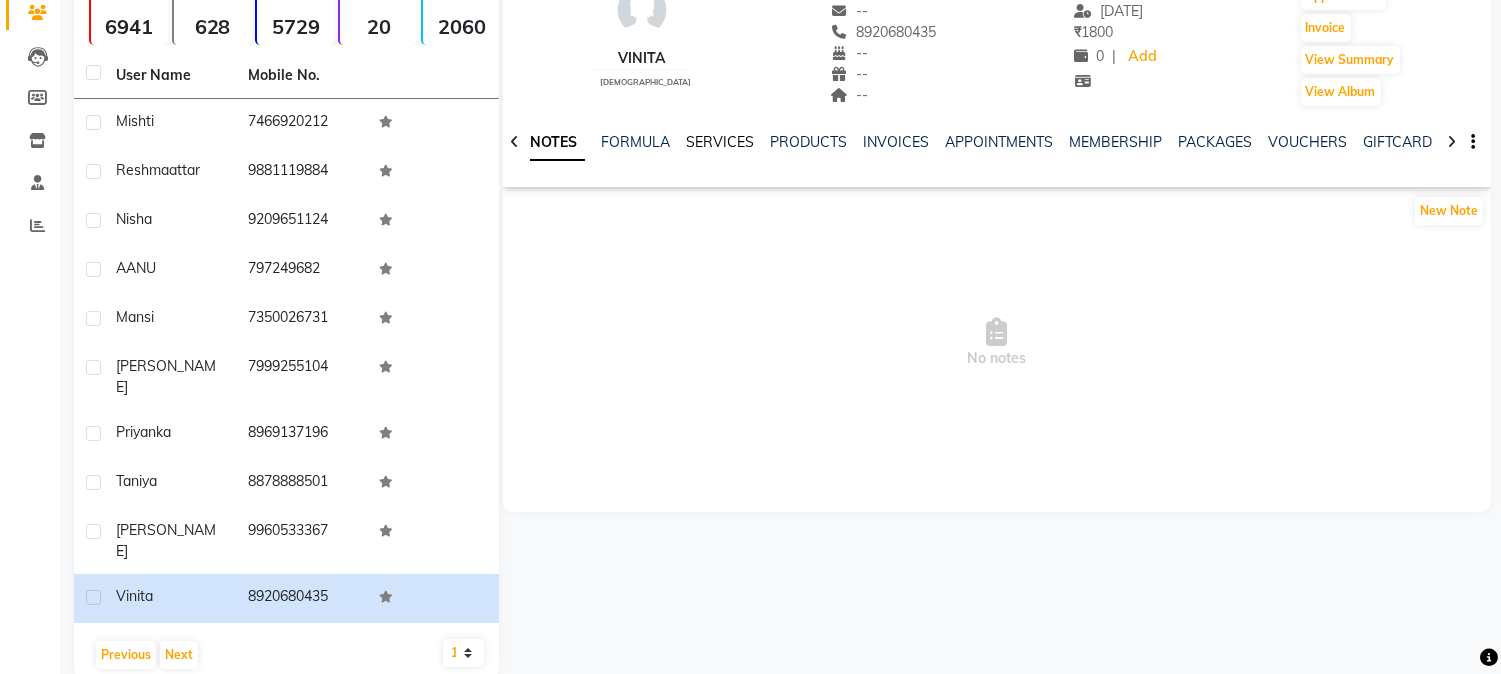 click on "SERVICES" 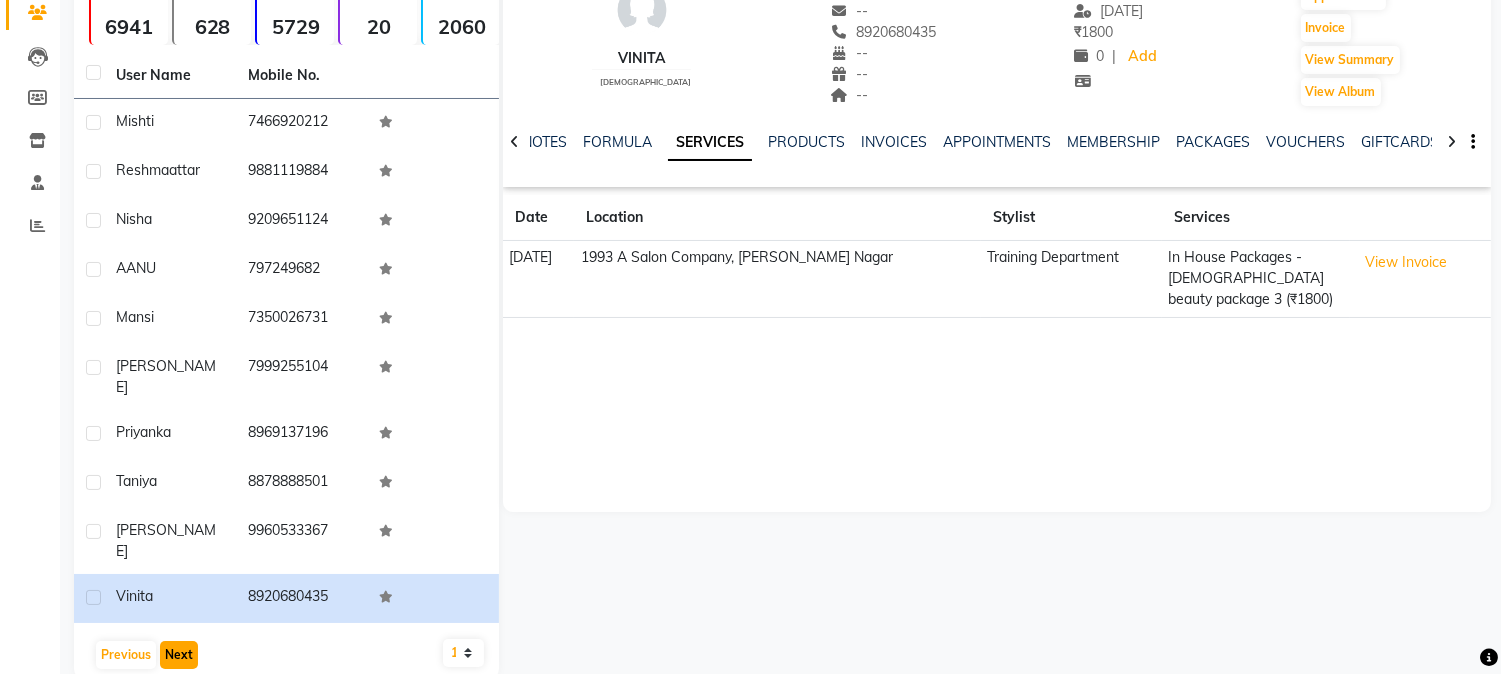 click on "Next" 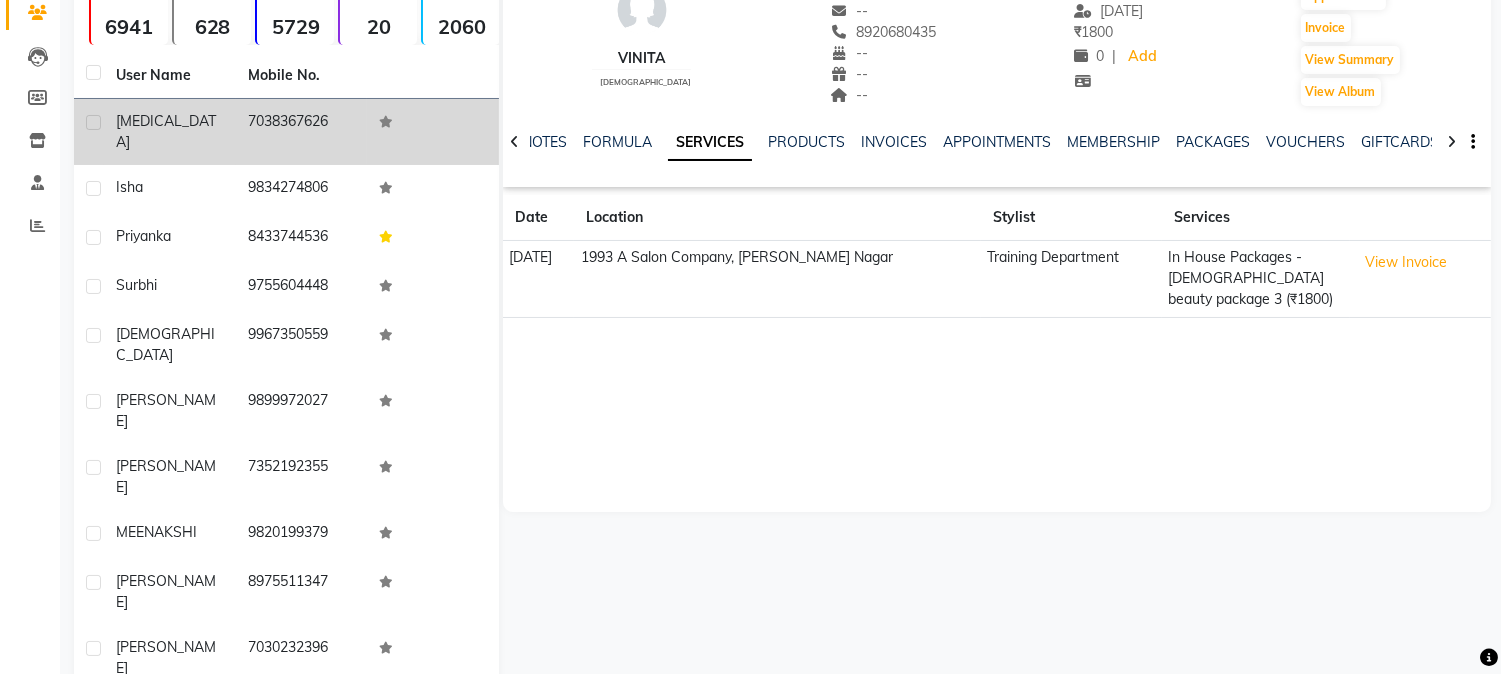 click on "7038367626" 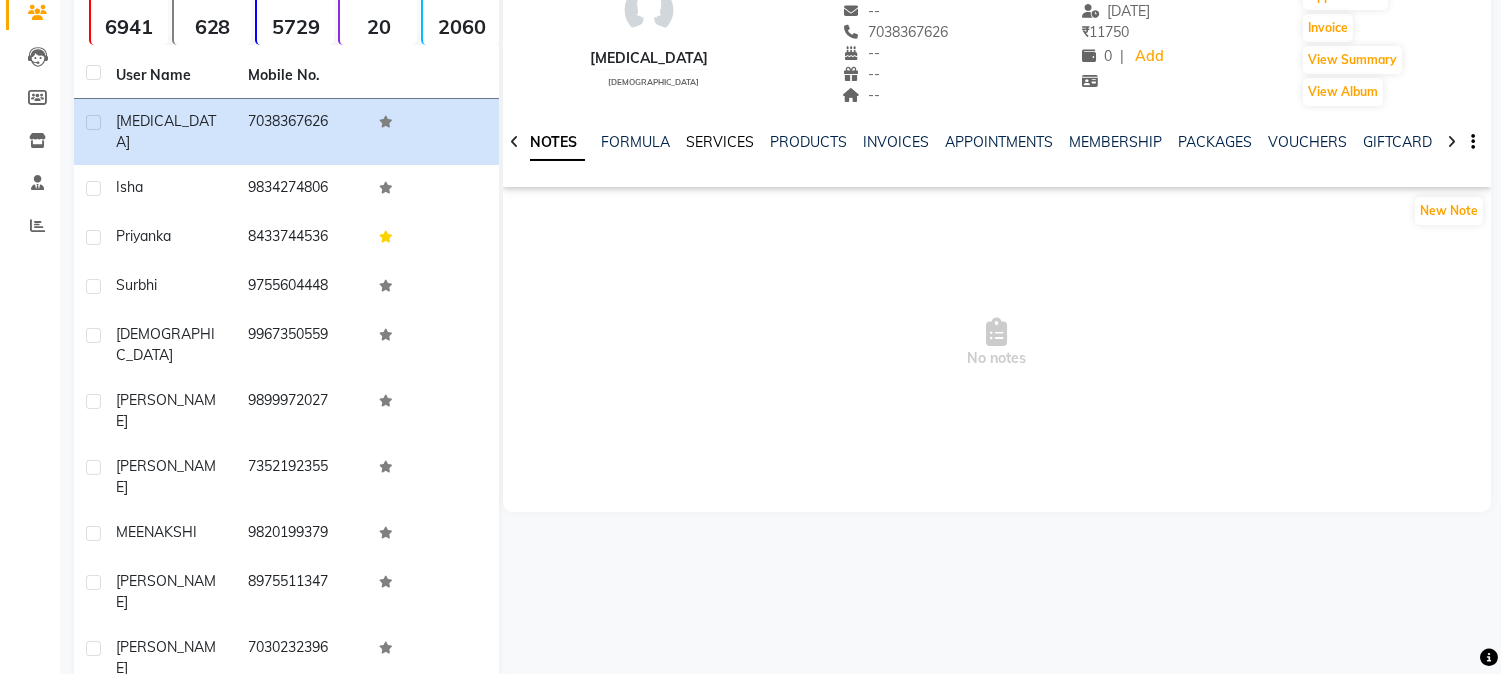 click on "SERVICES" 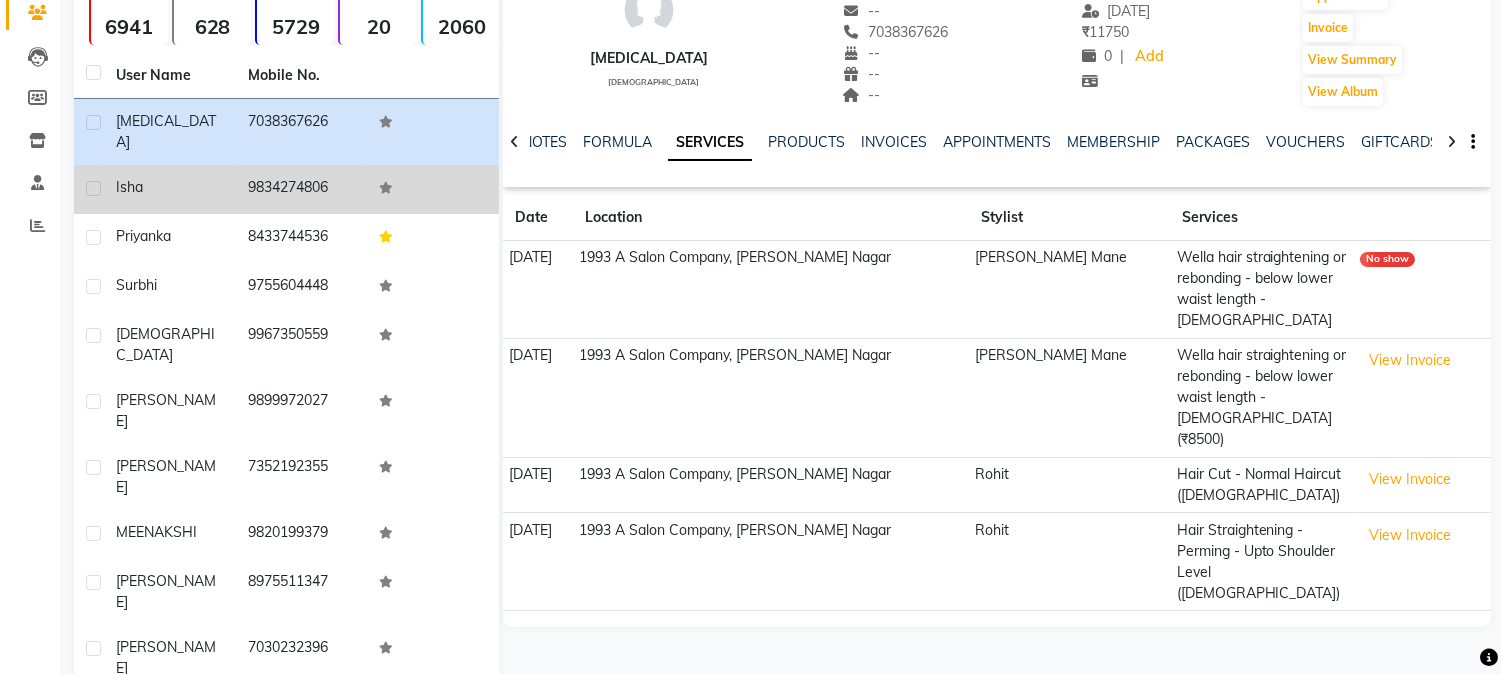 click on "9834274806" 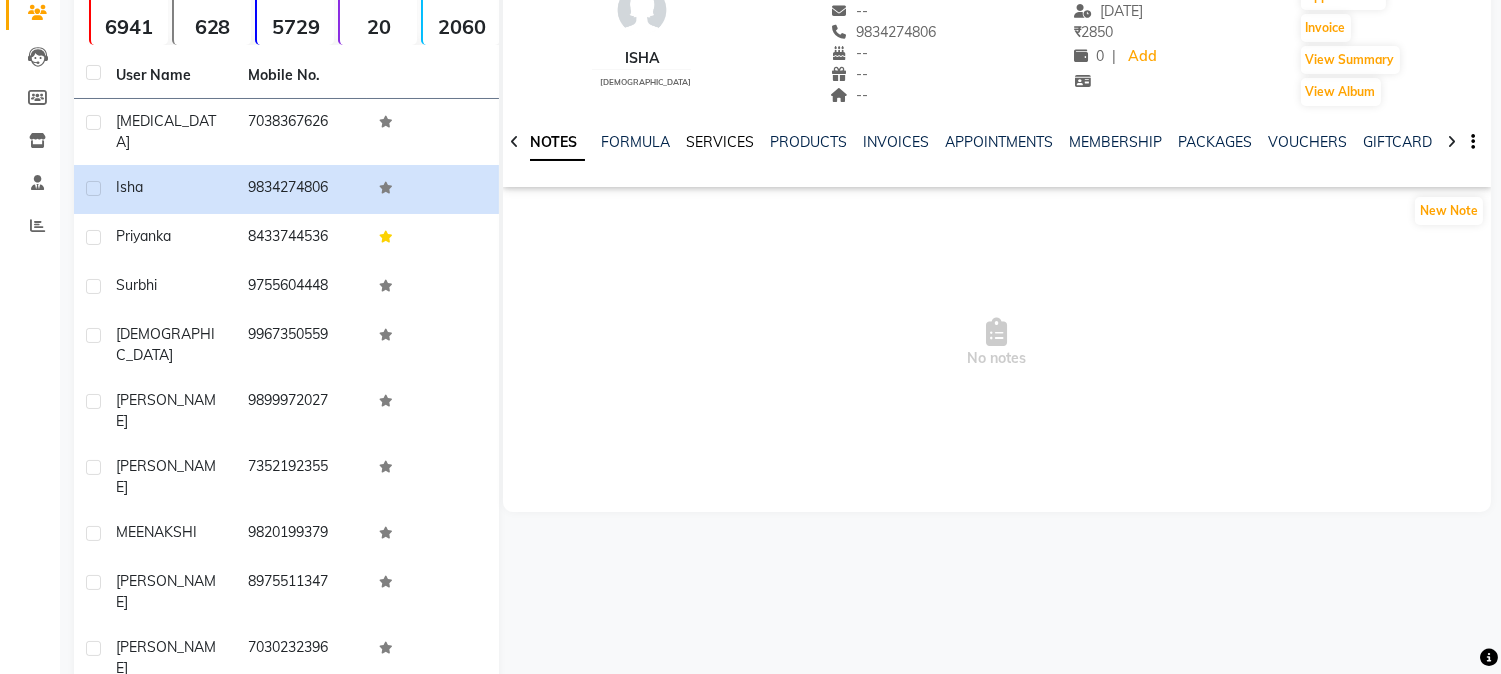 click on "SERVICES" 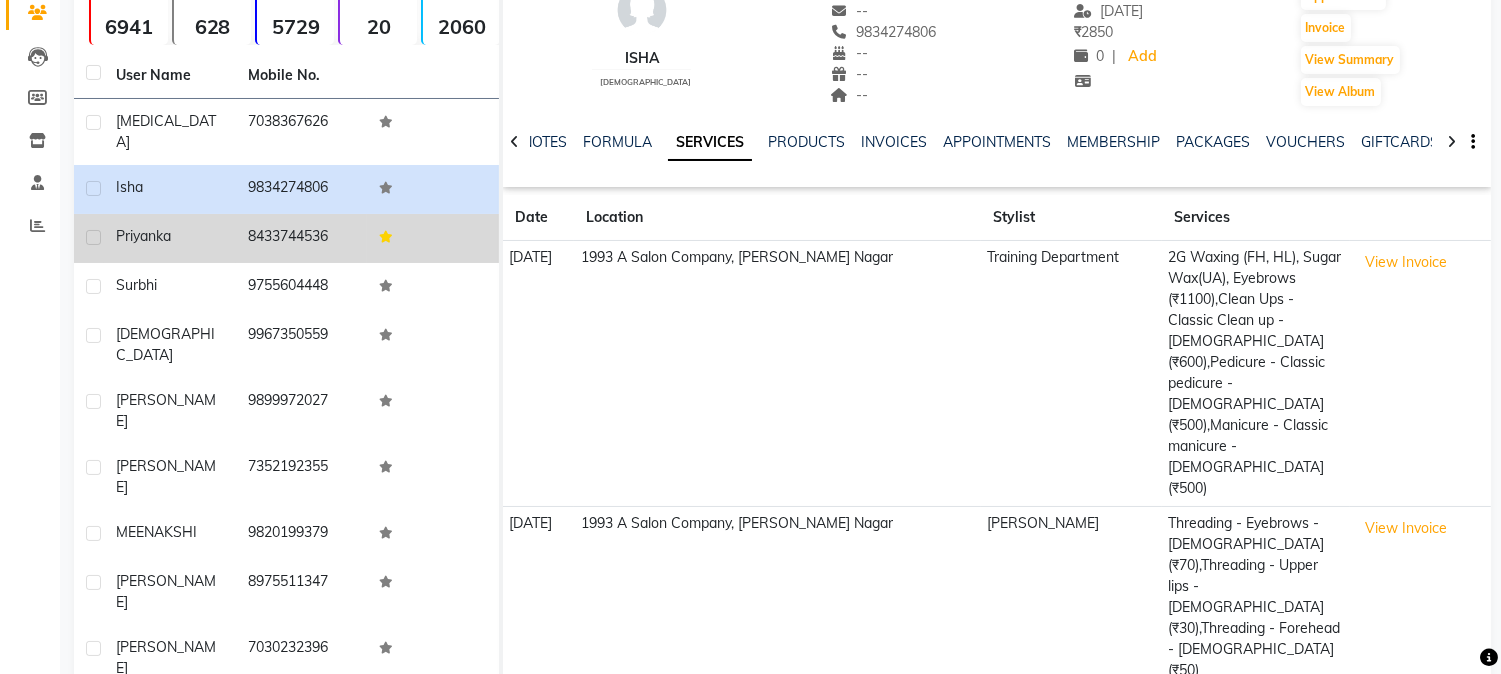 click on "8433744536" 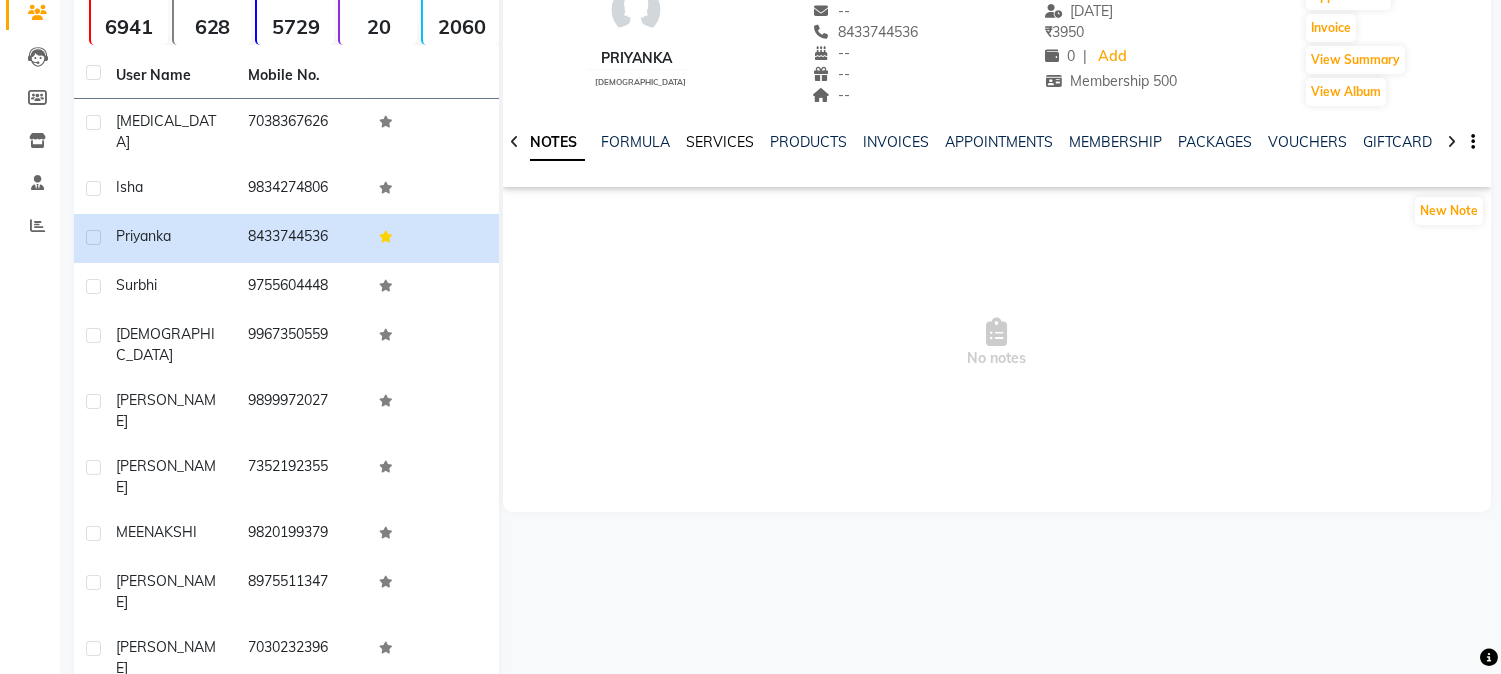 click on "SERVICES" 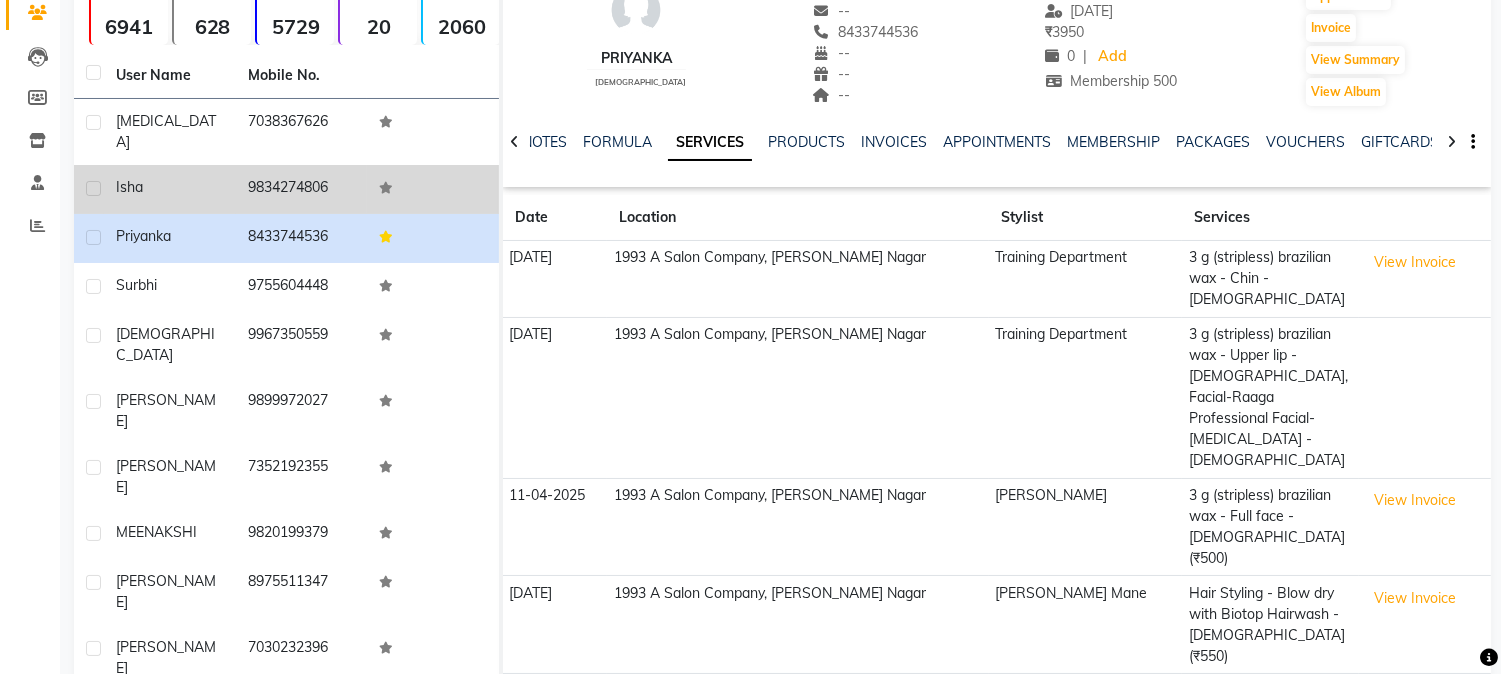 click on "9834274806" 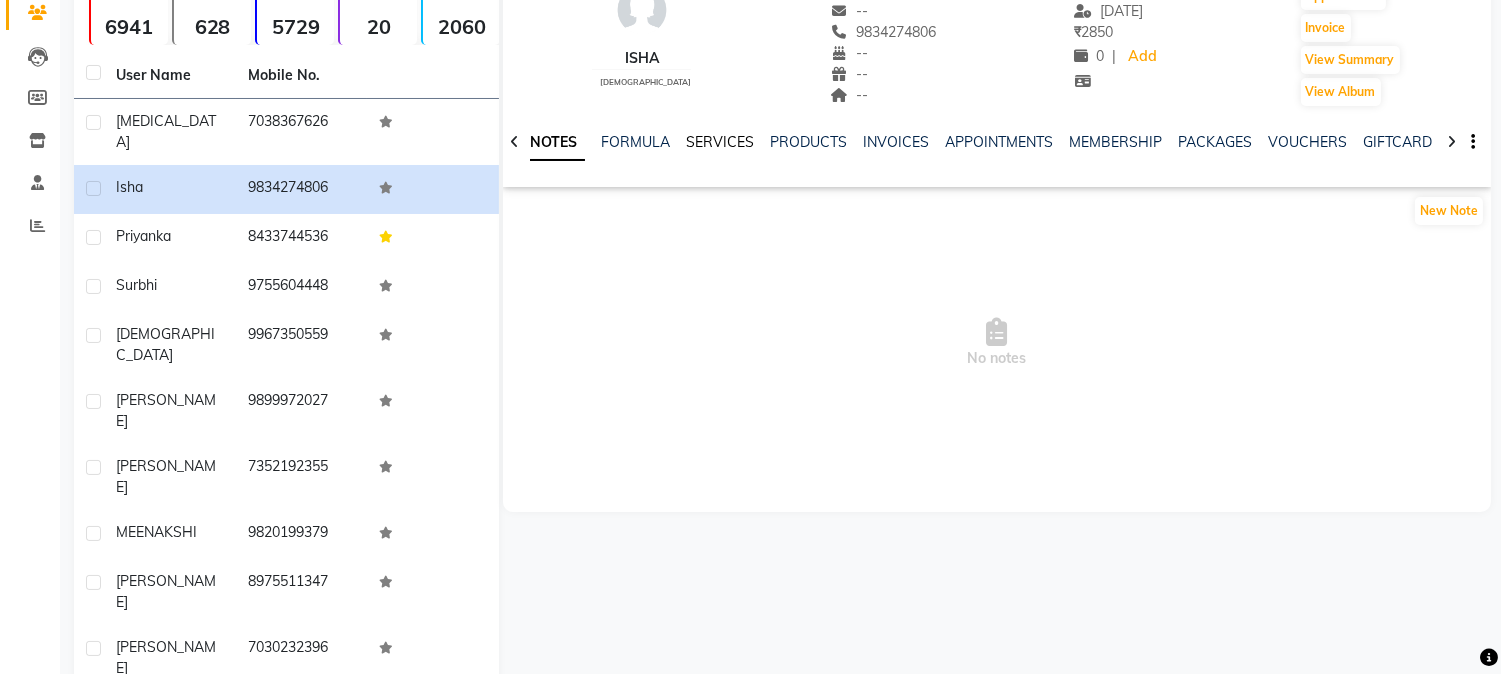 click on "SERVICES" 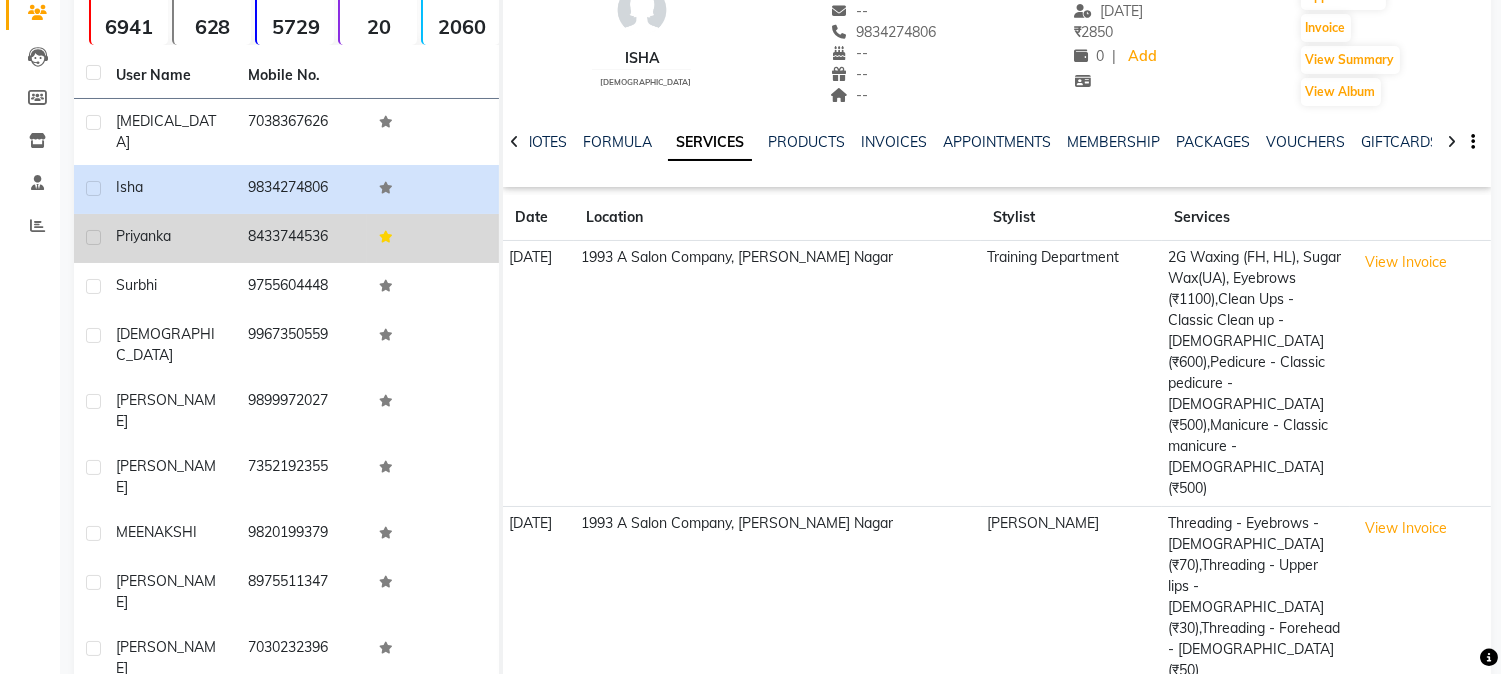click on "8433744536" 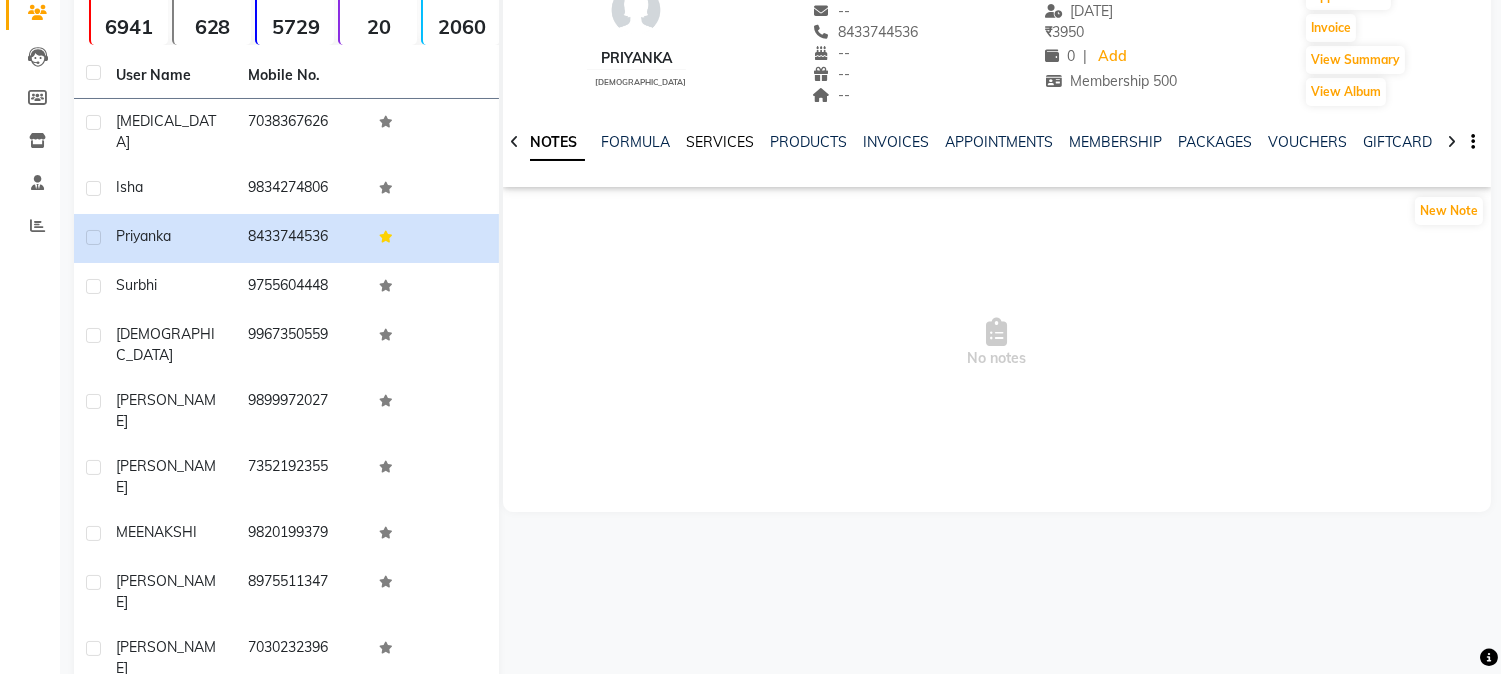 click on "SERVICES" 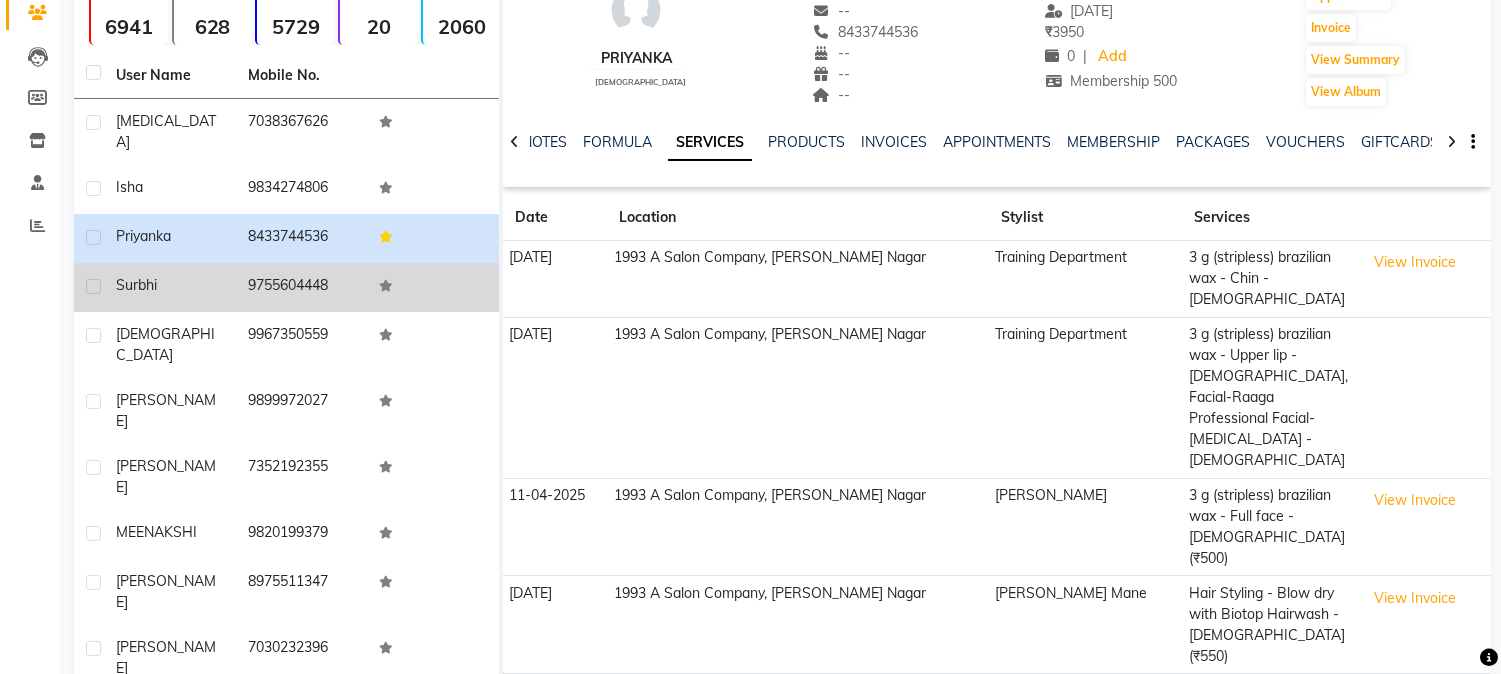click on "9755604448" 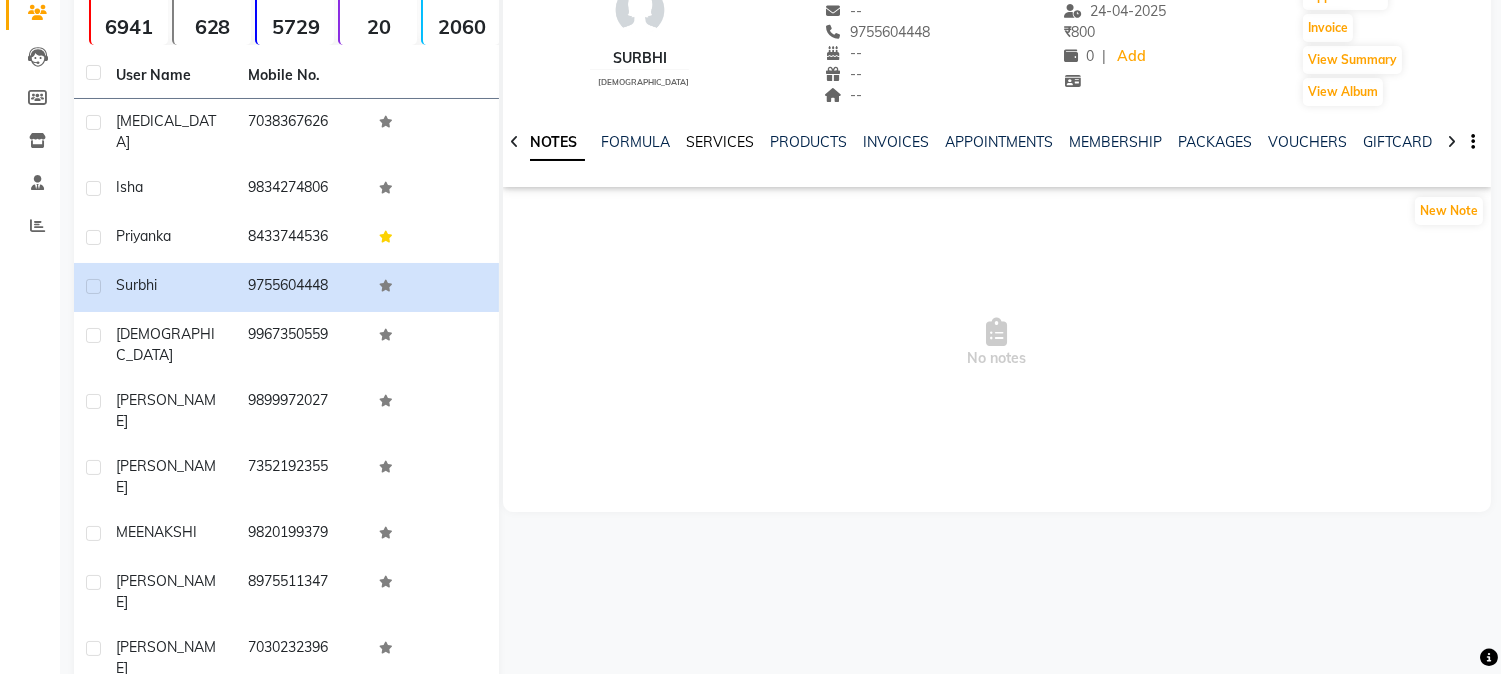 click on "SERVICES" 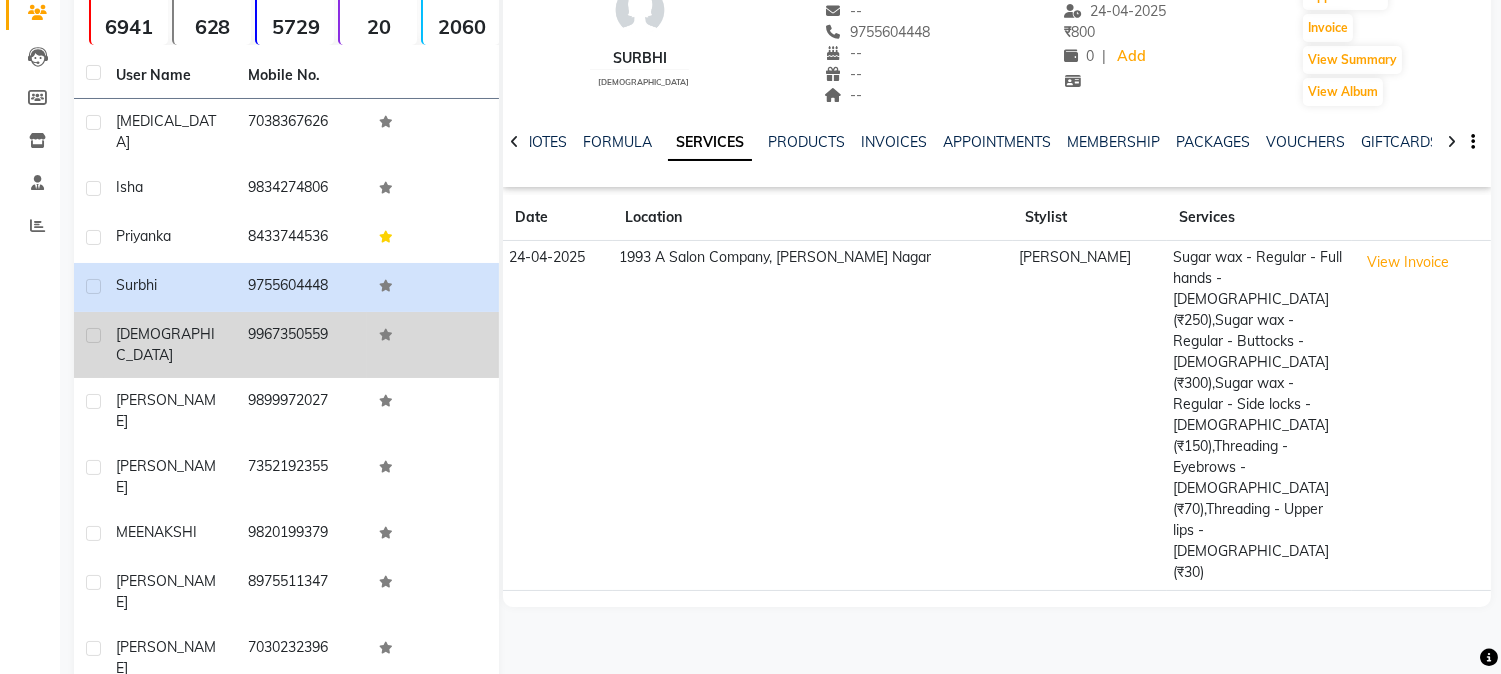 click on "[DEMOGRAPHIC_DATA]" 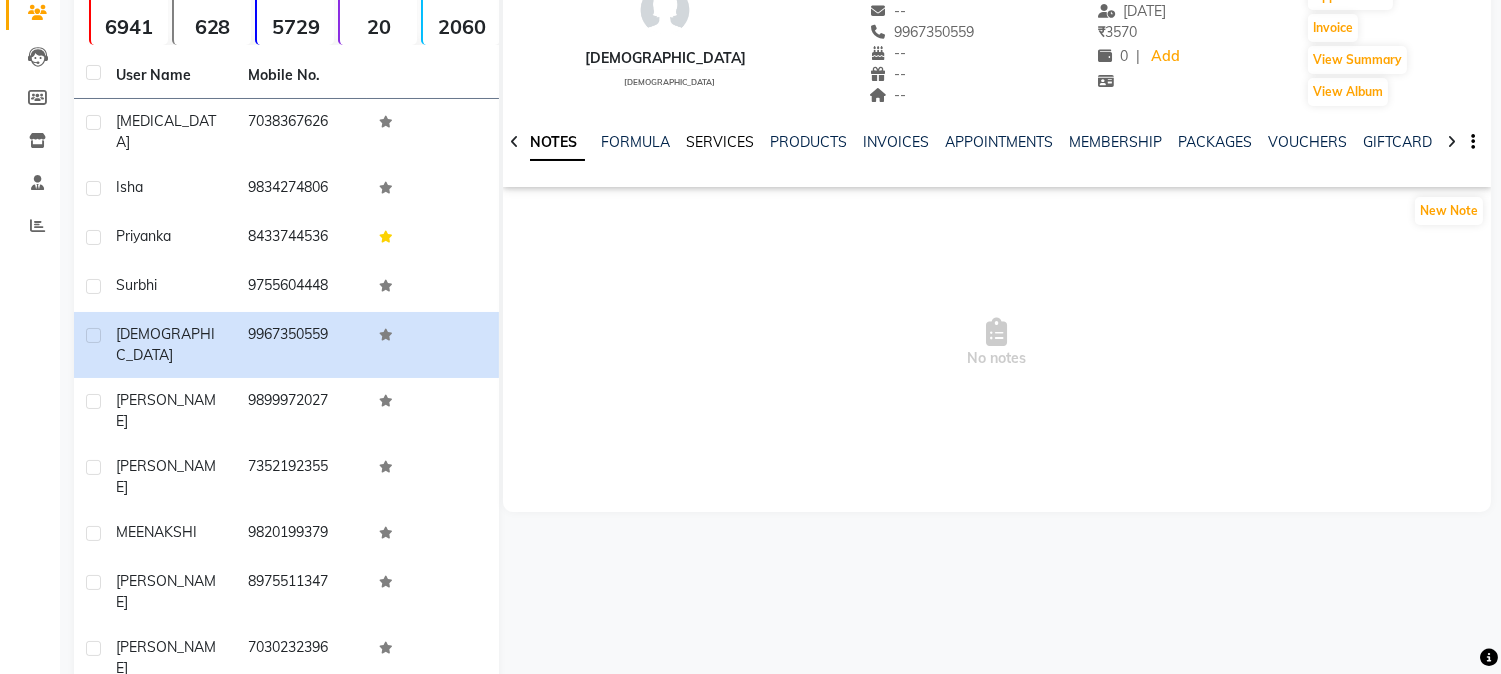 click on "SERVICES" 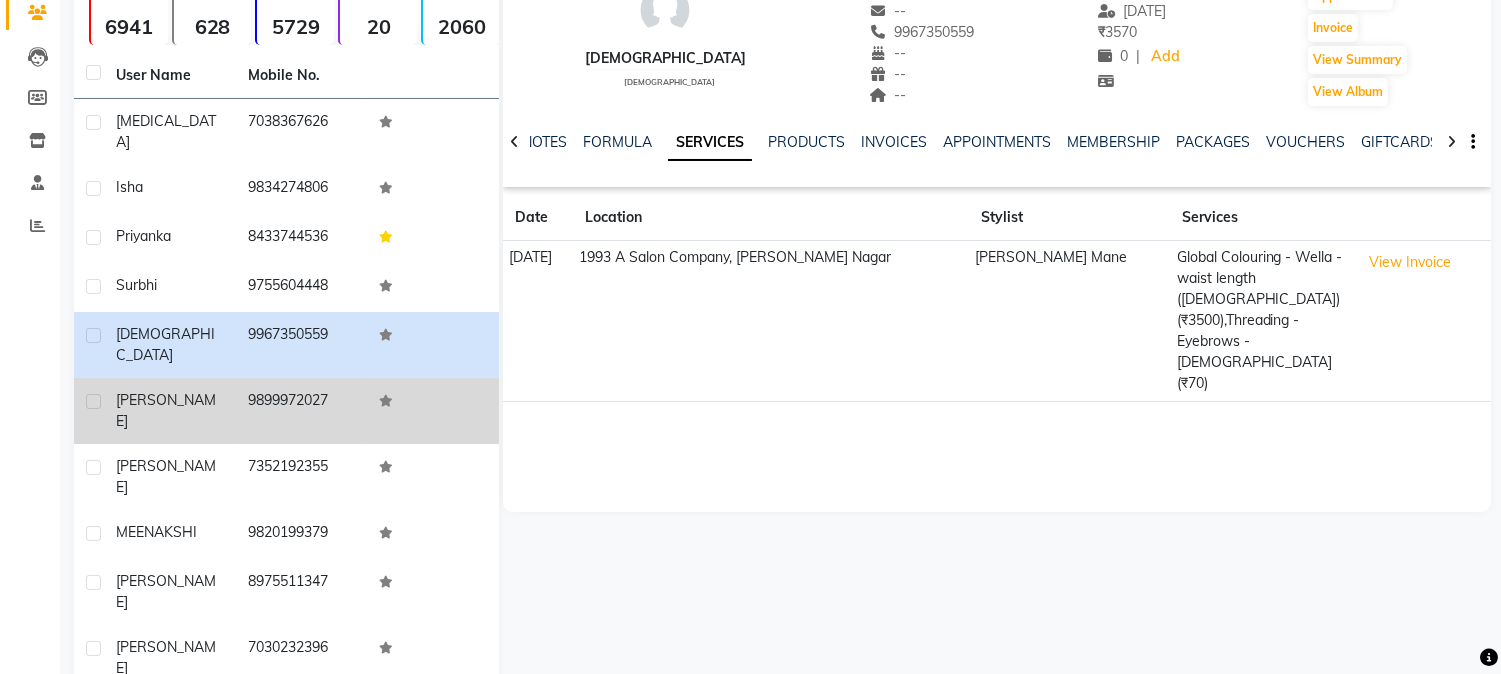 click on "9899972027" 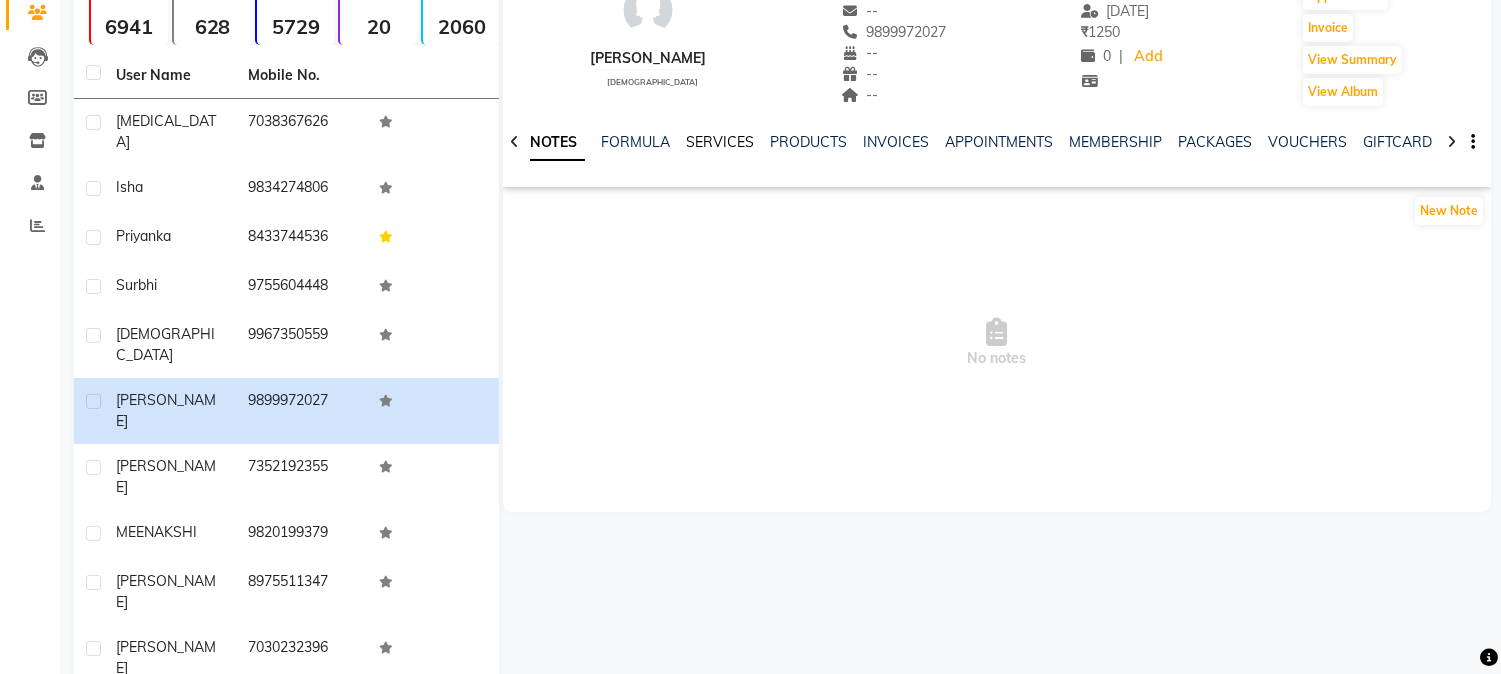 click on "SERVICES" 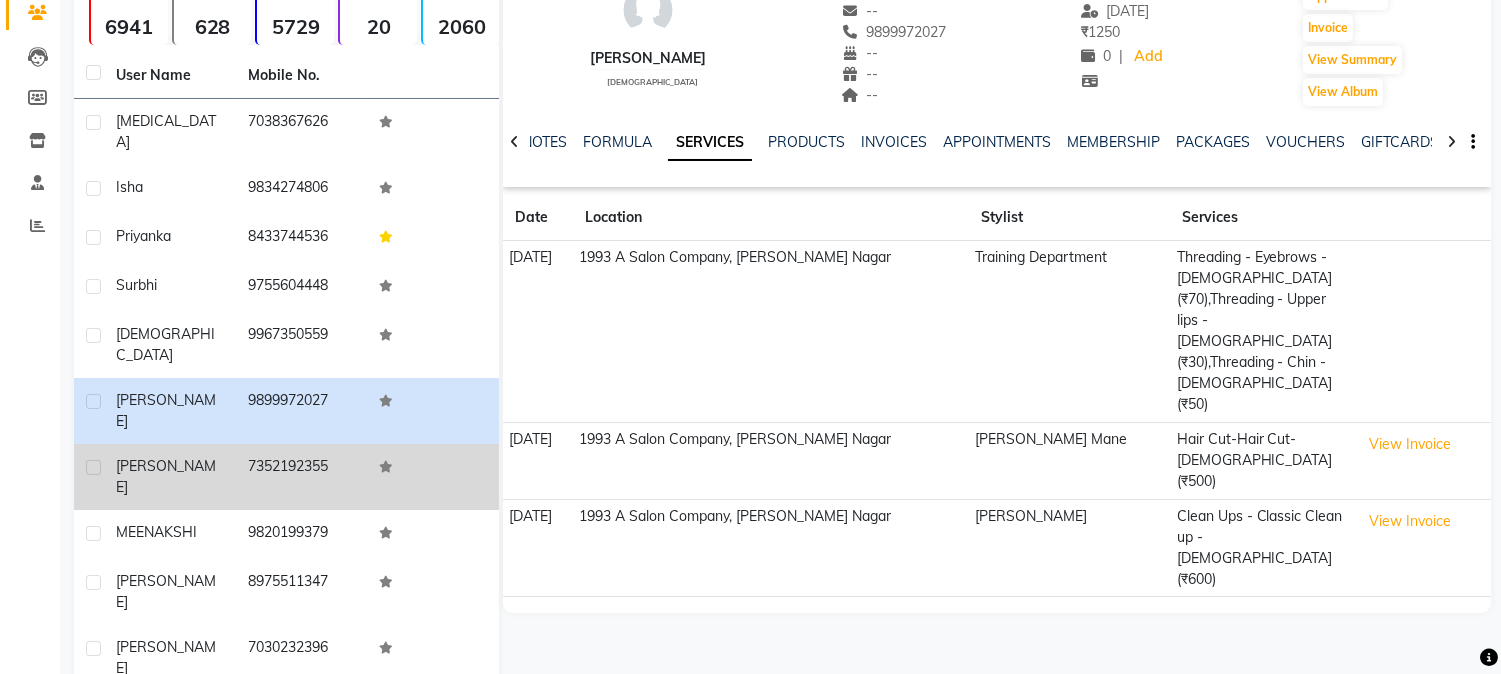 click on "7352192355" 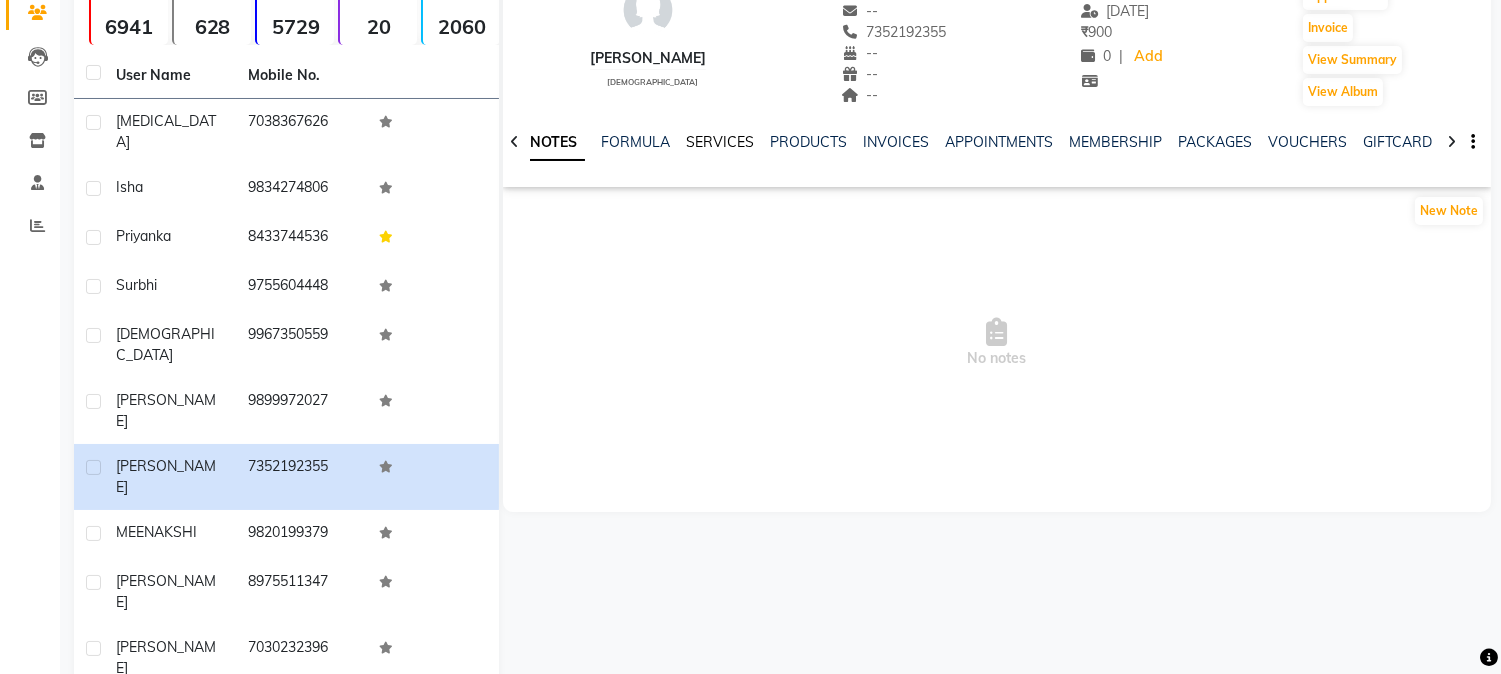 click on "SERVICES" 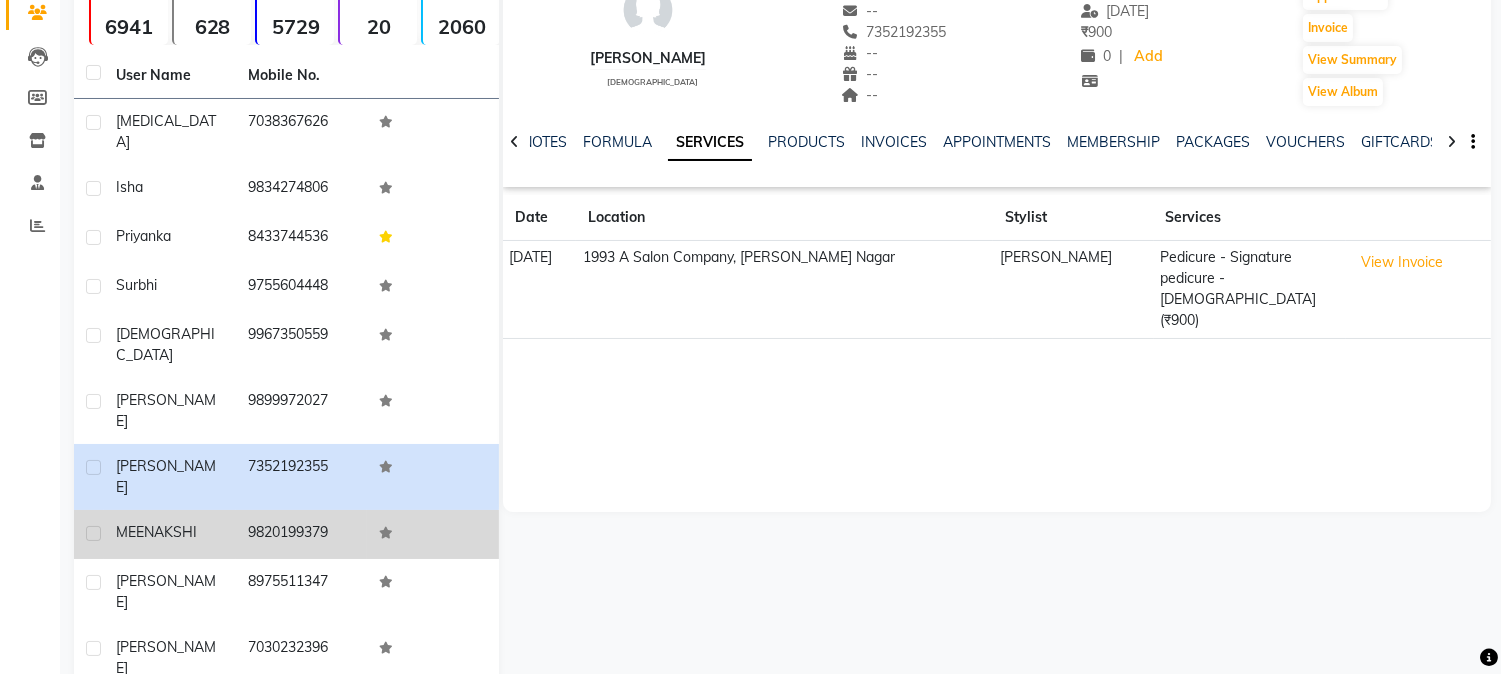 click on "9820199379" 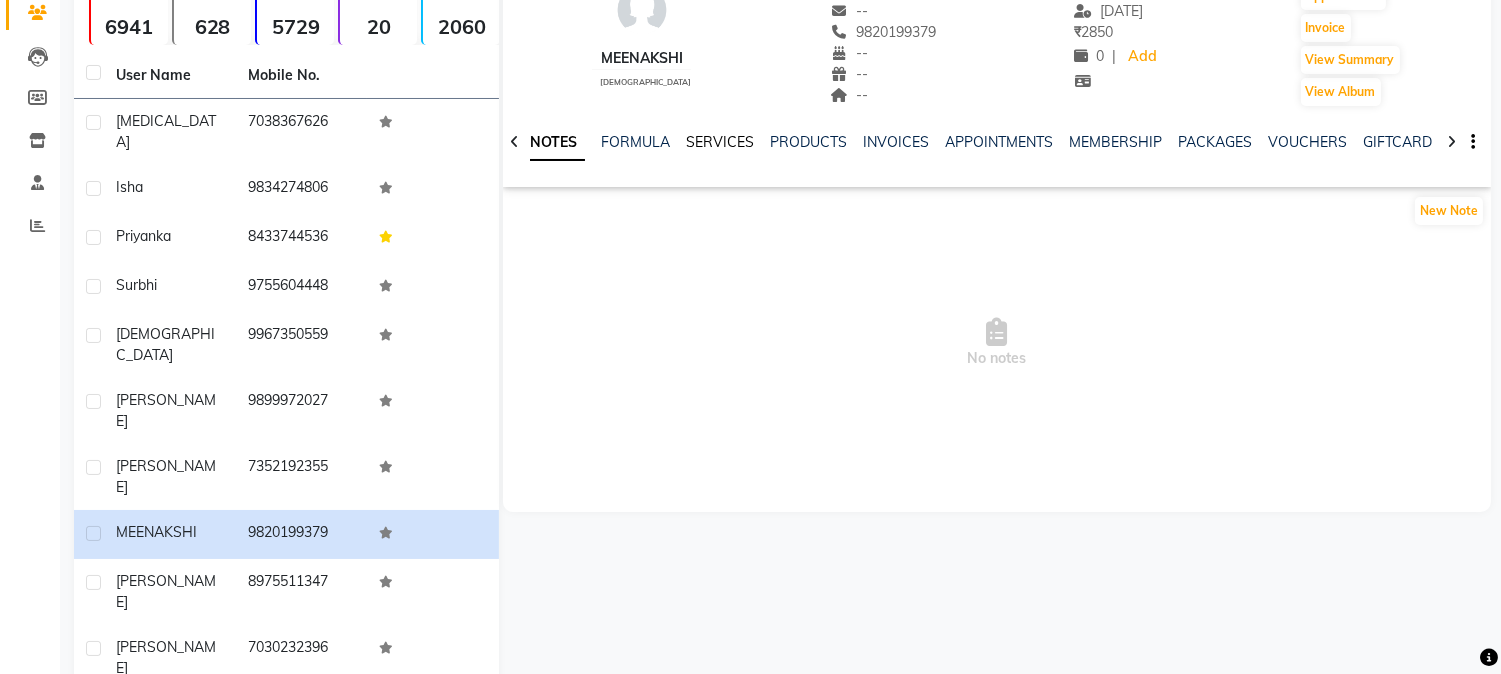 click on "SERVICES" 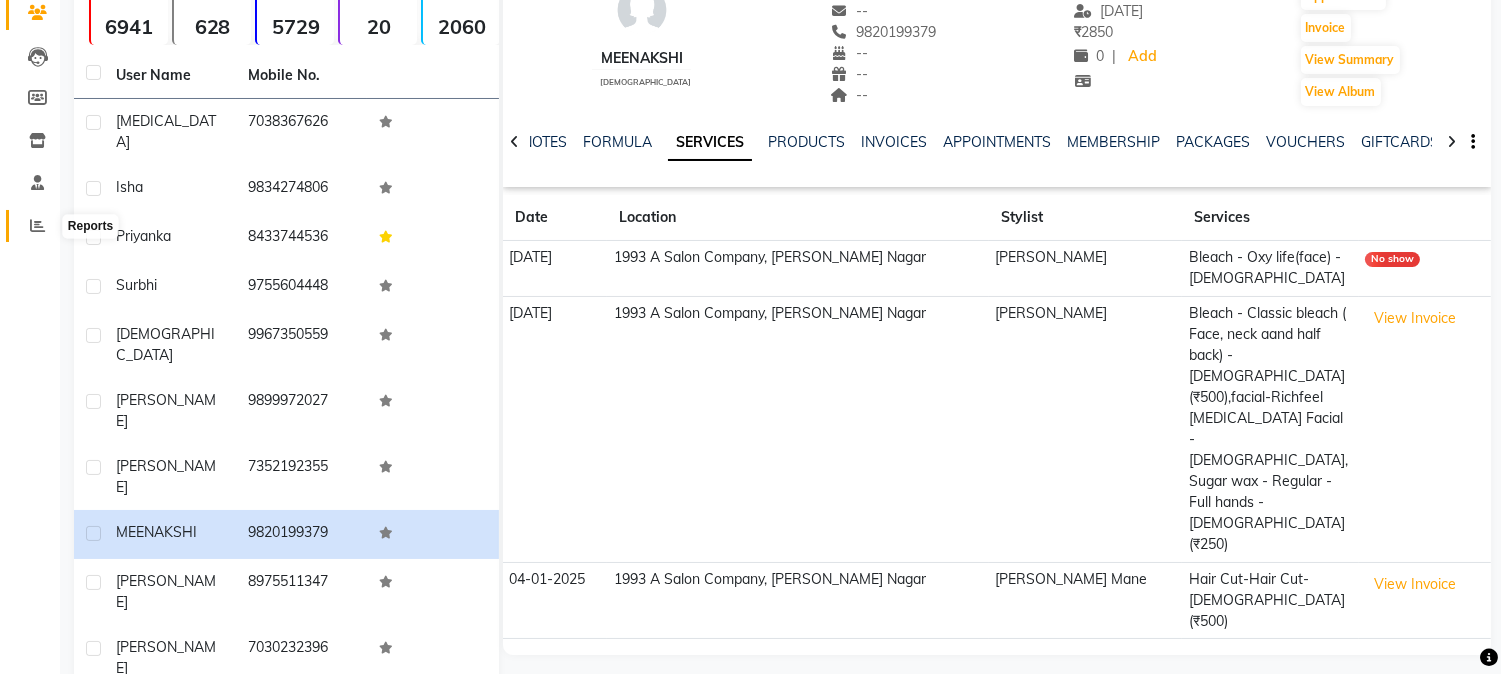 click 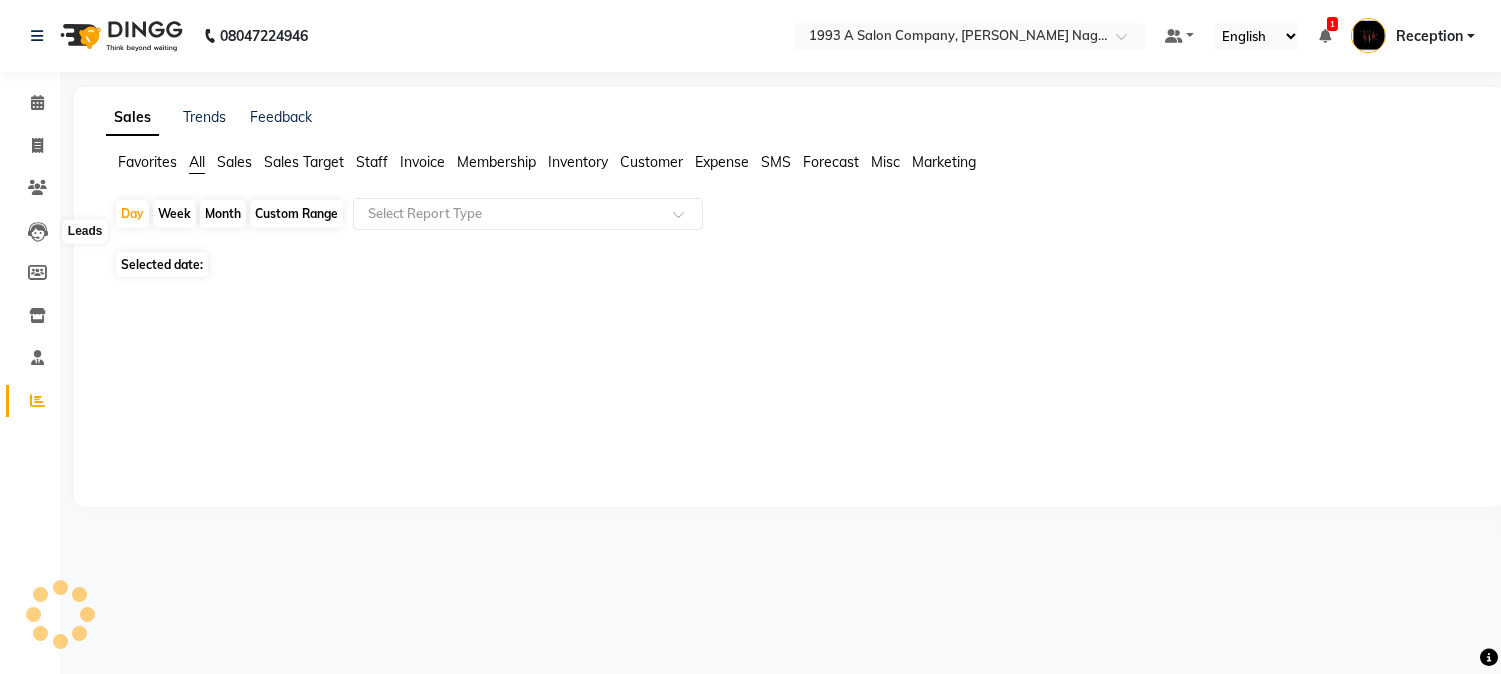 scroll, scrollTop: 0, scrollLeft: 0, axis: both 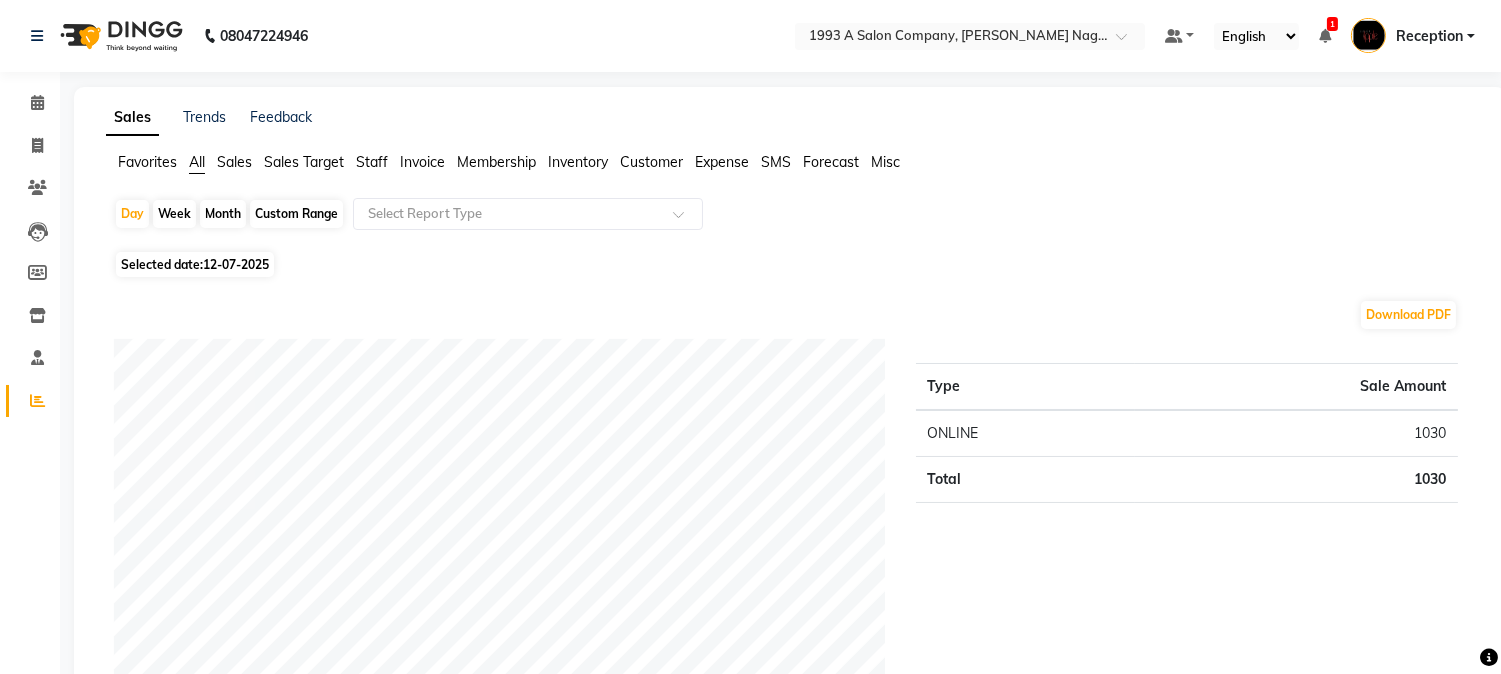 click on "Month" 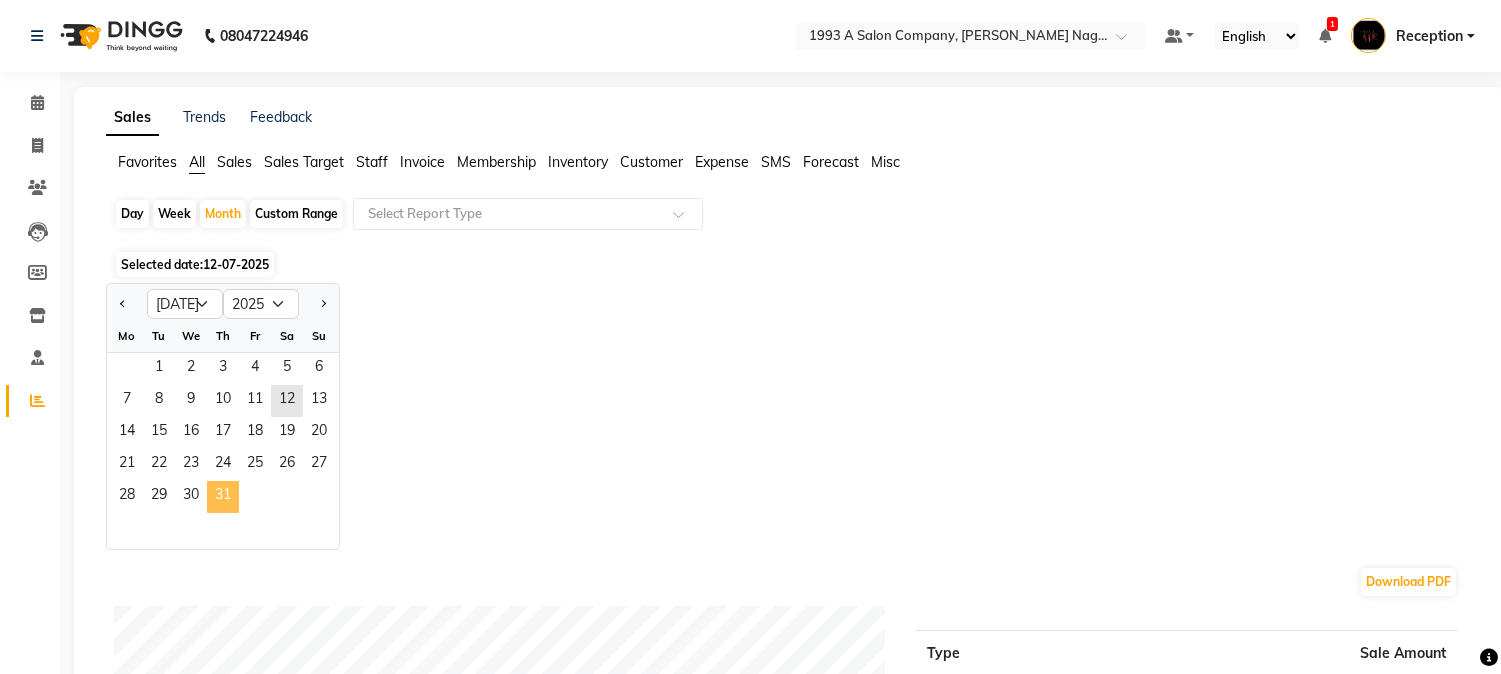 click on "31" 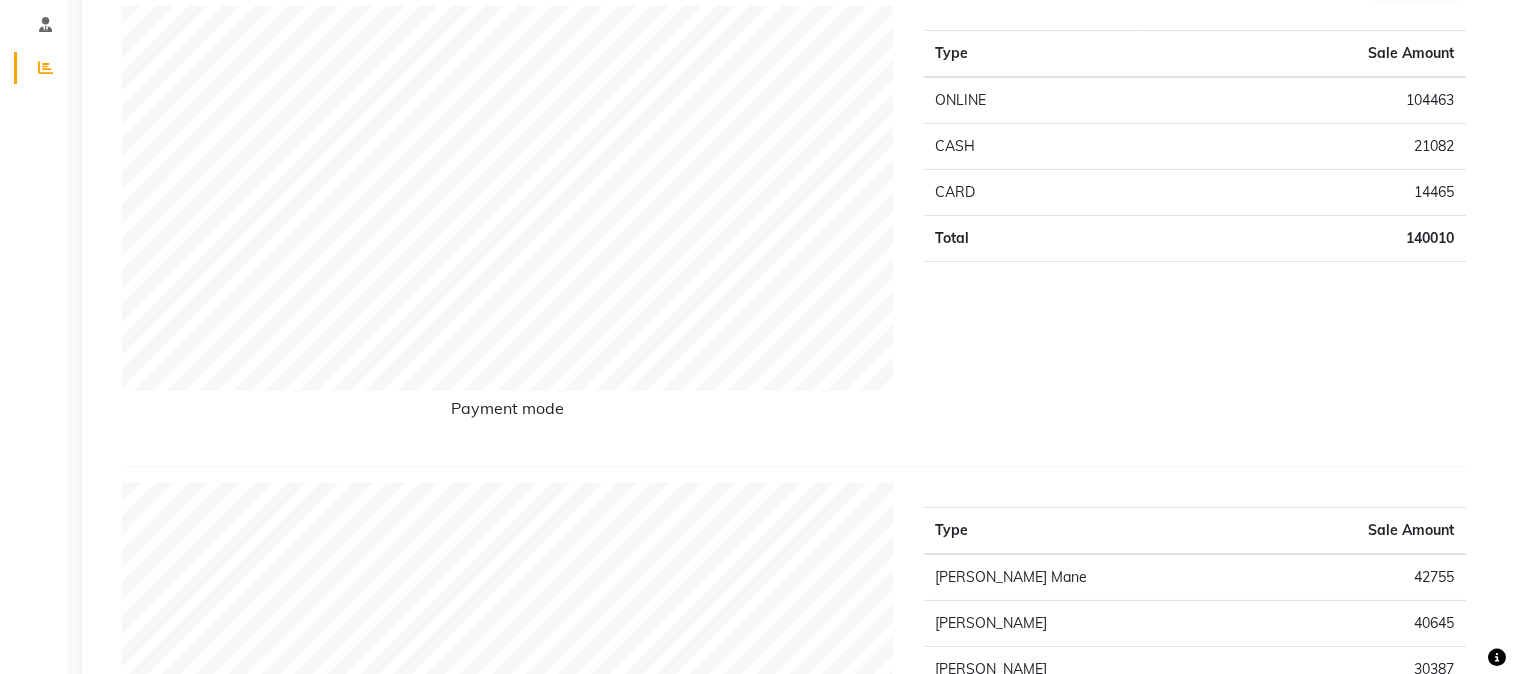 scroll, scrollTop: 0, scrollLeft: 0, axis: both 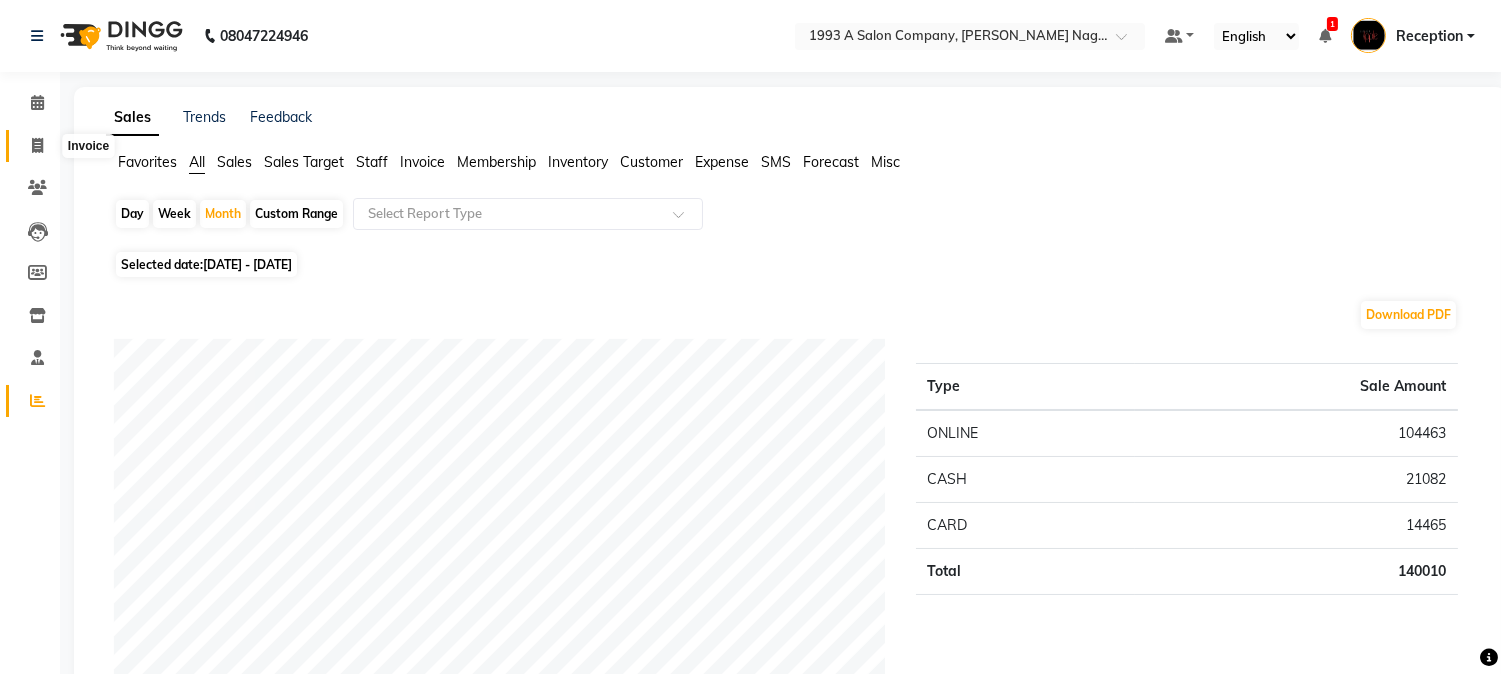 click 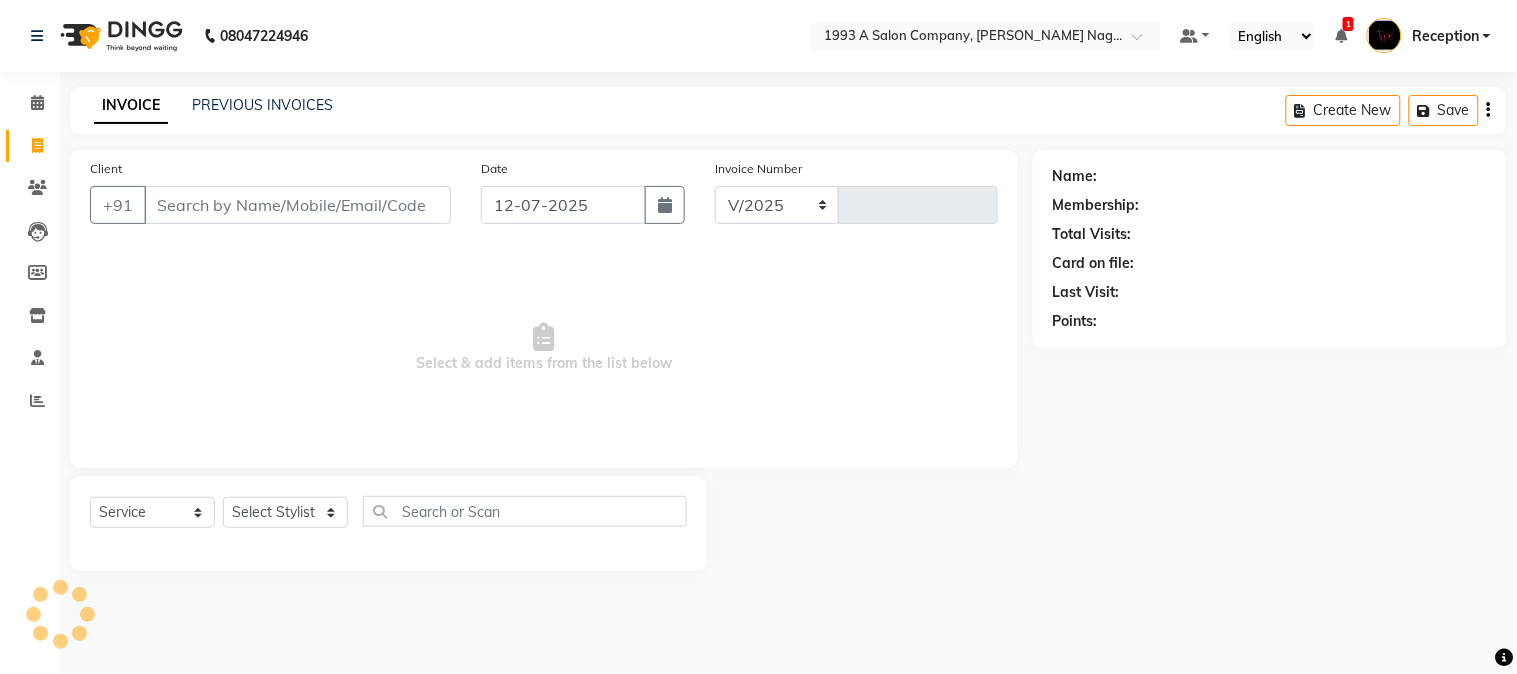 select on "144" 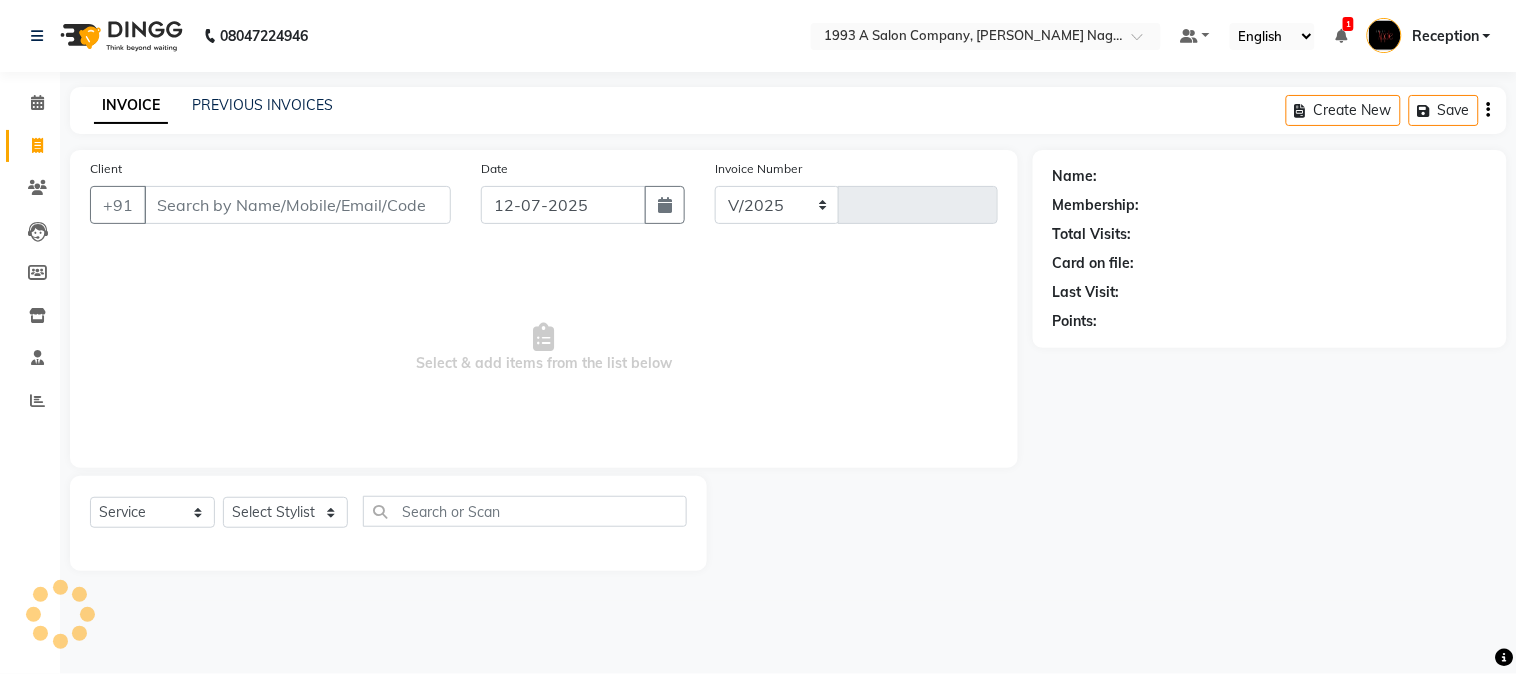 type on "1188" 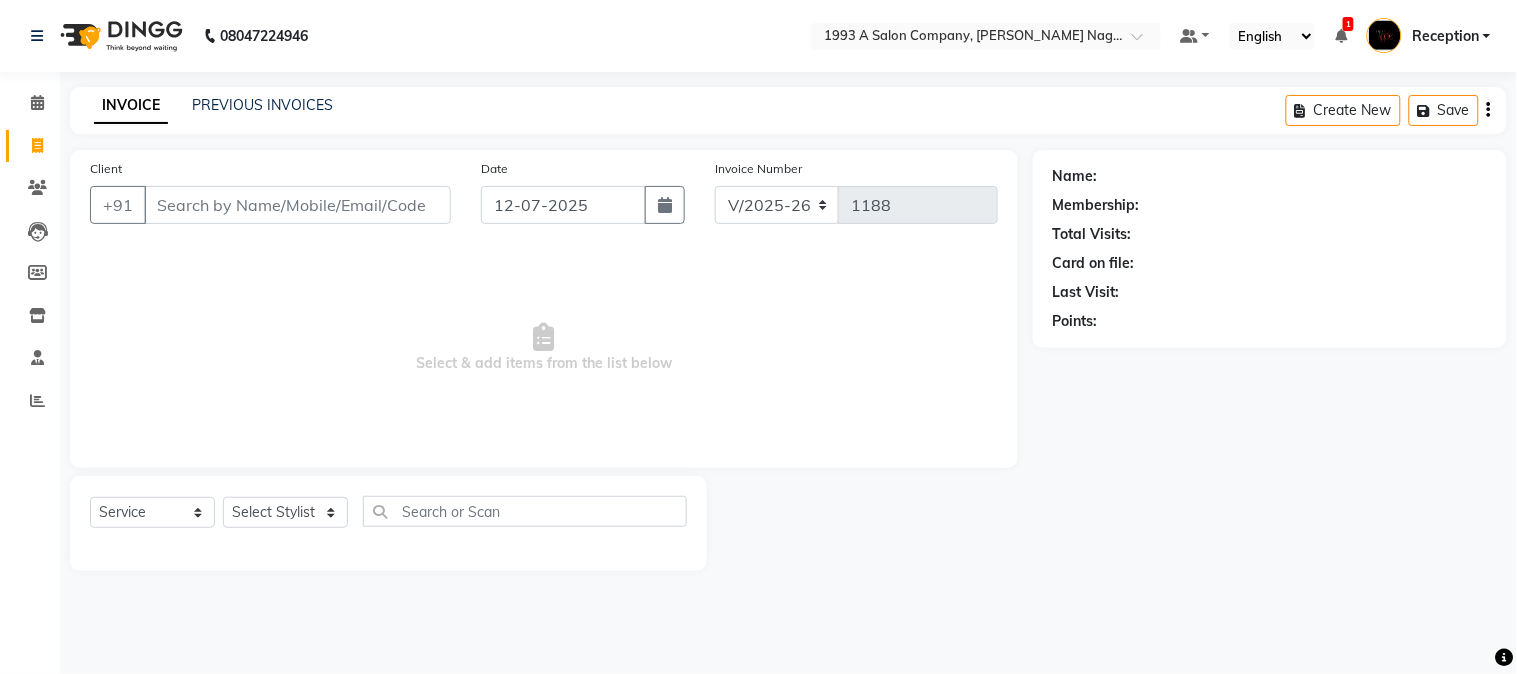 click on "INVOICE" 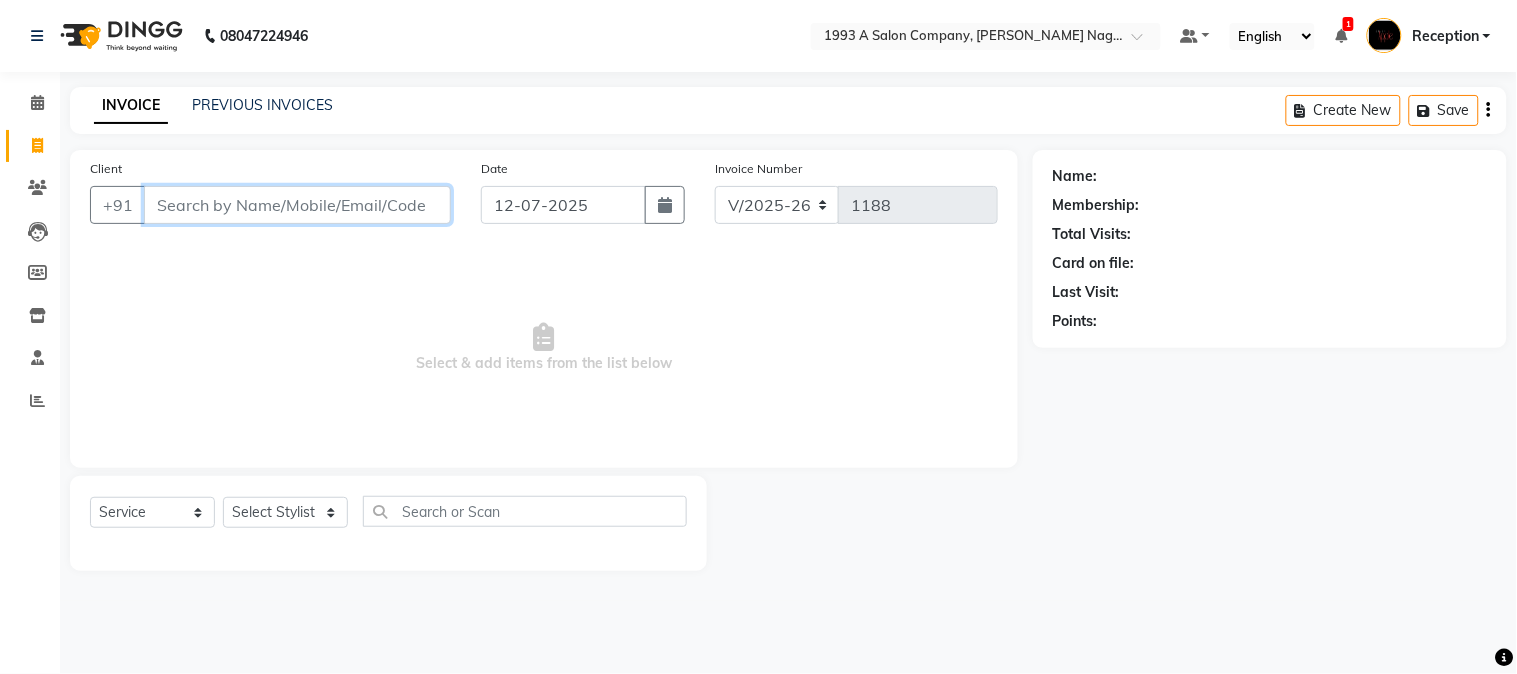 click on "Client" at bounding box center (297, 205) 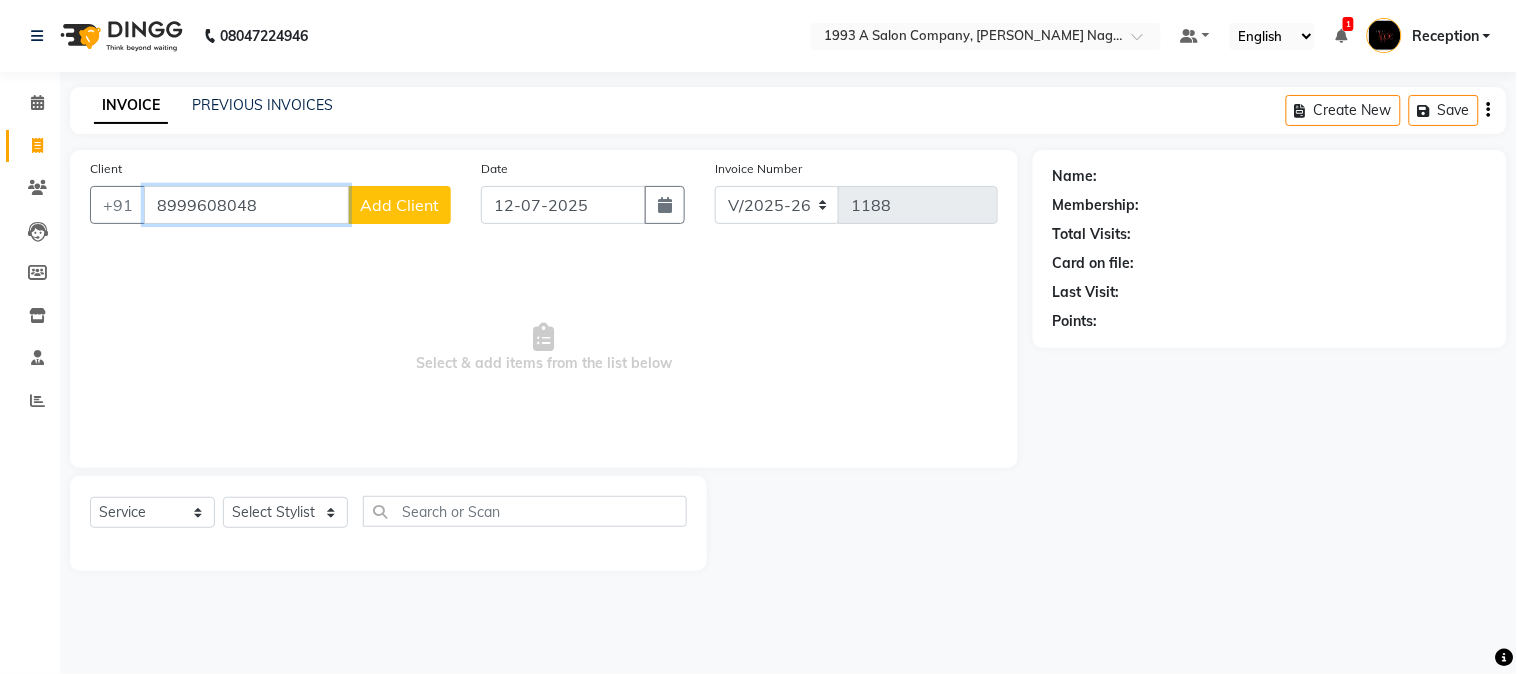 type on "8999608048" 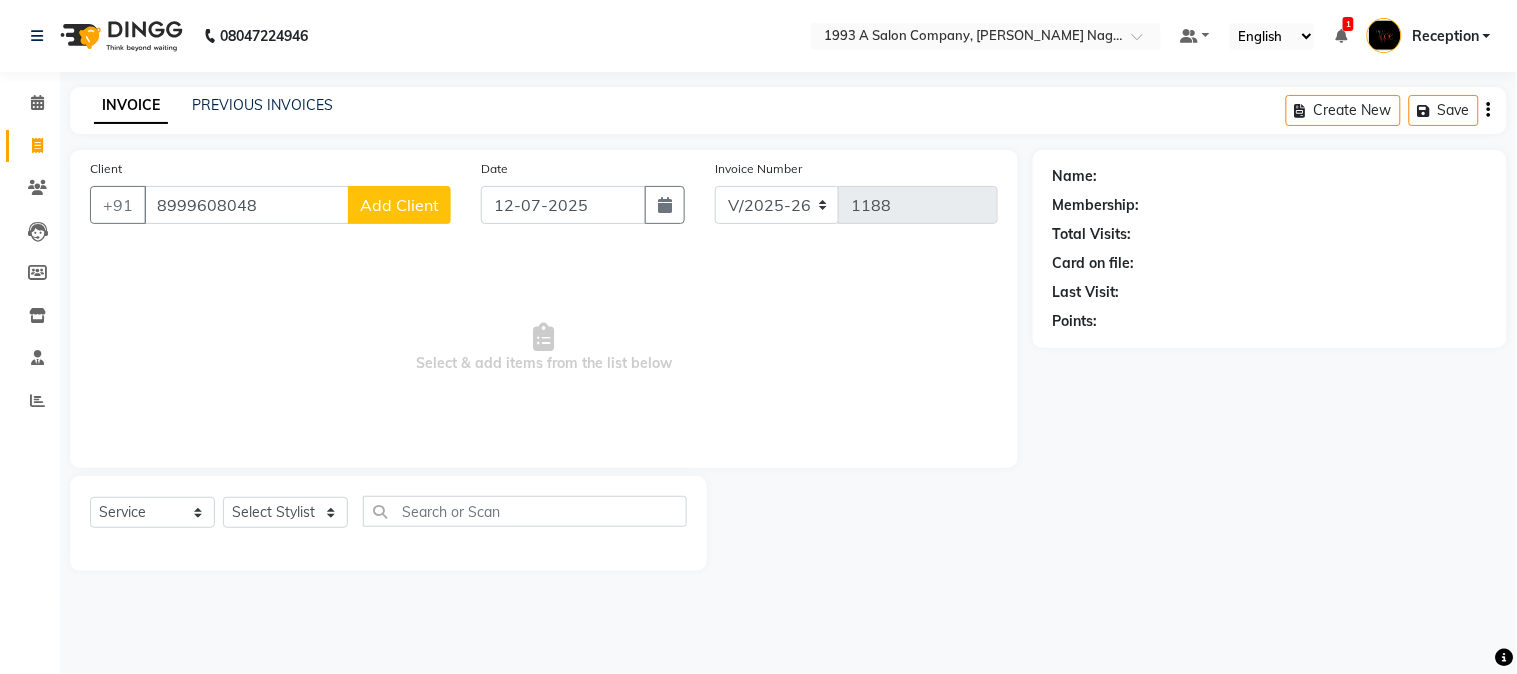 click on "Add Client" 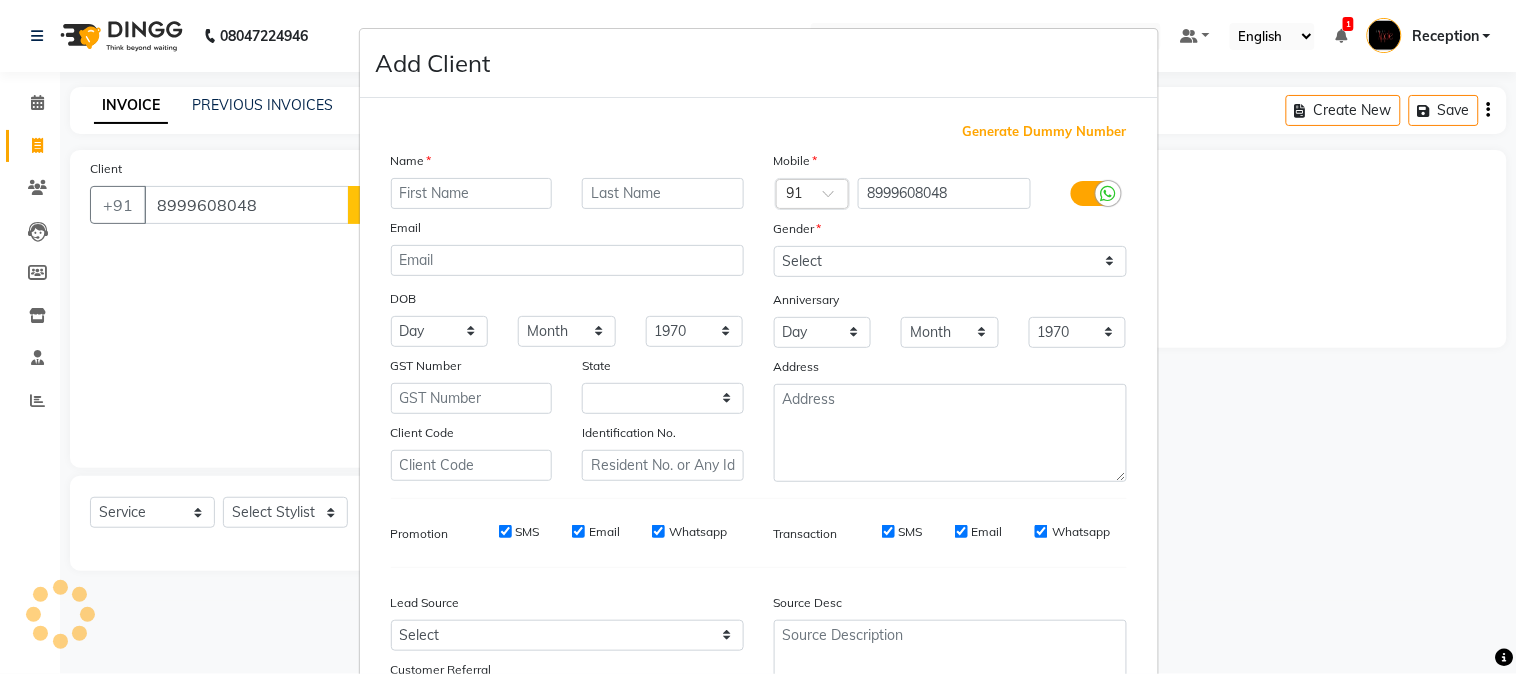 select on "22" 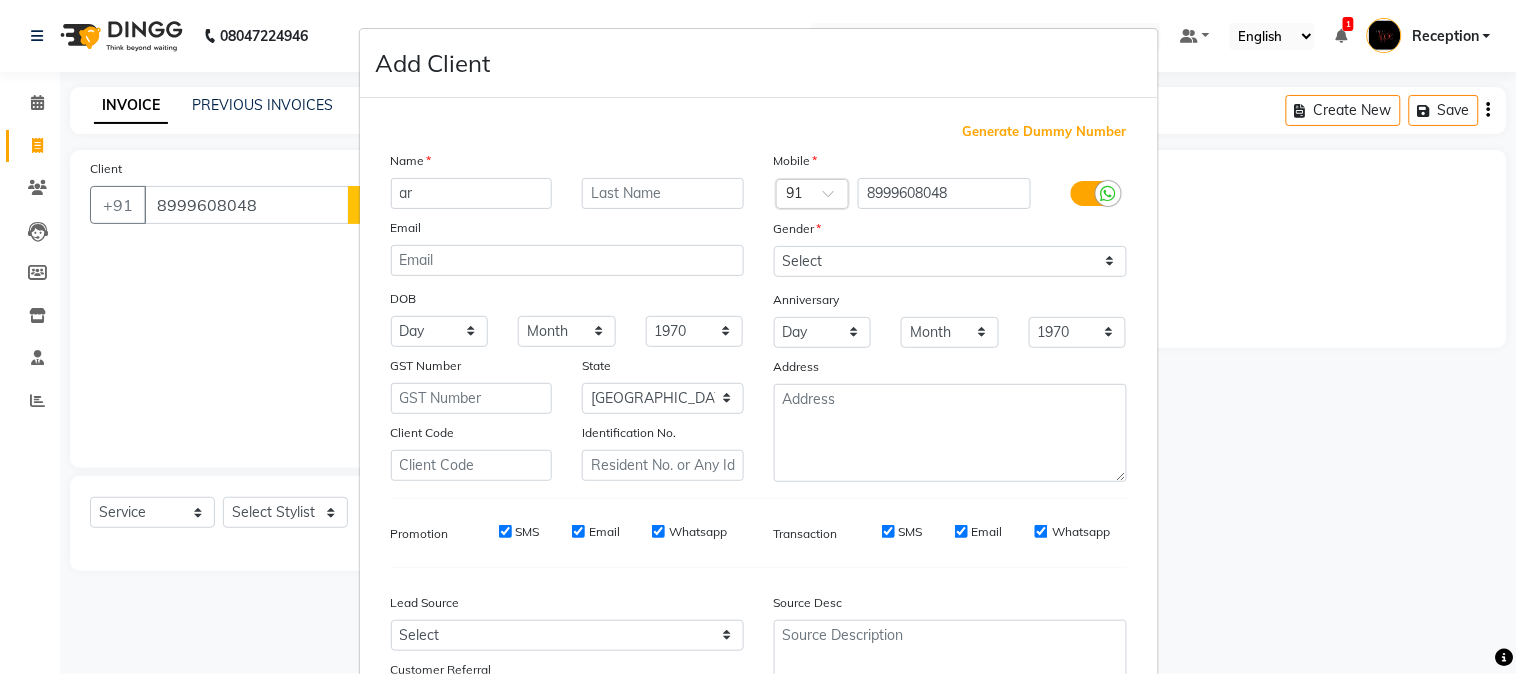 type on "a" 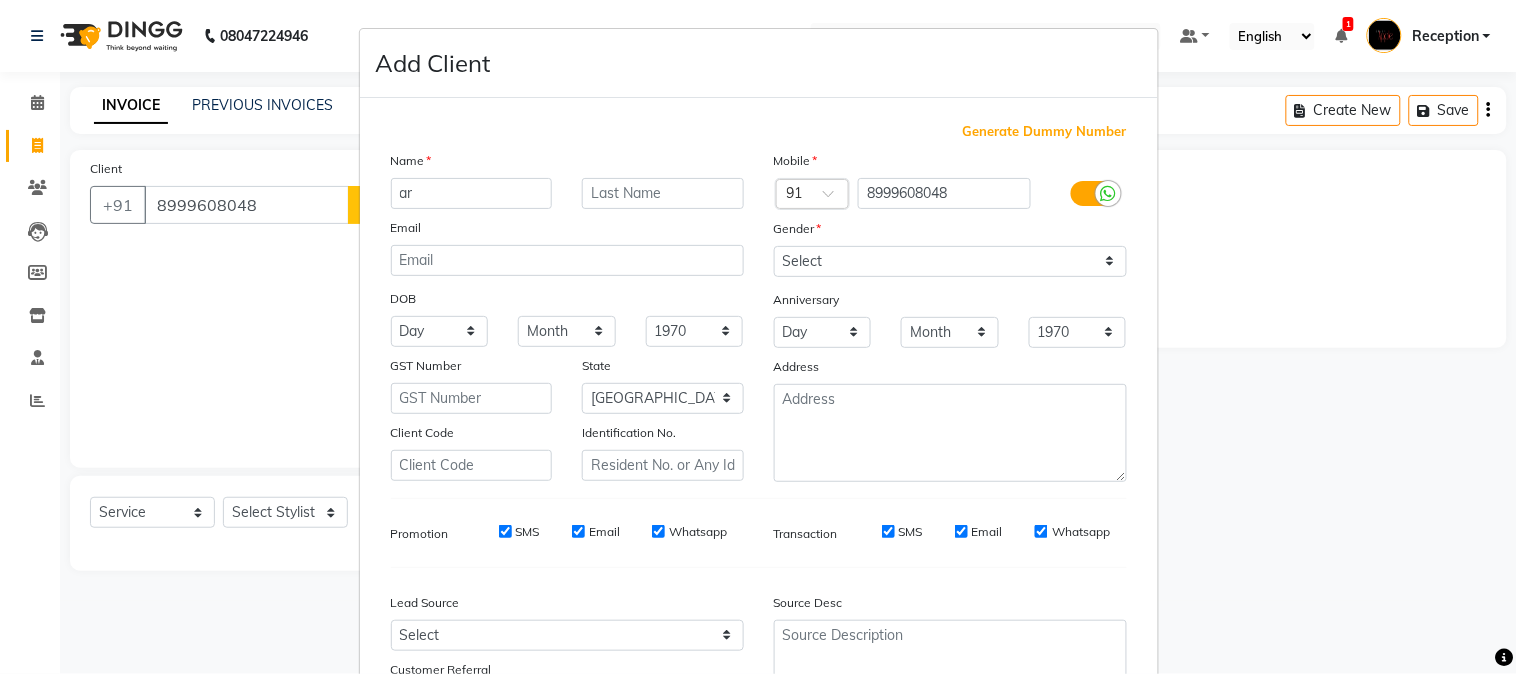 type on "a" 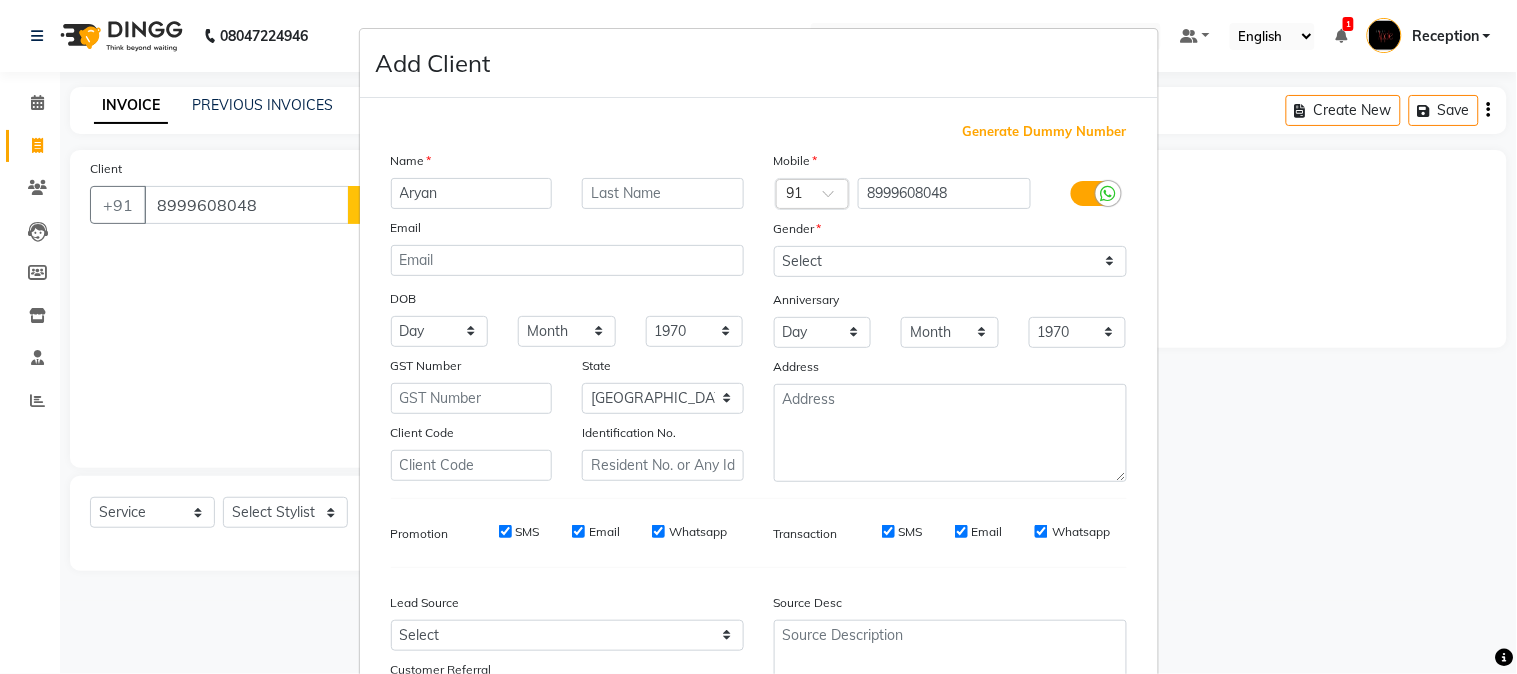 type on "Aryan" 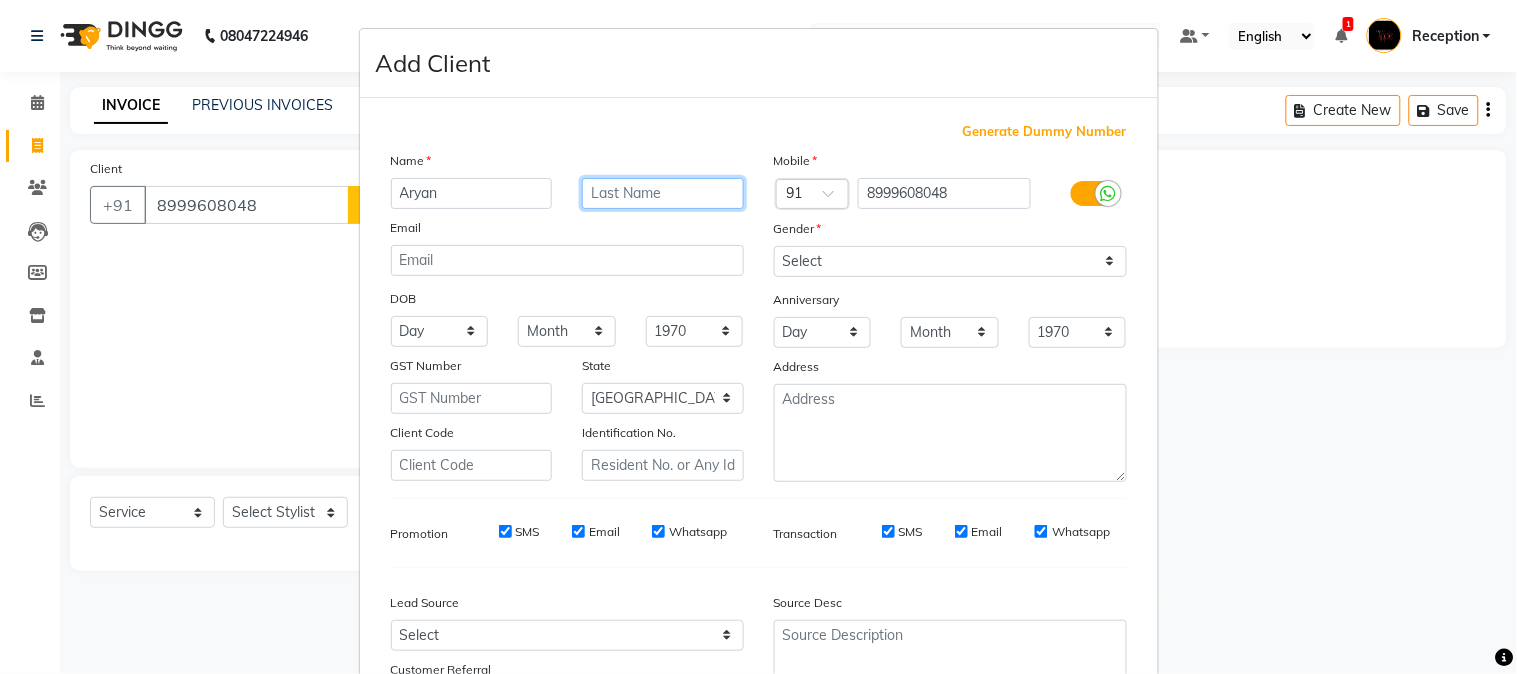 click at bounding box center (663, 193) 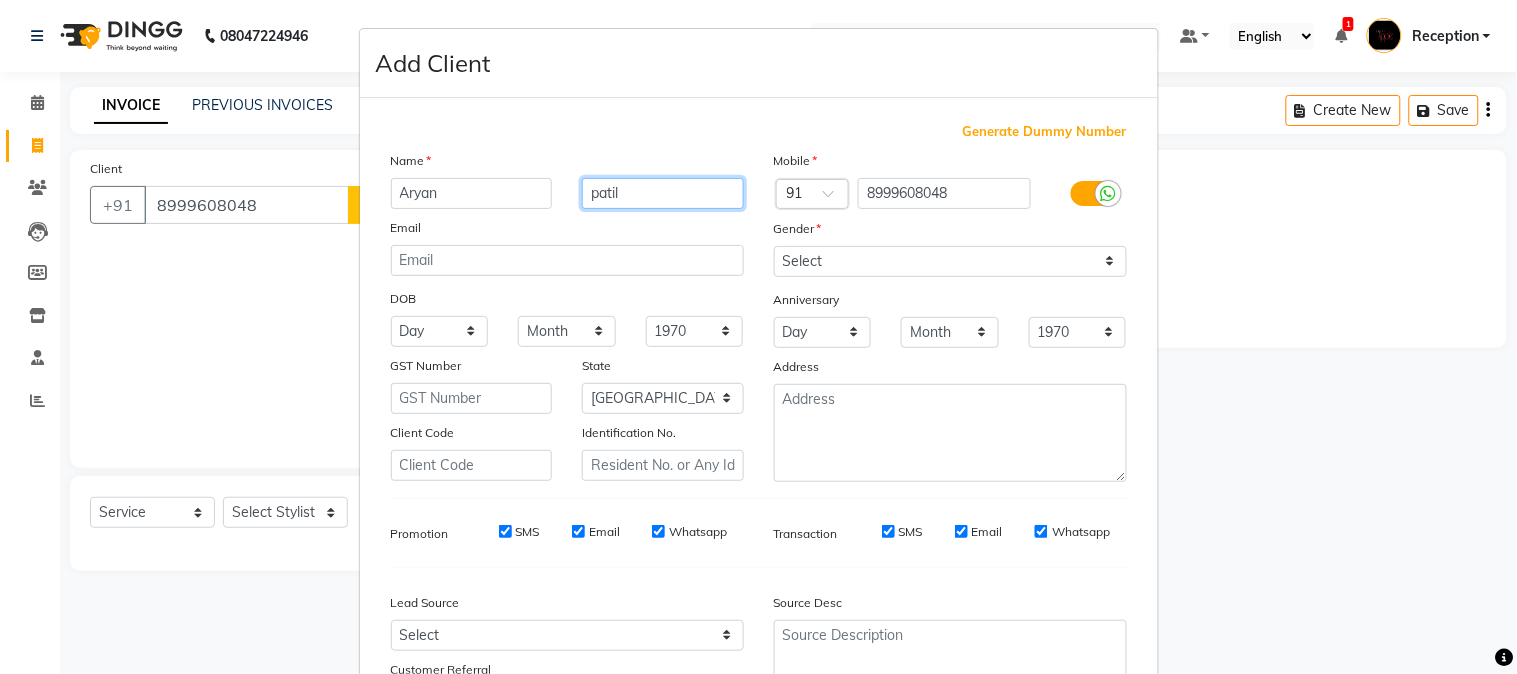 type on "patil" 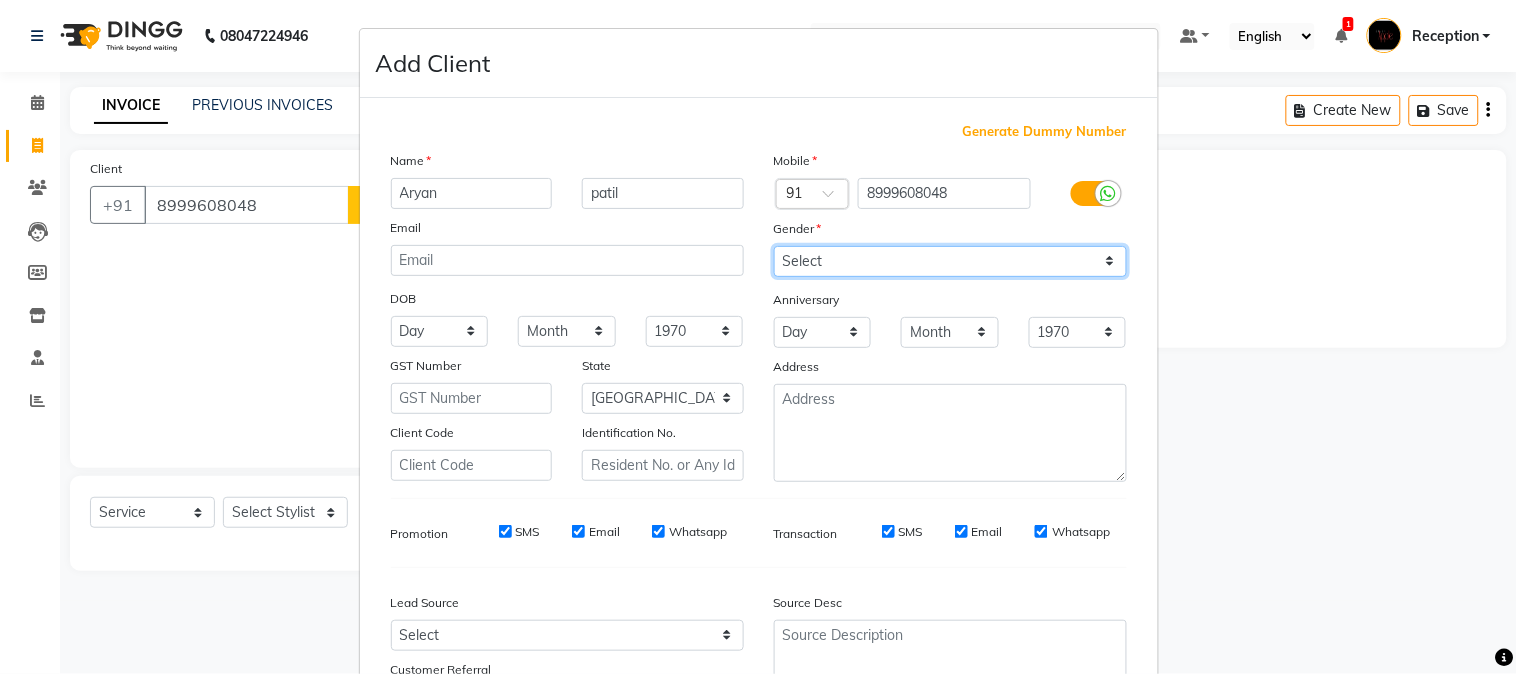 click on "Select [DEMOGRAPHIC_DATA] [DEMOGRAPHIC_DATA] Other Prefer Not To Say" at bounding box center [950, 261] 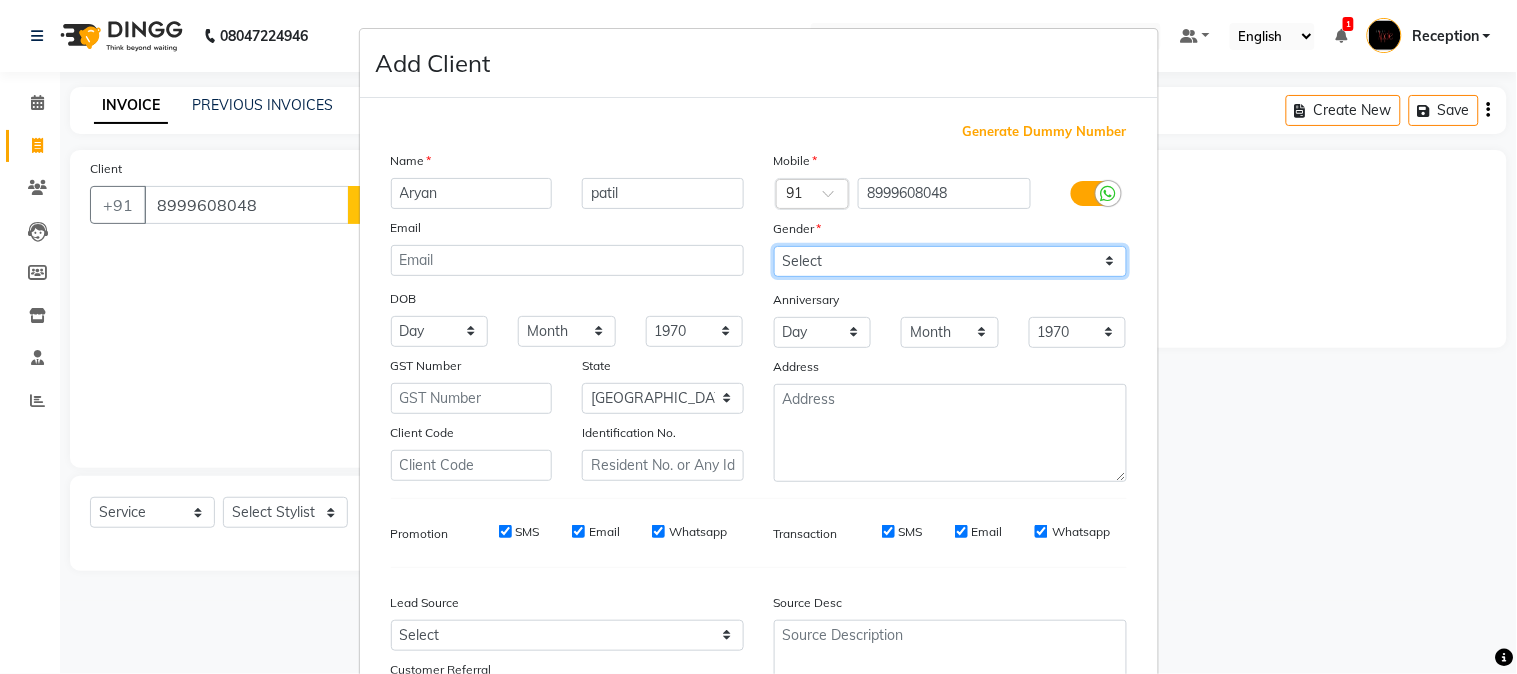 select on "[DEMOGRAPHIC_DATA]" 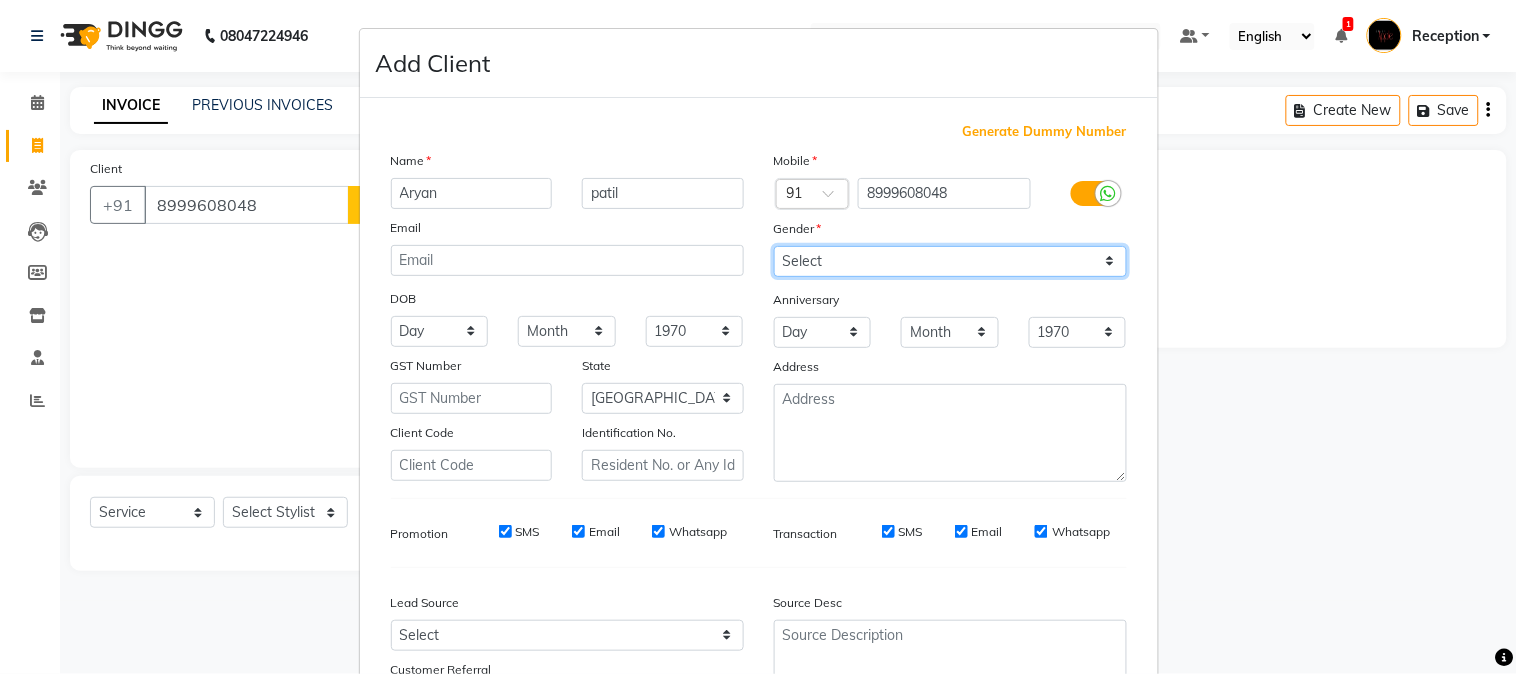 click on "Select [DEMOGRAPHIC_DATA] [DEMOGRAPHIC_DATA] Other Prefer Not To Say" at bounding box center (950, 261) 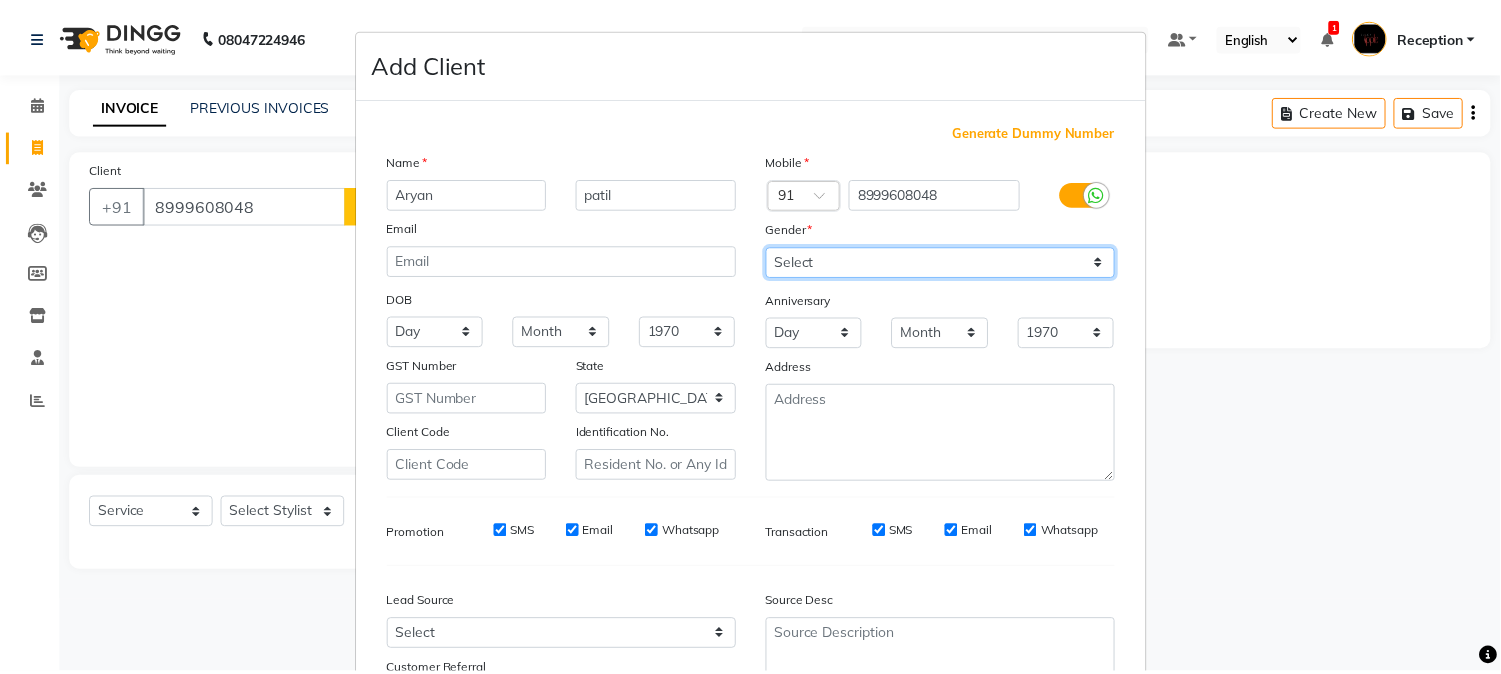 scroll, scrollTop: 176, scrollLeft: 0, axis: vertical 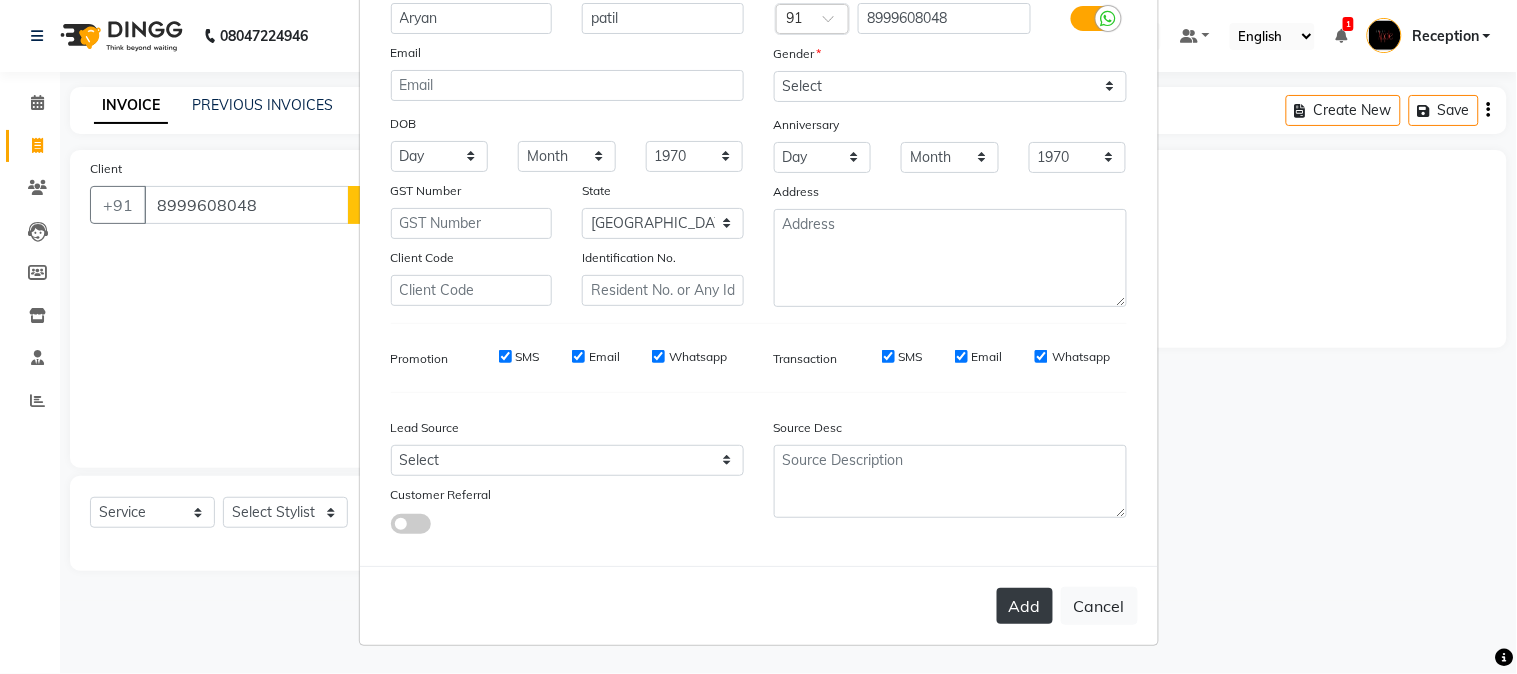 click on "Add" at bounding box center [1025, 606] 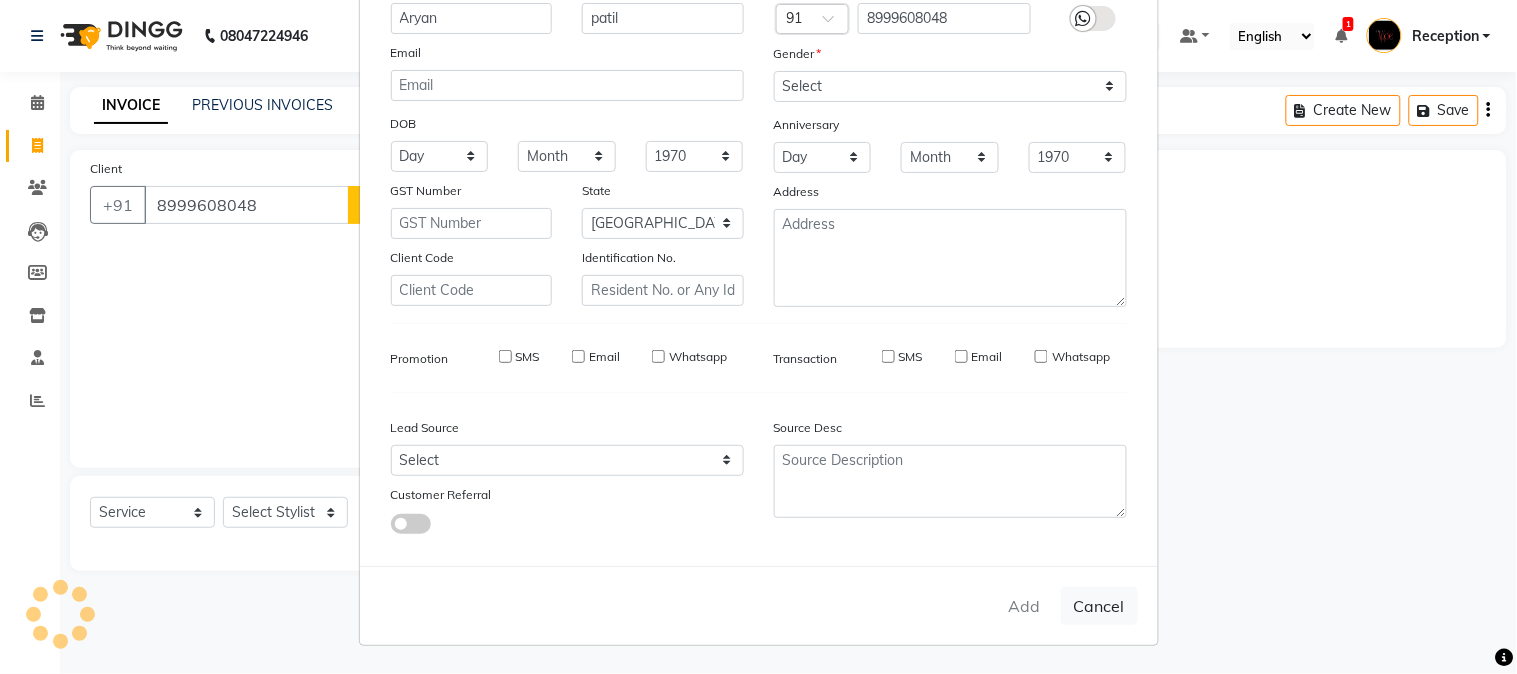 type 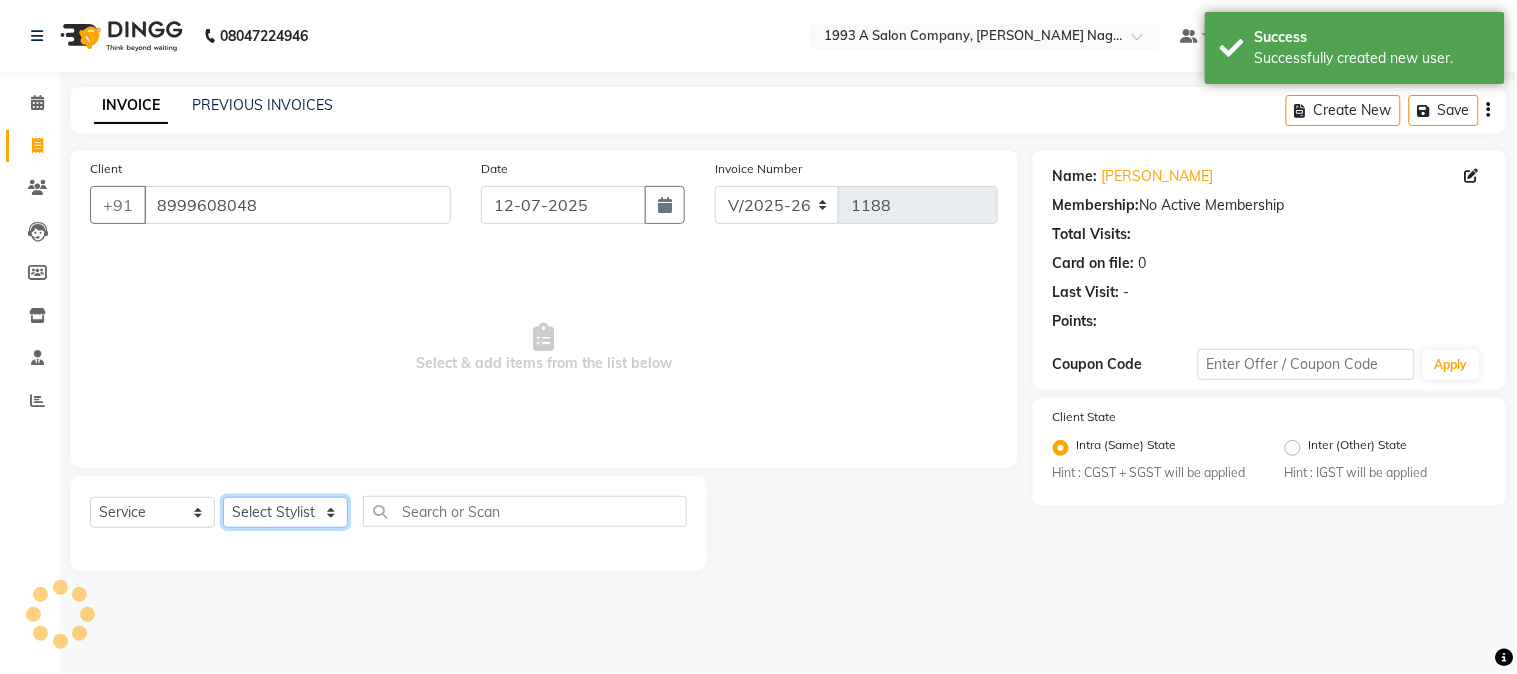 click on "Select Stylist [PERSON_NAME] Mane [PERSON_NAME] [PERSON_NAME]  Reception  [PERSON_NAME] Training Department [PERSON_NAME] [PERSON_NAME] Sir" 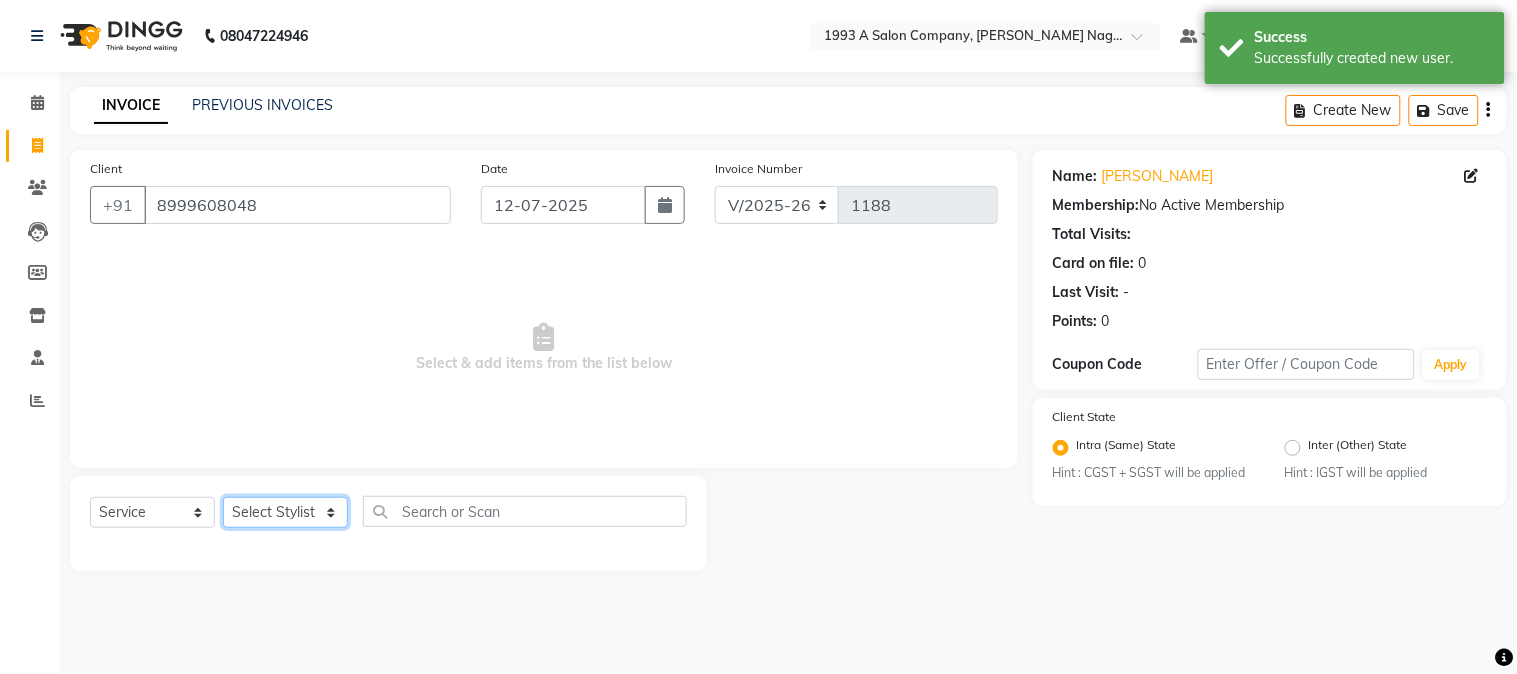 select on "14213" 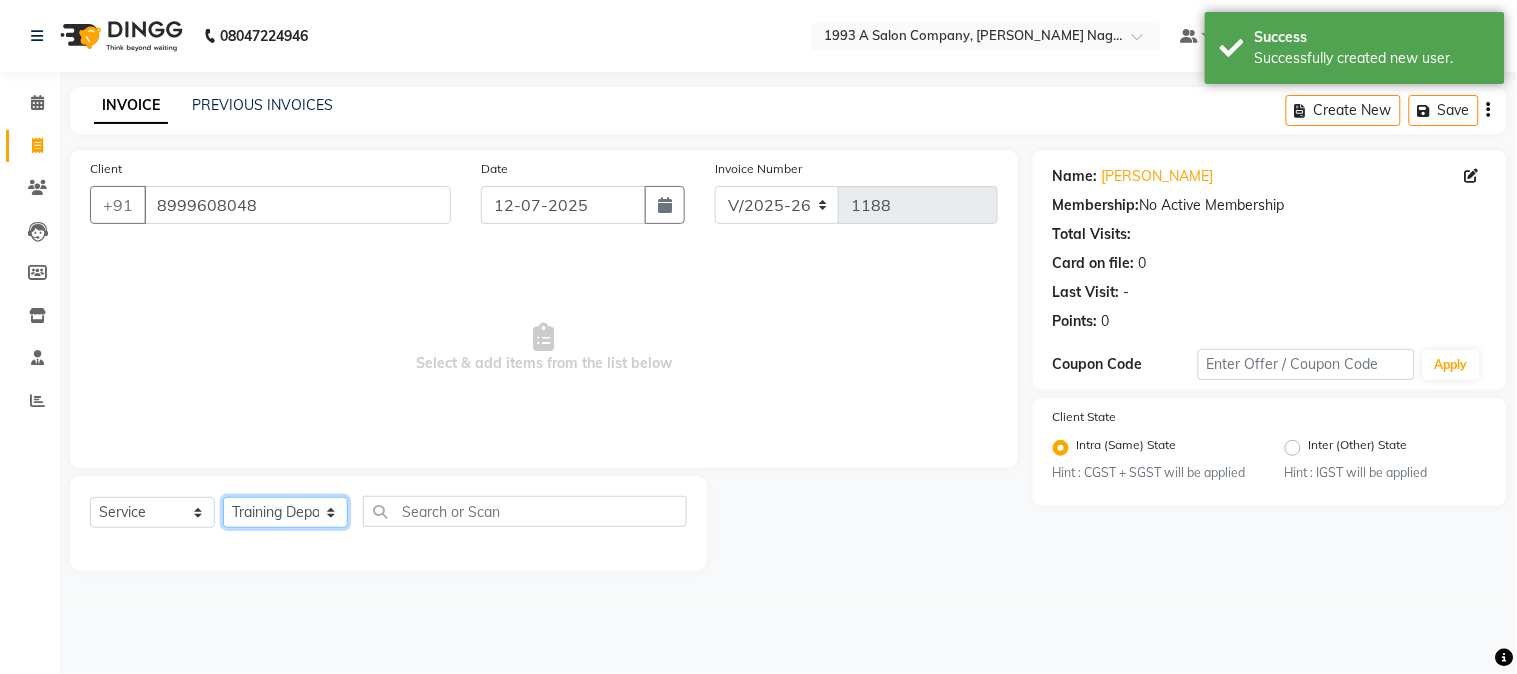 click on "Select Stylist [PERSON_NAME] Mane [PERSON_NAME] [PERSON_NAME]  Reception  [PERSON_NAME] Training Department [PERSON_NAME] [PERSON_NAME] Sir" 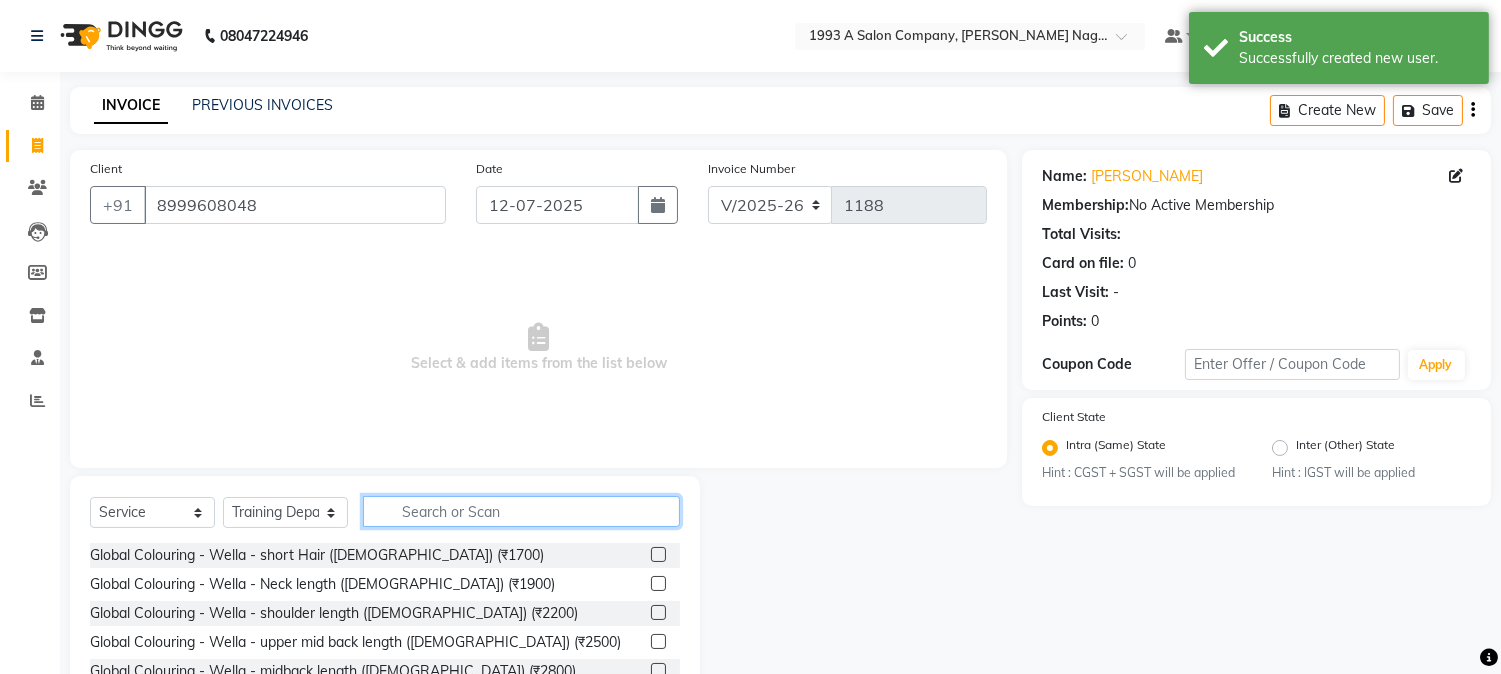 click 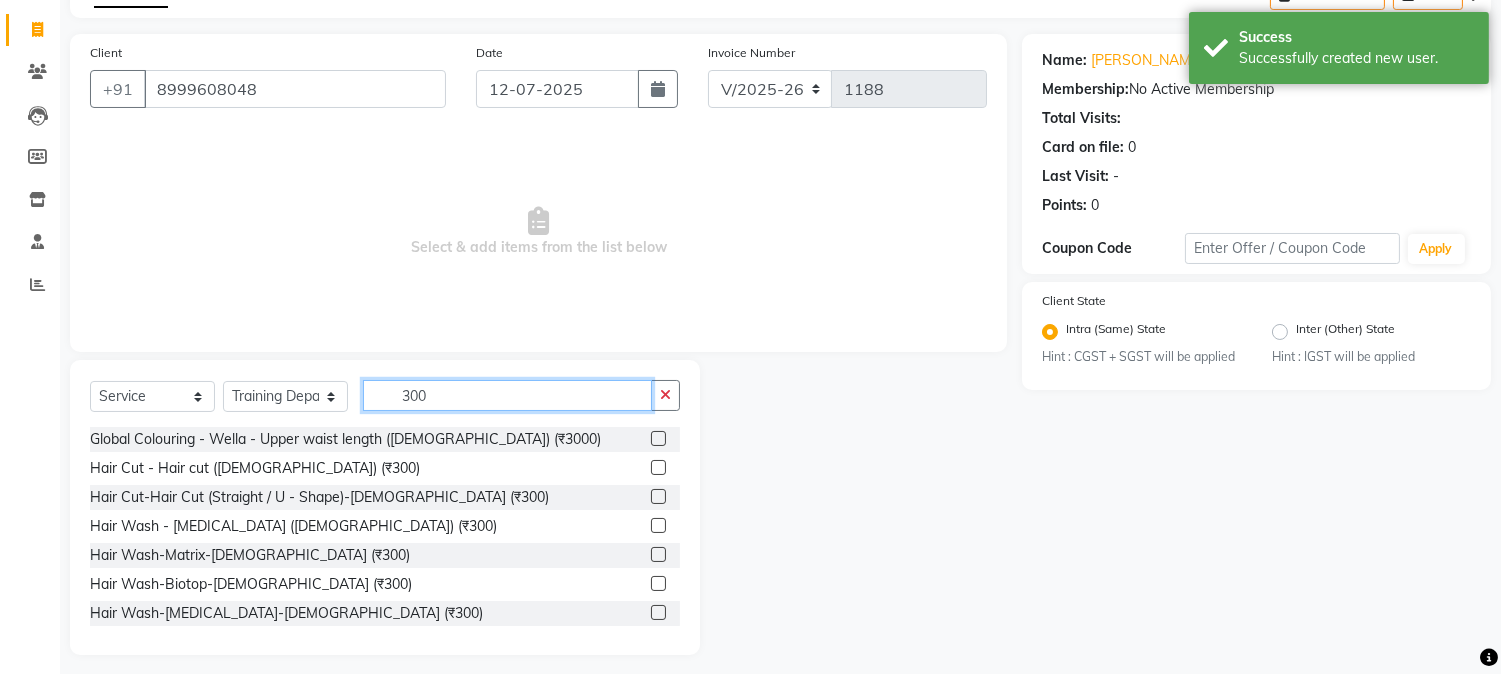 scroll, scrollTop: 126, scrollLeft: 0, axis: vertical 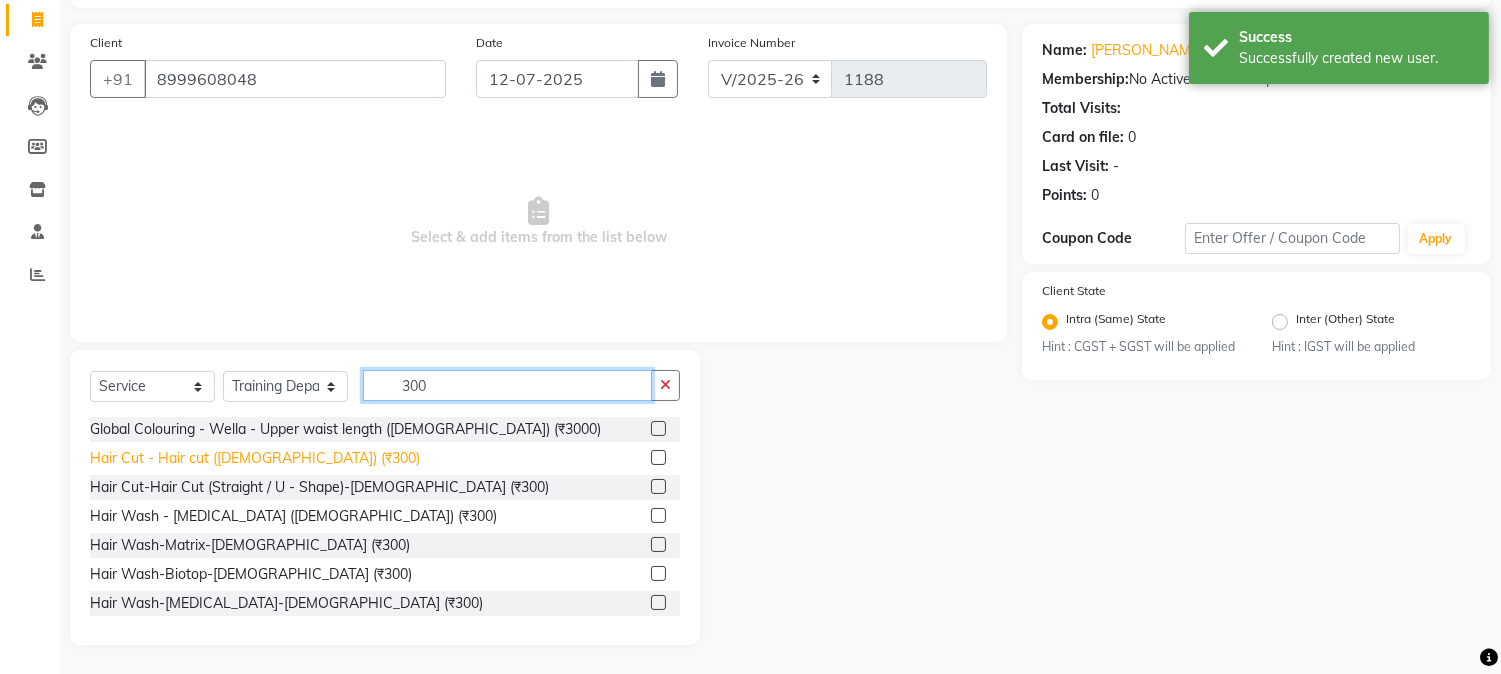 type on "300" 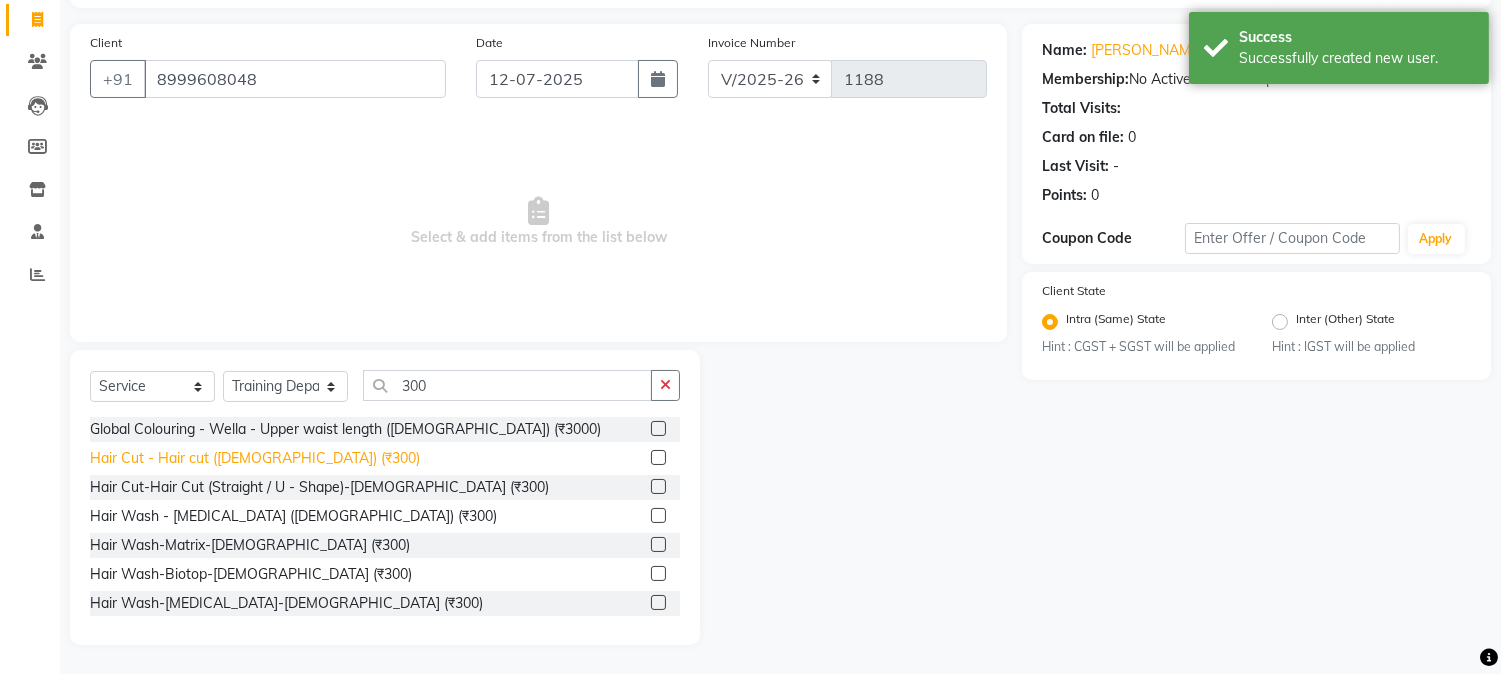 click on "Hair Cut - Hair cut ([DEMOGRAPHIC_DATA]) (₹300)" 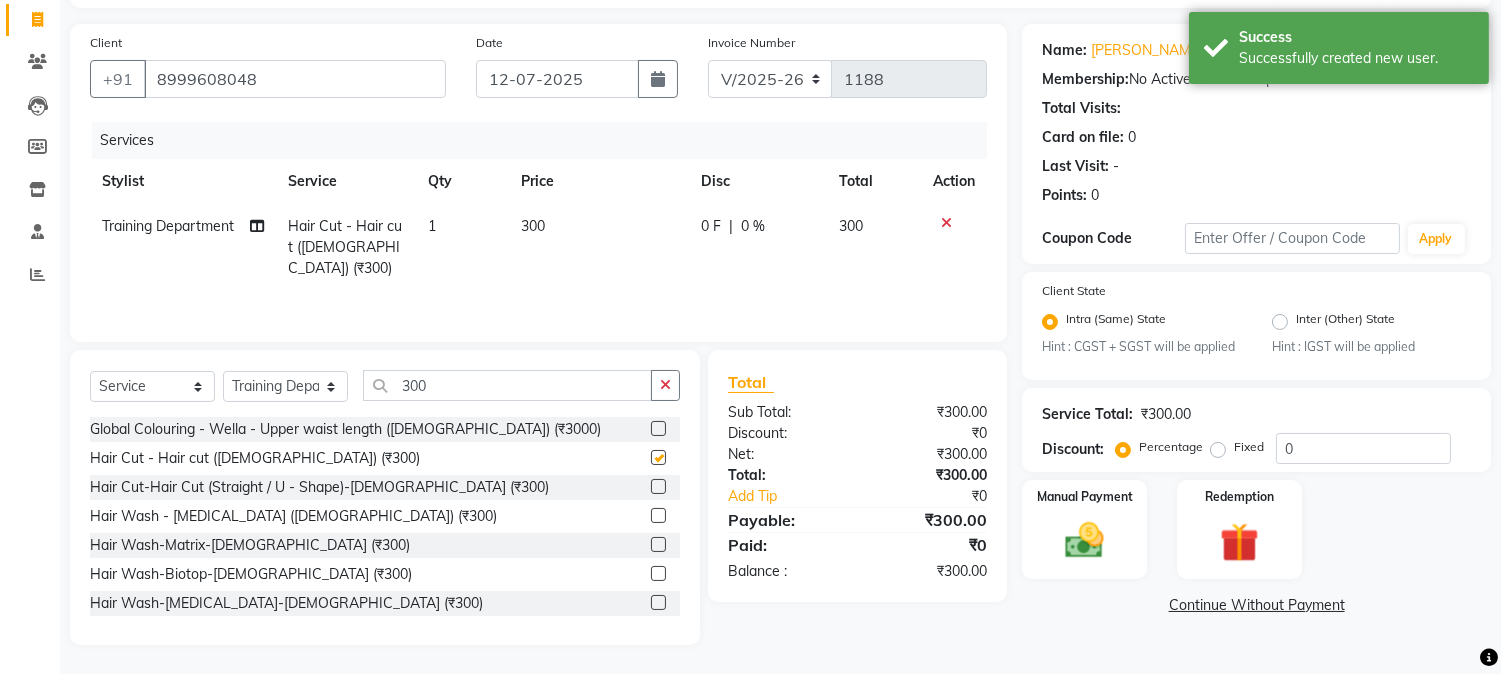 checkbox on "false" 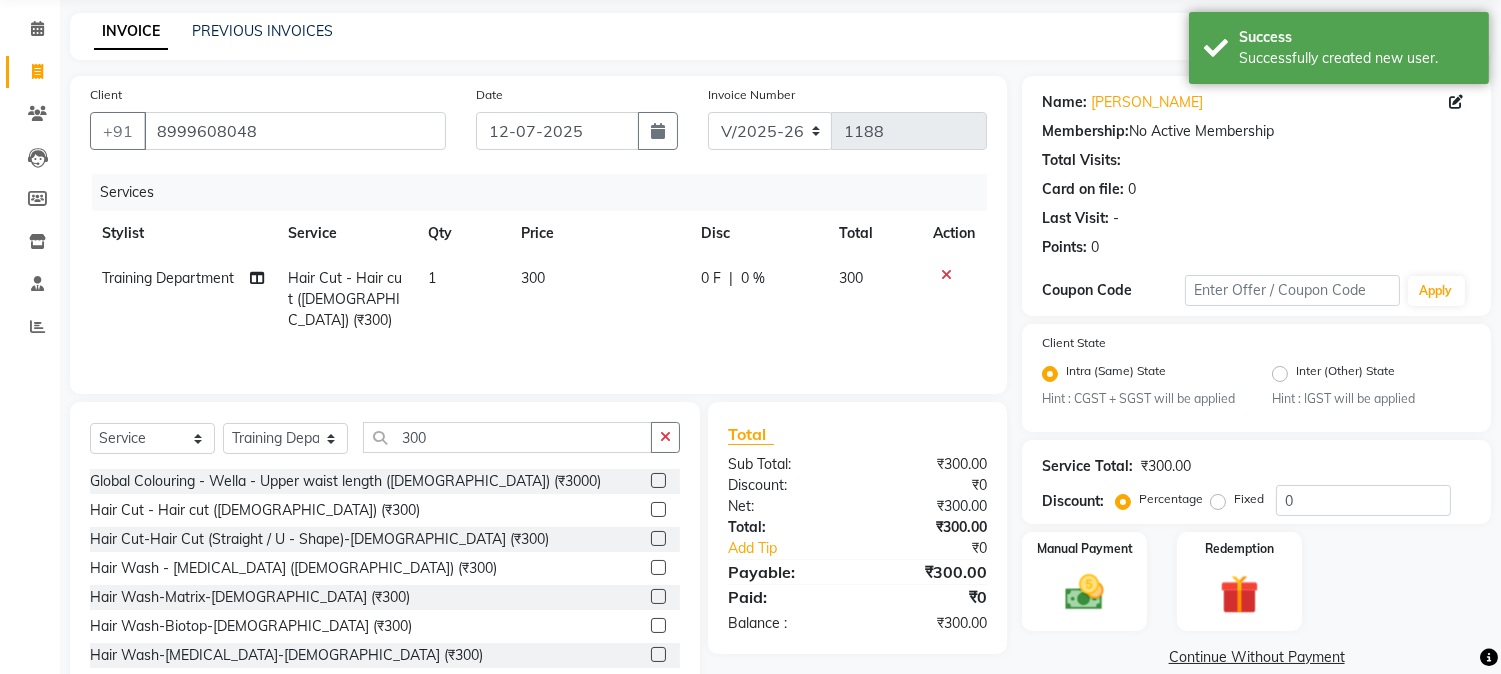 scroll, scrollTop: 126, scrollLeft: 0, axis: vertical 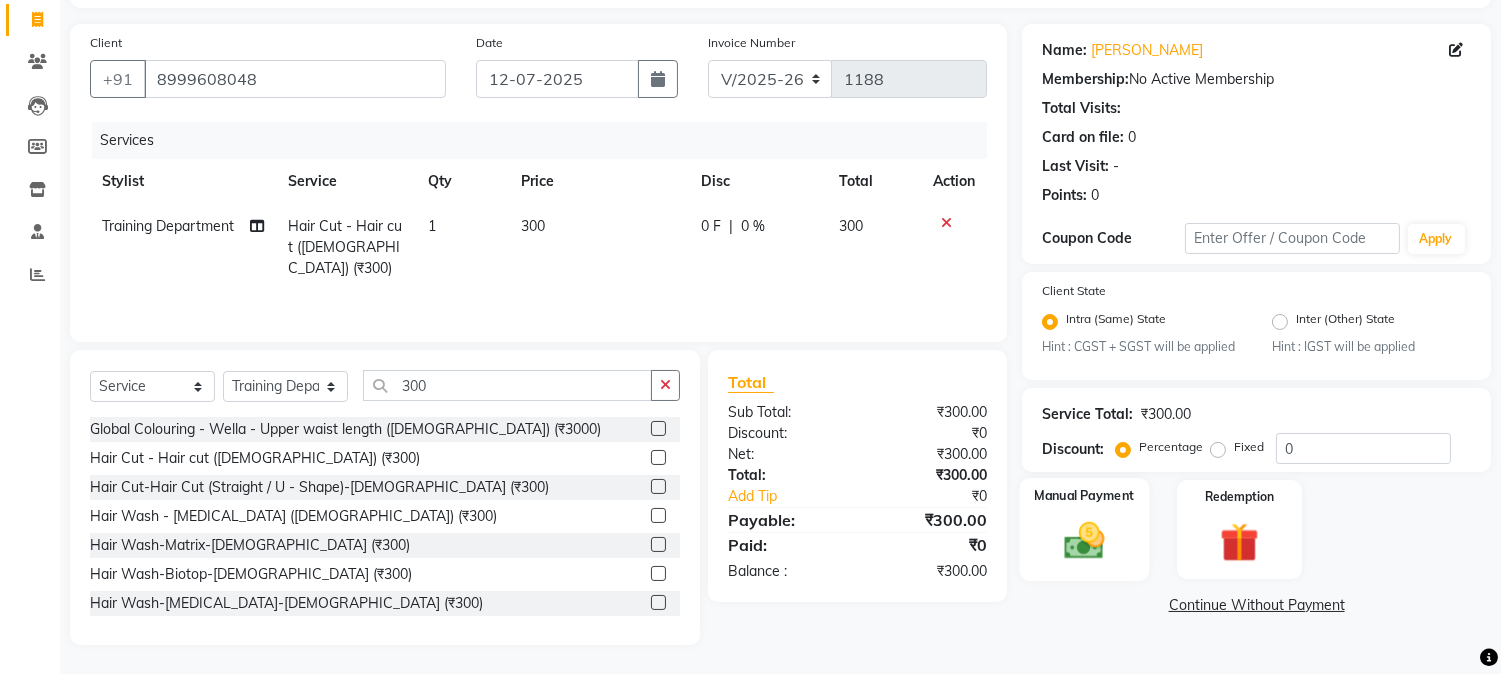 click 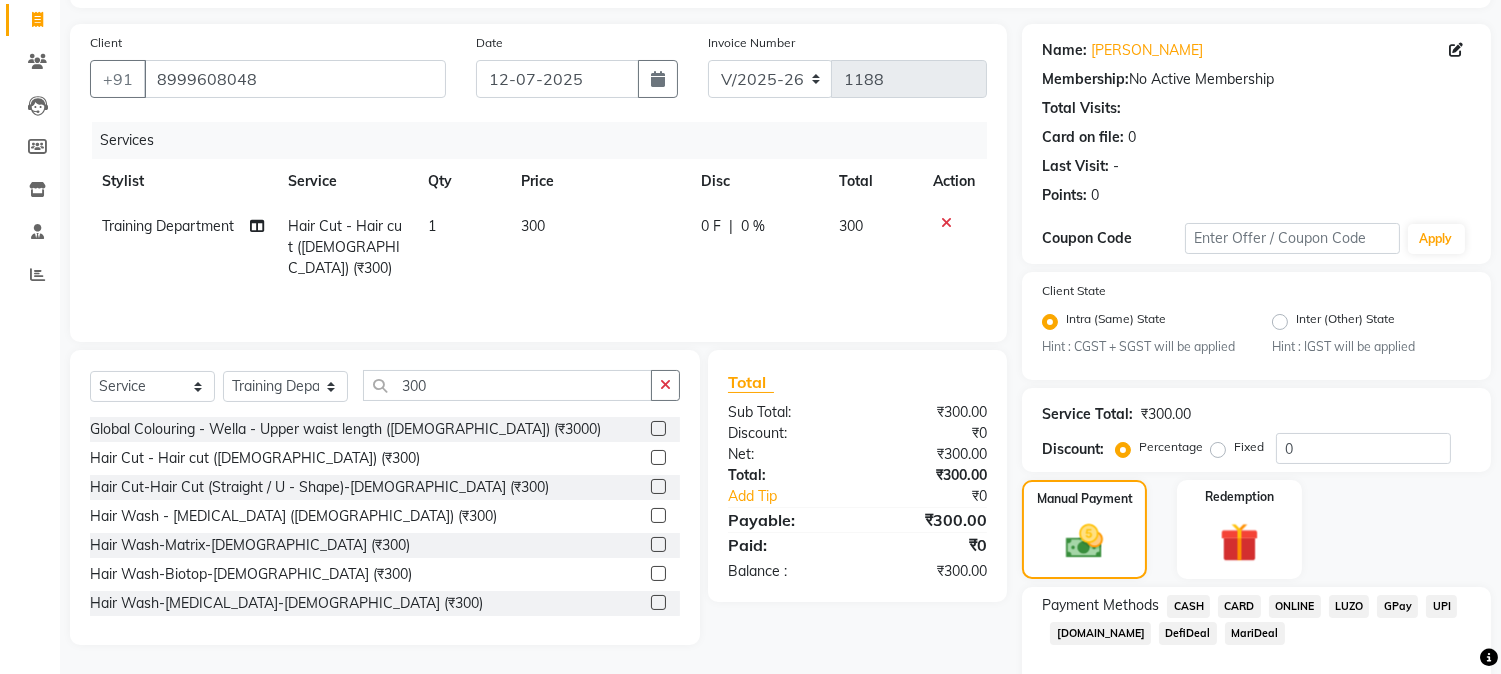 click on "ONLINE" 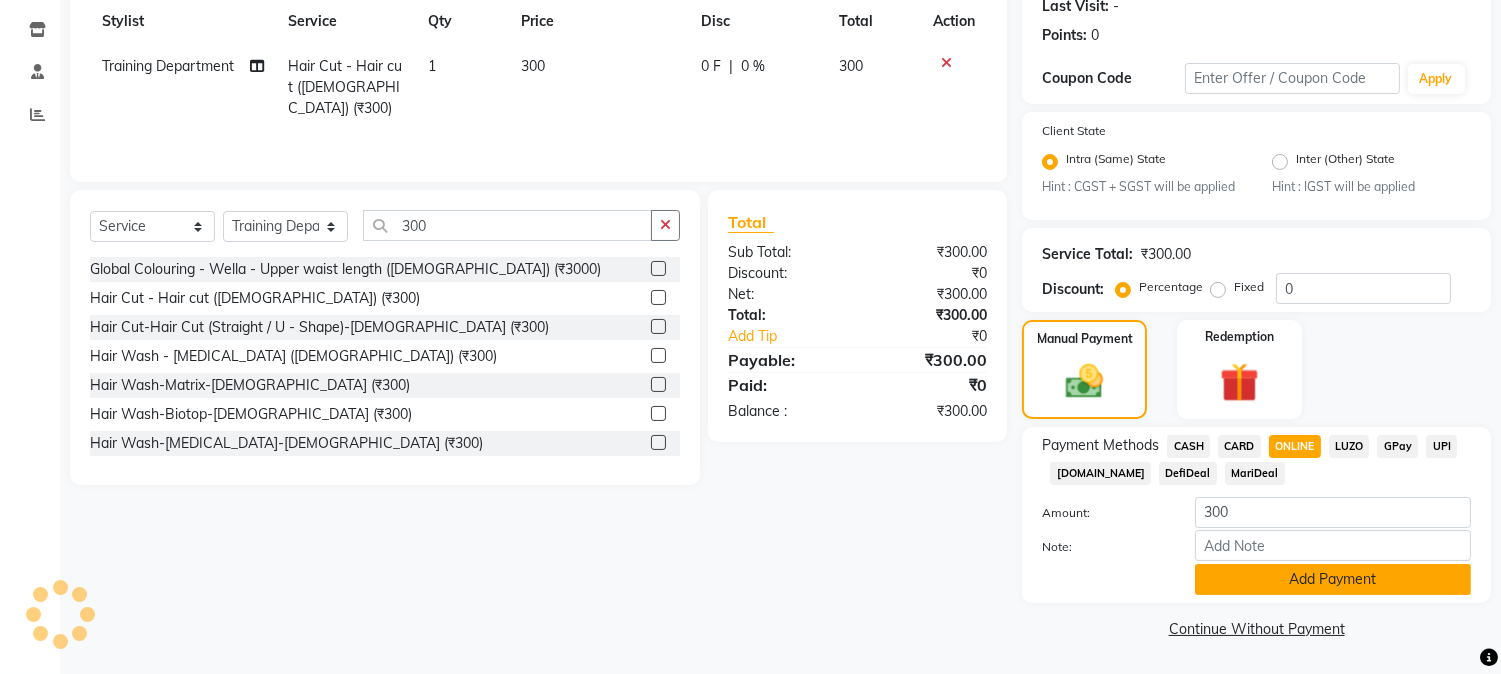 click on "Add Payment" 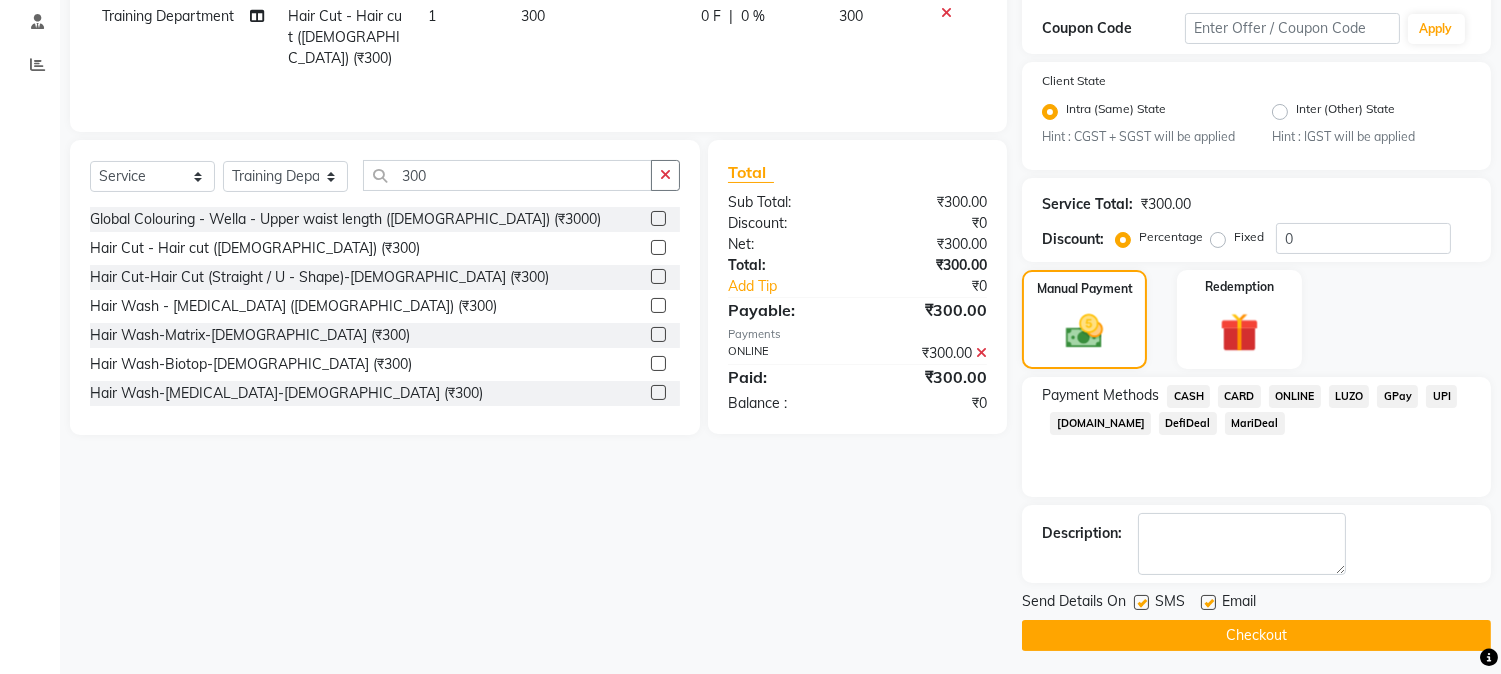 scroll, scrollTop: 343, scrollLeft: 0, axis: vertical 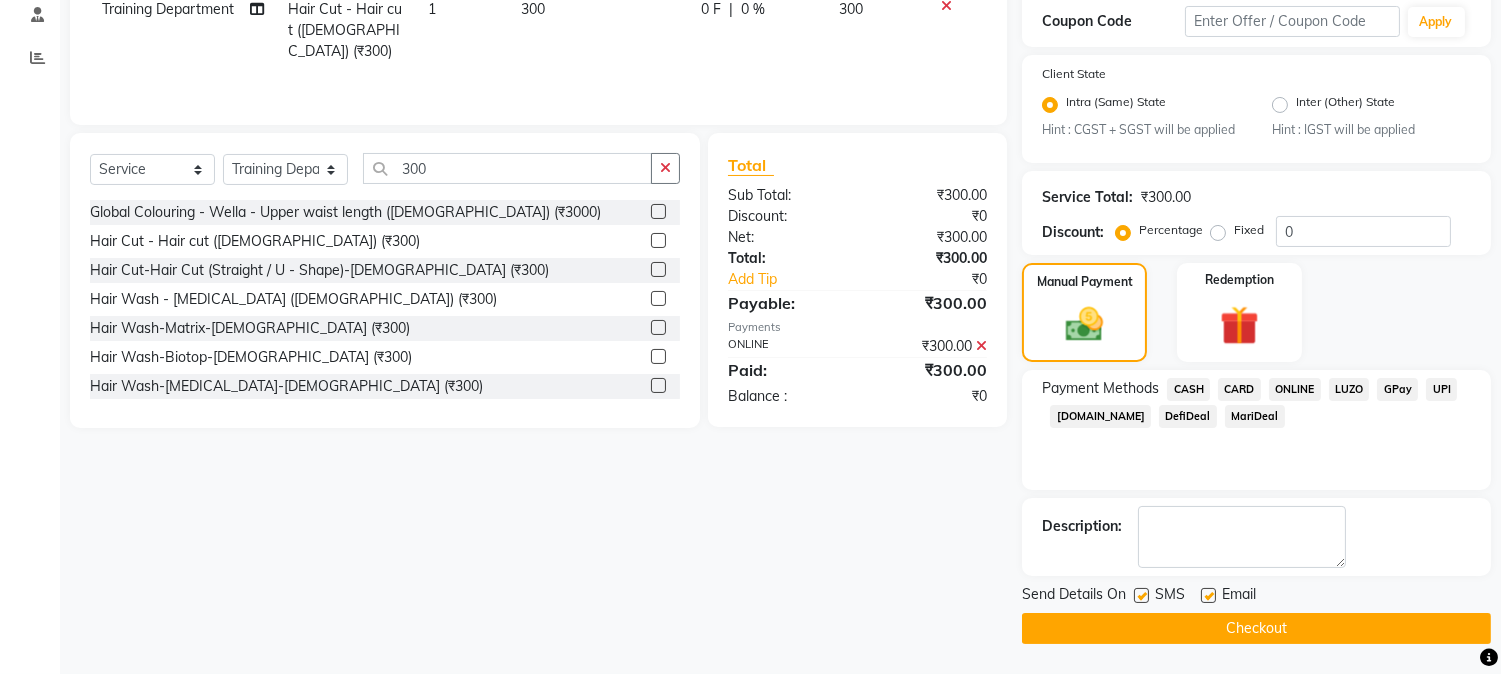 click on "Checkout" 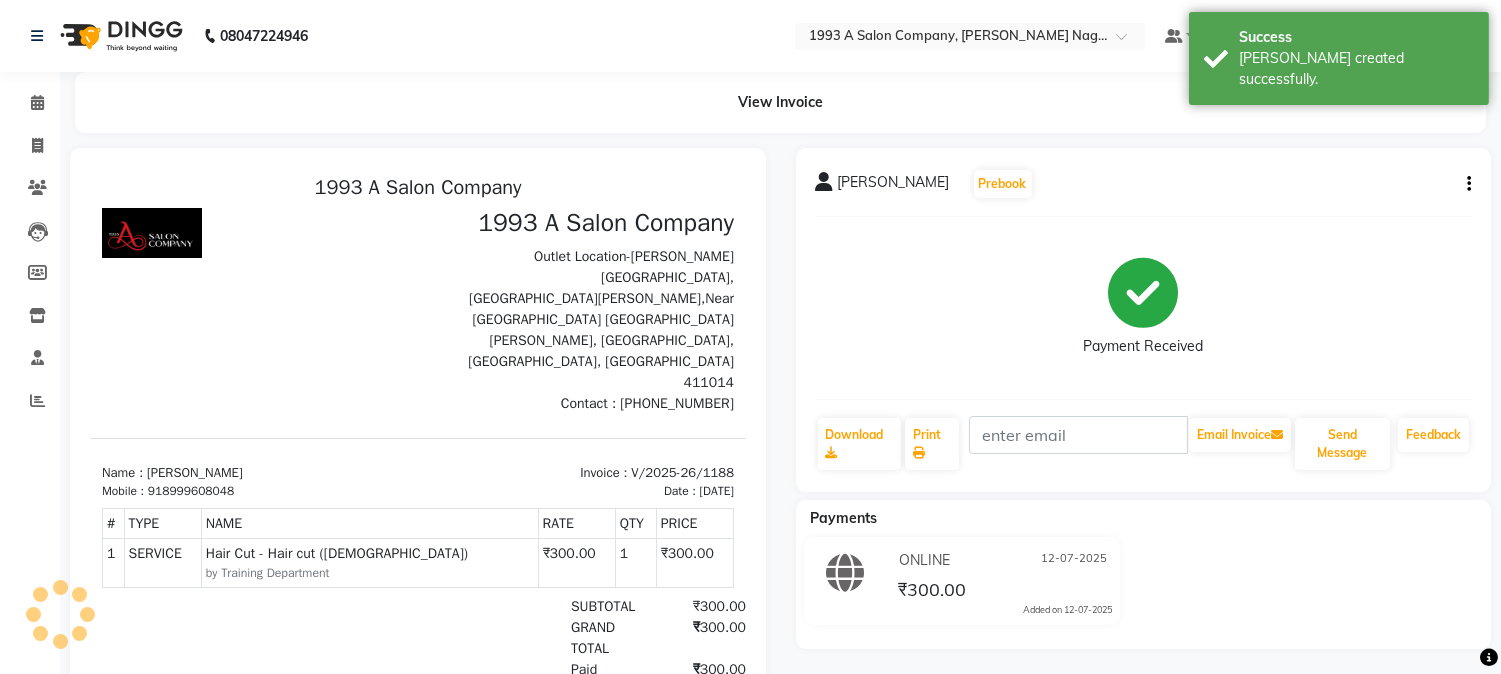 scroll, scrollTop: 0, scrollLeft: 0, axis: both 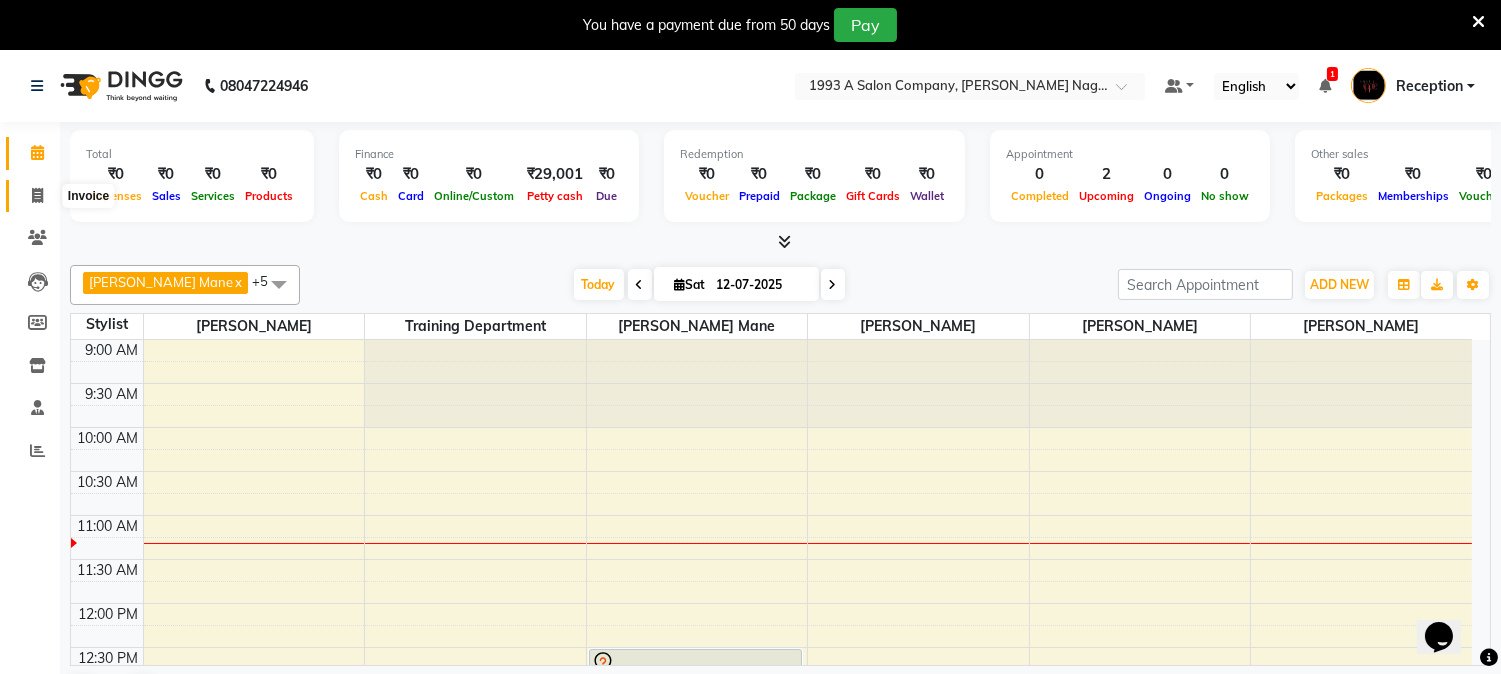 click 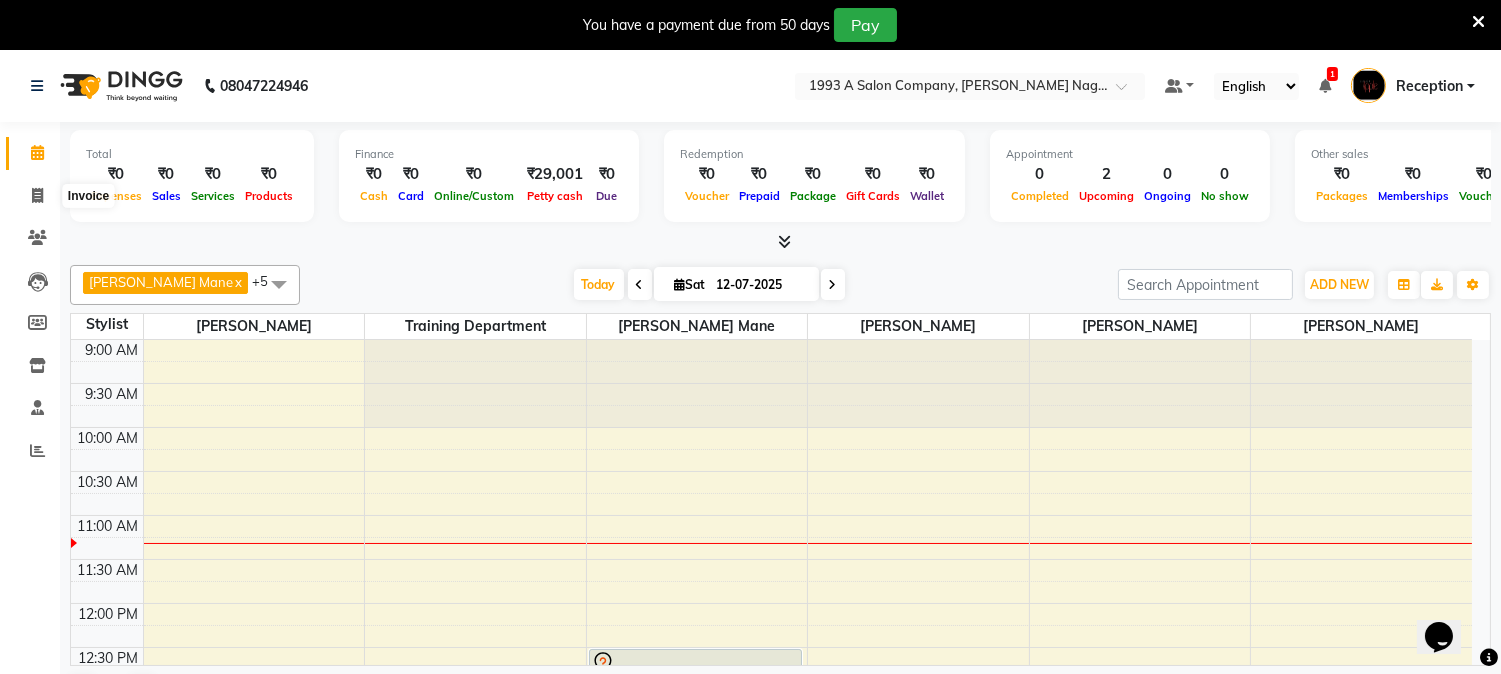select on "144" 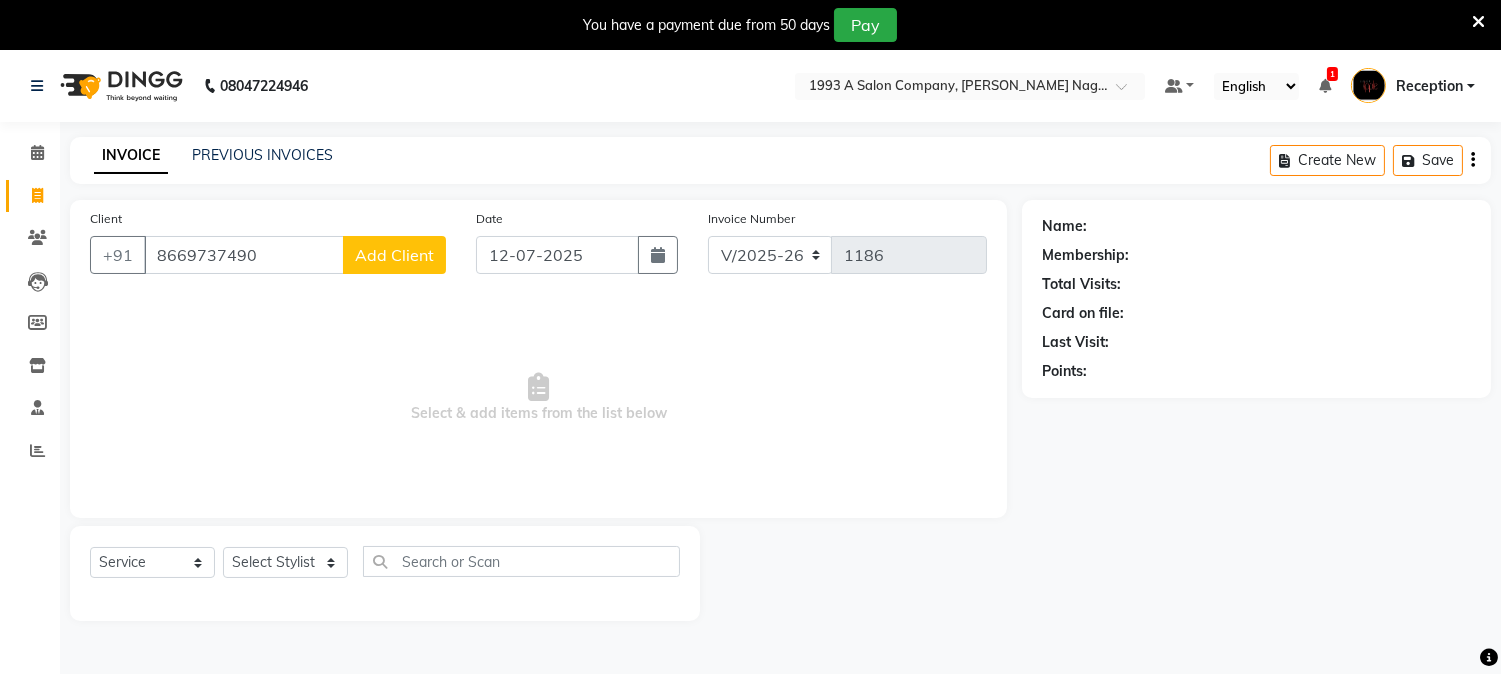 type on "8669737490" 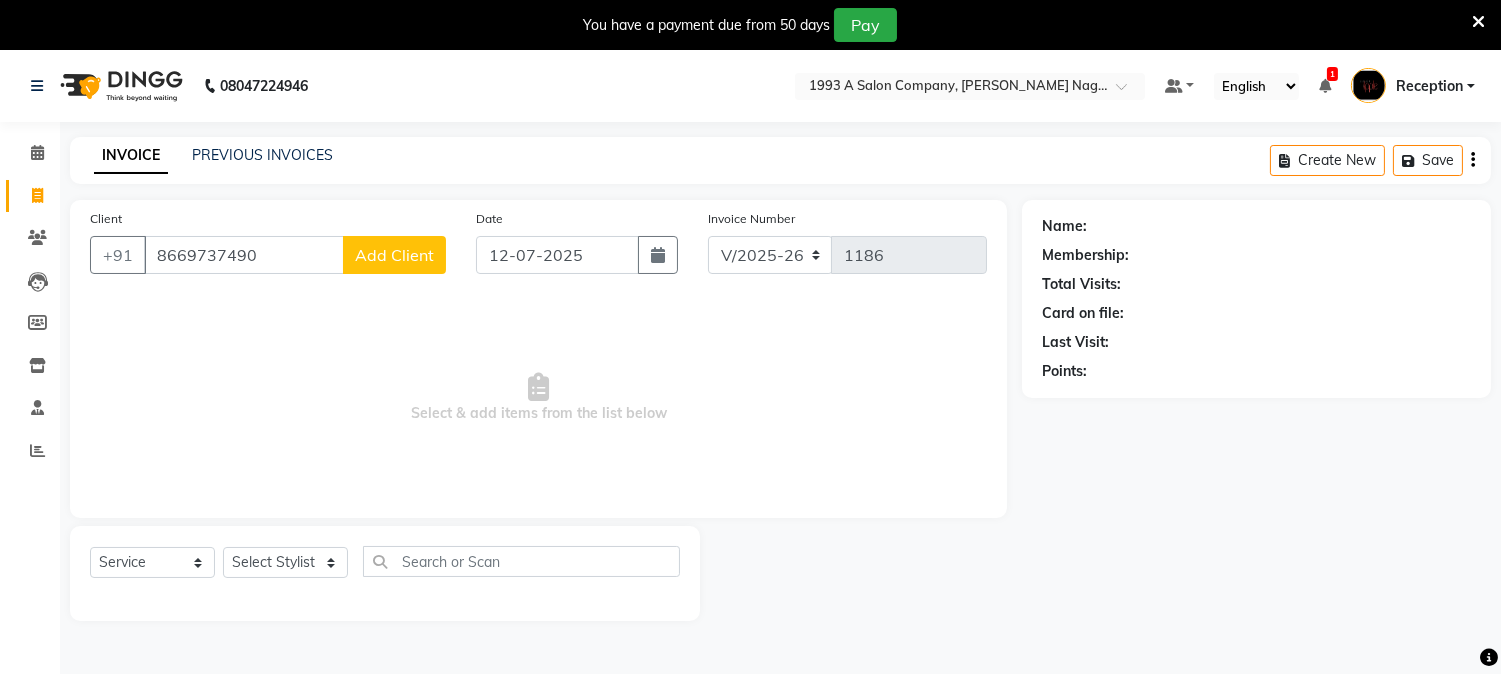 click on "Add Client" 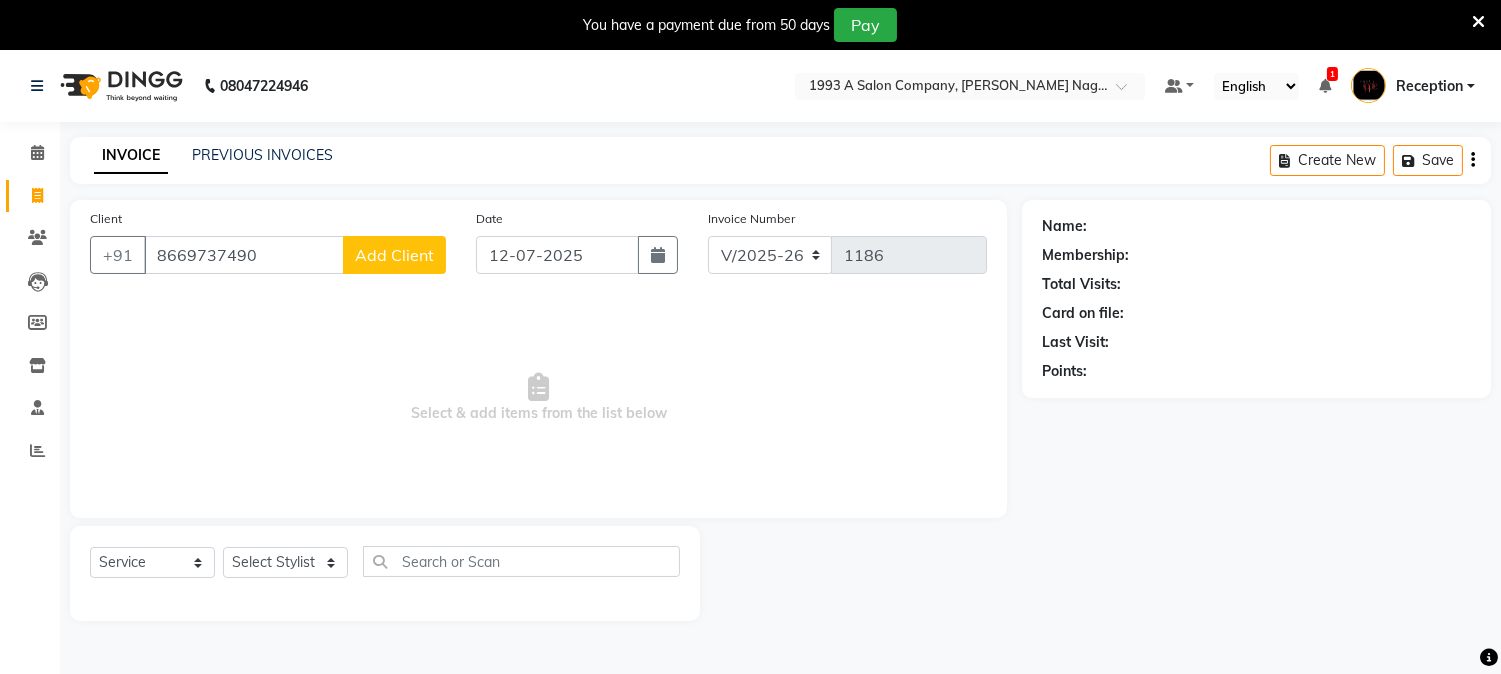 select on "22" 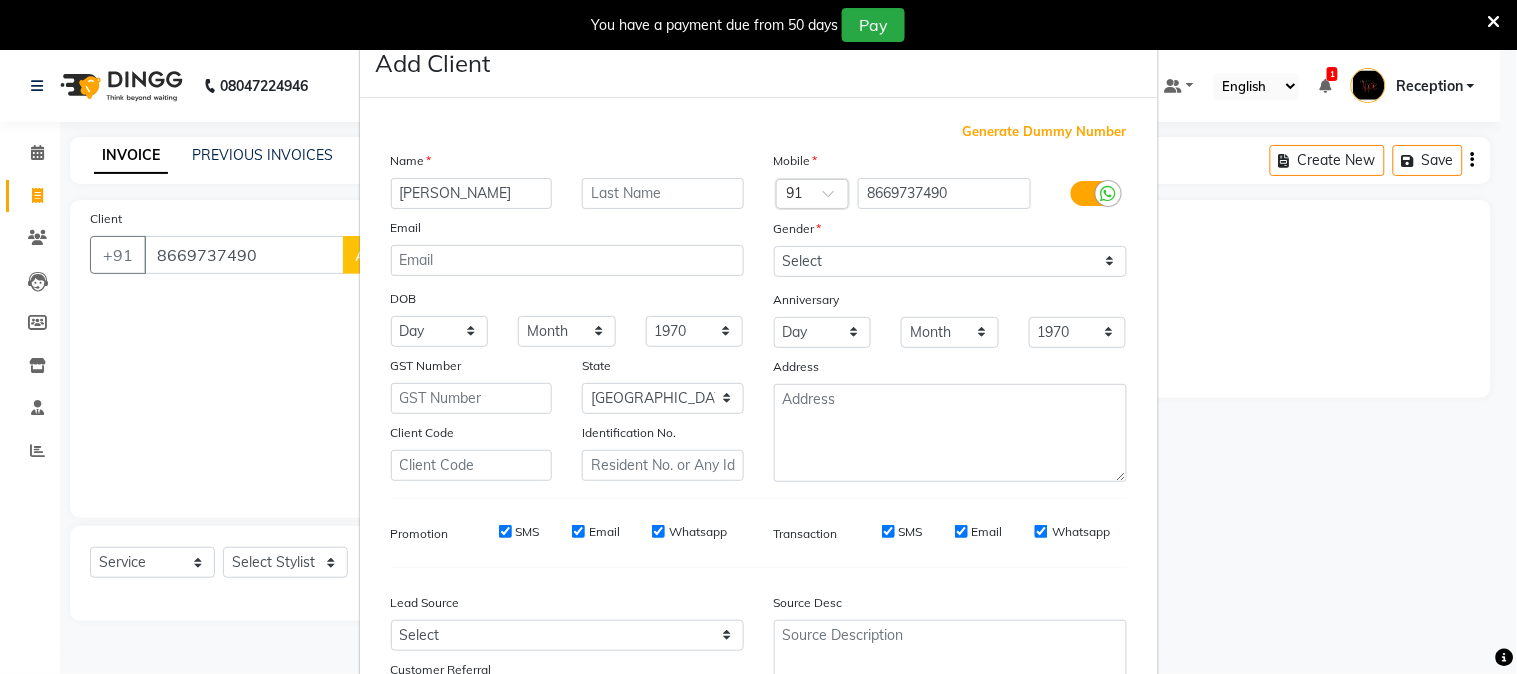 type on "Atharv" 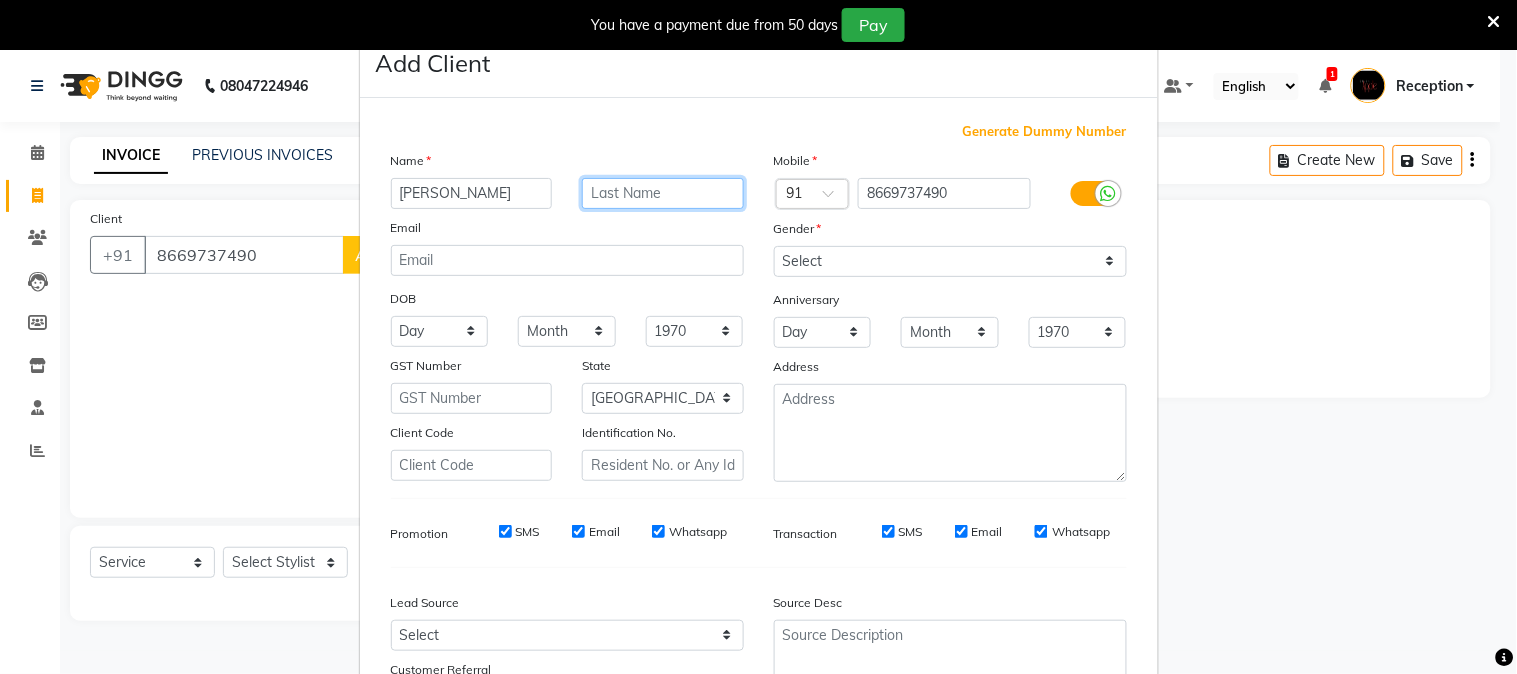 click at bounding box center [663, 193] 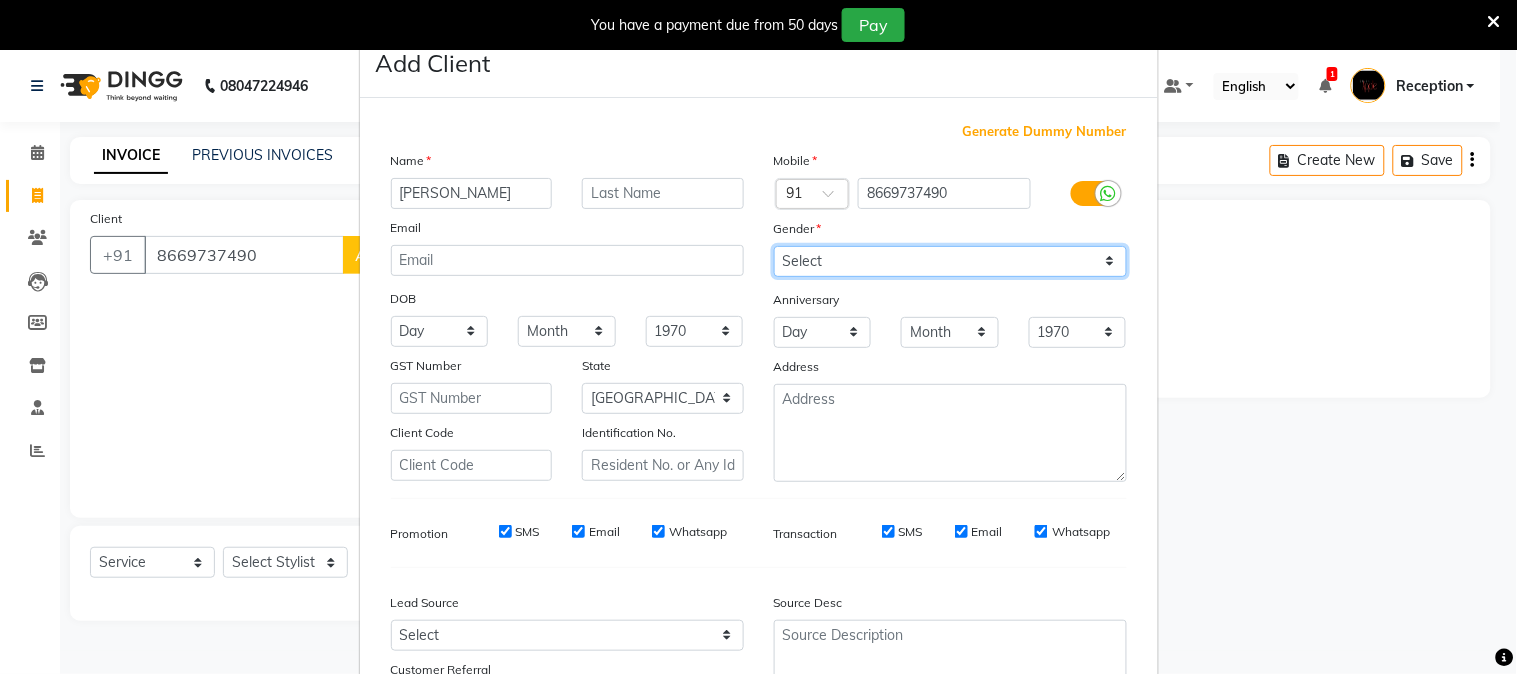 drag, startPoint x: 923, startPoint y: 270, endPoint x: 904, endPoint y: 273, distance: 19.235384 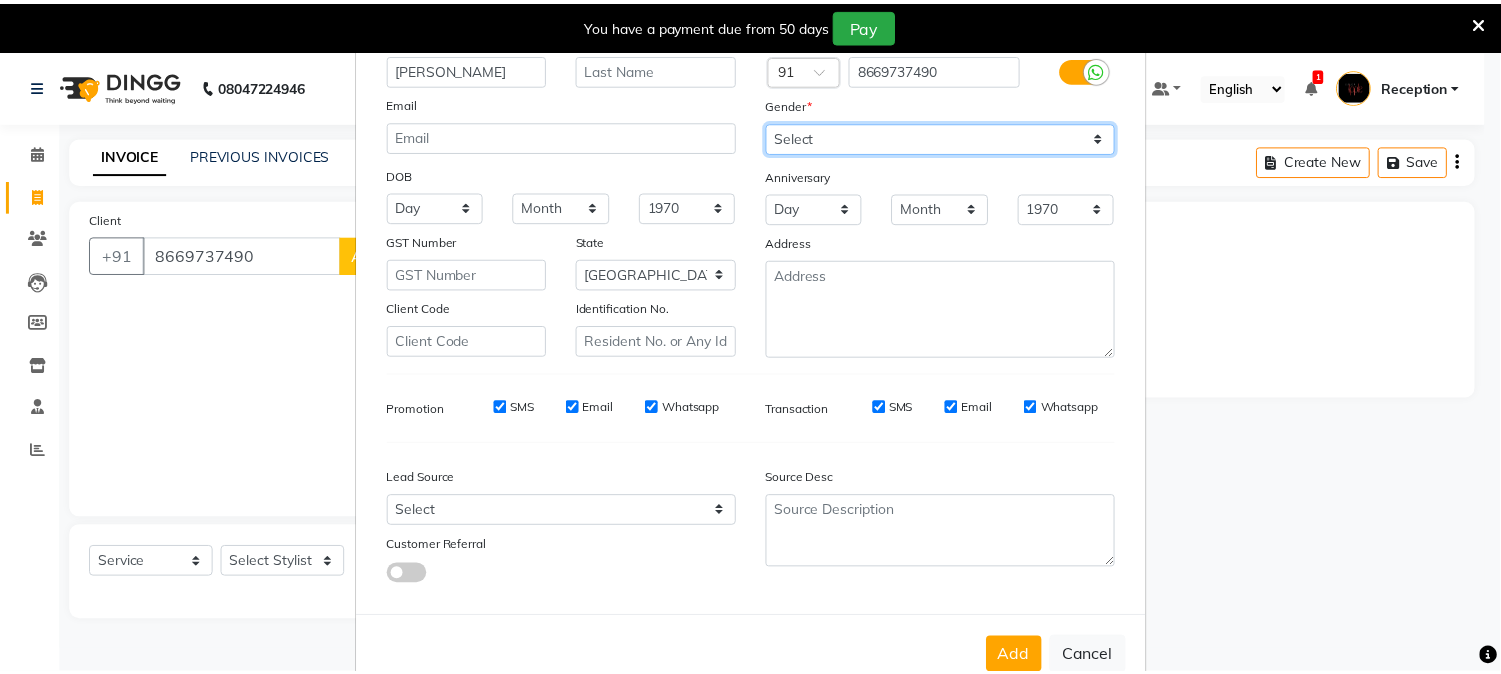 scroll, scrollTop: 176, scrollLeft: 0, axis: vertical 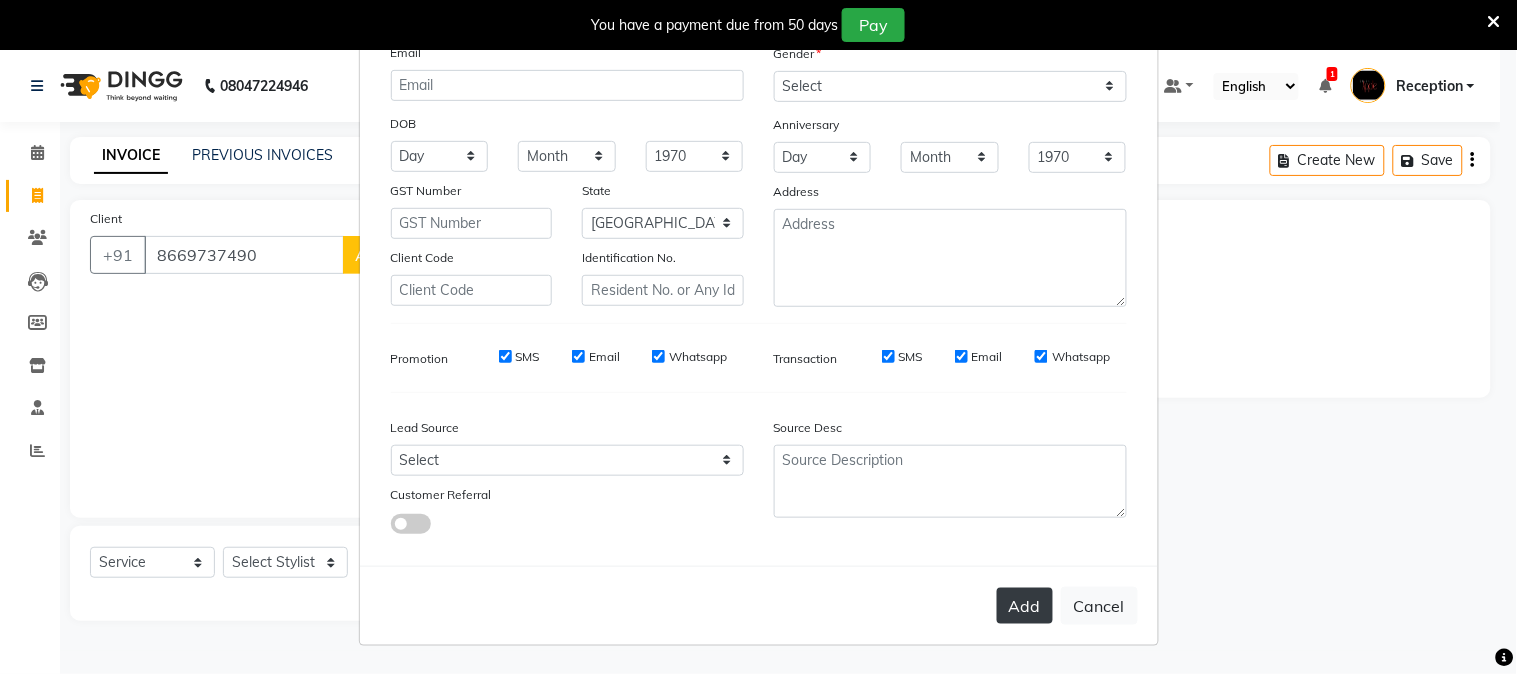 click on "Add" at bounding box center [1025, 606] 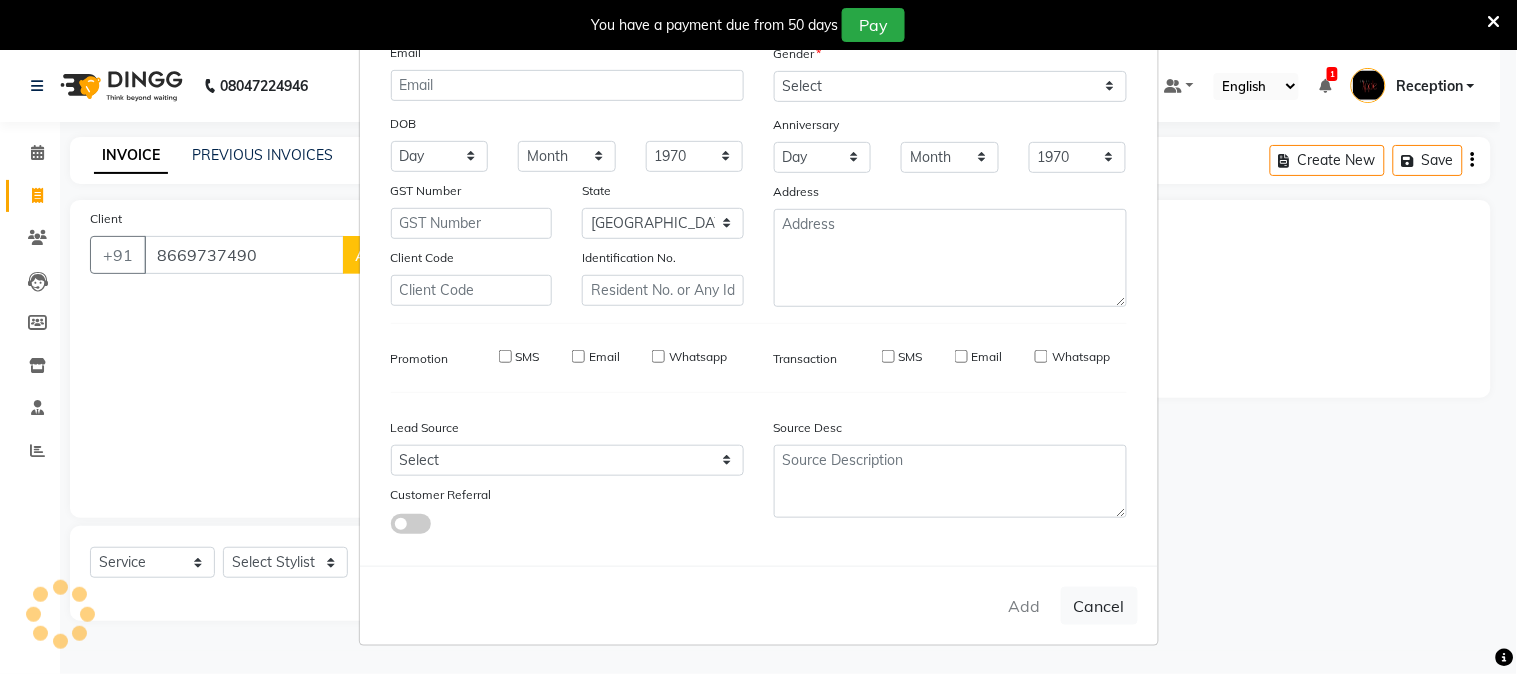 type 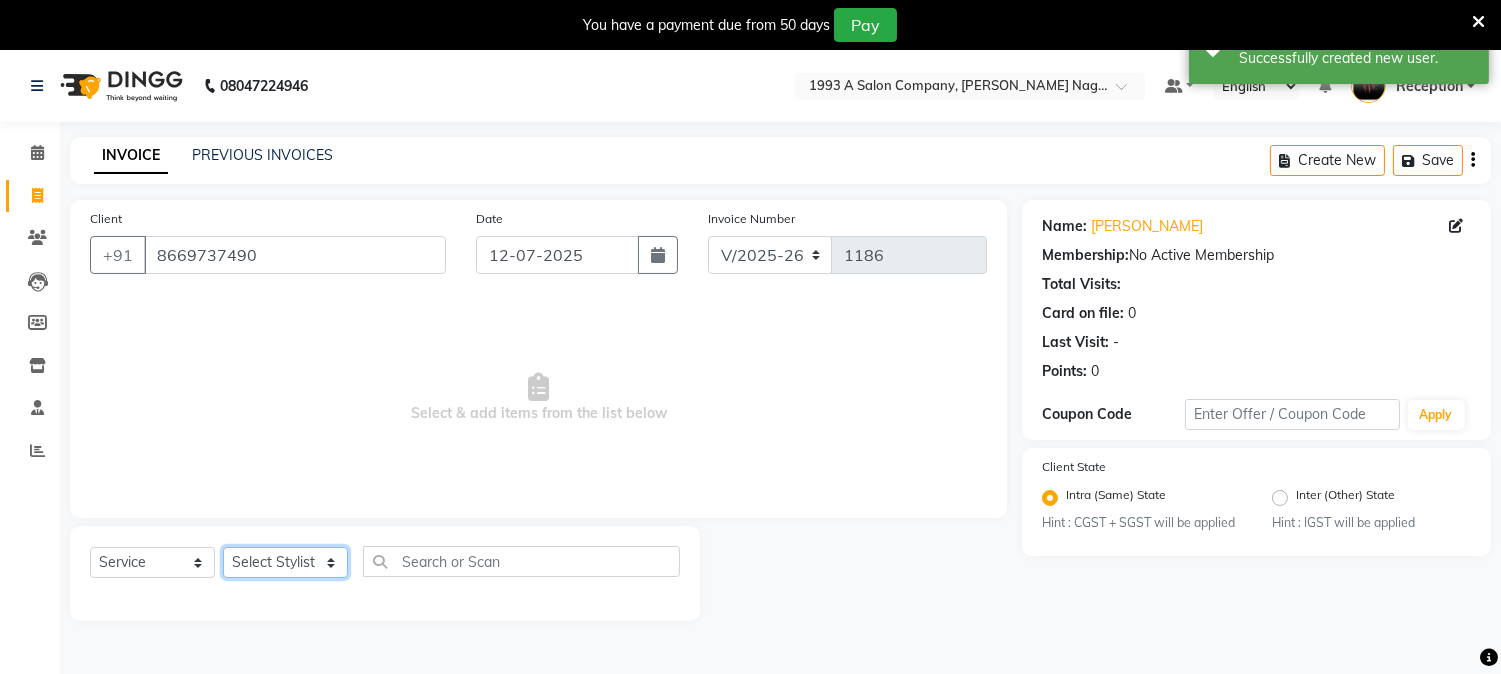 drag, startPoint x: 293, startPoint y: 561, endPoint x: 287, endPoint y: 552, distance: 10.816654 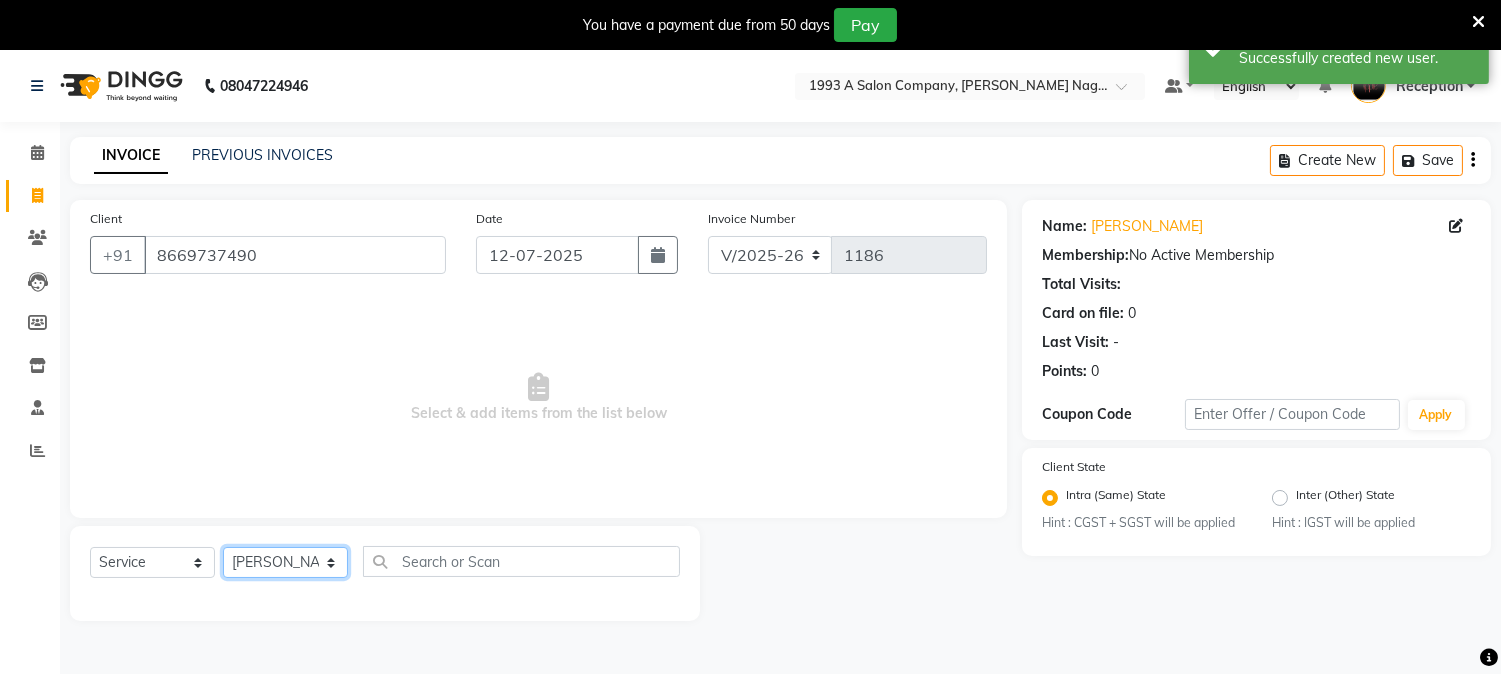 click on "Select Stylist [PERSON_NAME] Mane [PERSON_NAME] [PERSON_NAME]  Reception  [PERSON_NAME] Training Department [PERSON_NAME] [PERSON_NAME] Sir" 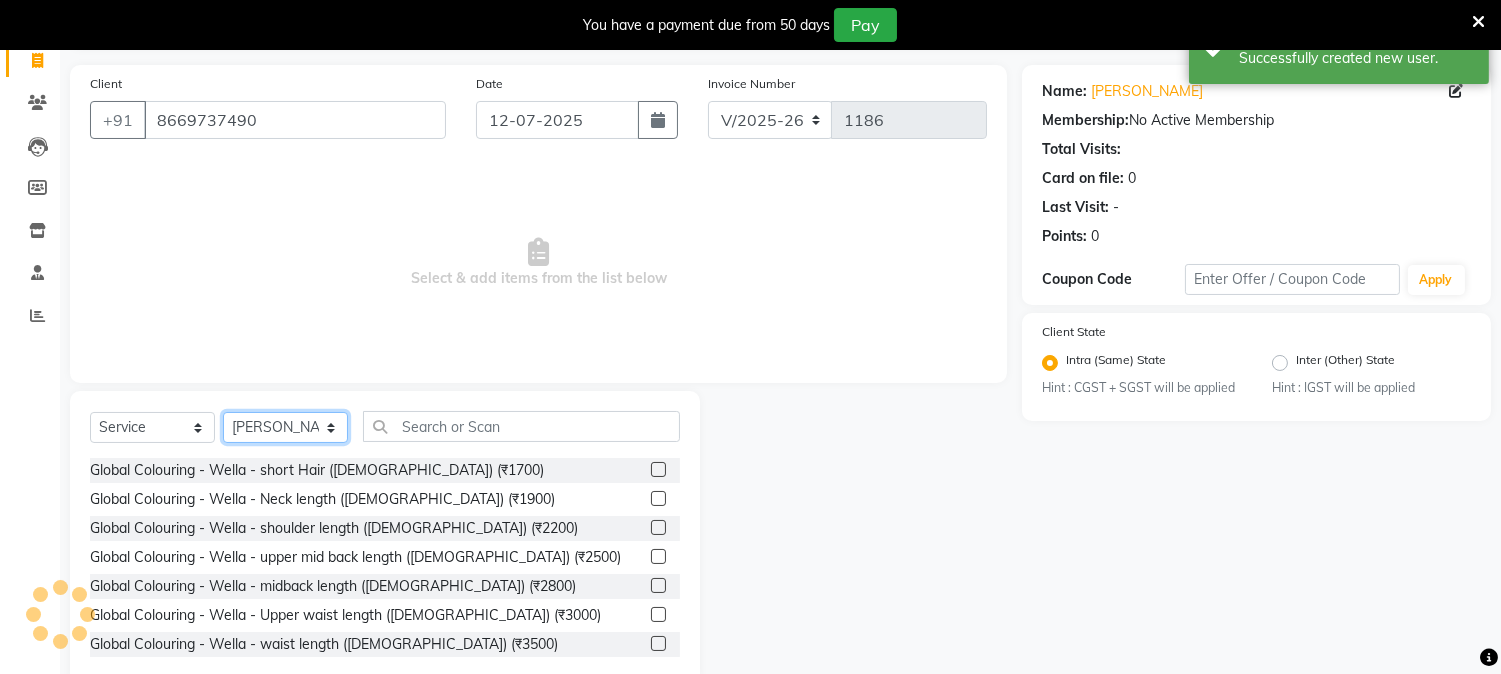 scroll, scrollTop: 176, scrollLeft: 0, axis: vertical 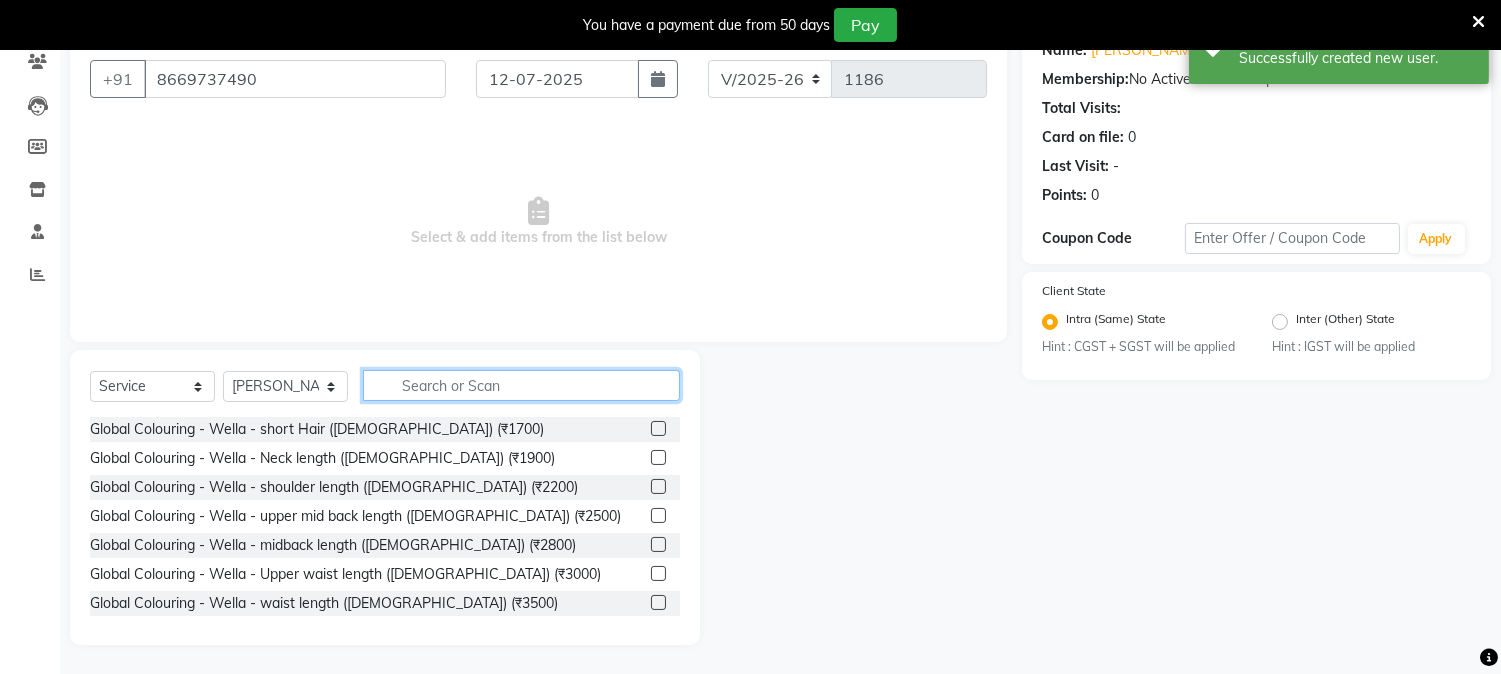 click 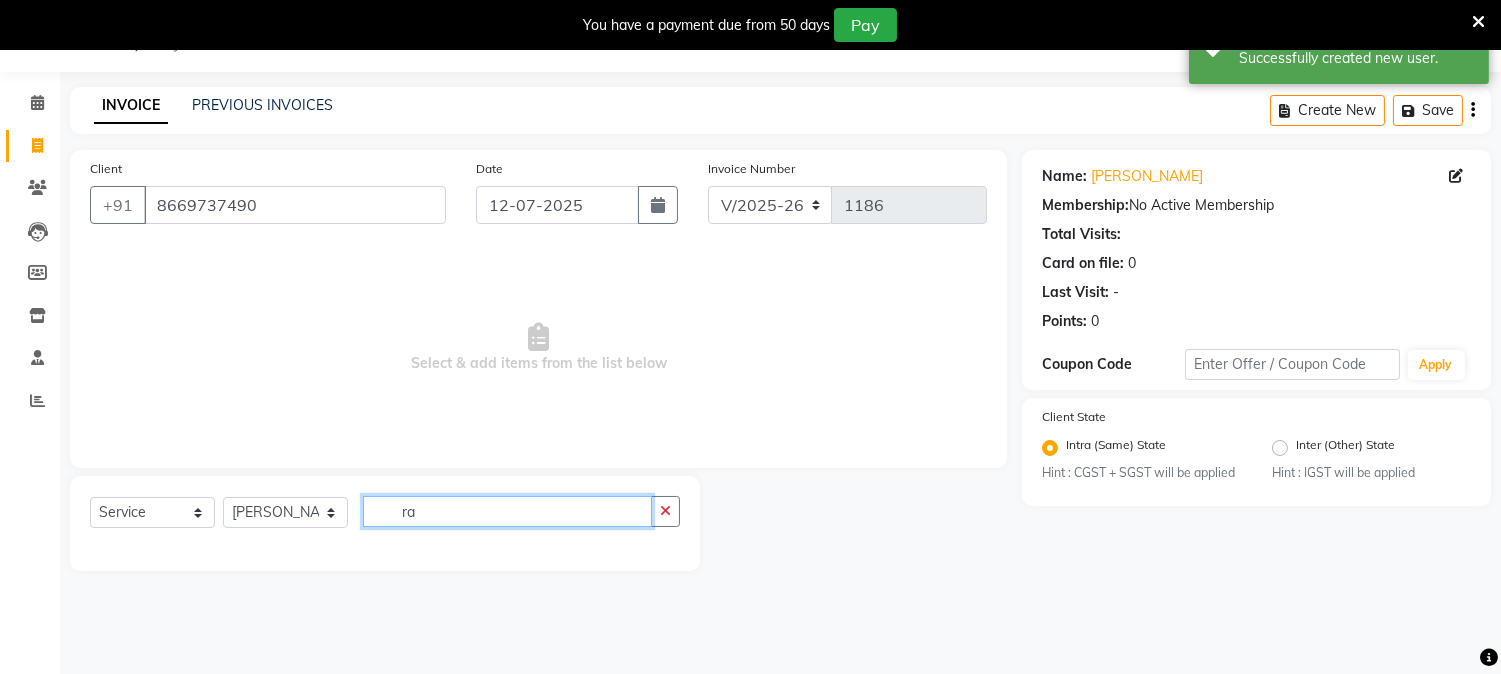 scroll, scrollTop: 176, scrollLeft: 0, axis: vertical 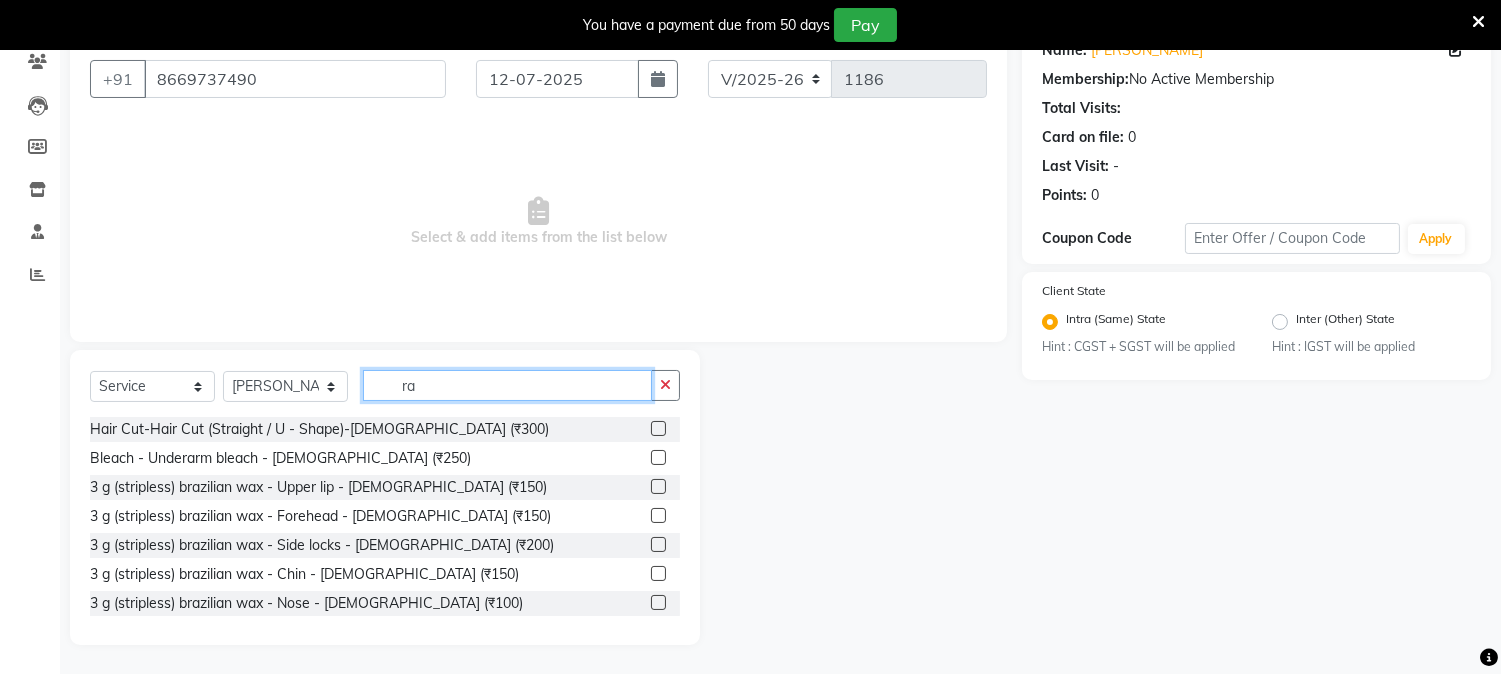 type on "r" 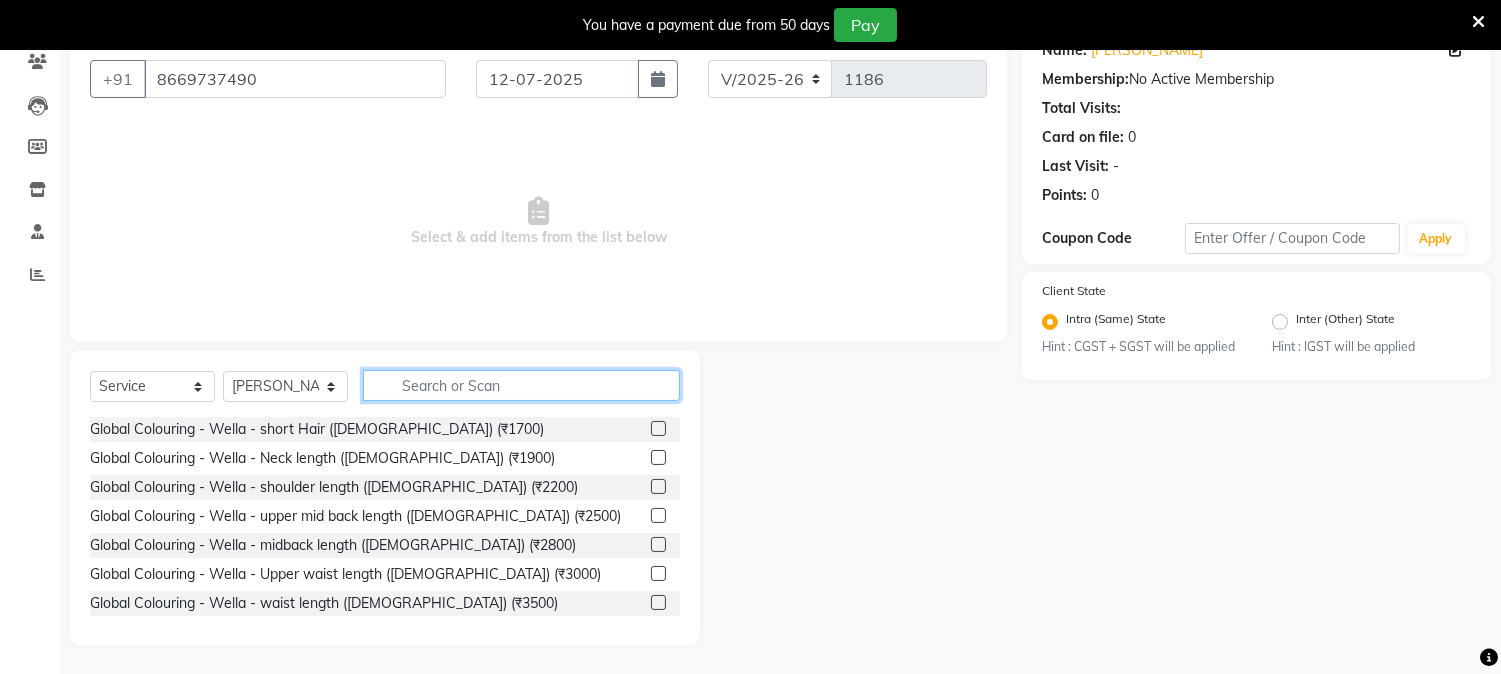 click 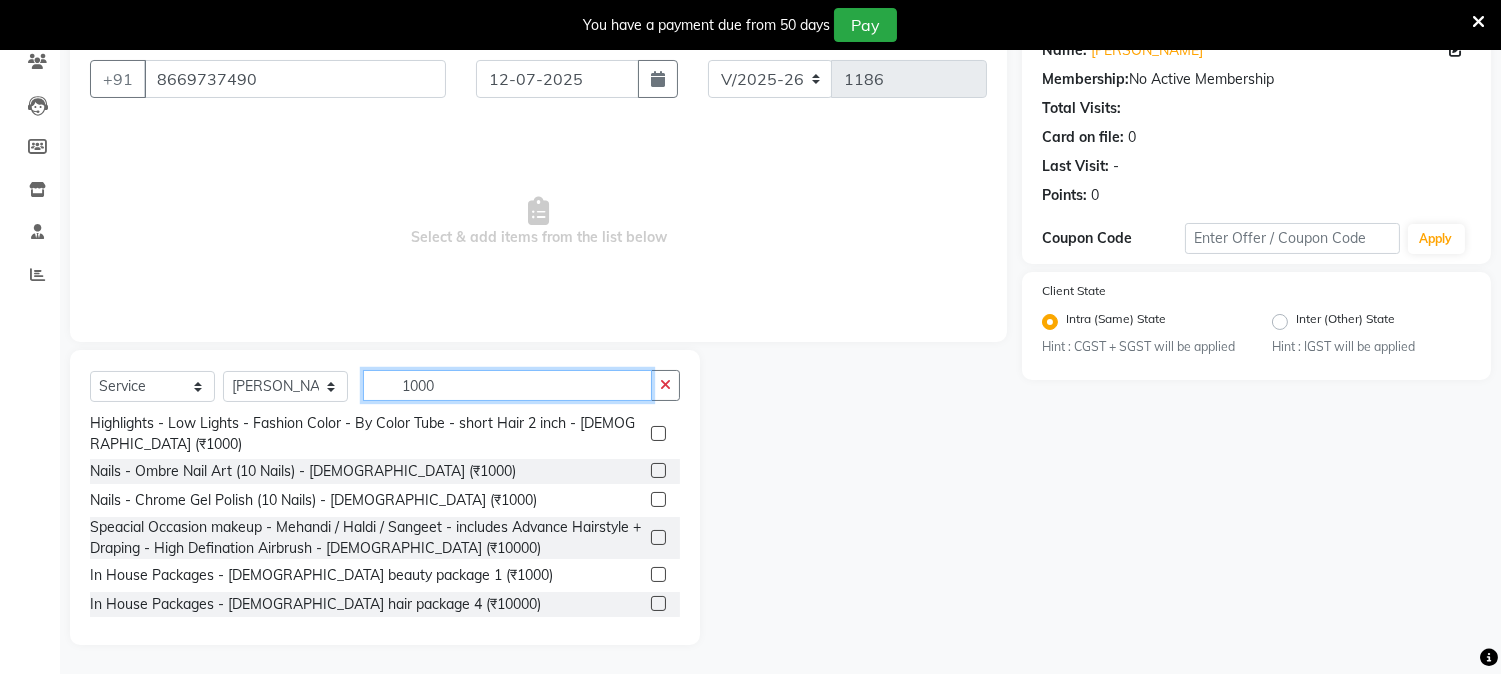 scroll, scrollTop: 444, scrollLeft: 0, axis: vertical 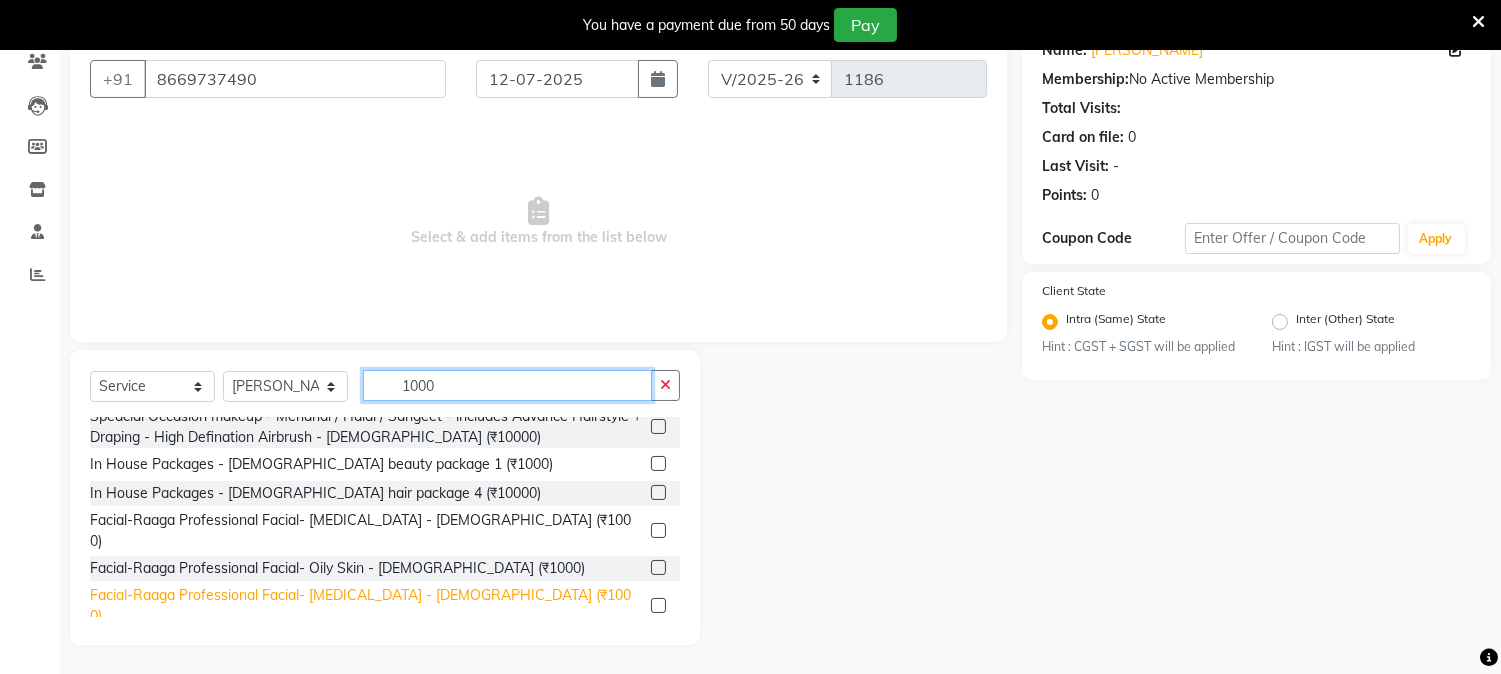 type on "1000" 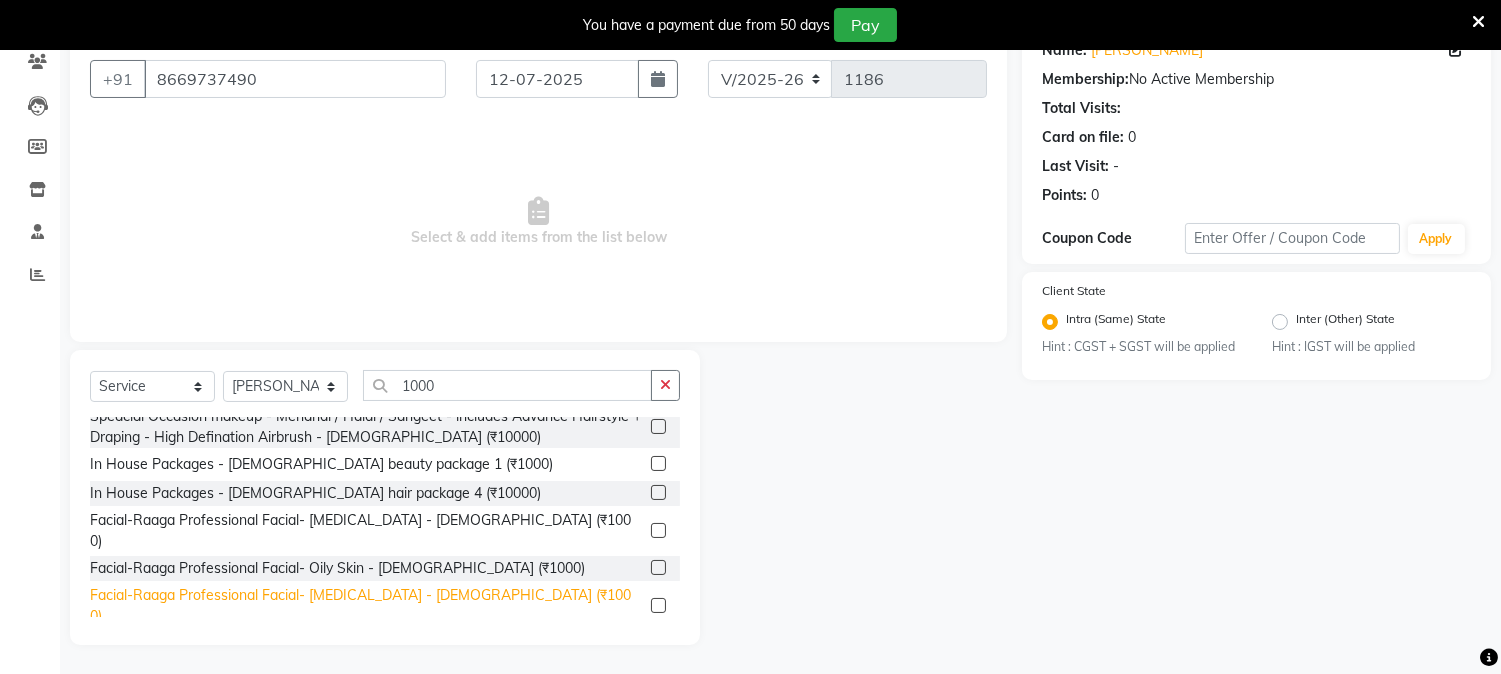 click on "Facial-Raaga Professional Facial- [MEDICAL_DATA] - [DEMOGRAPHIC_DATA] (₹1000)" 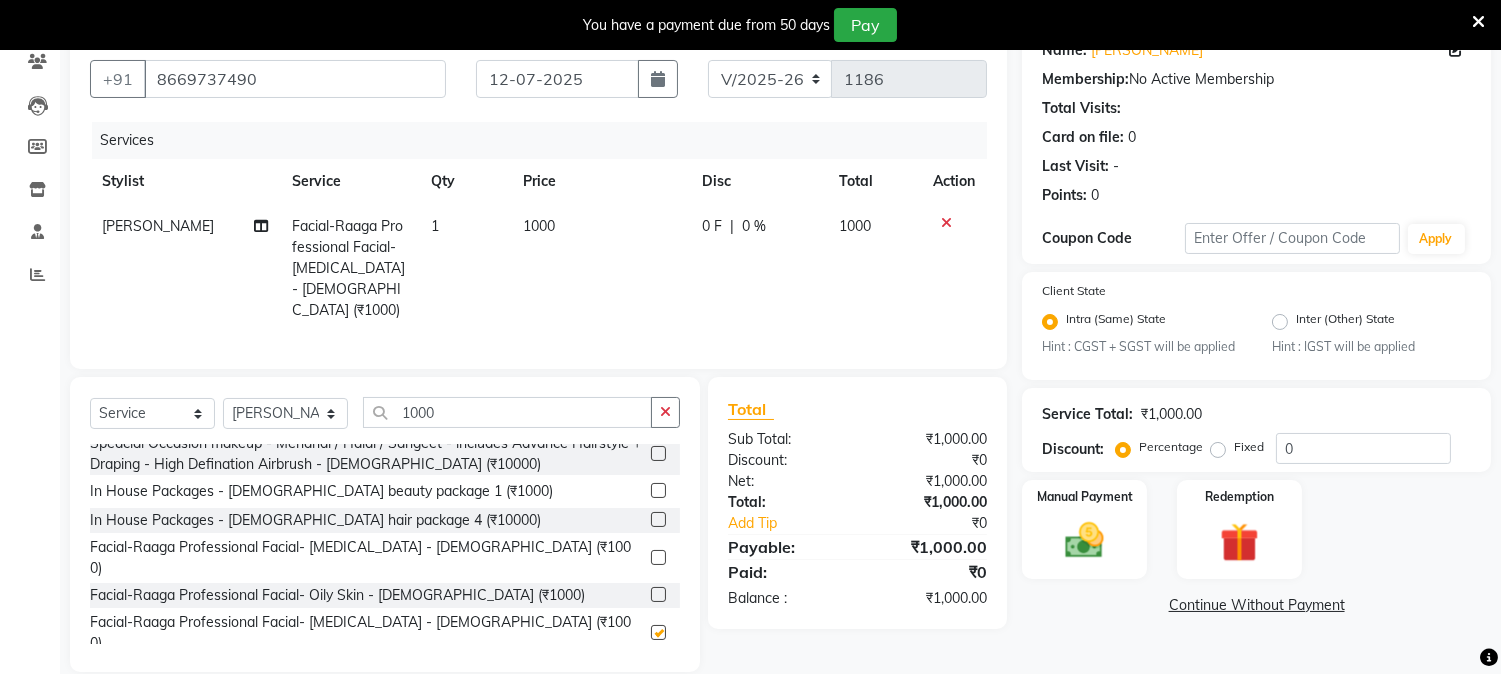 checkbox on "false" 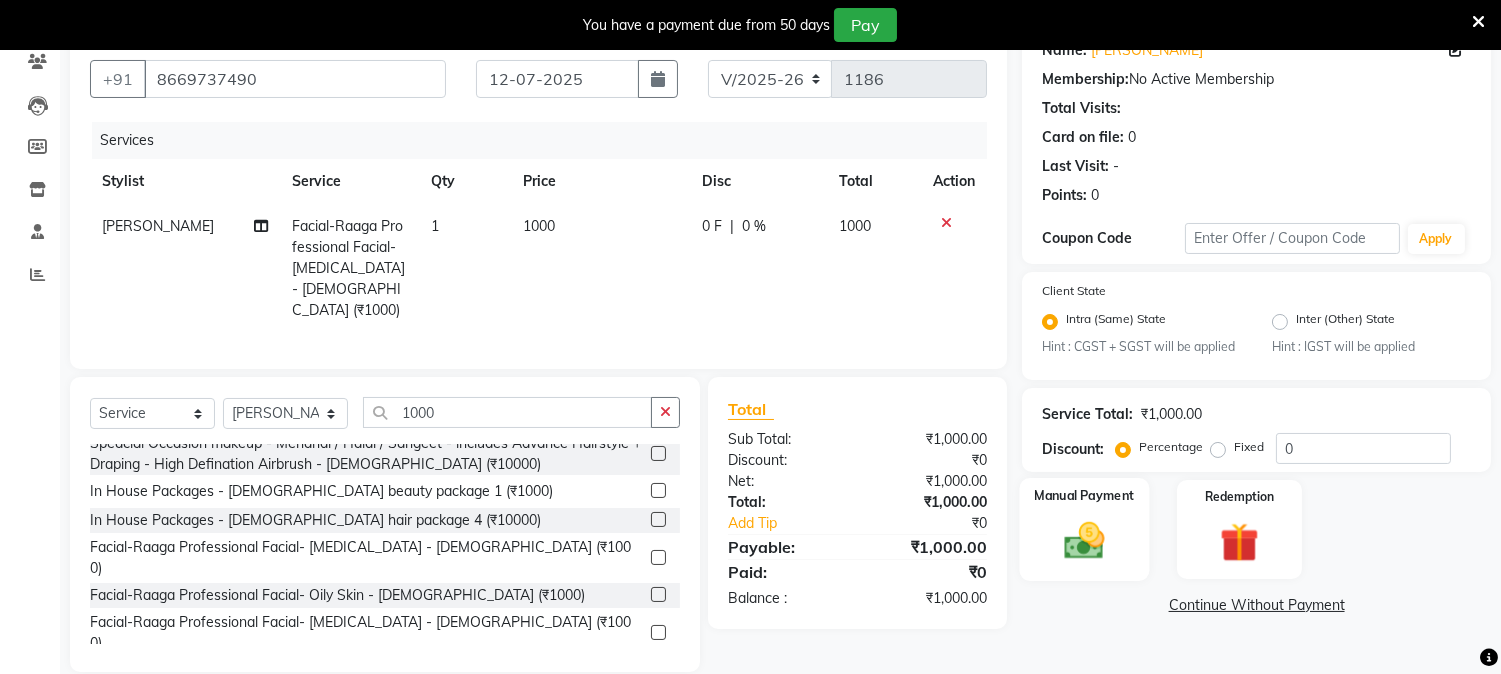 click 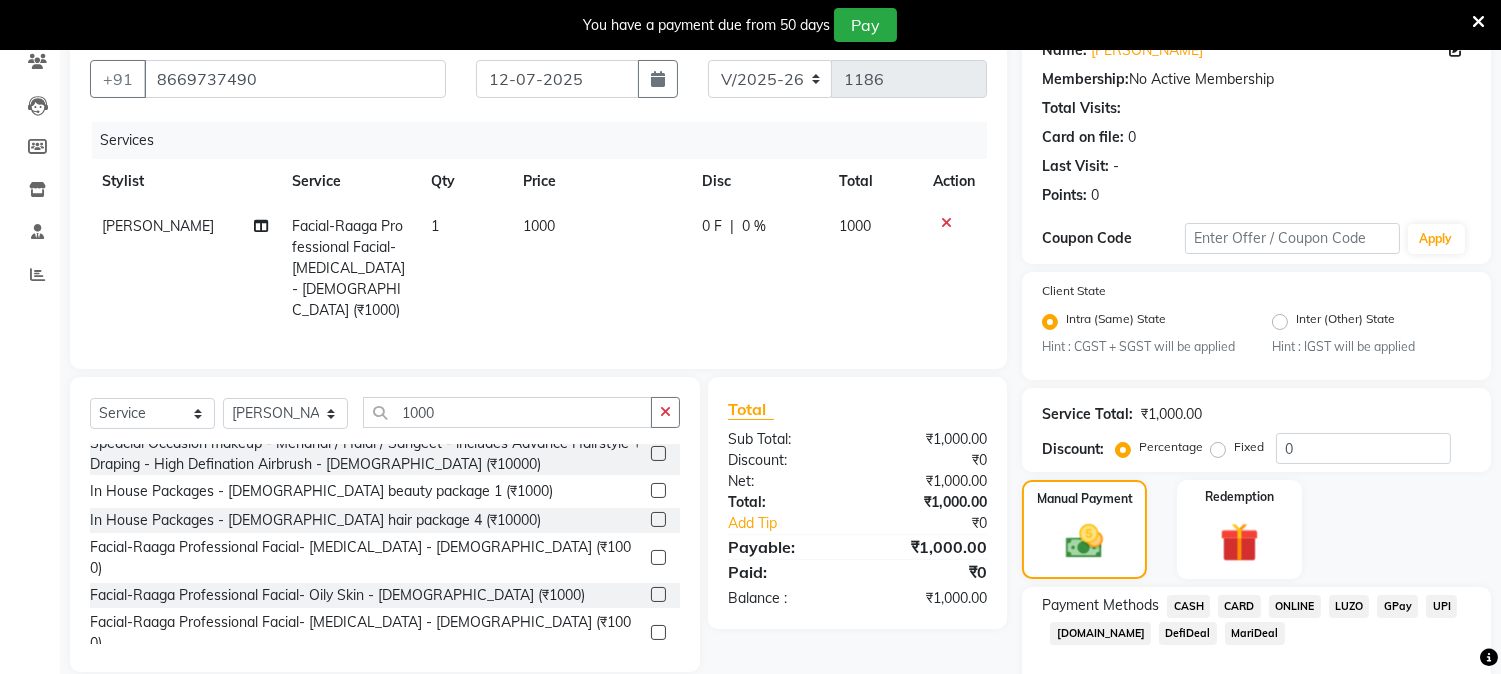 click on "ONLINE" 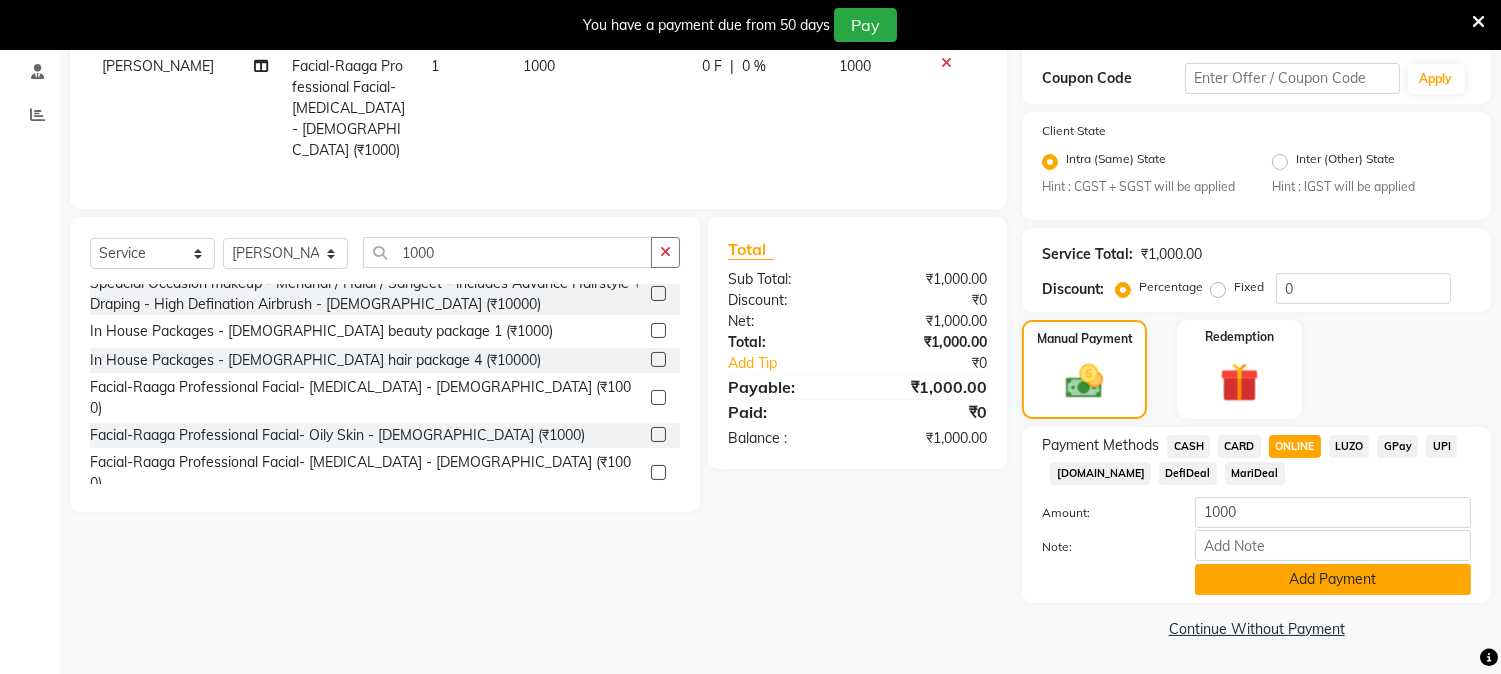 click on "Add Payment" 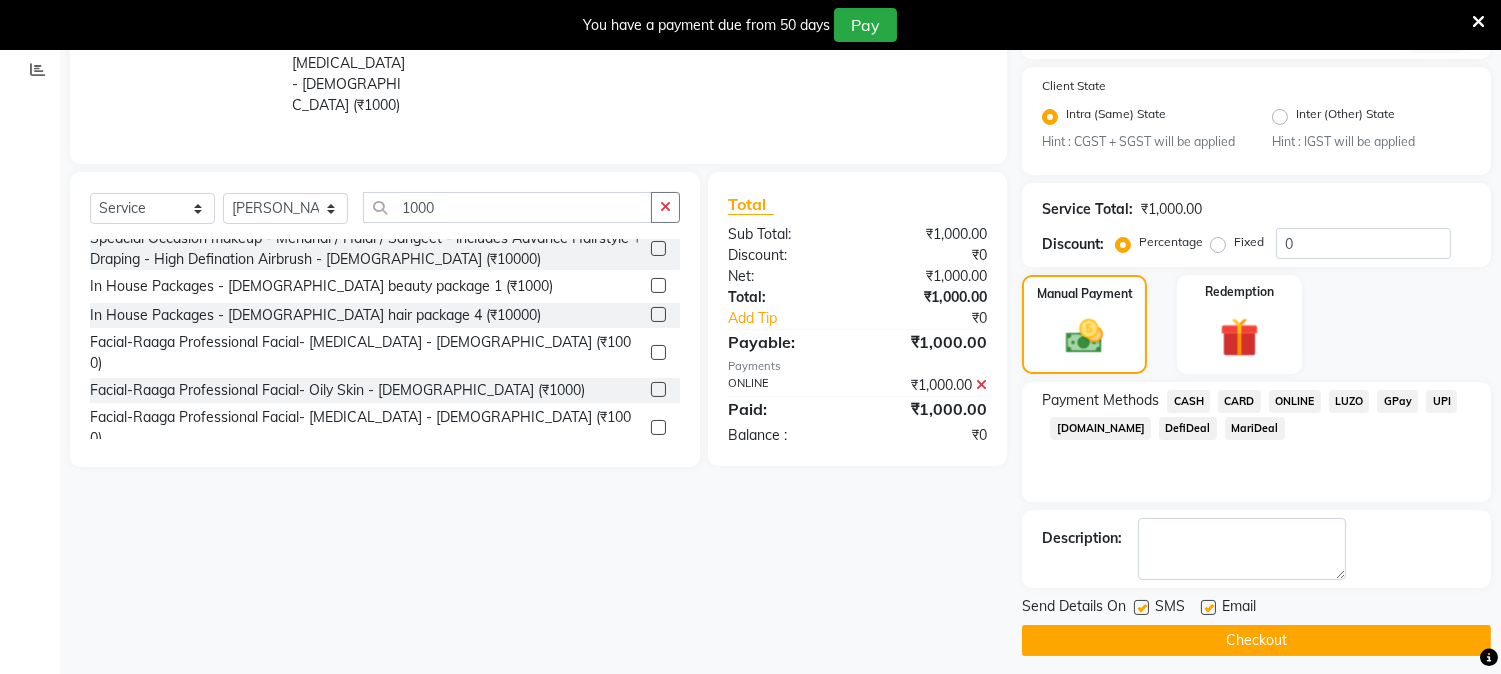 scroll, scrollTop: 393, scrollLeft: 0, axis: vertical 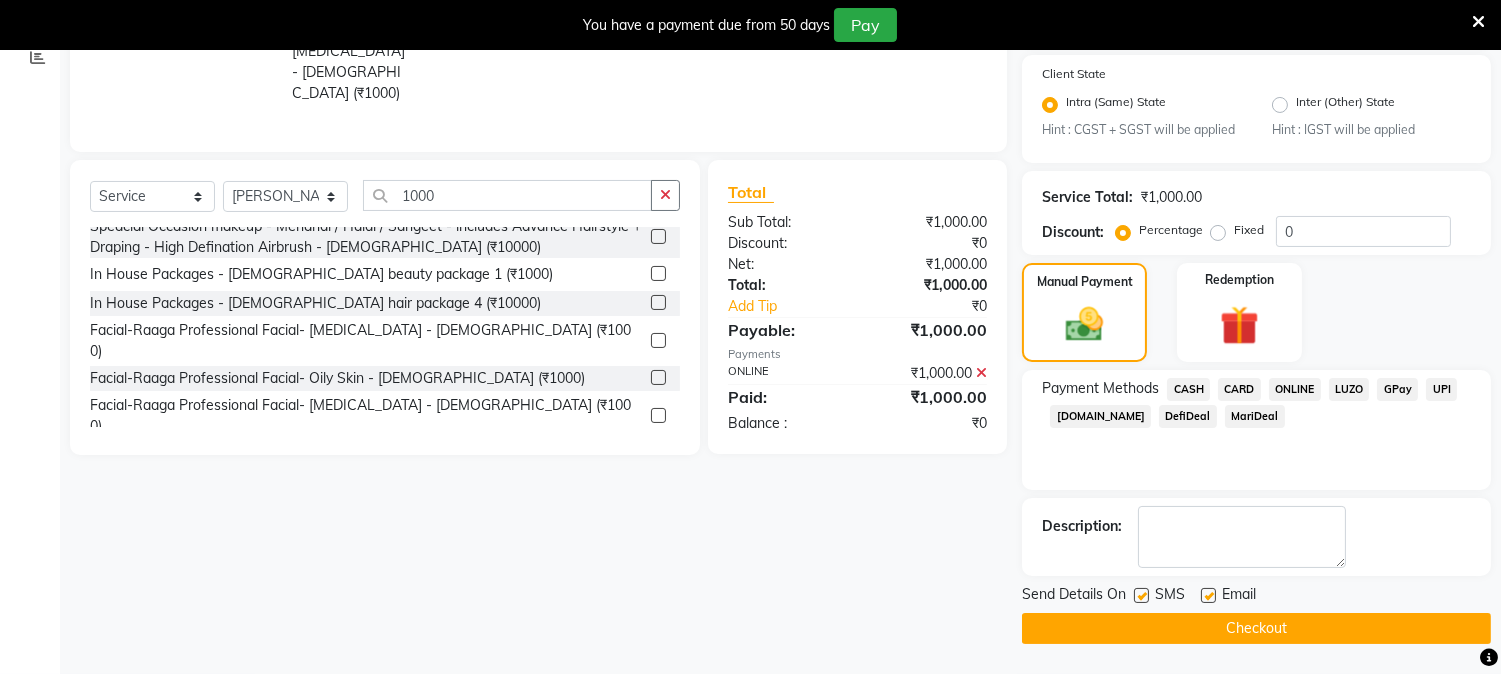 click on "Checkout" 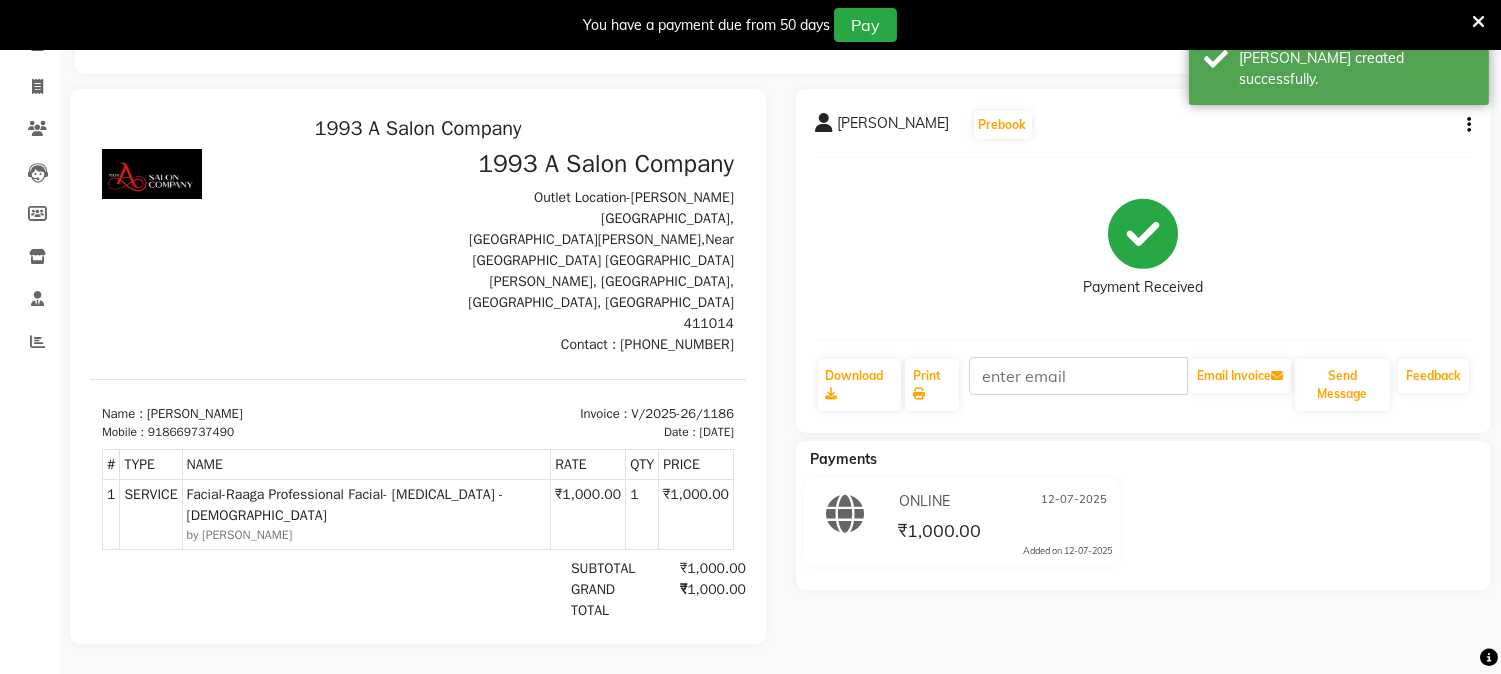 scroll, scrollTop: 0, scrollLeft: 0, axis: both 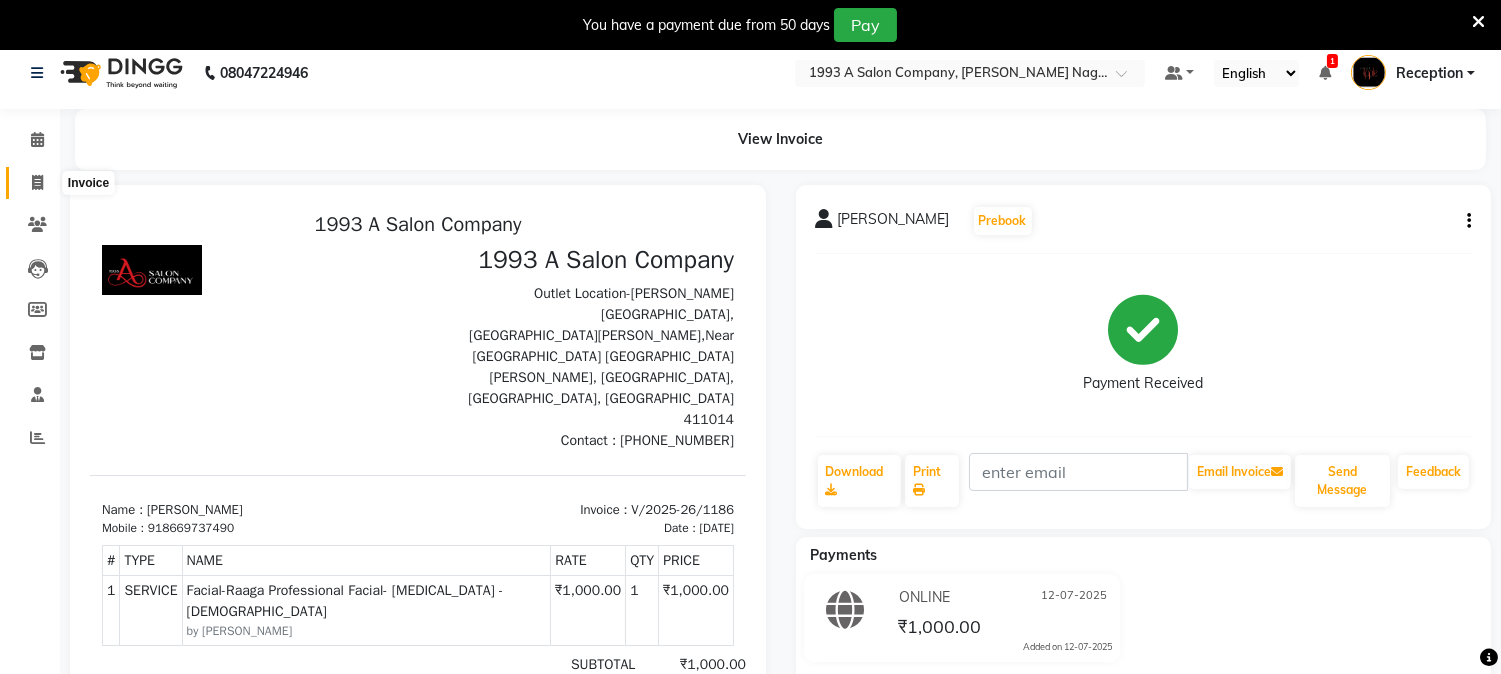 click 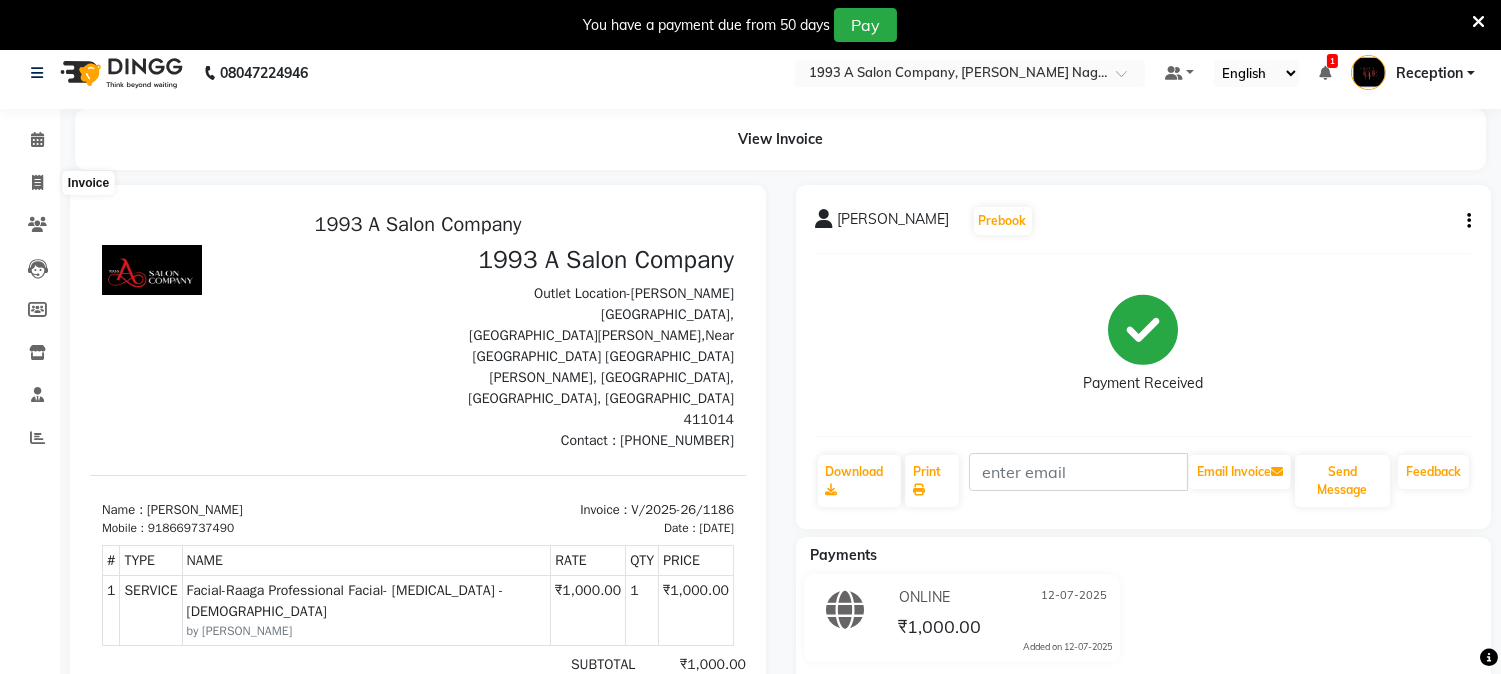 select on "service" 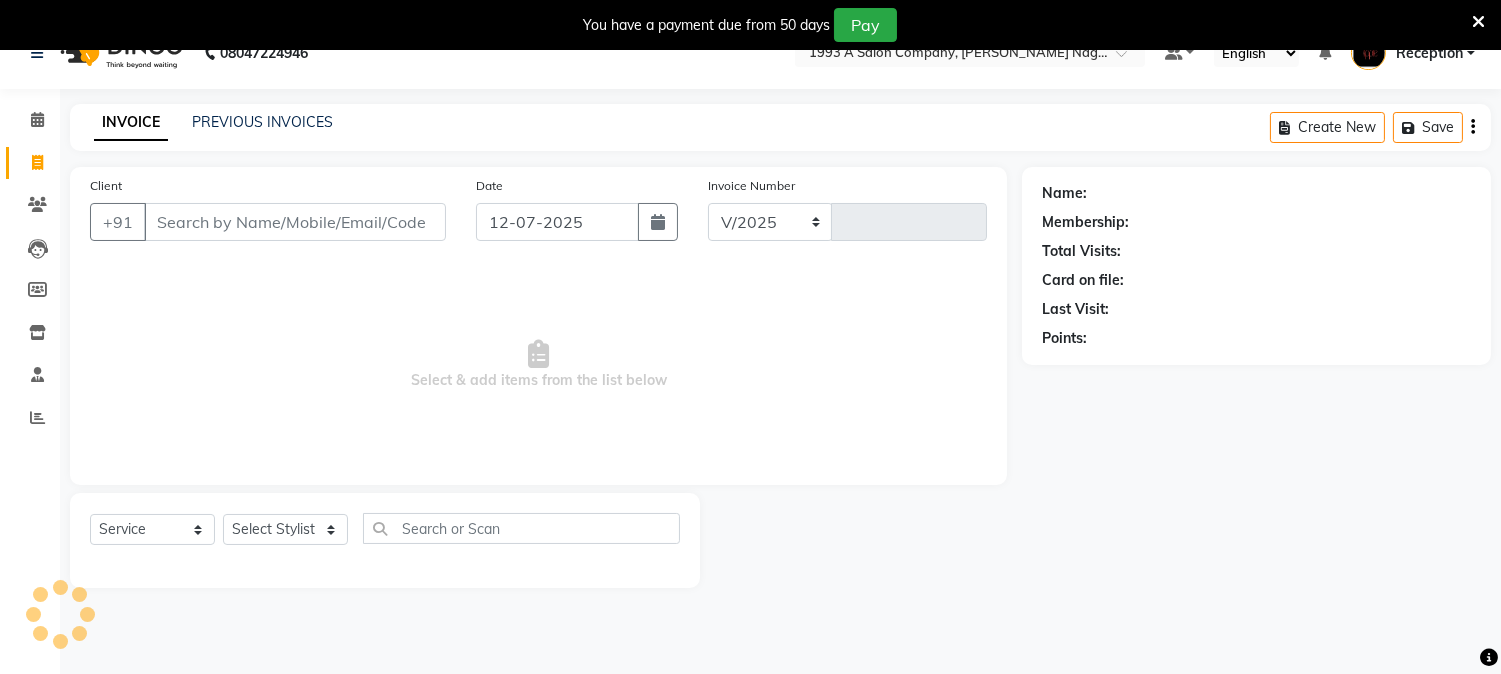 select on "144" 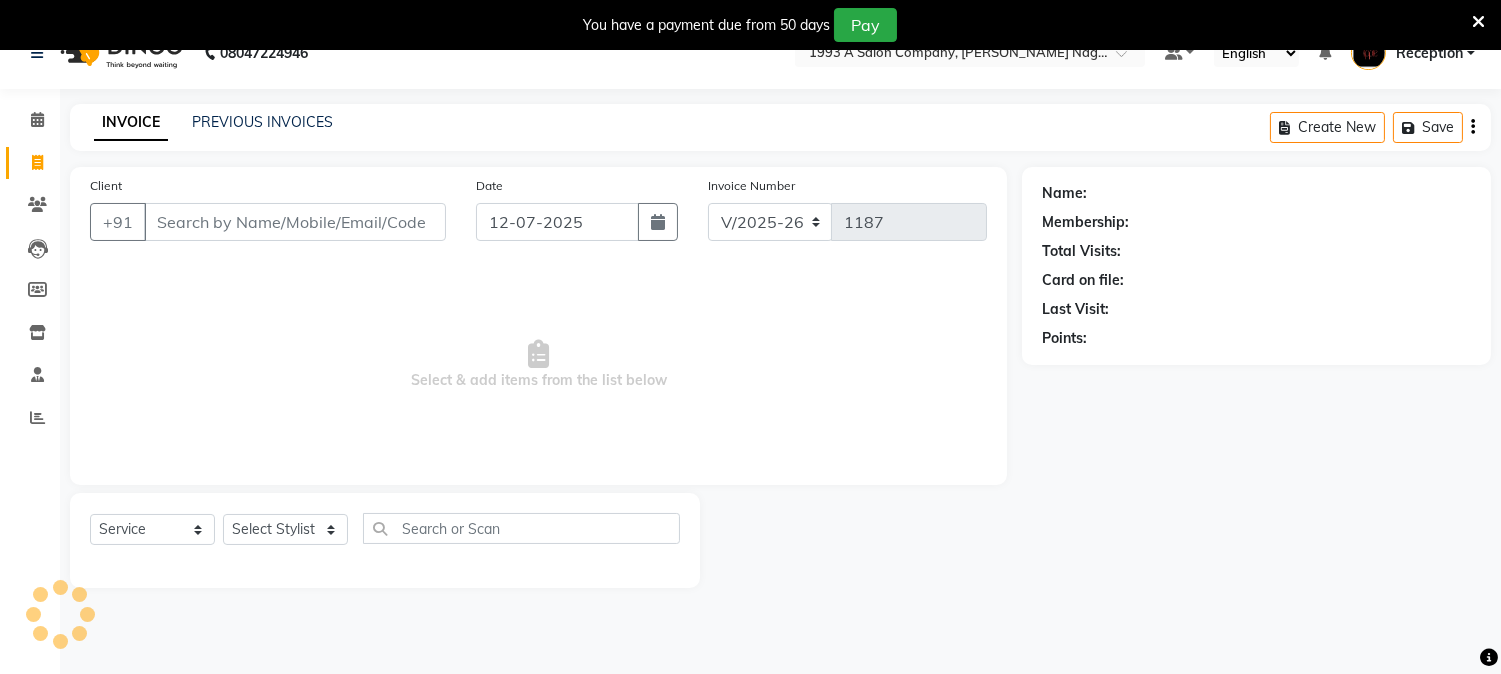 scroll, scrollTop: 50, scrollLeft: 0, axis: vertical 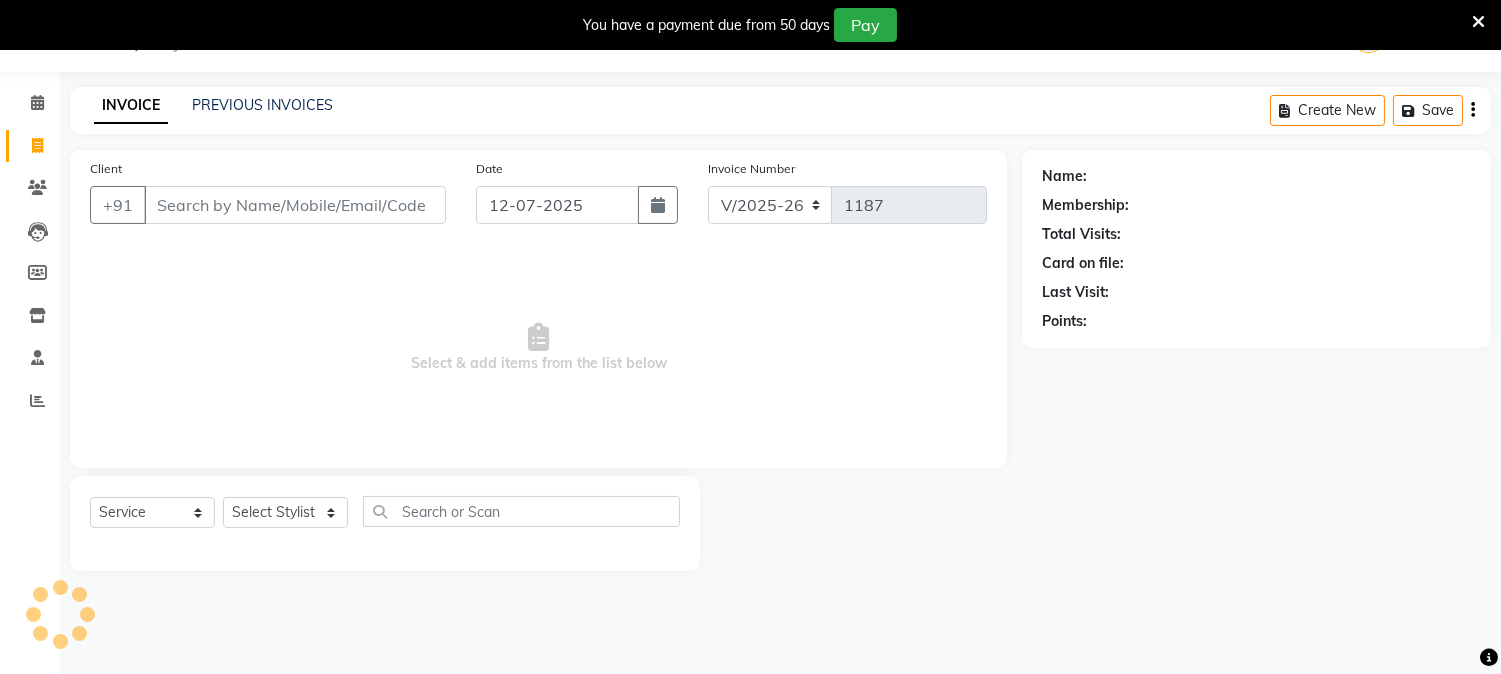click on "Client" at bounding box center [295, 205] 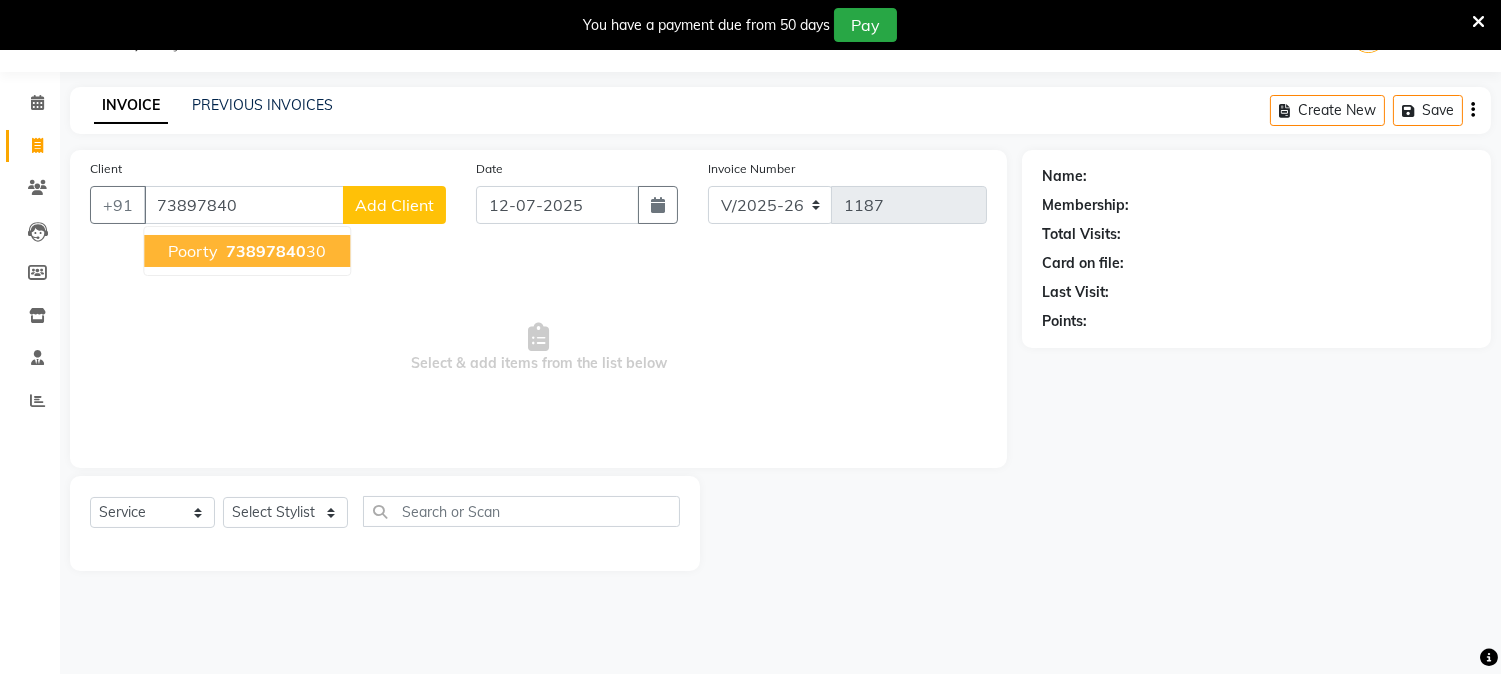 click on "poorty" at bounding box center (193, 251) 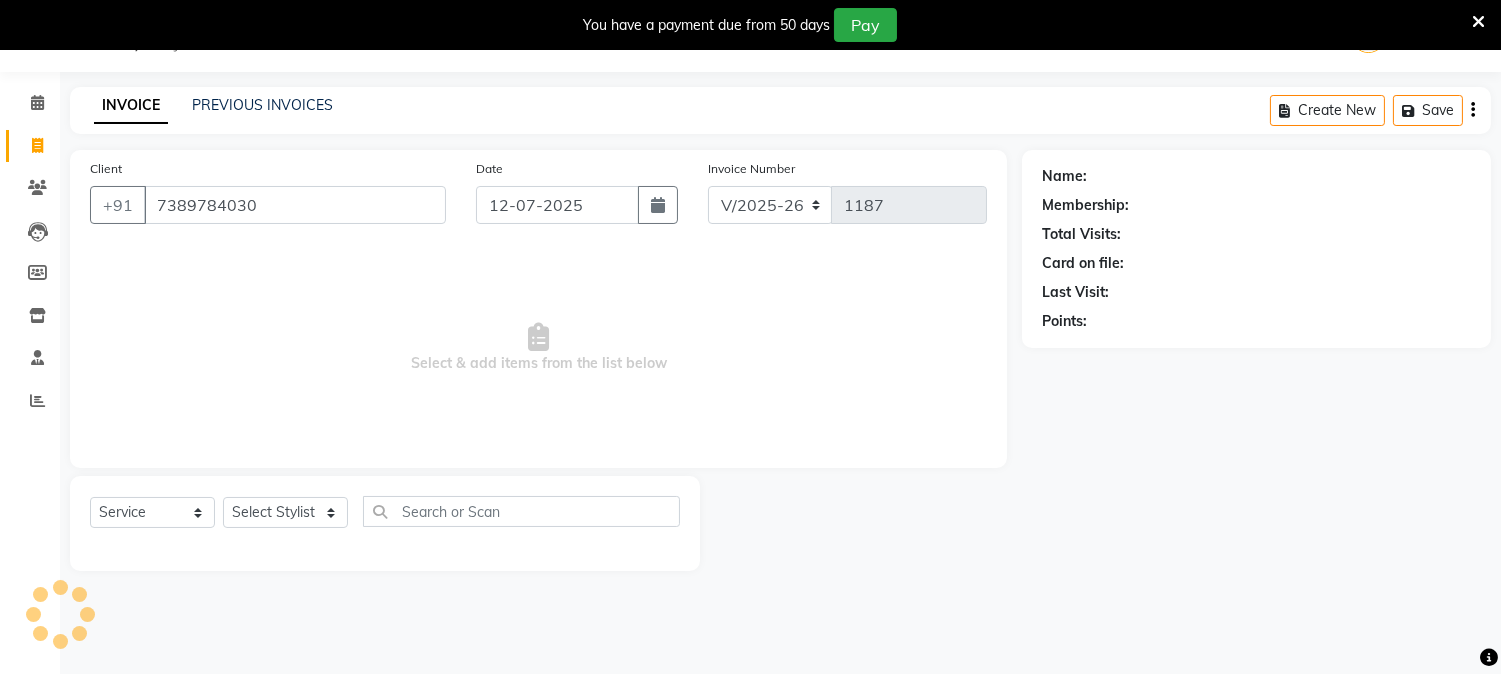 type on "7389784030" 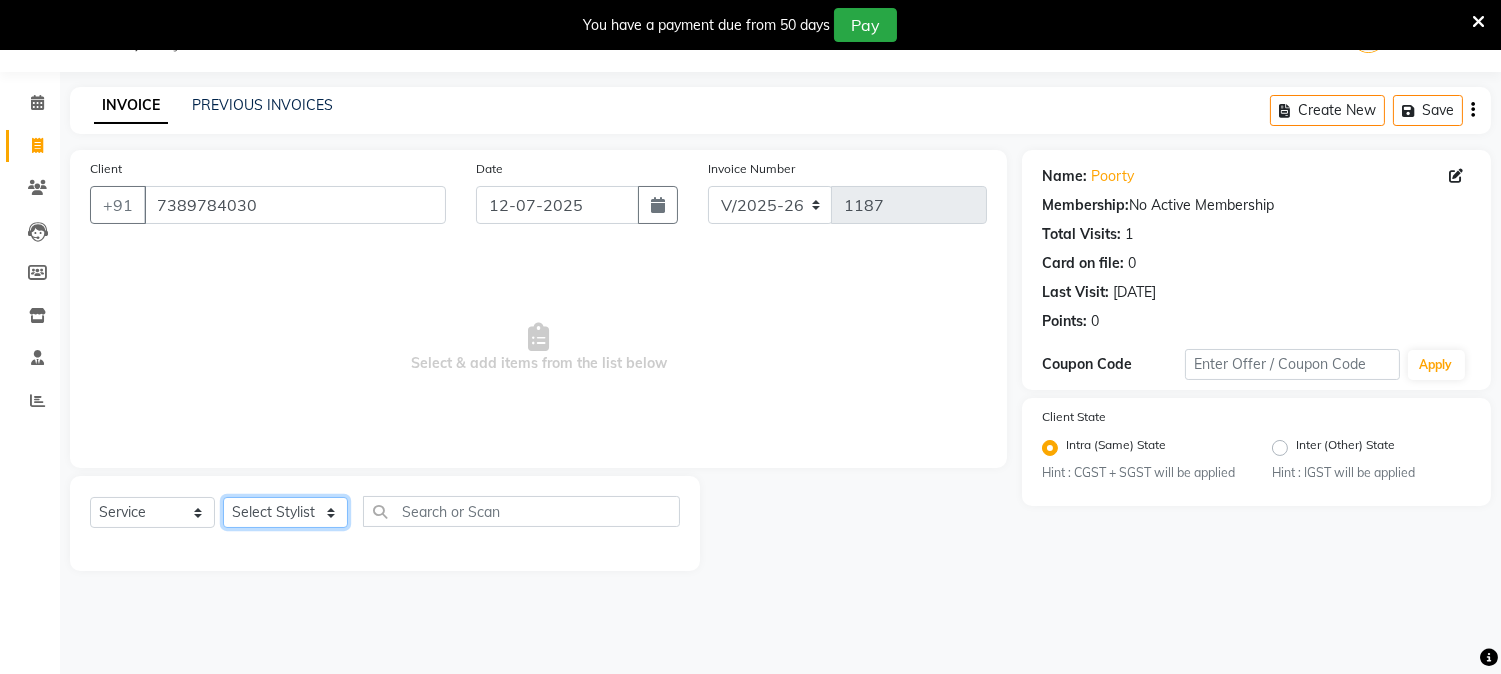 click on "Select Stylist [PERSON_NAME] Mane [PERSON_NAME] [PERSON_NAME]  Reception  [PERSON_NAME] Training Department [PERSON_NAME] [PERSON_NAME] Sir" 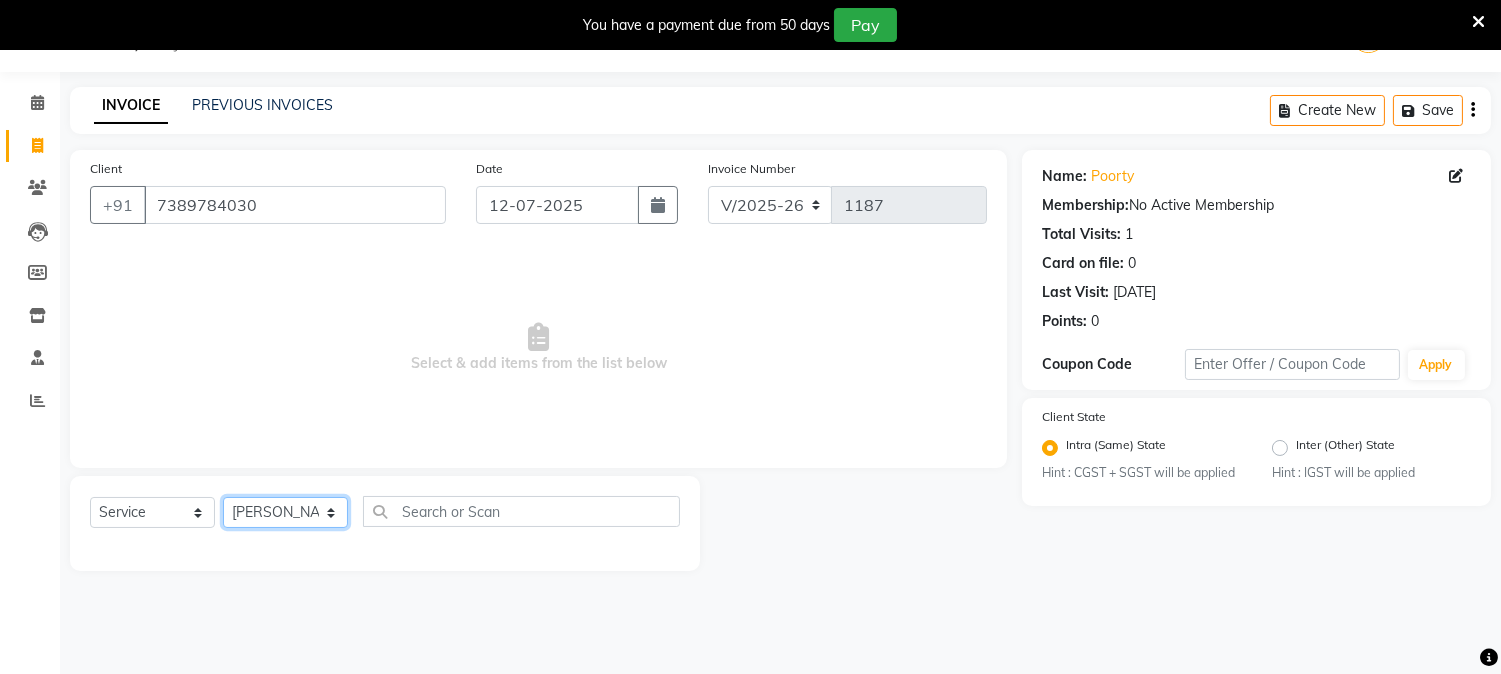 click on "Select Stylist [PERSON_NAME] Mane [PERSON_NAME] [PERSON_NAME]  Reception  [PERSON_NAME] Training Department [PERSON_NAME] [PERSON_NAME] Sir" 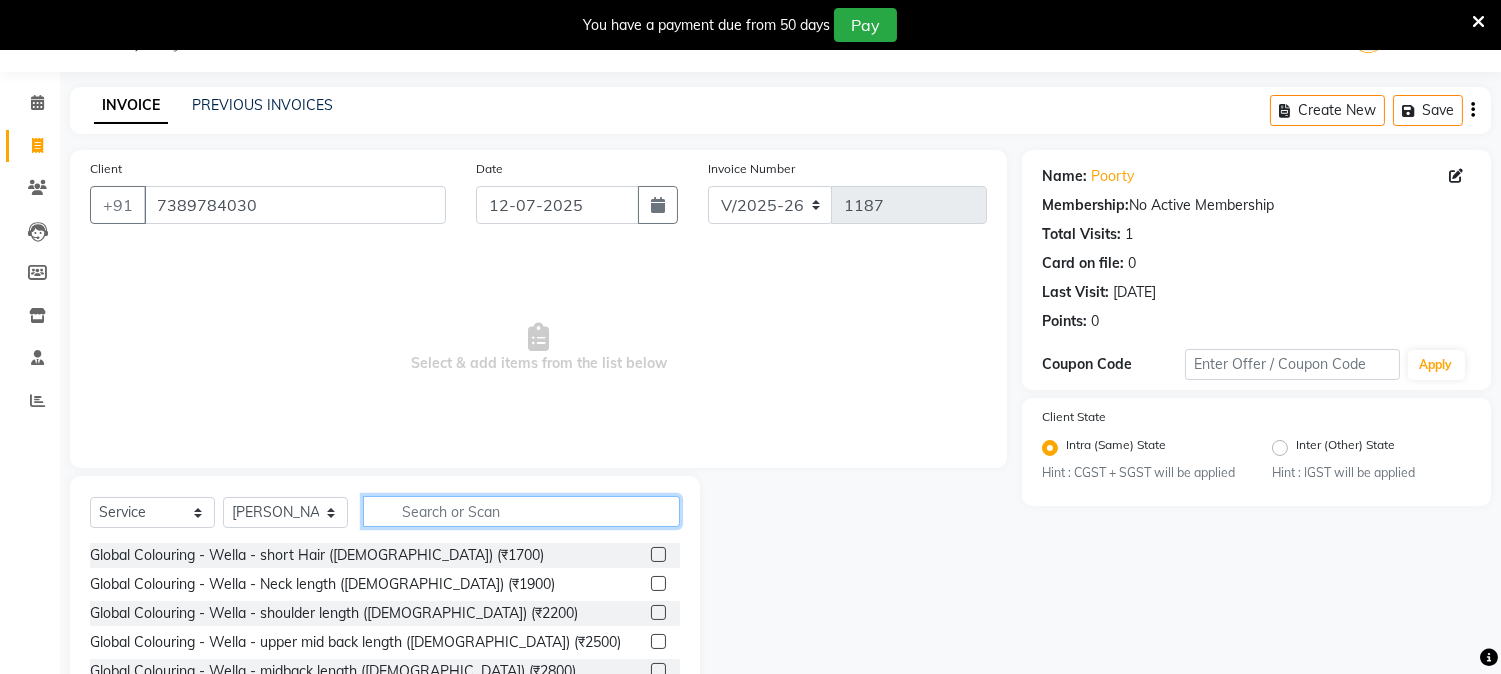 click 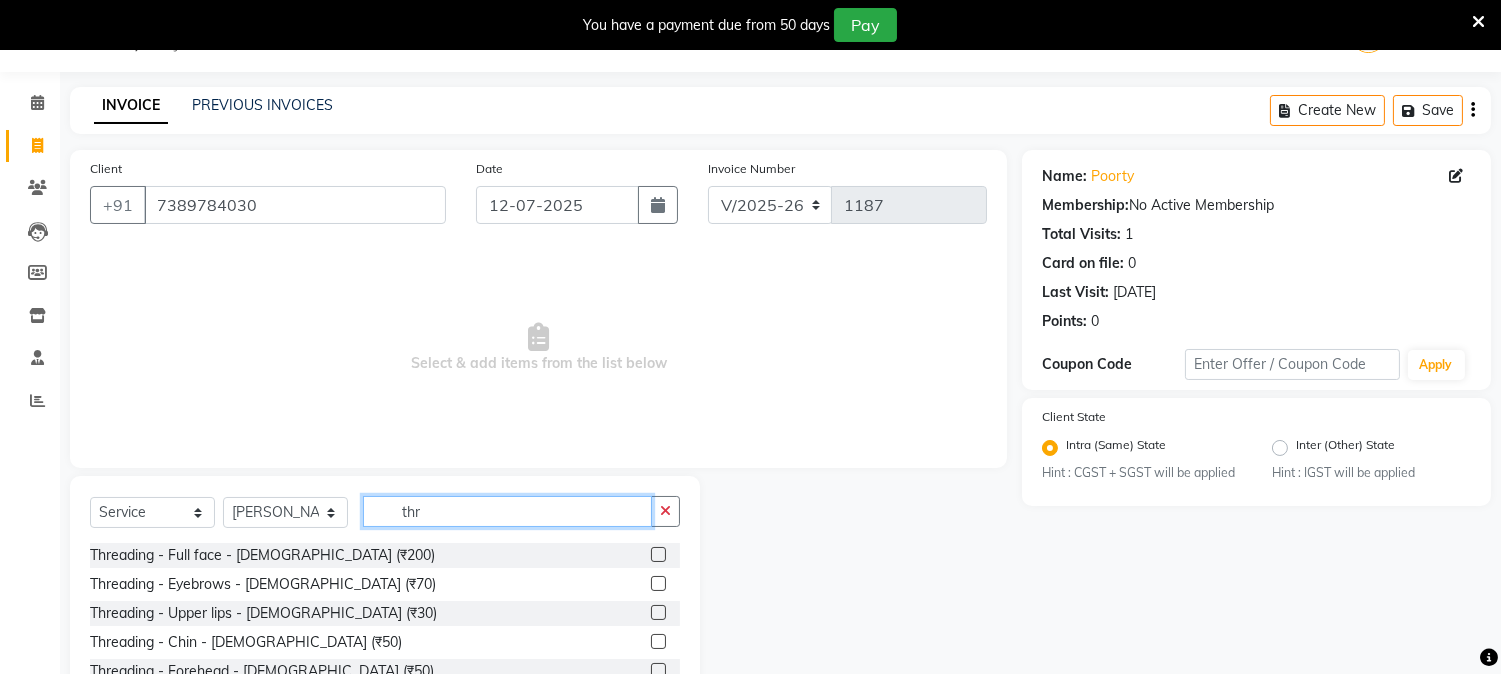 type on "thr" 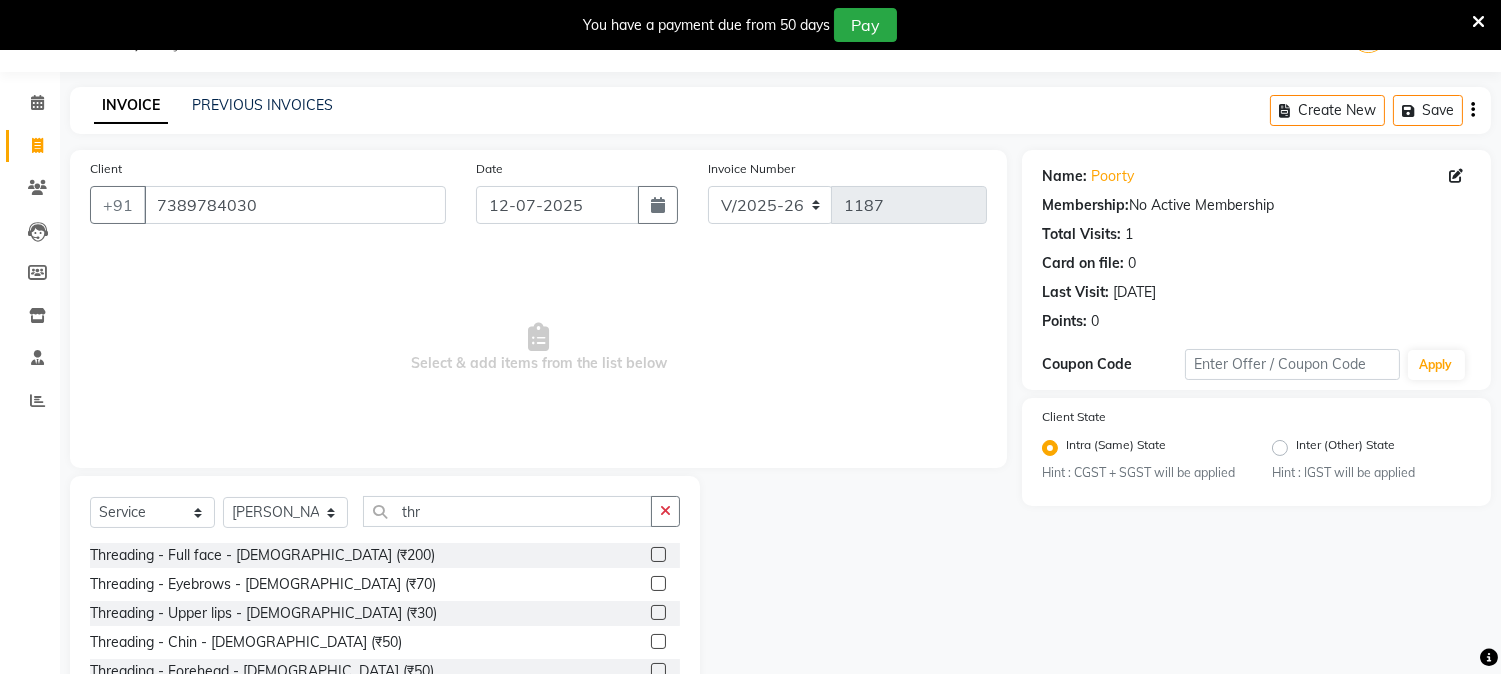 click 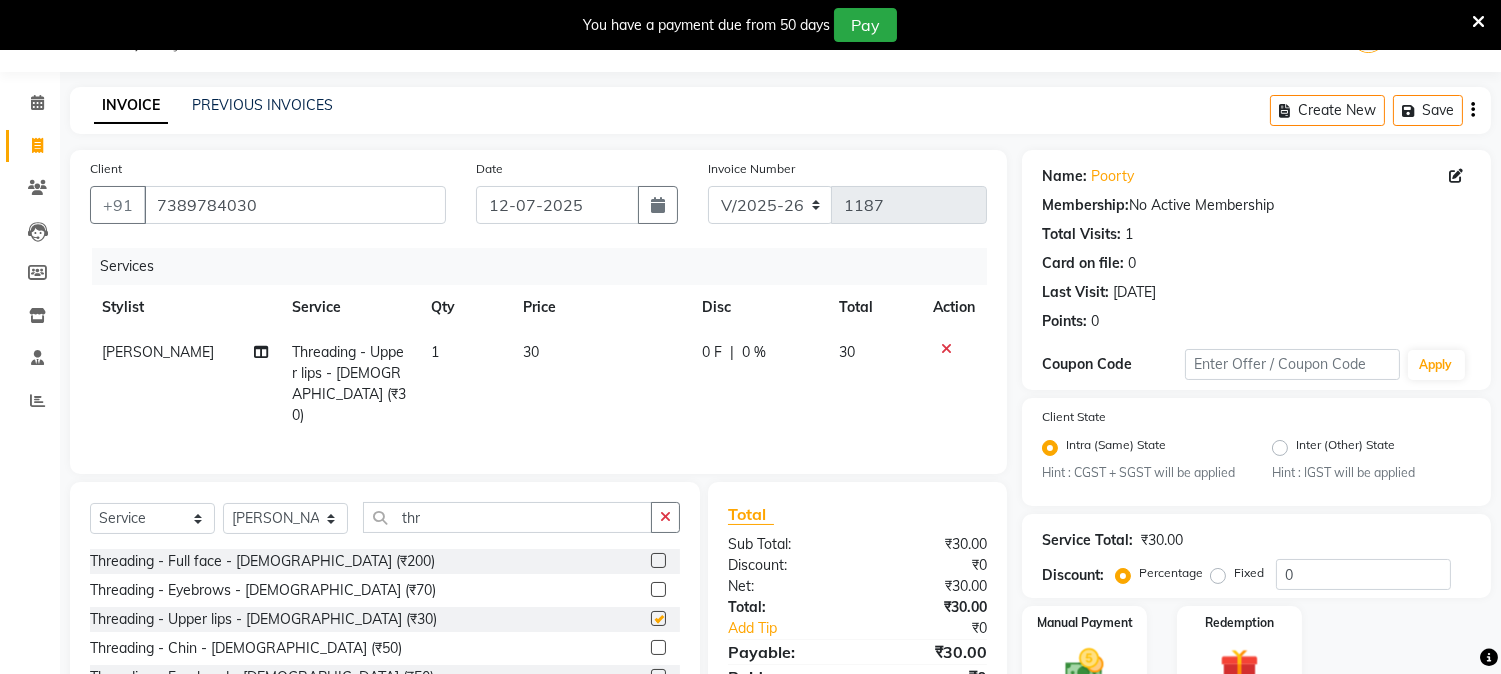 checkbox on "false" 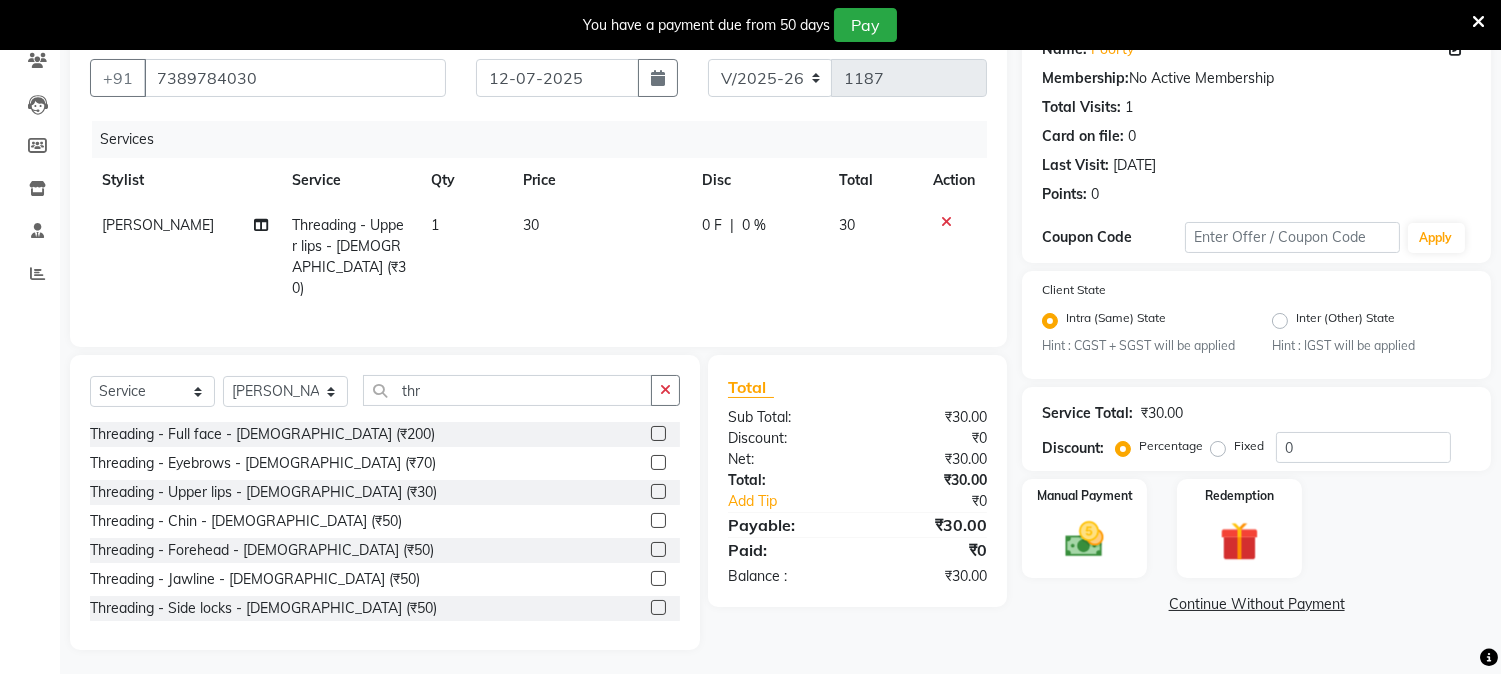 scroll, scrollTop: 178, scrollLeft: 0, axis: vertical 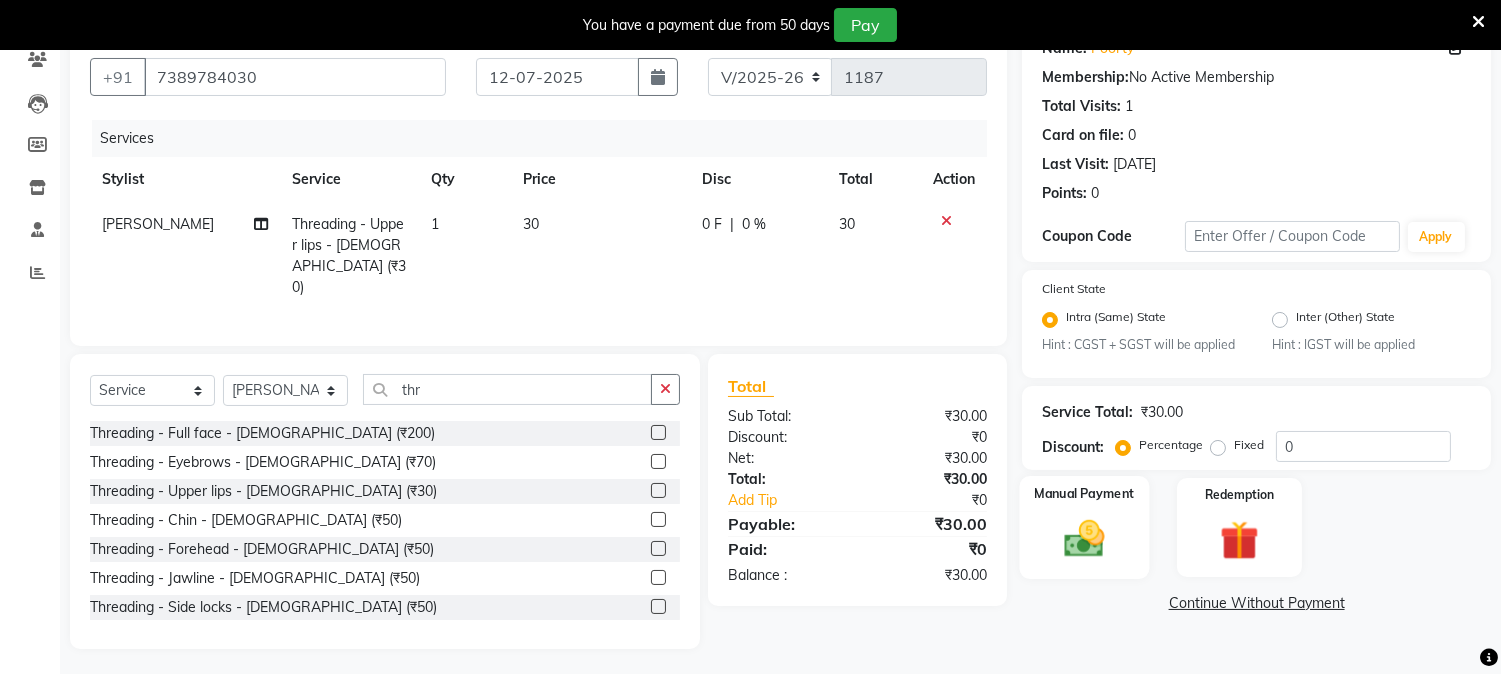 click 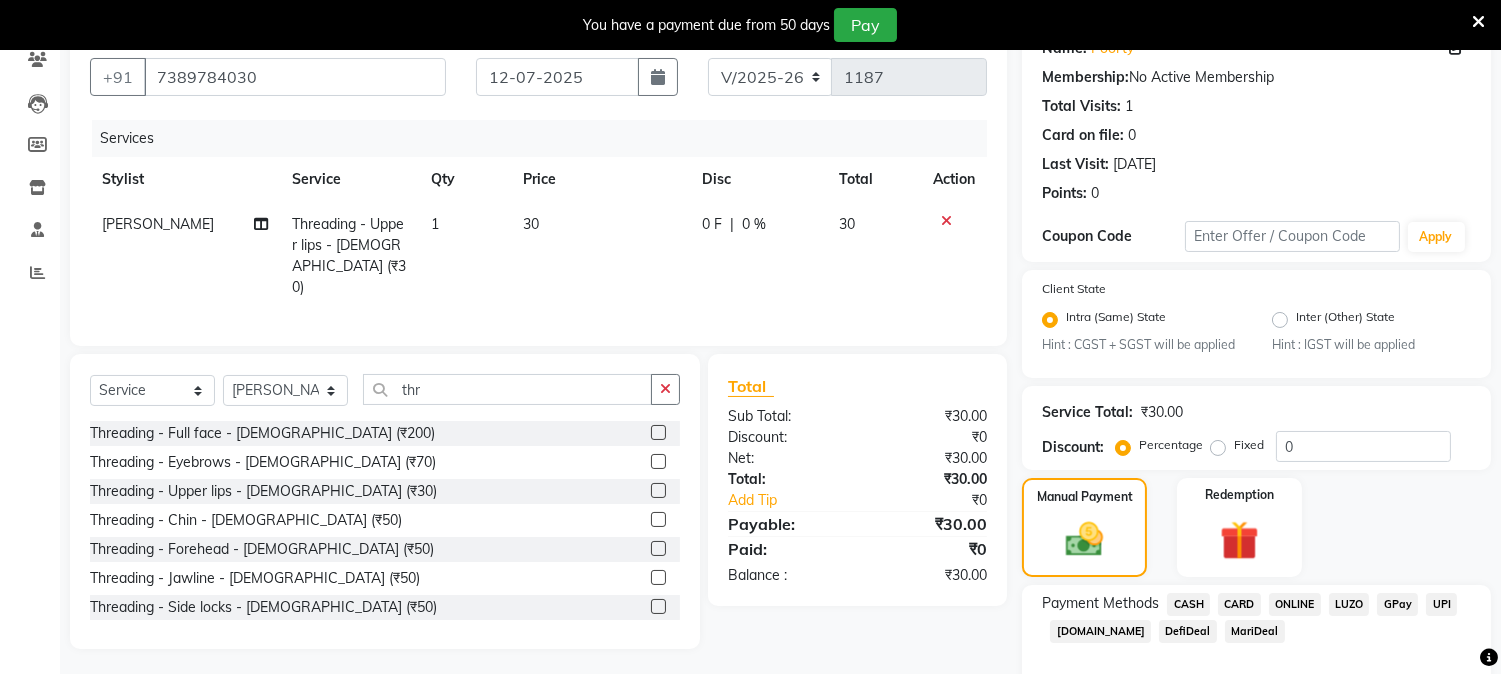click on "ONLINE" 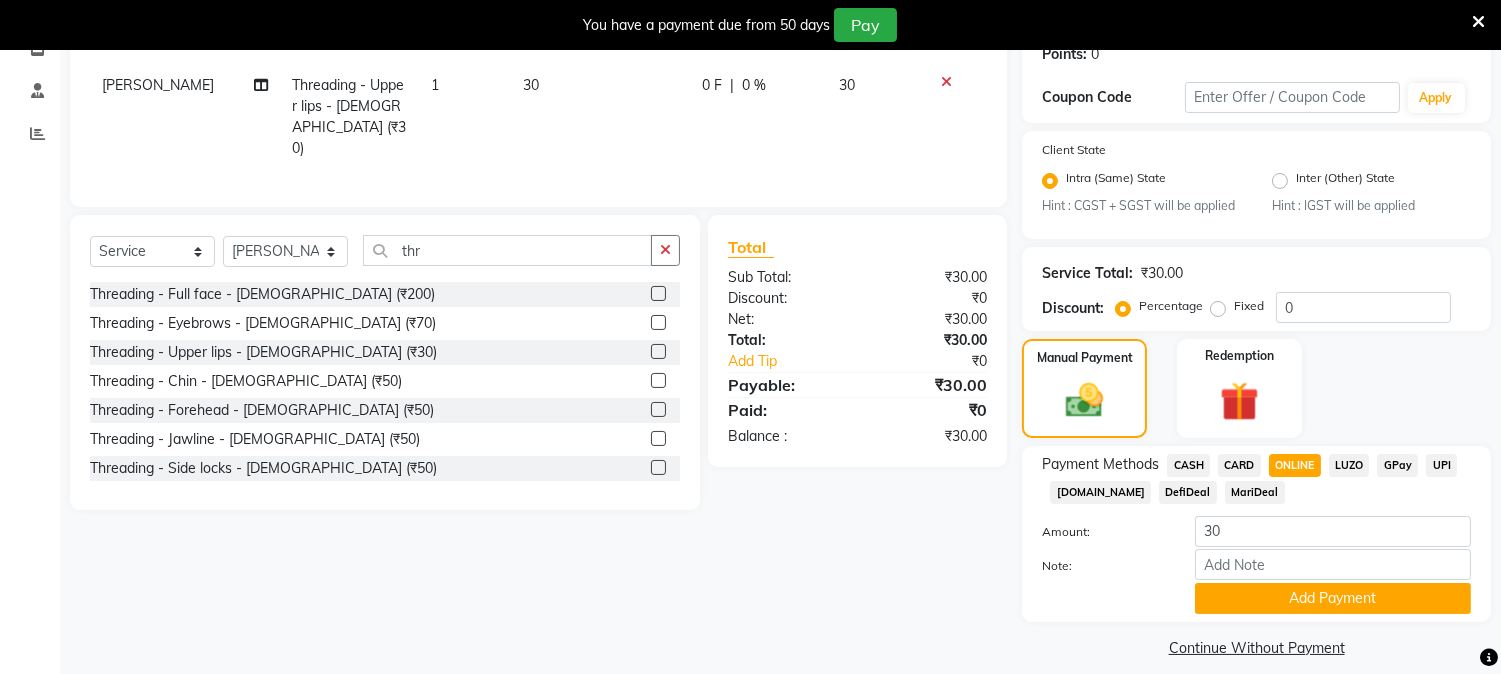 scroll, scrollTop: 336, scrollLeft: 0, axis: vertical 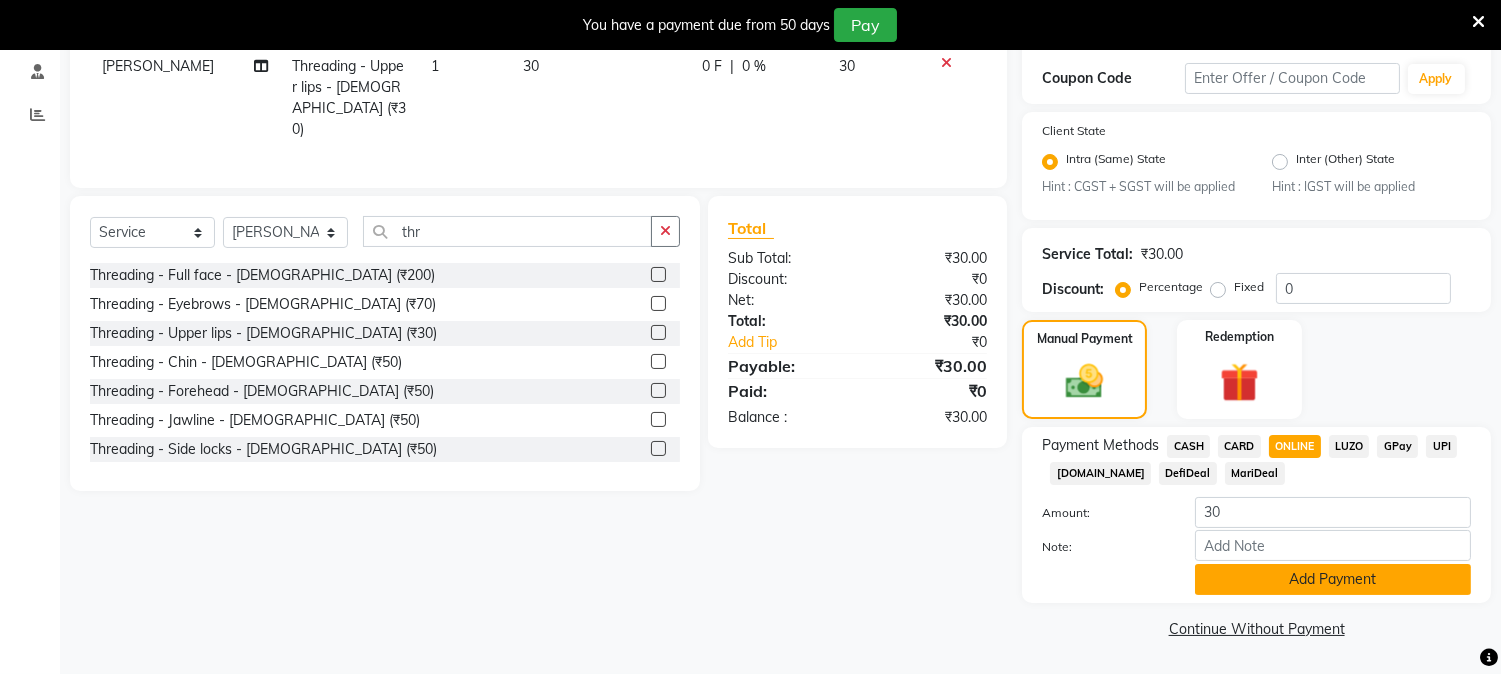 click on "Add Payment" 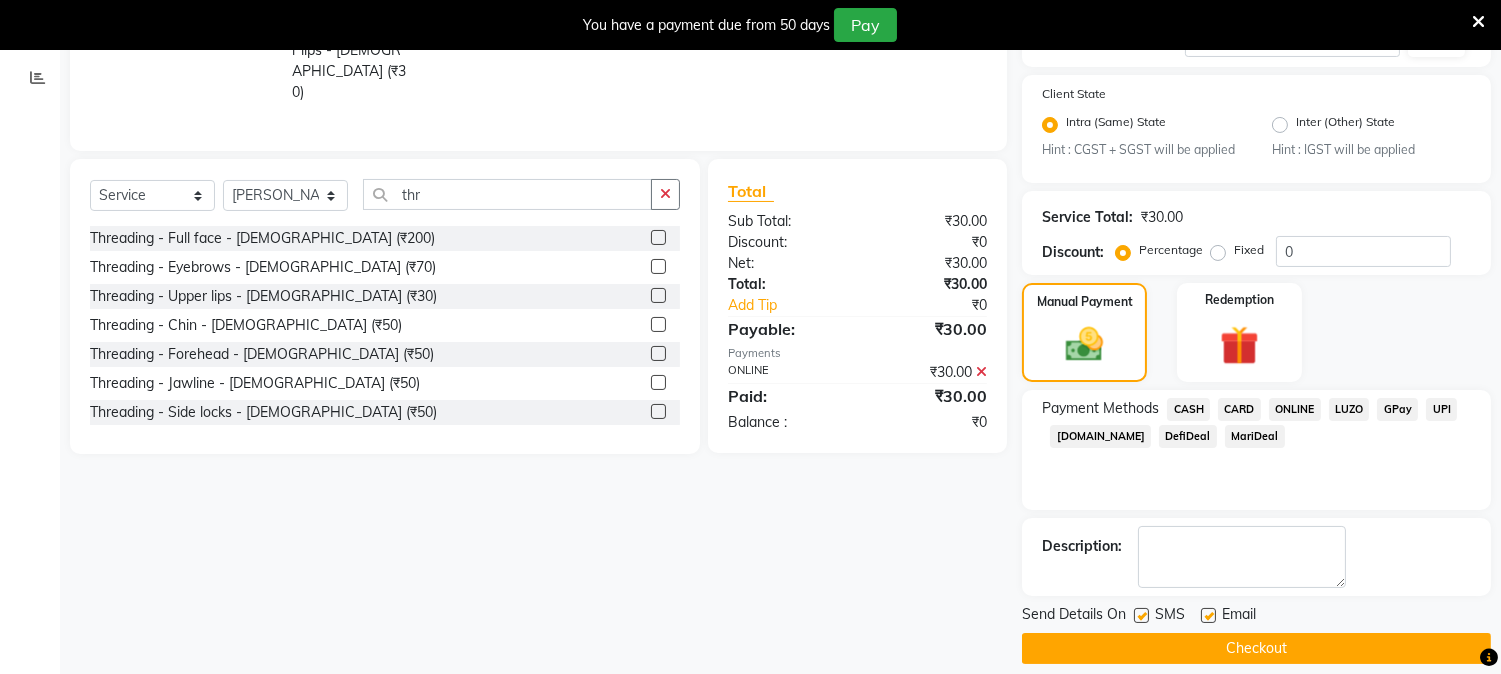 scroll, scrollTop: 393, scrollLeft: 0, axis: vertical 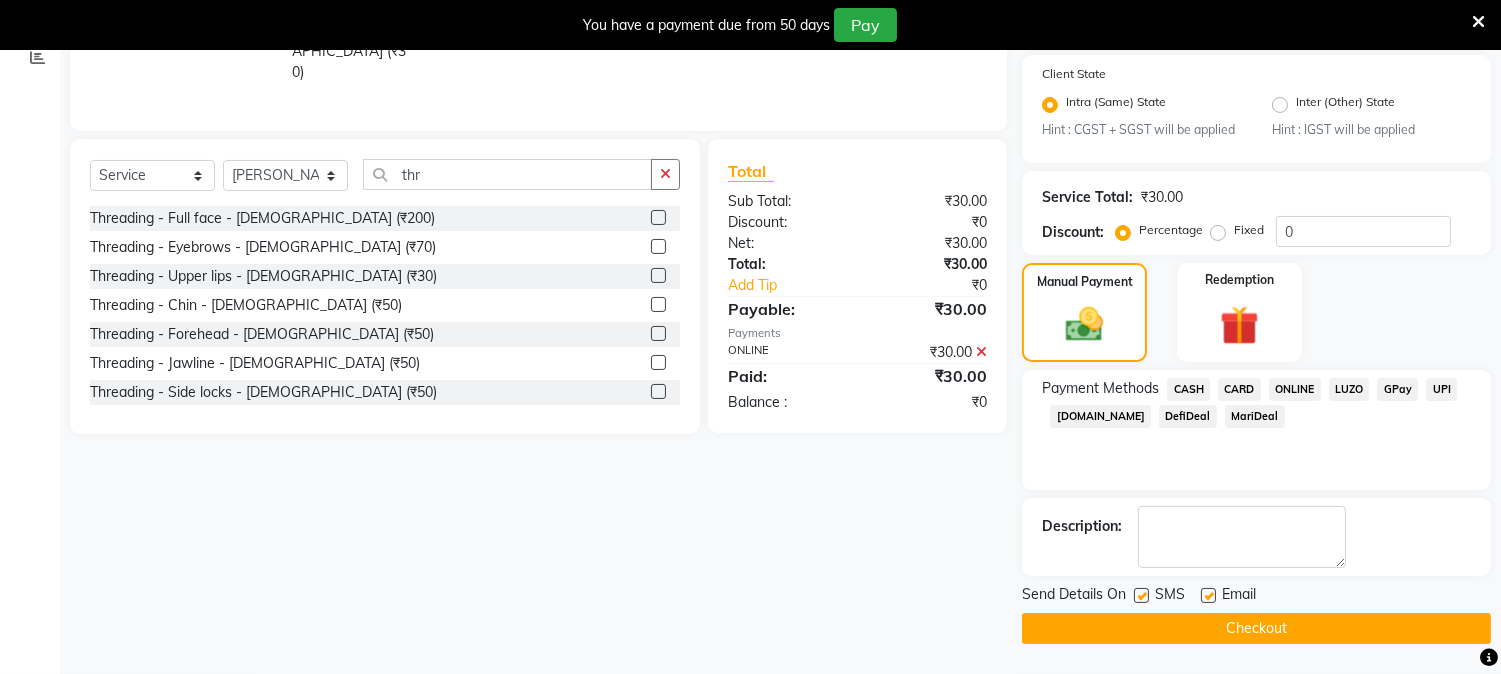 click on "Checkout" 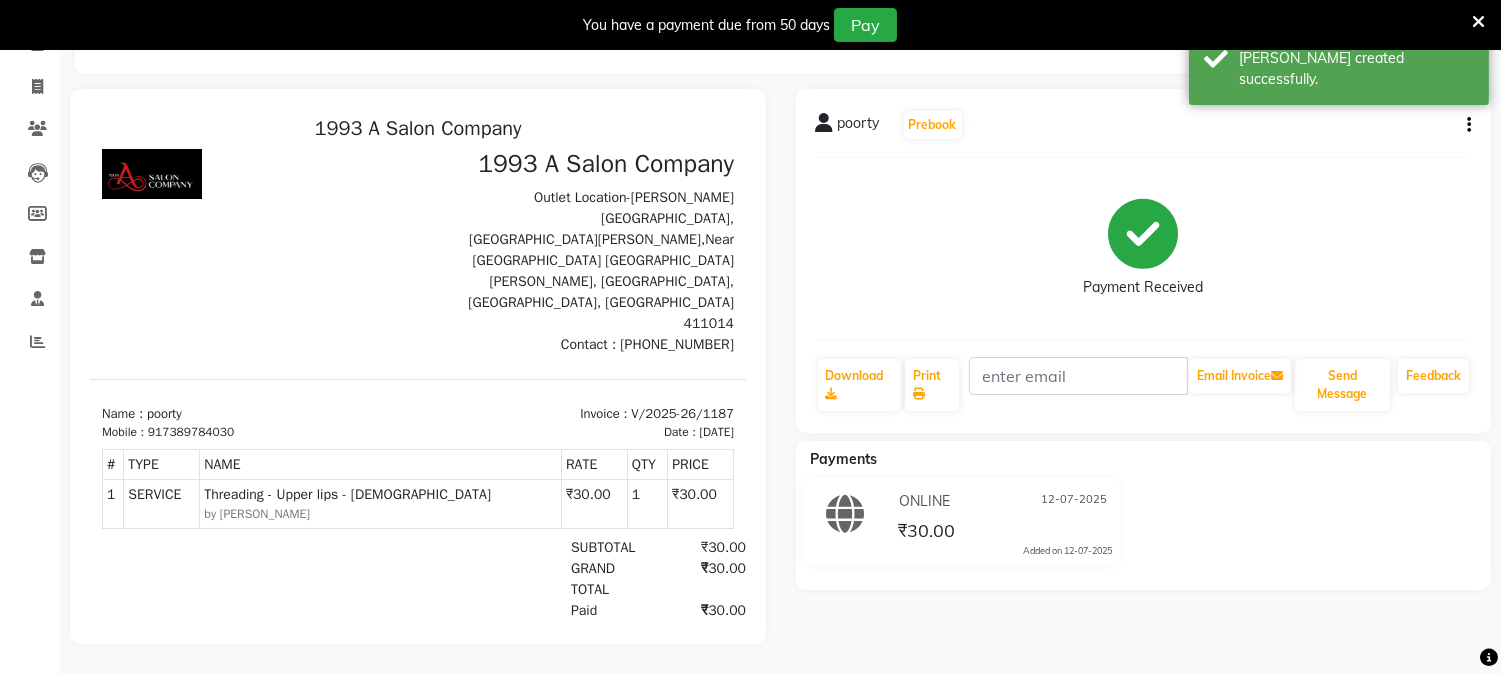 scroll, scrollTop: 0, scrollLeft: 0, axis: both 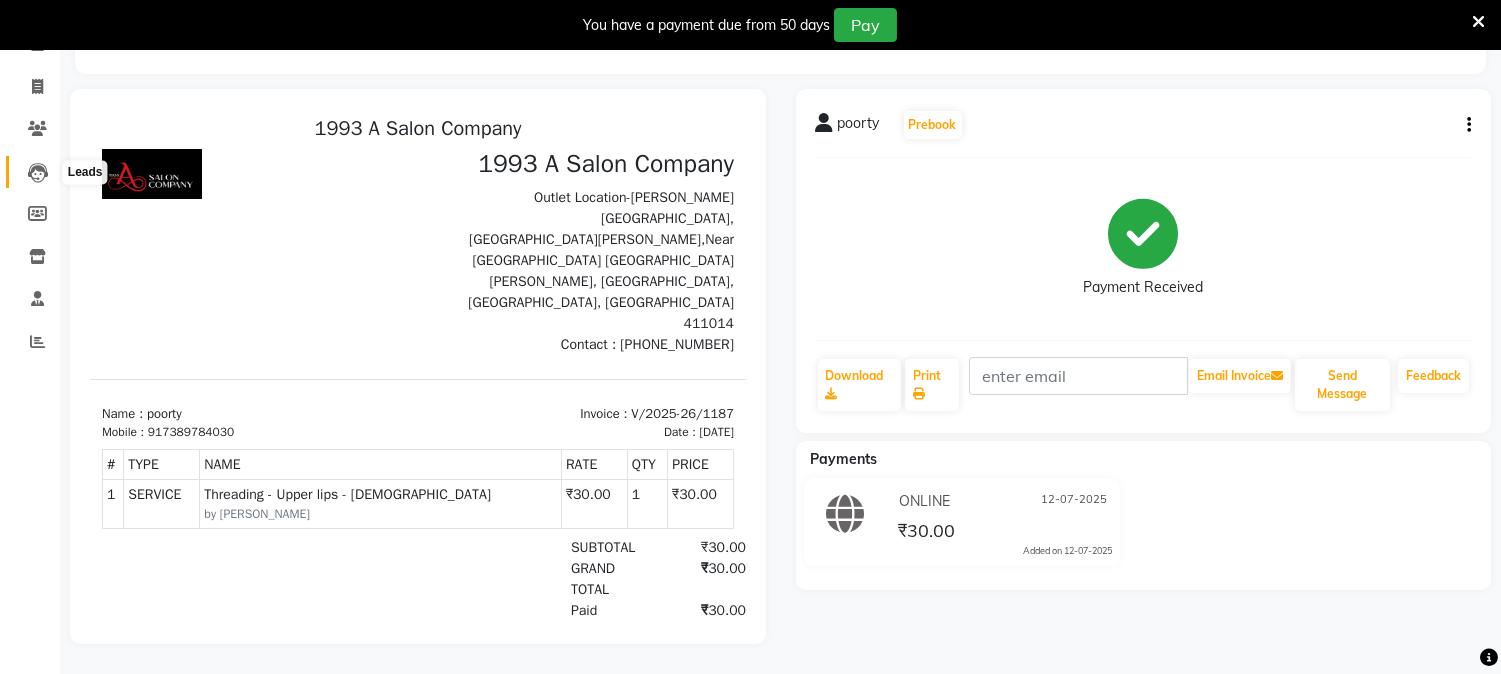 click 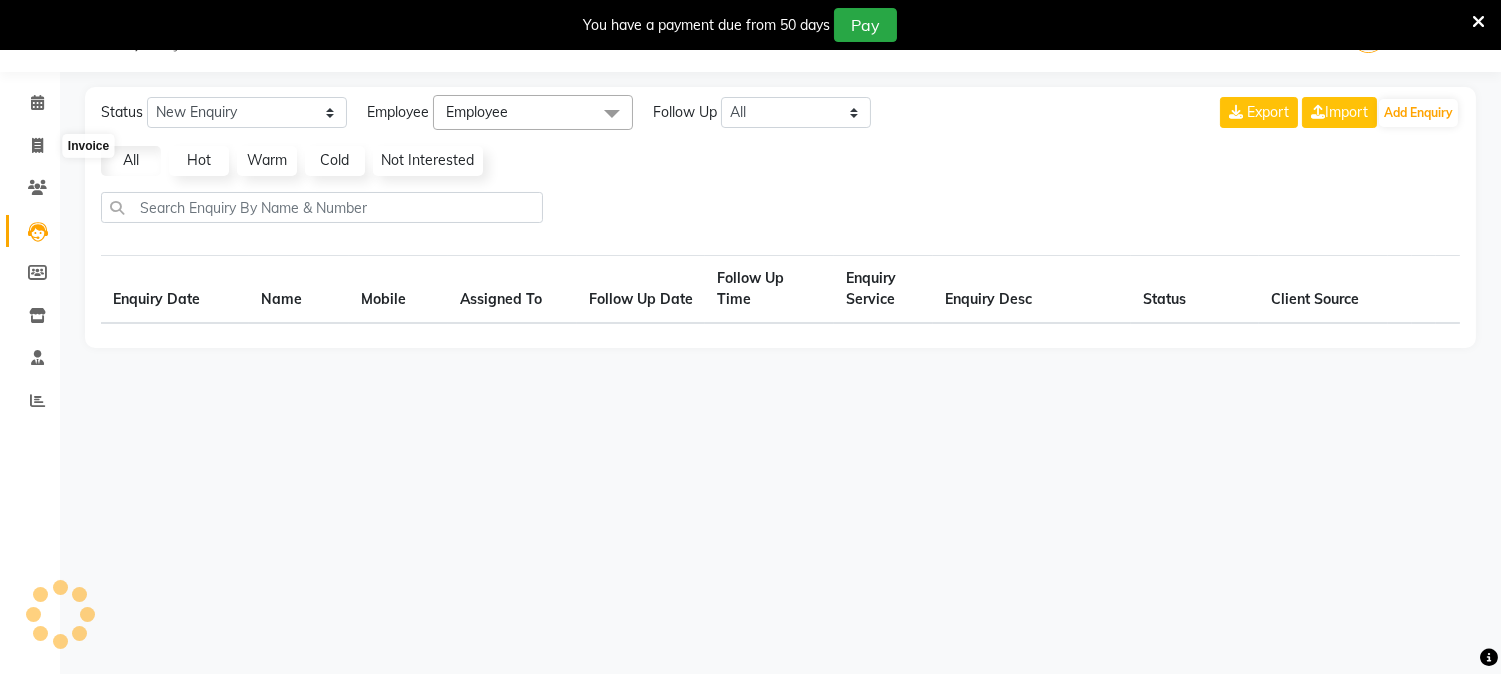select on "10" 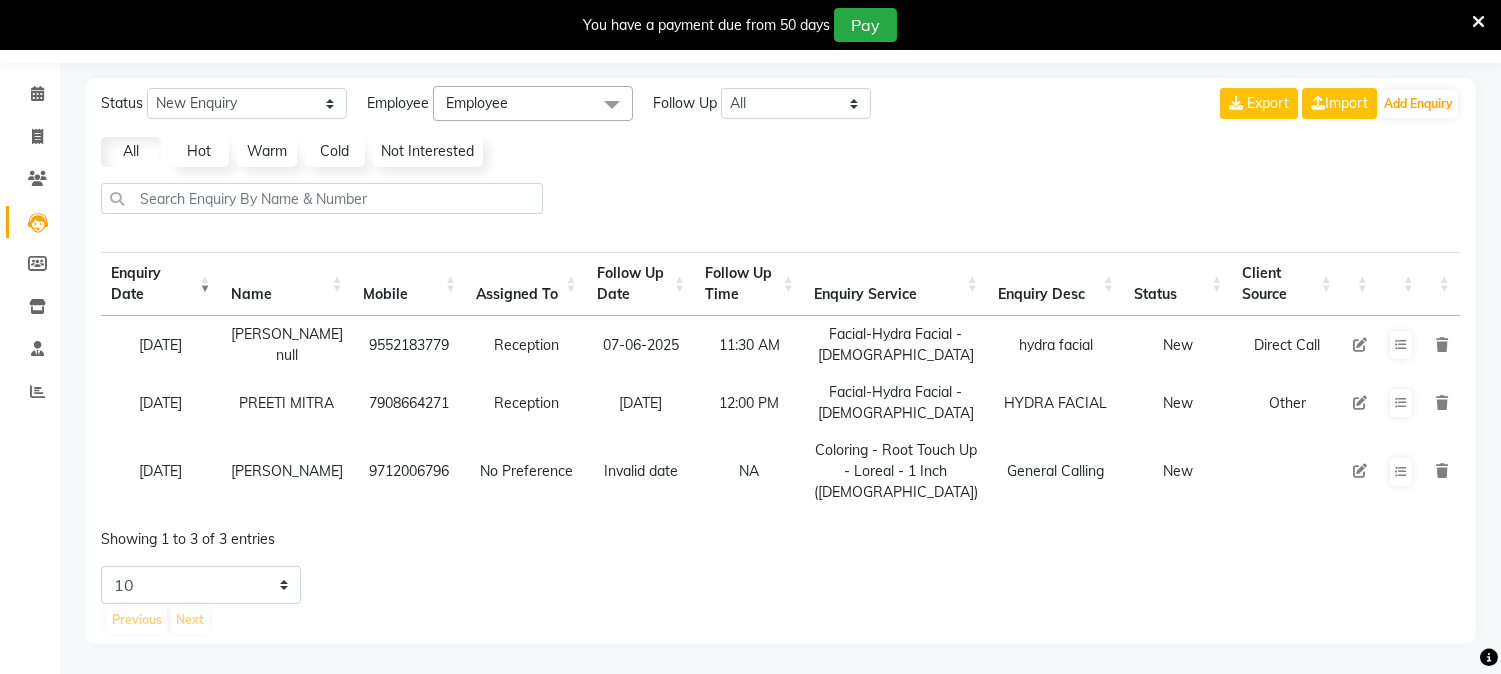 scroll, scrollTop: 13, scrollLeft: 0, axis: vertical 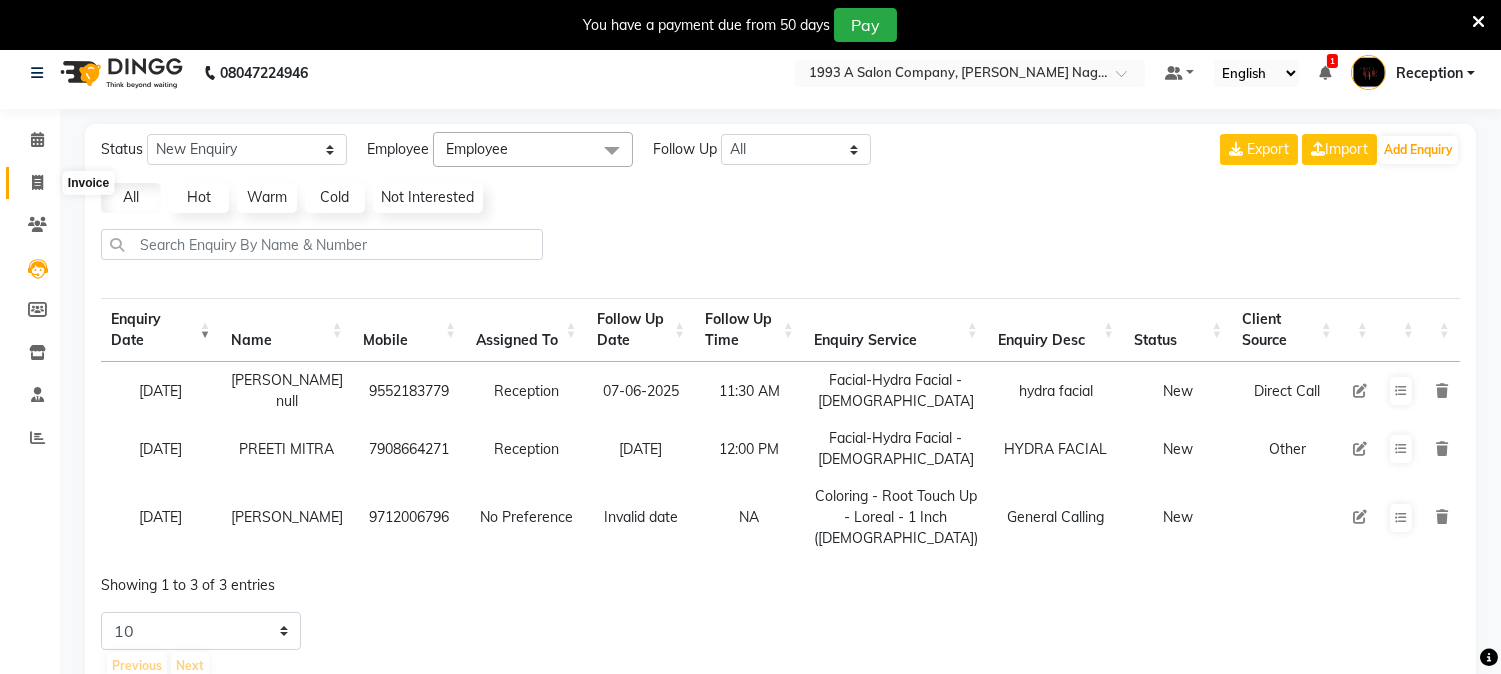 click 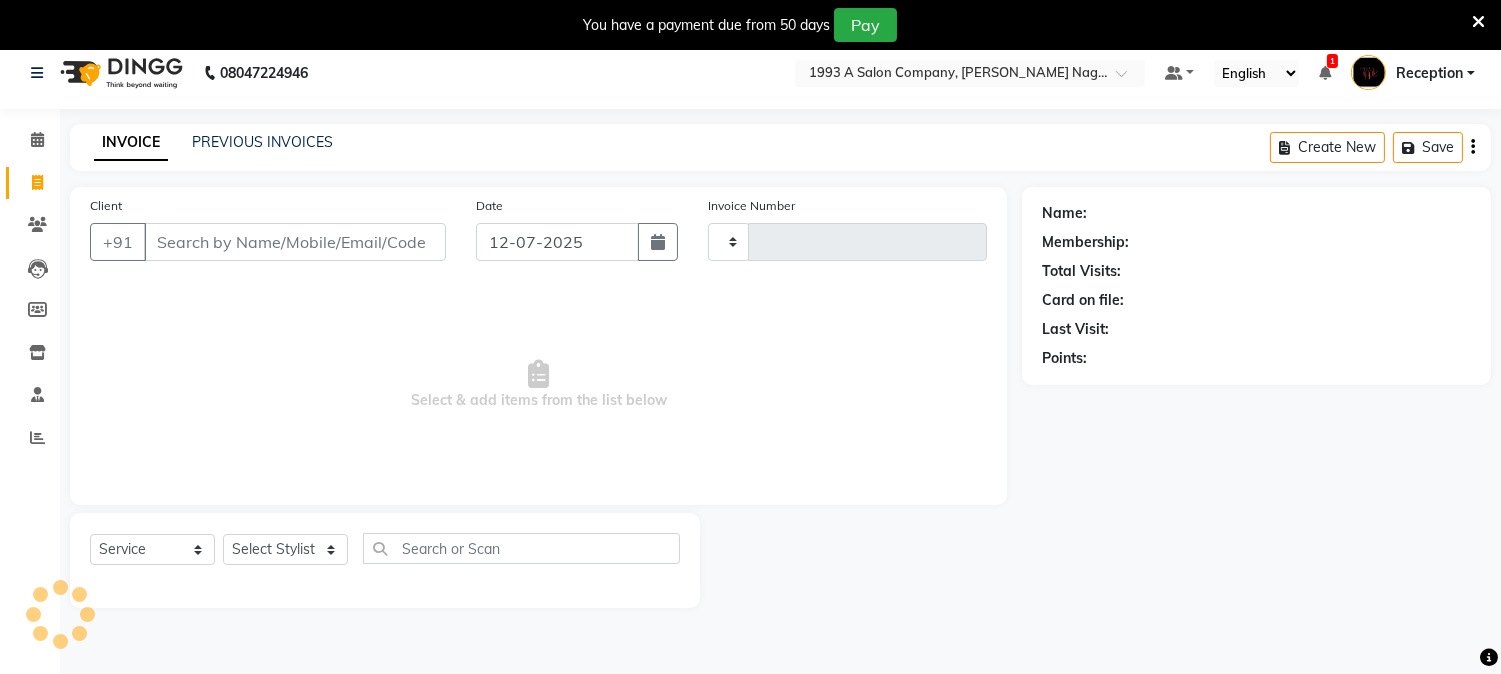 type on "1188" 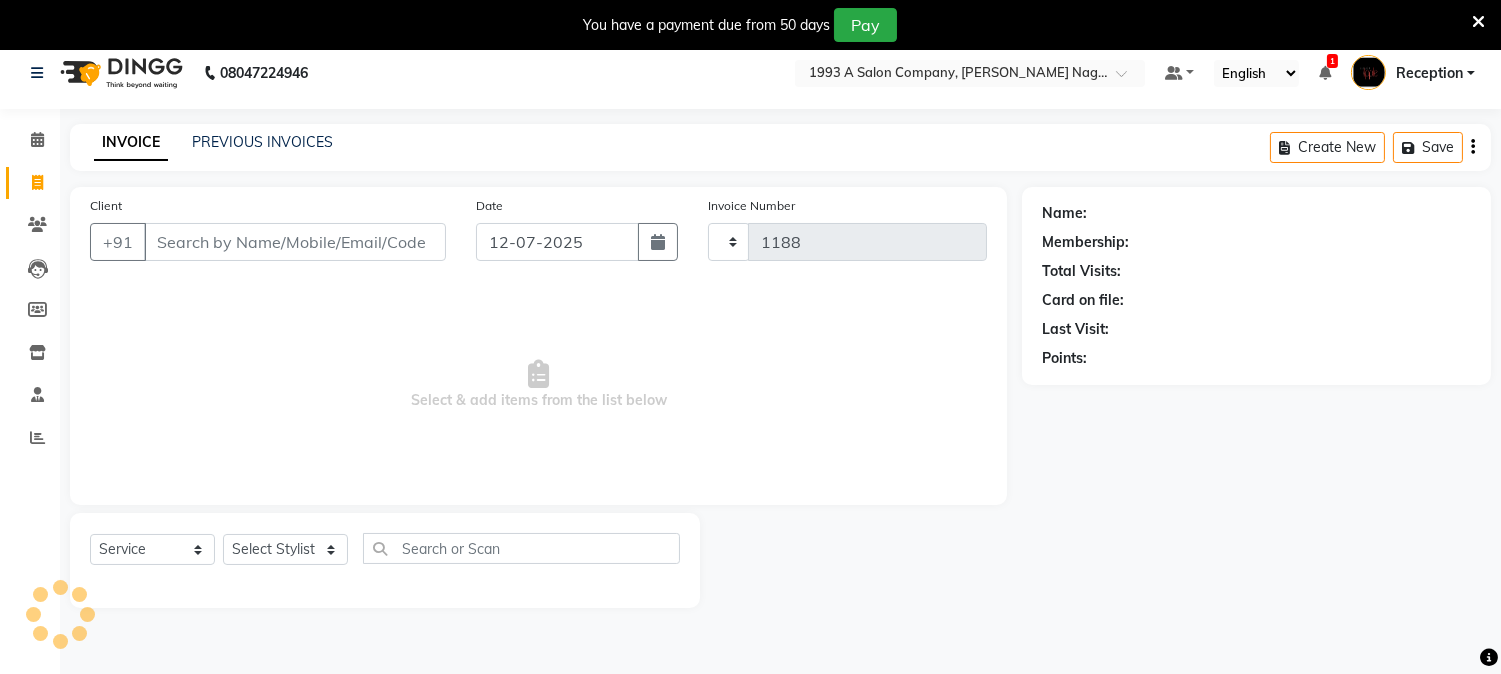 select on "144" 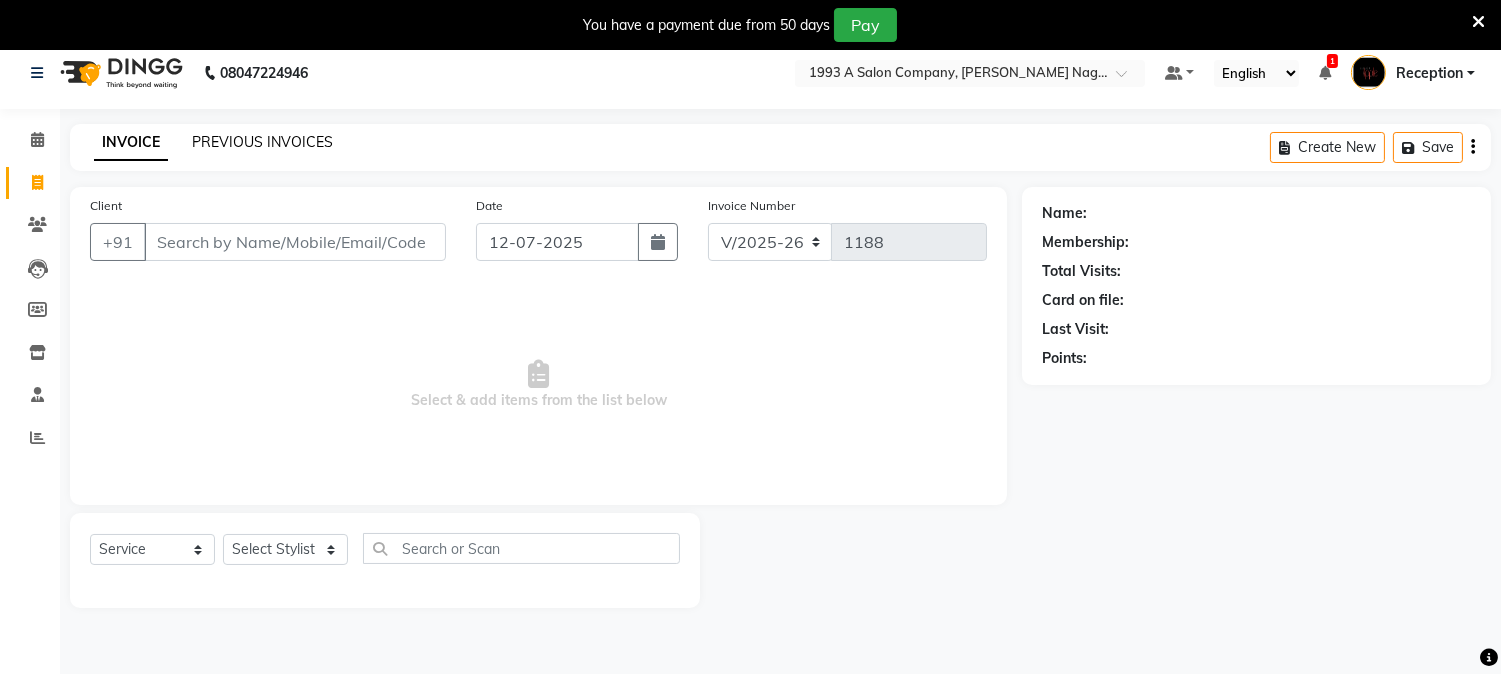 click on "PREVIOUS INVOICES" 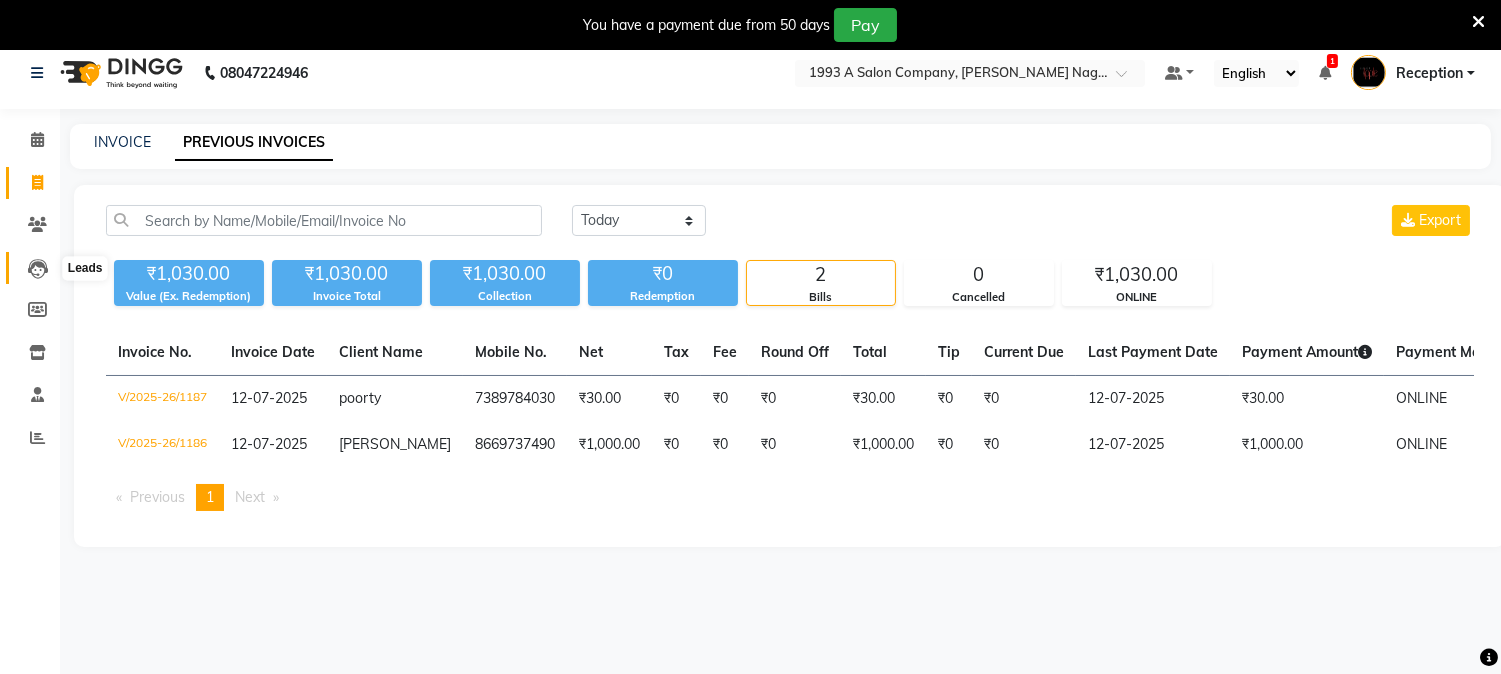 click 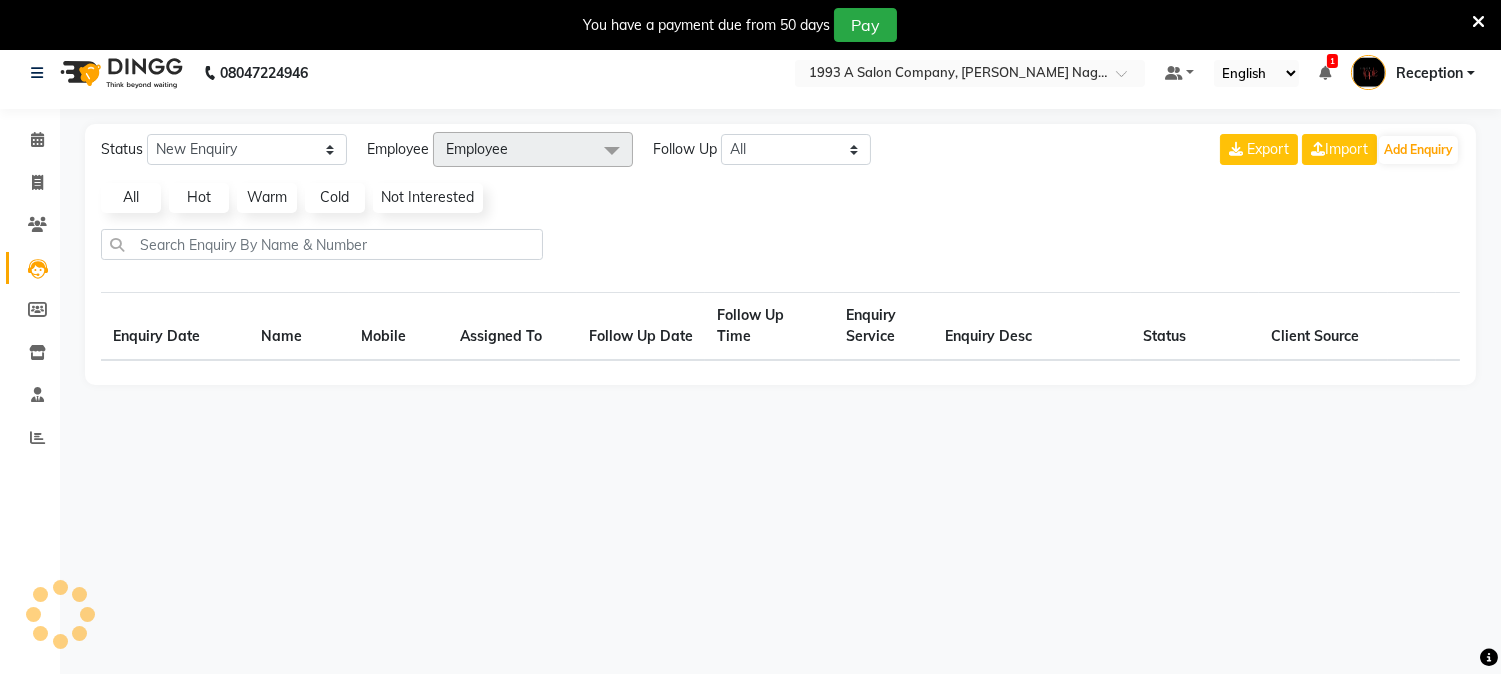 select on "10" 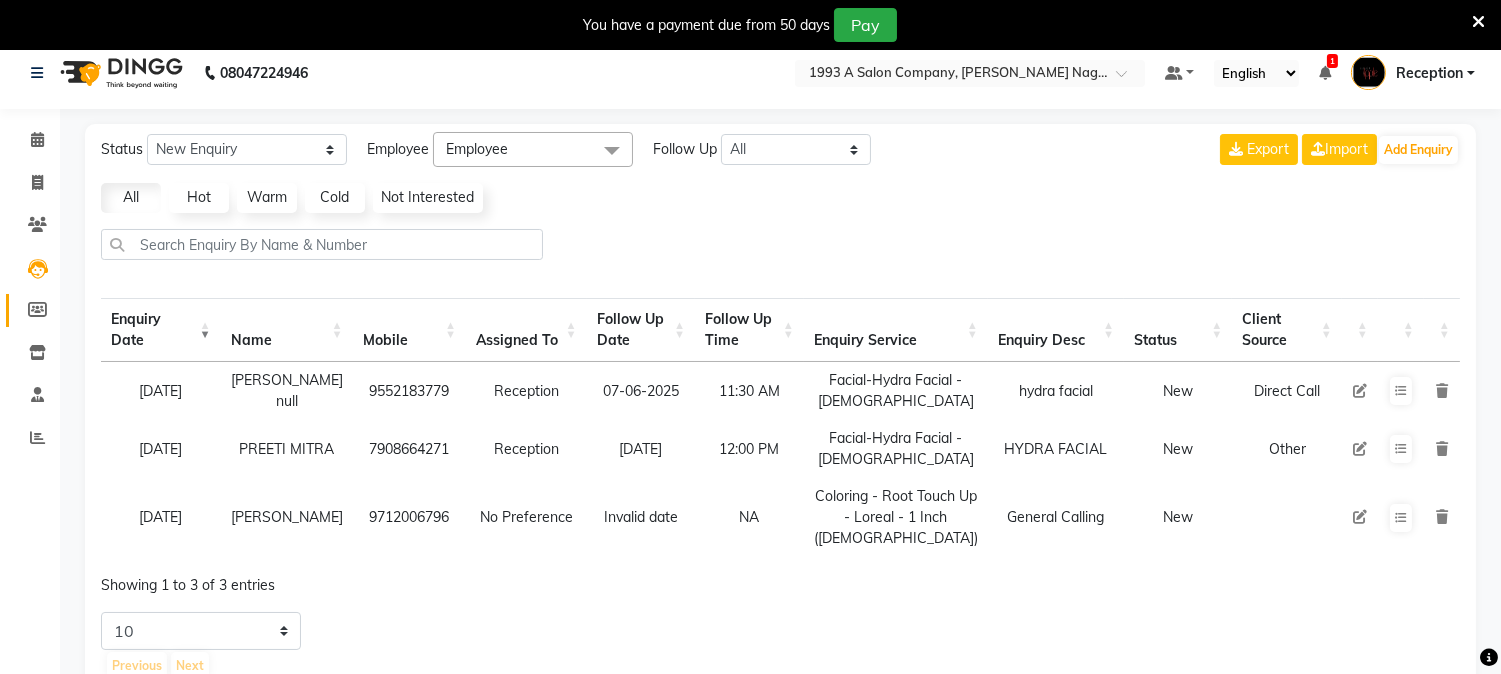 click on "Members" 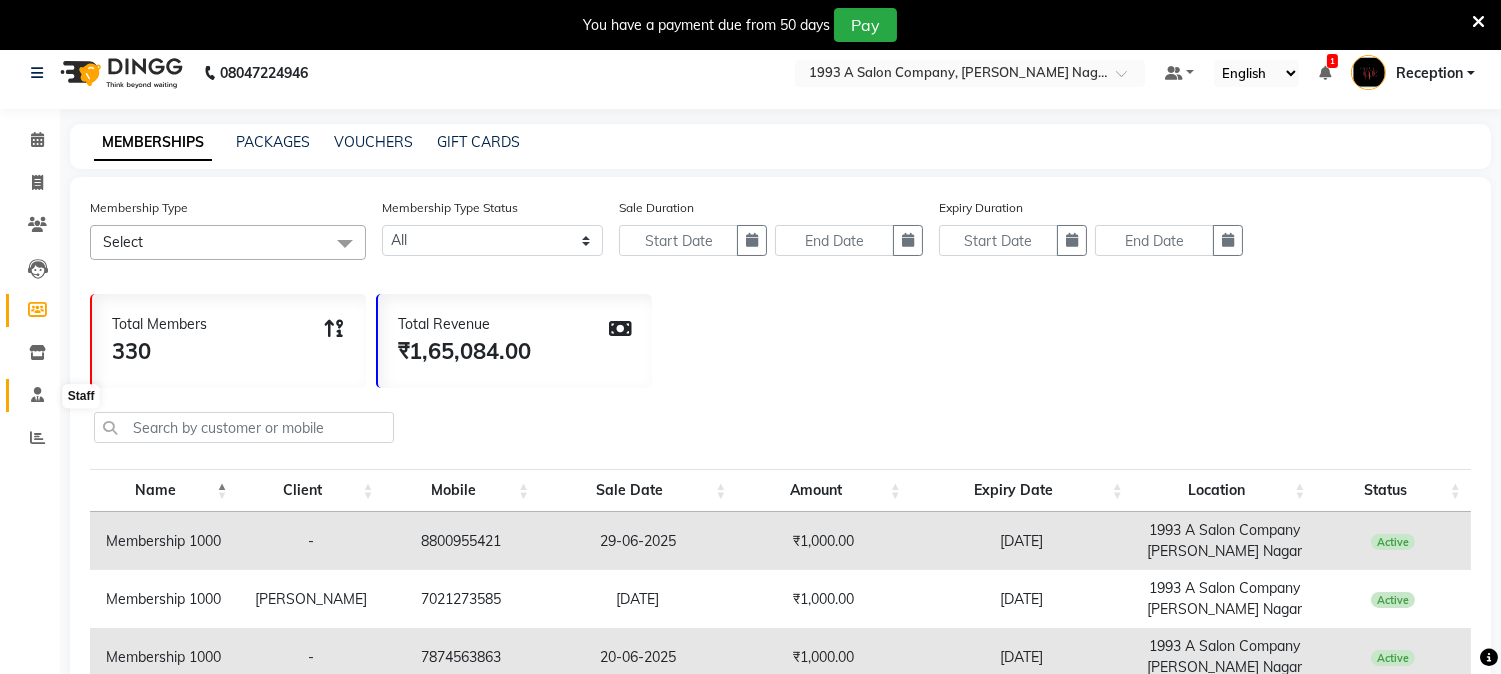 click 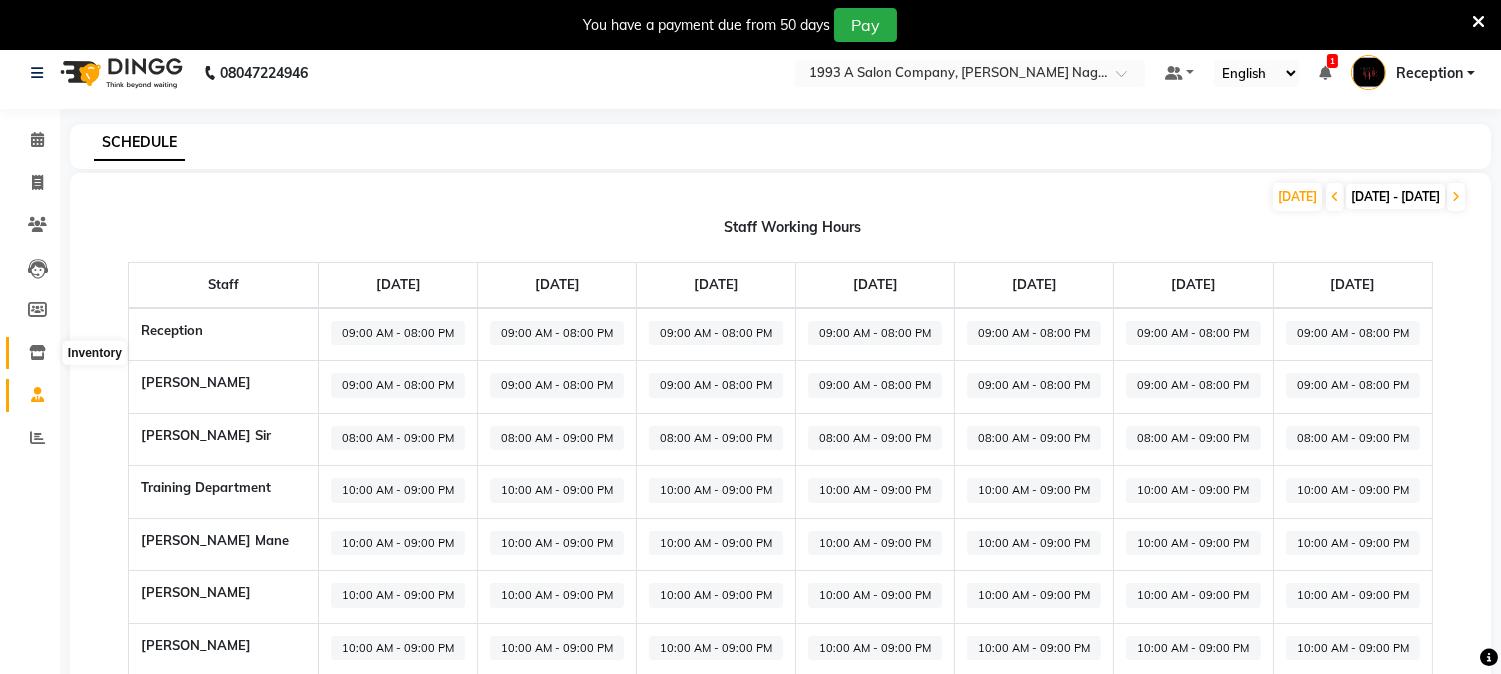 click 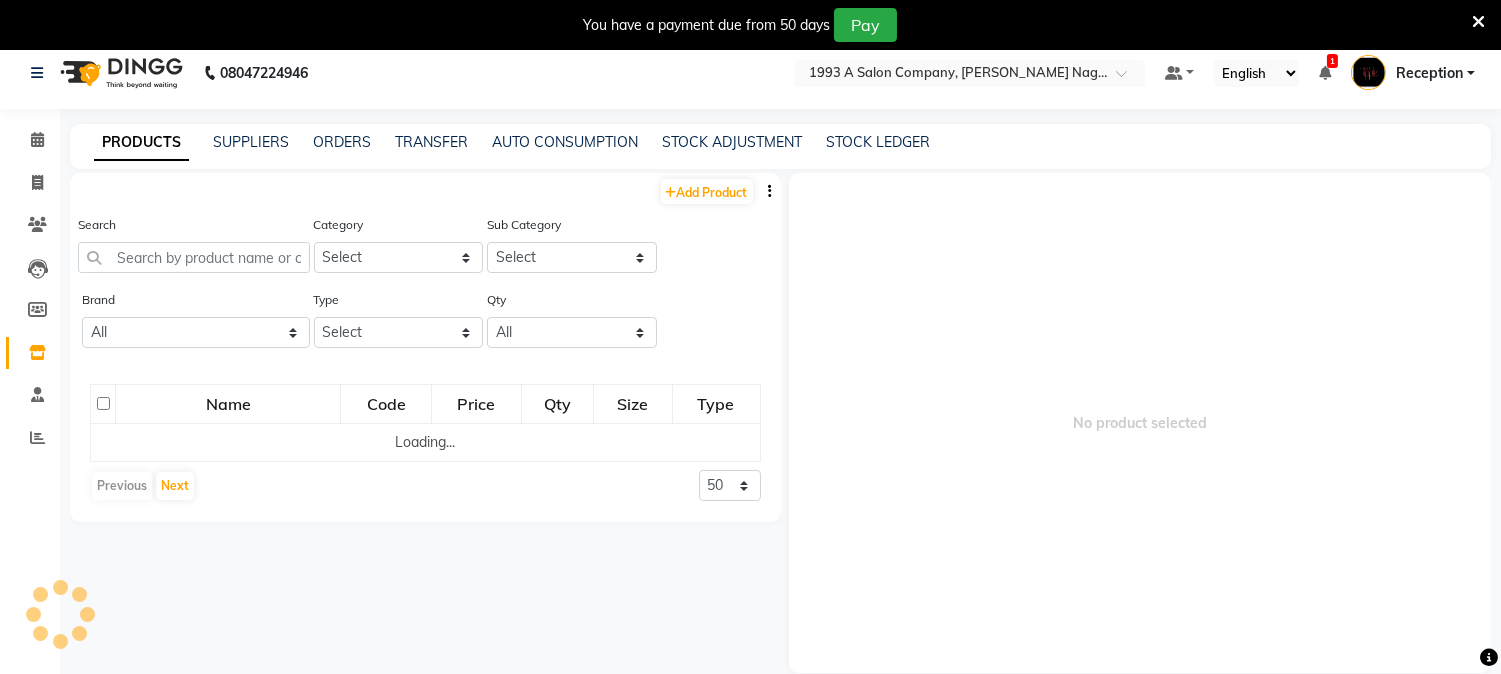 click 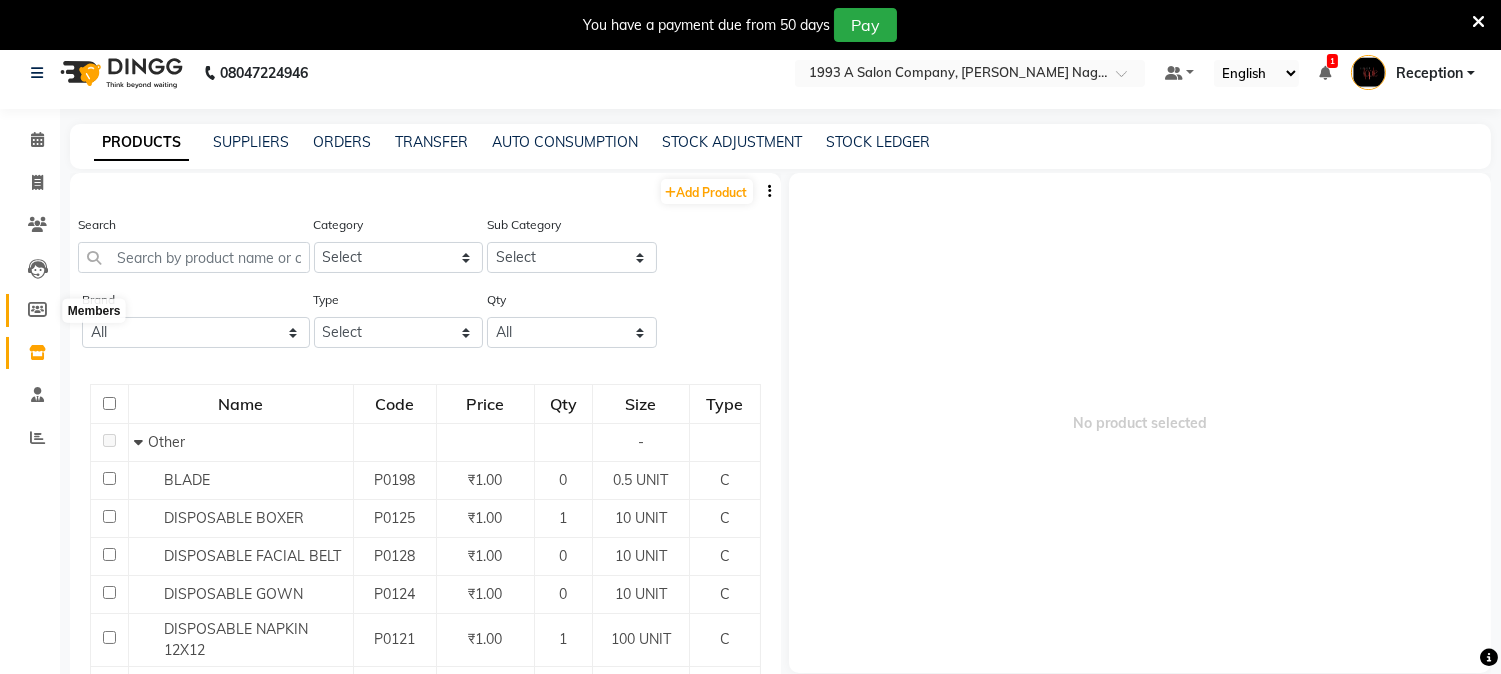 click 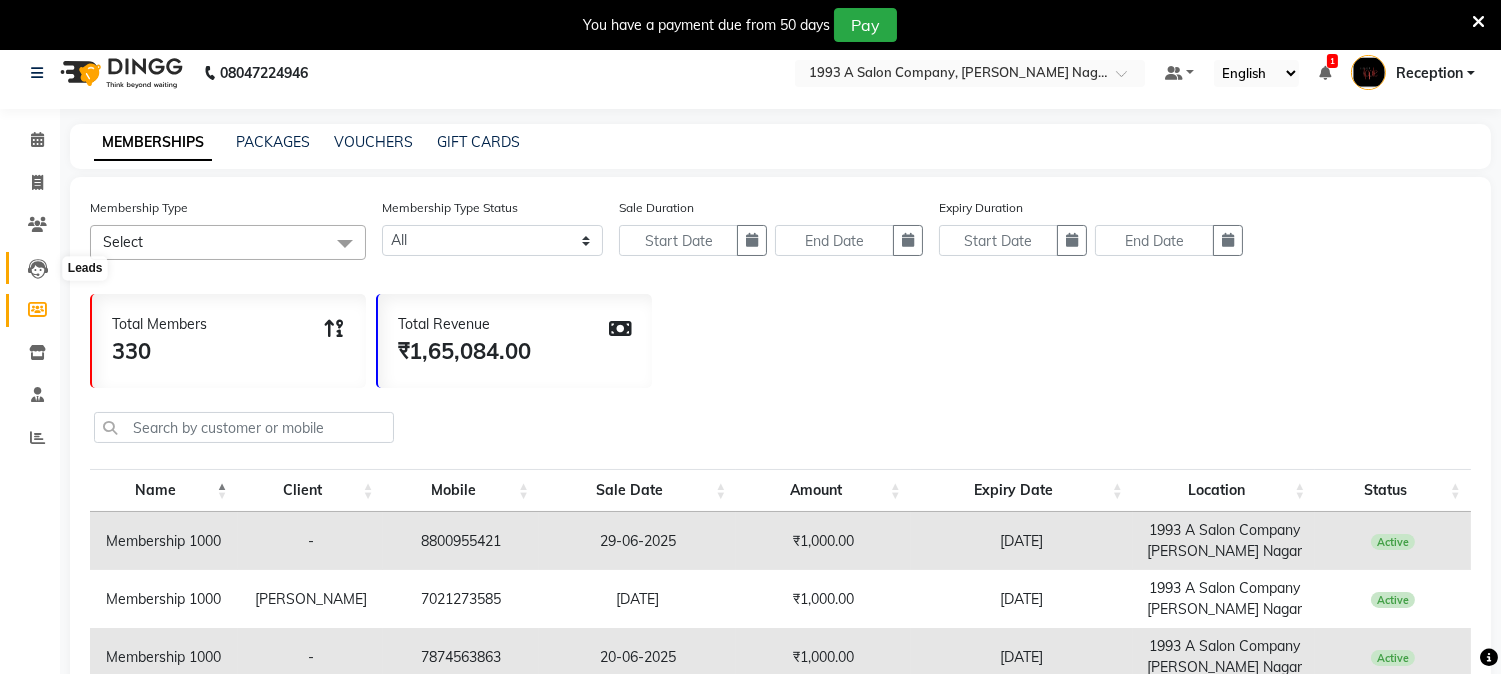 click 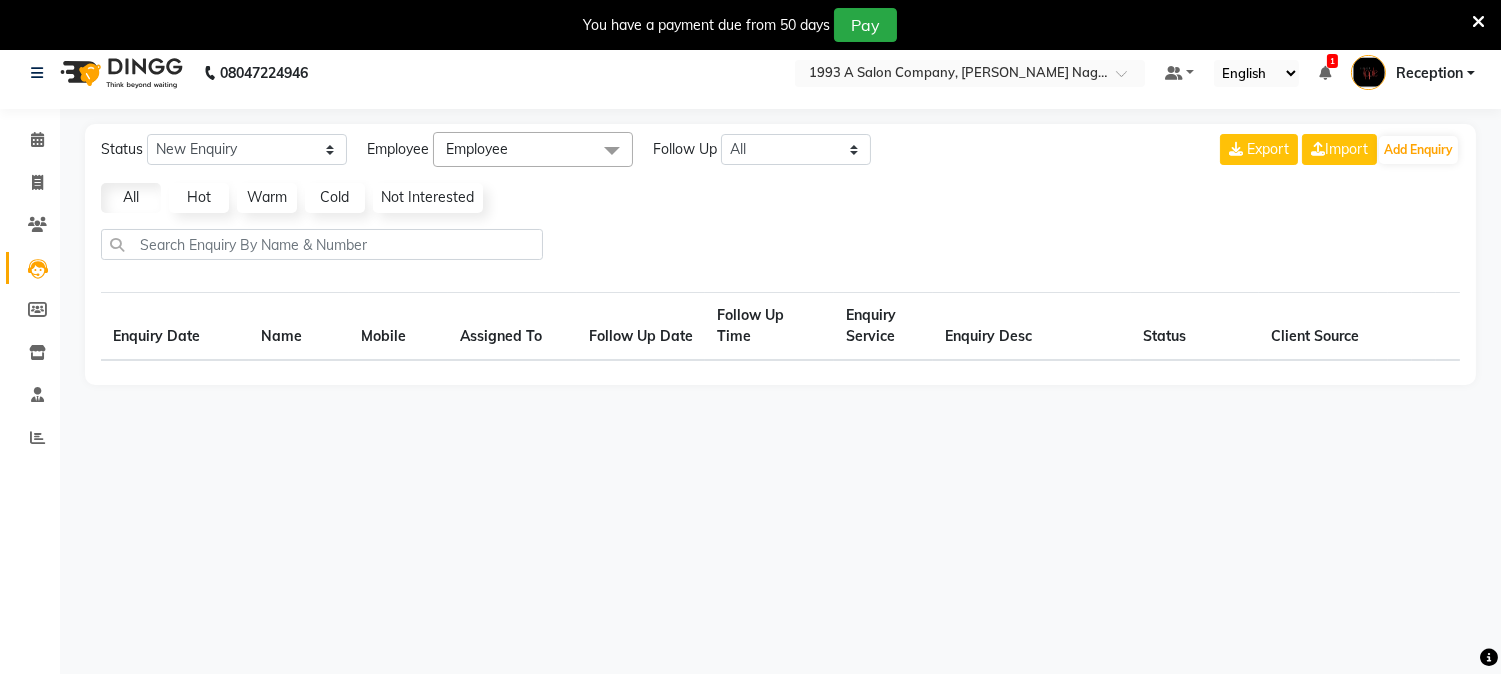 select on "10" 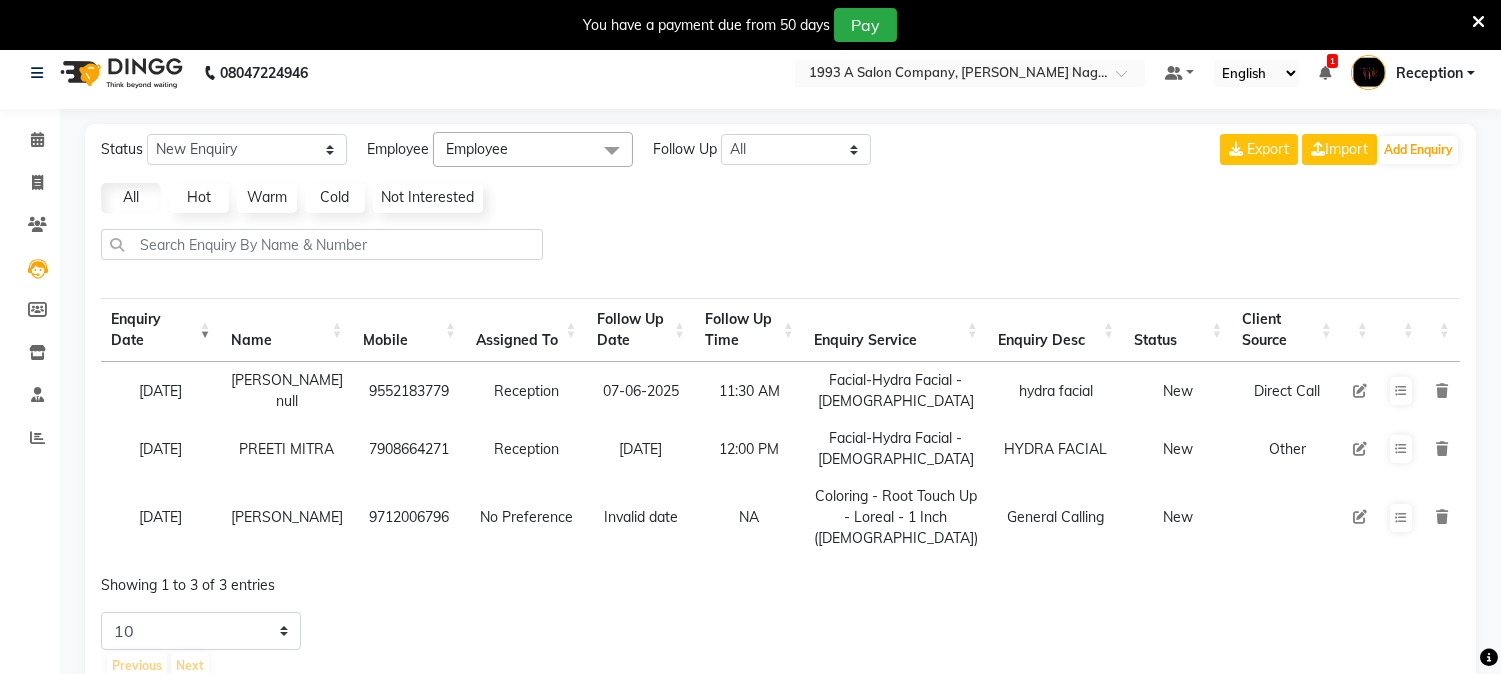 click on "Clients" 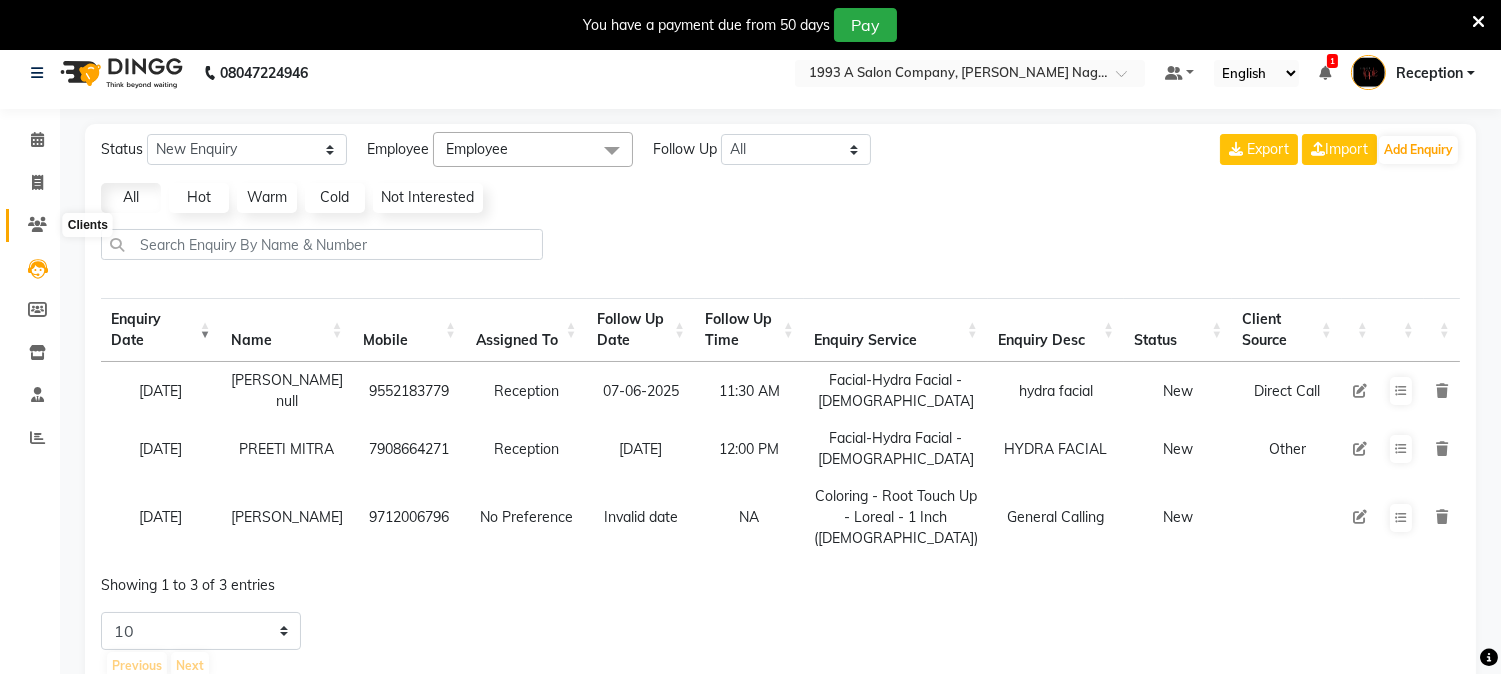 click 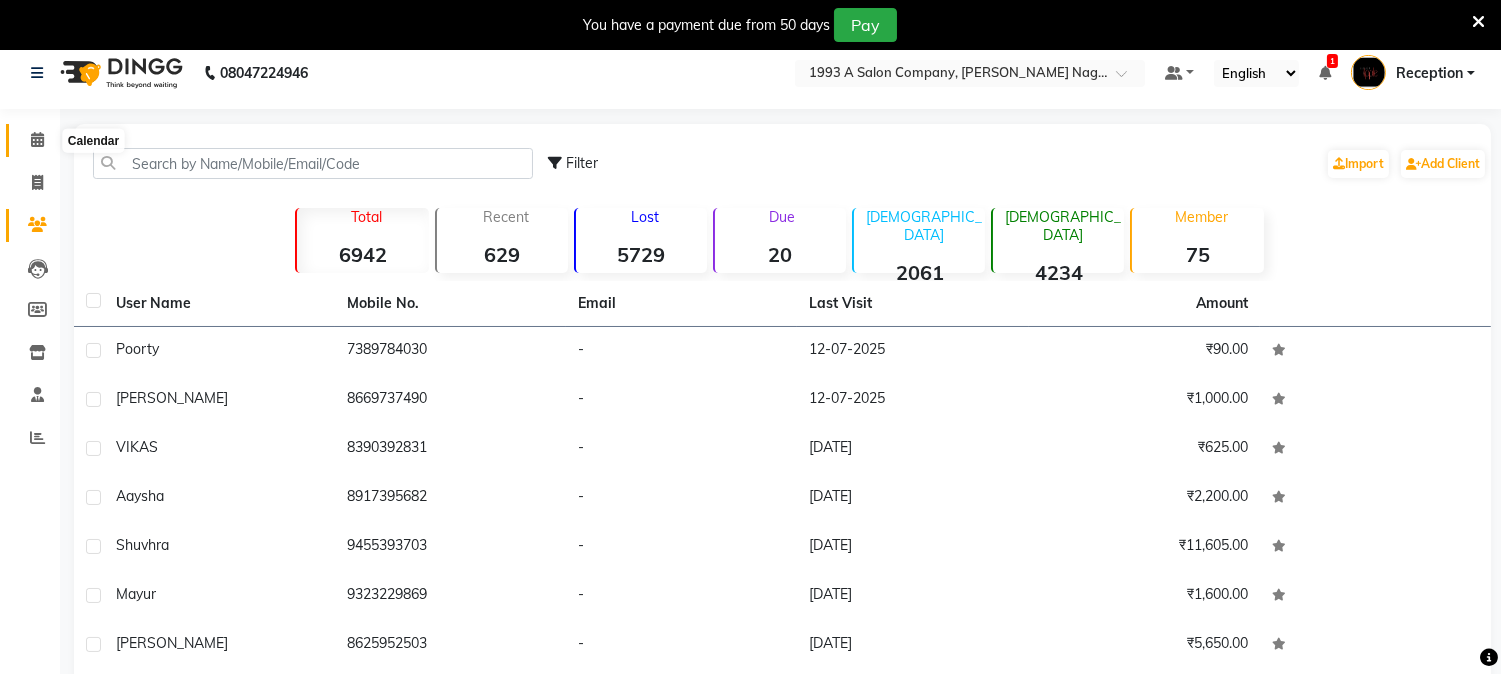 click 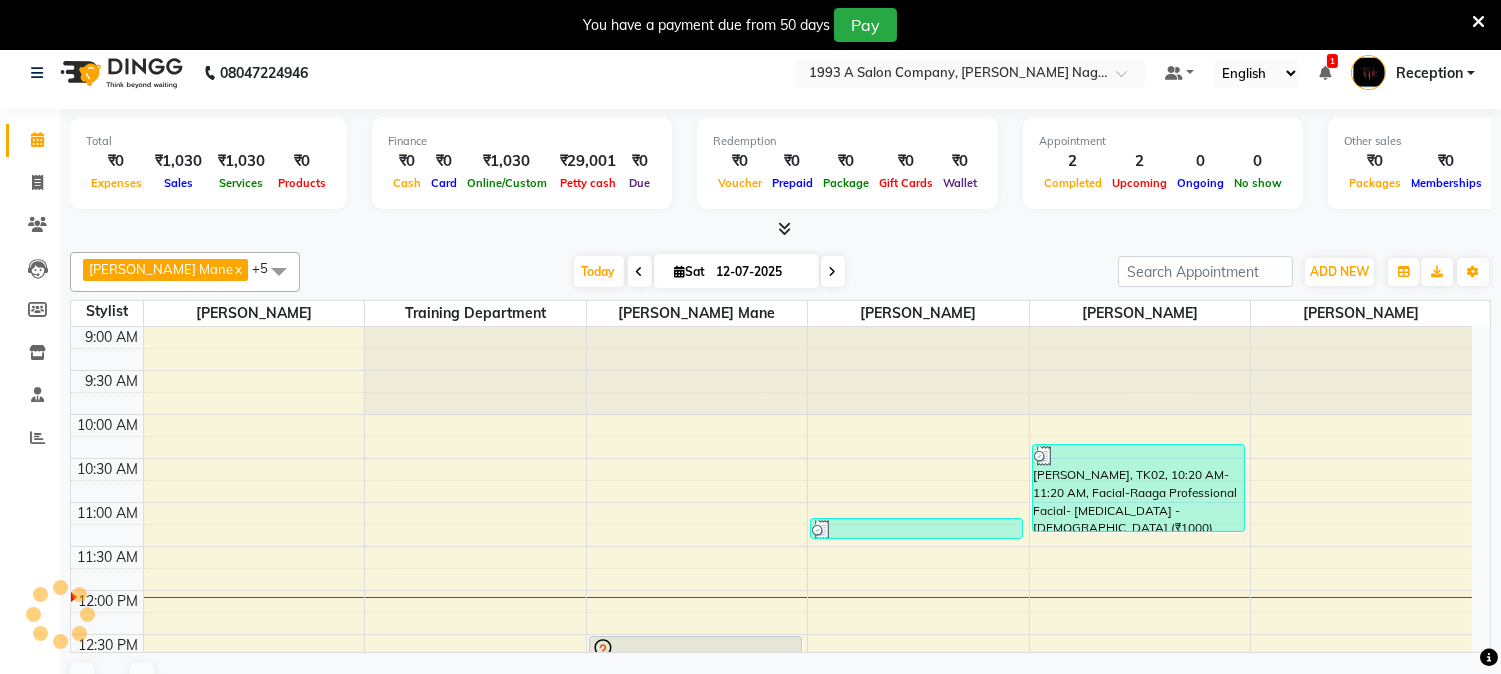 scroll, scrollTop: 265, scrollLeft: 0, axis: vertical 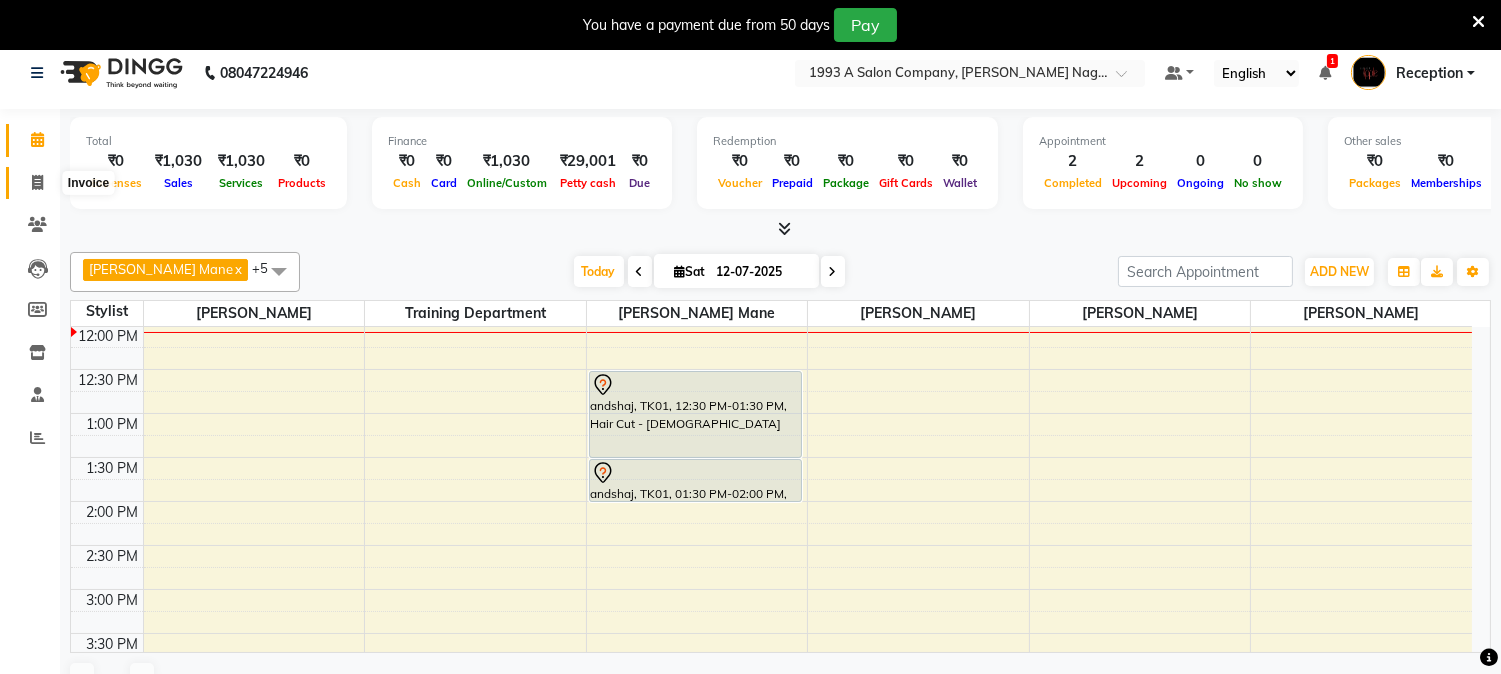 click 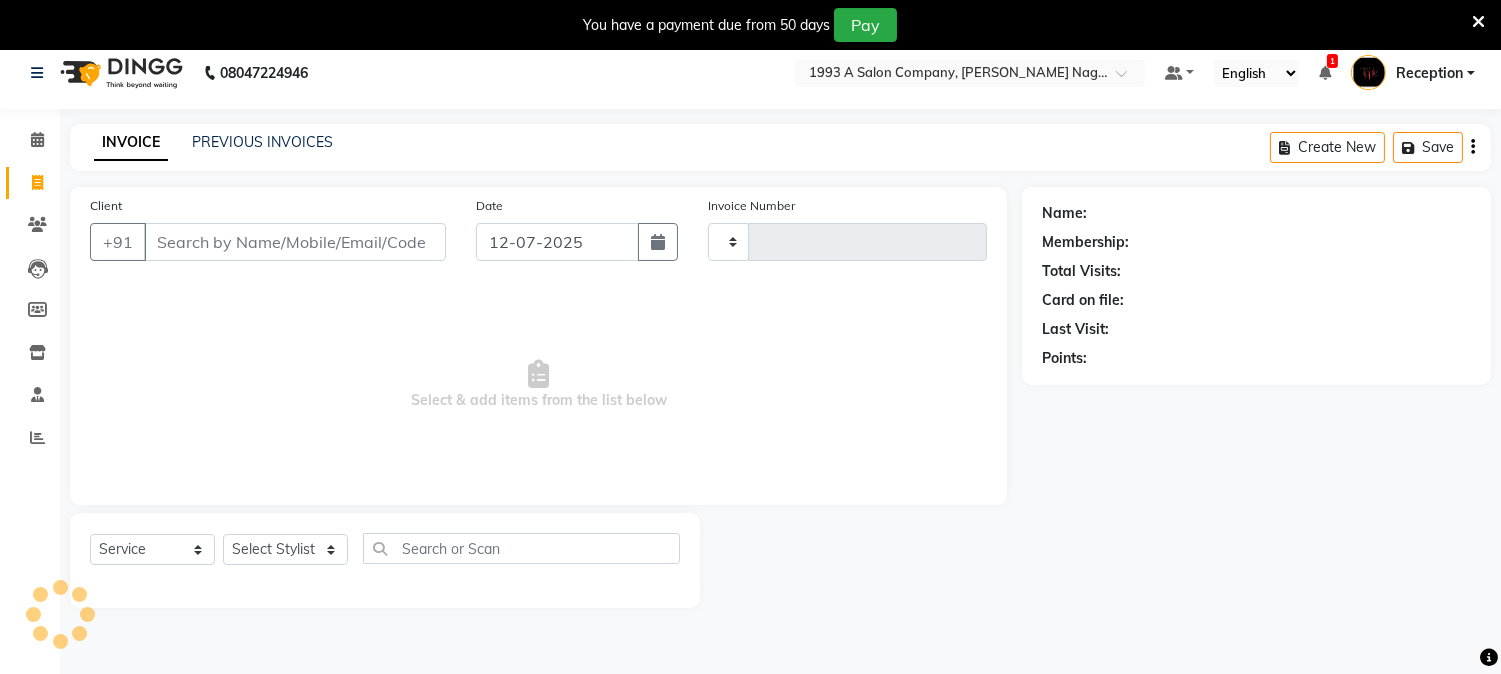 type on "1188" 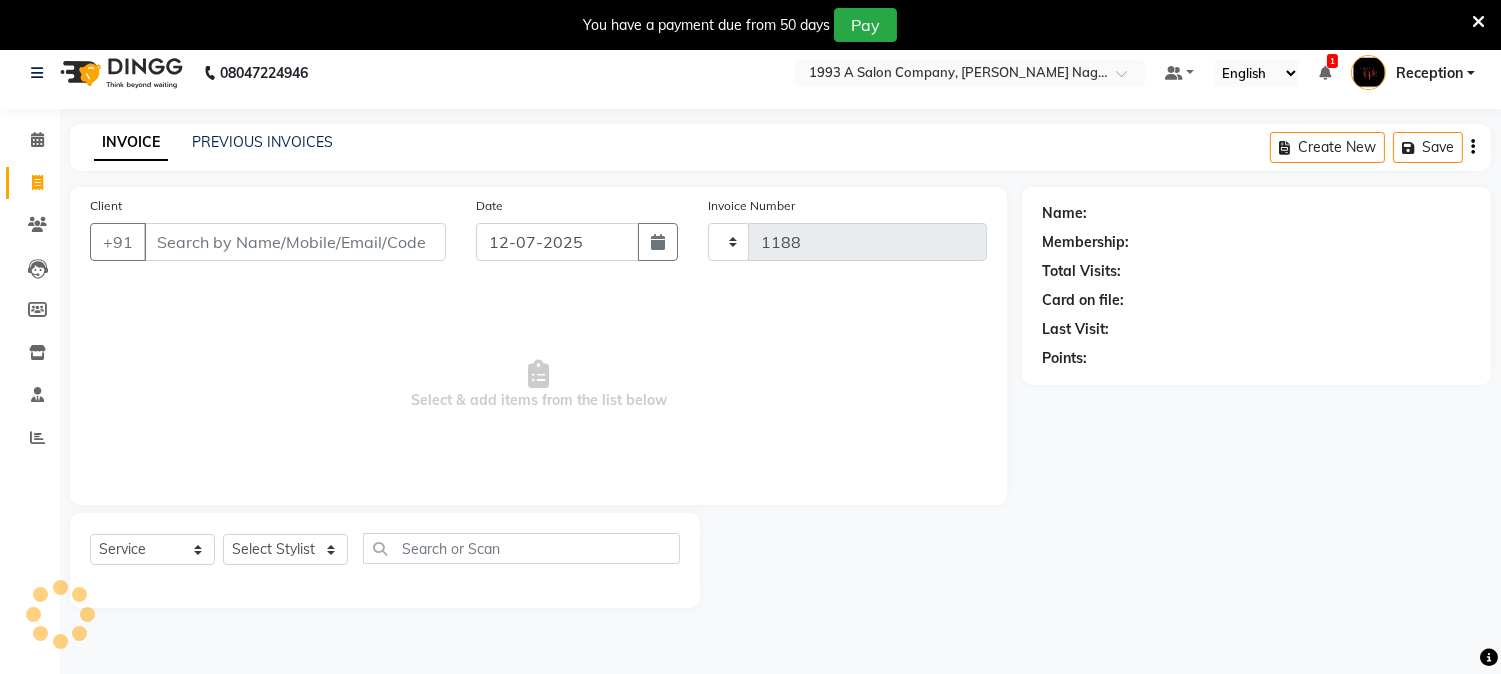 select on "144" 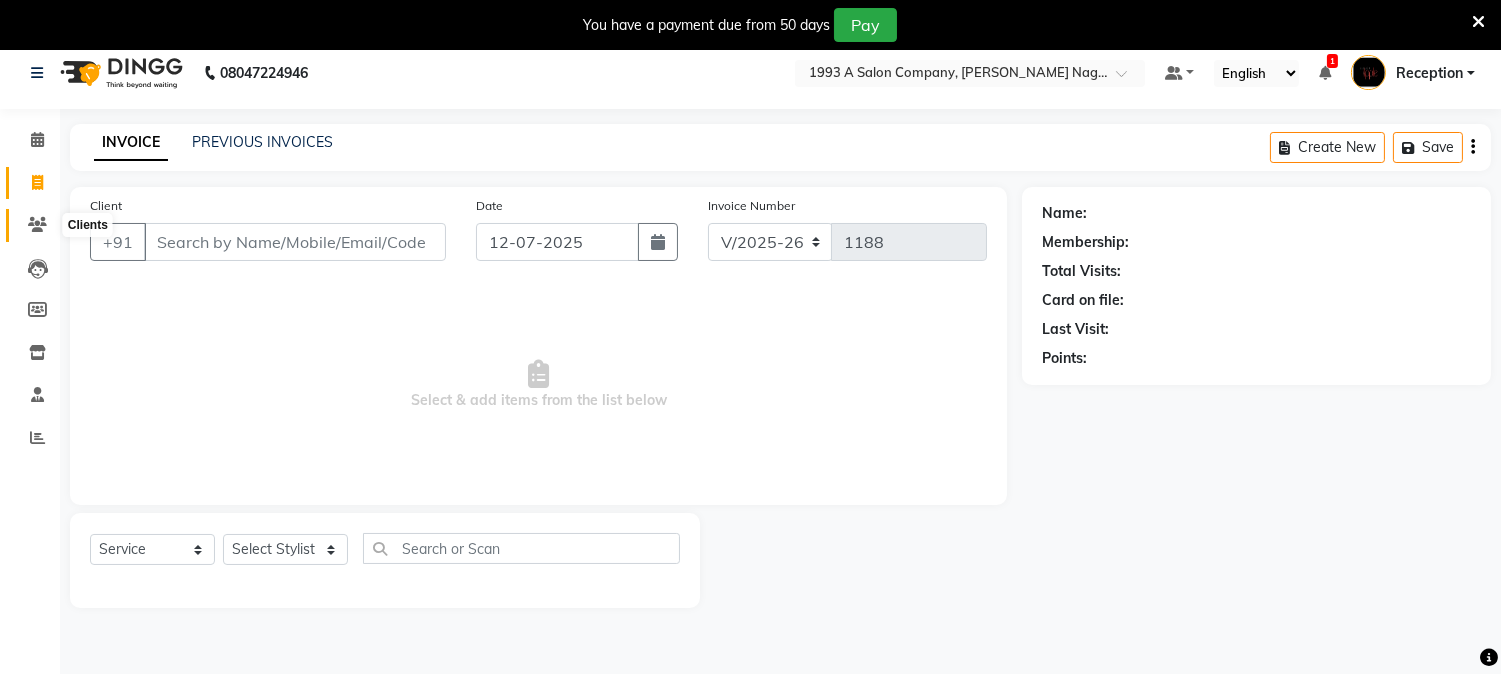 click 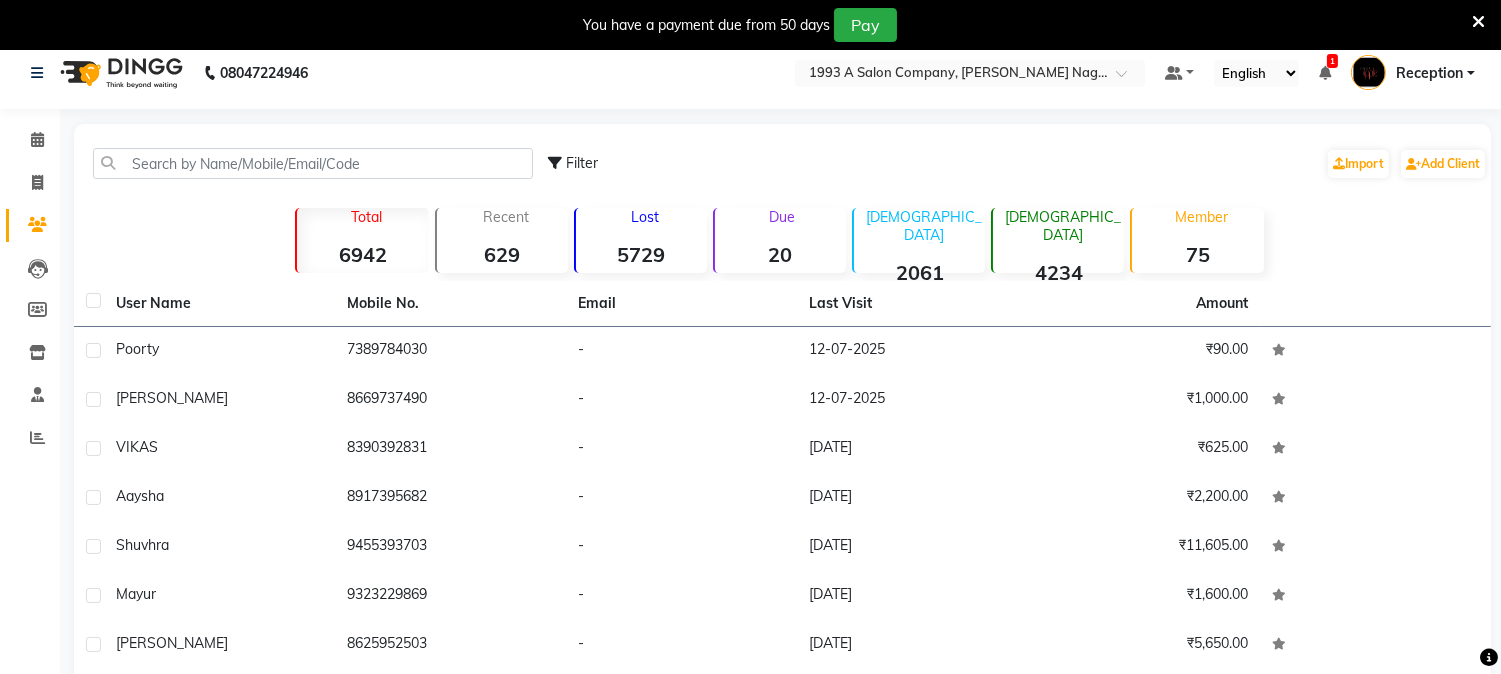 click on "Lost" 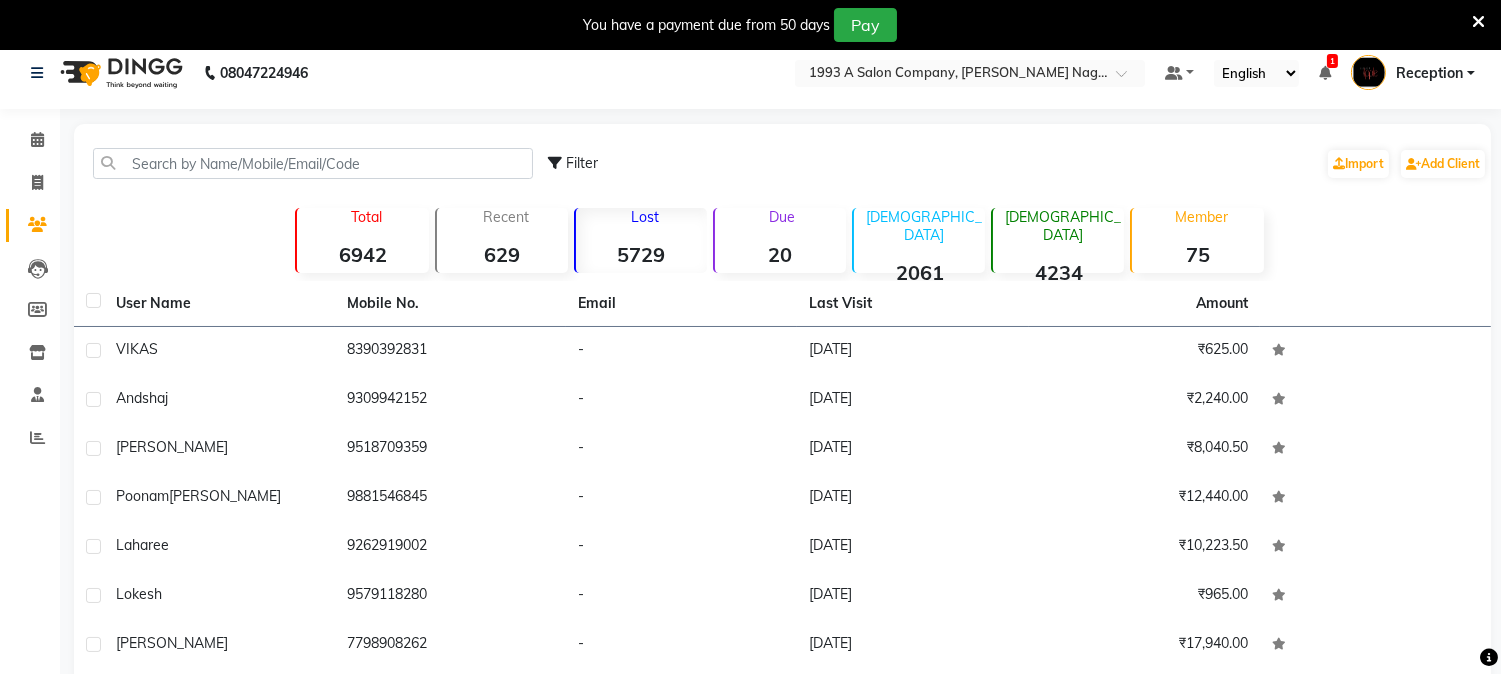 click on "4234" 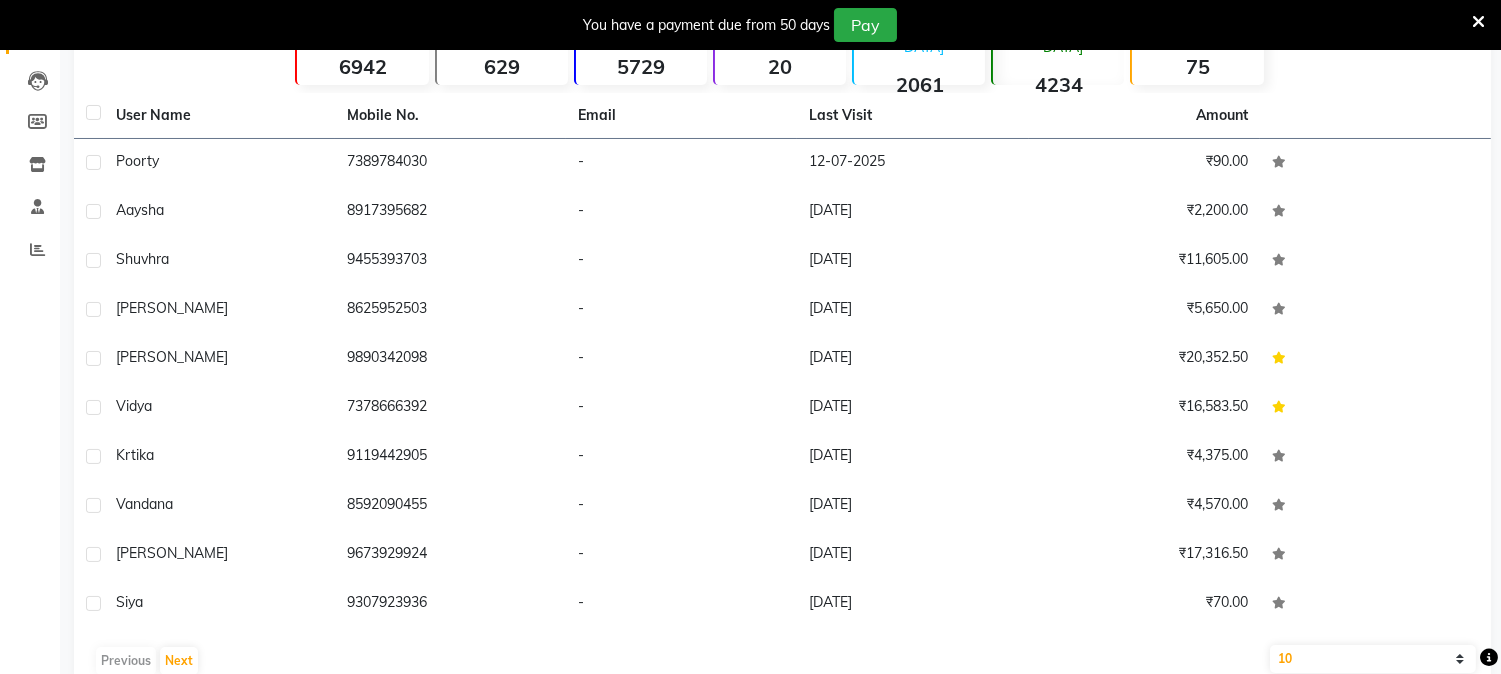 scroll, scrollTop: 241, scrollLeft: 0, axis: vertical 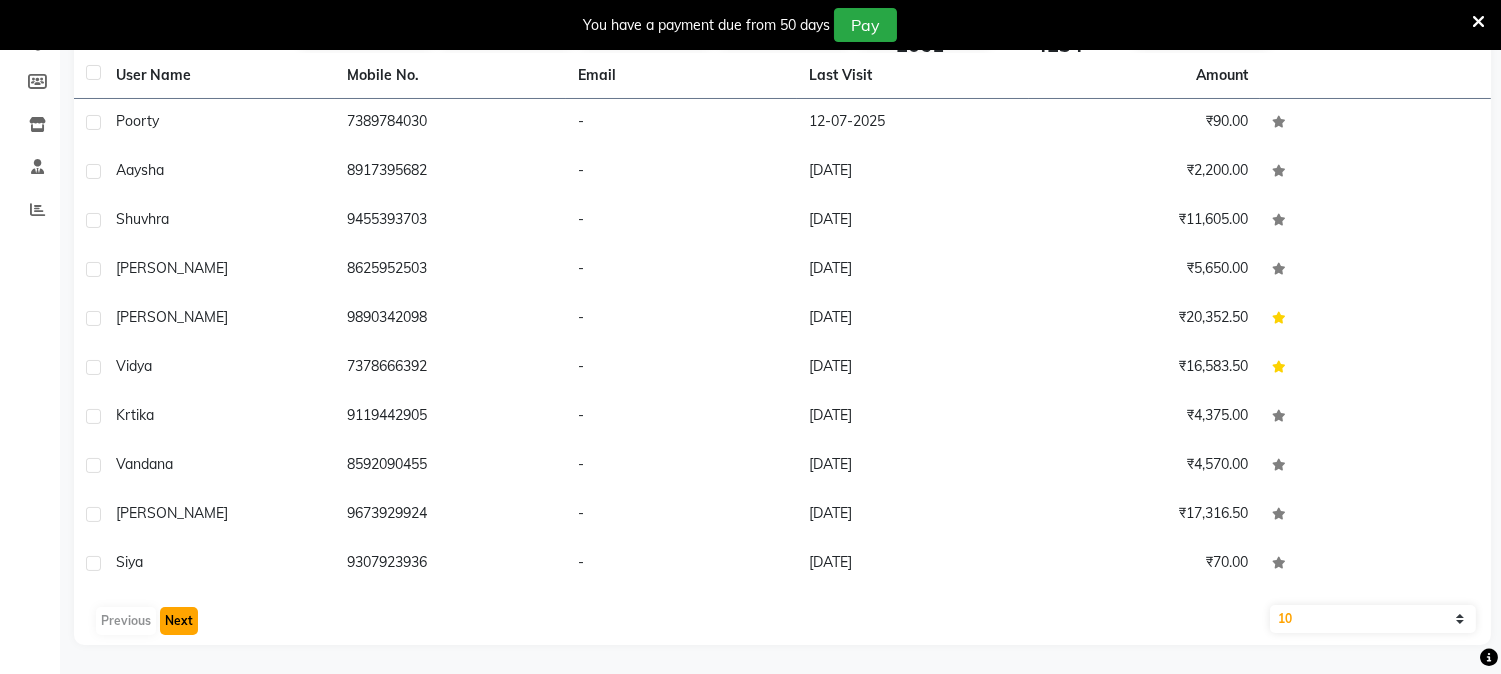 click on "Next" 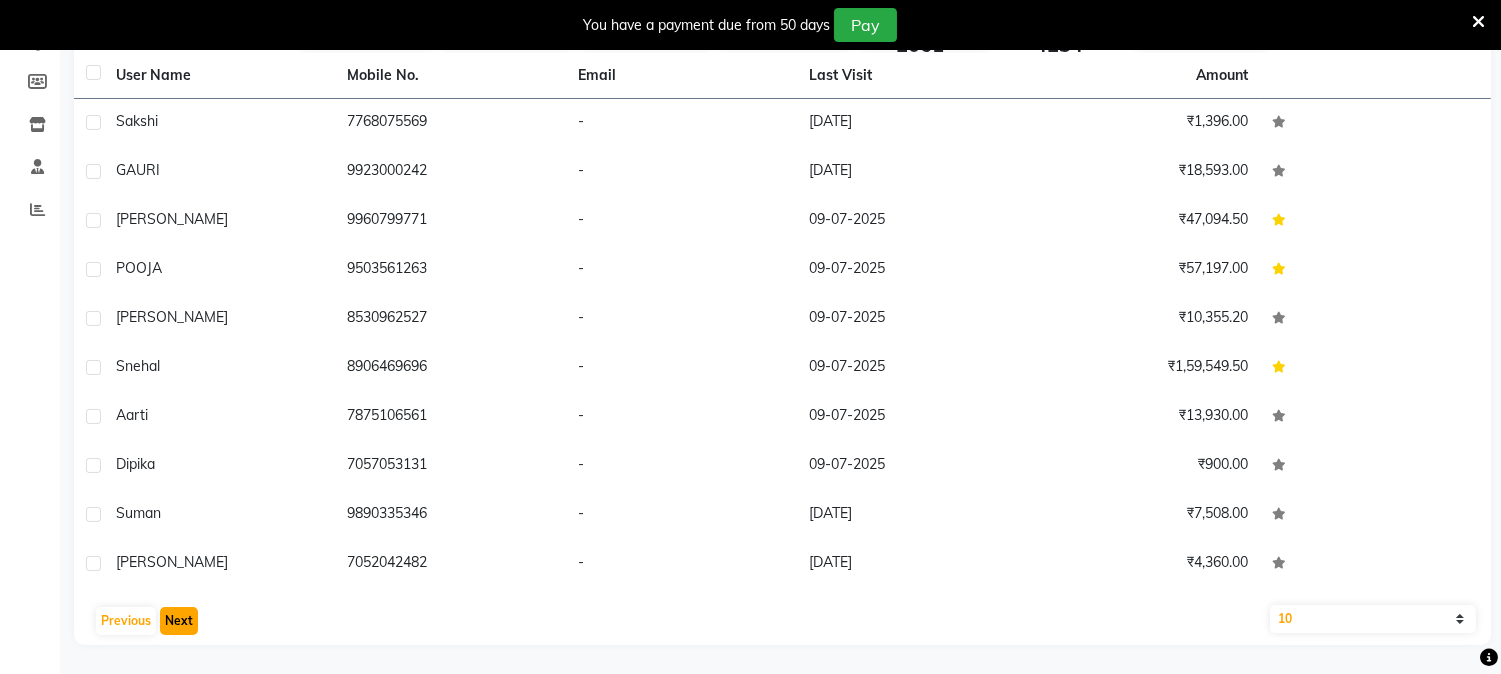 click on "Next" 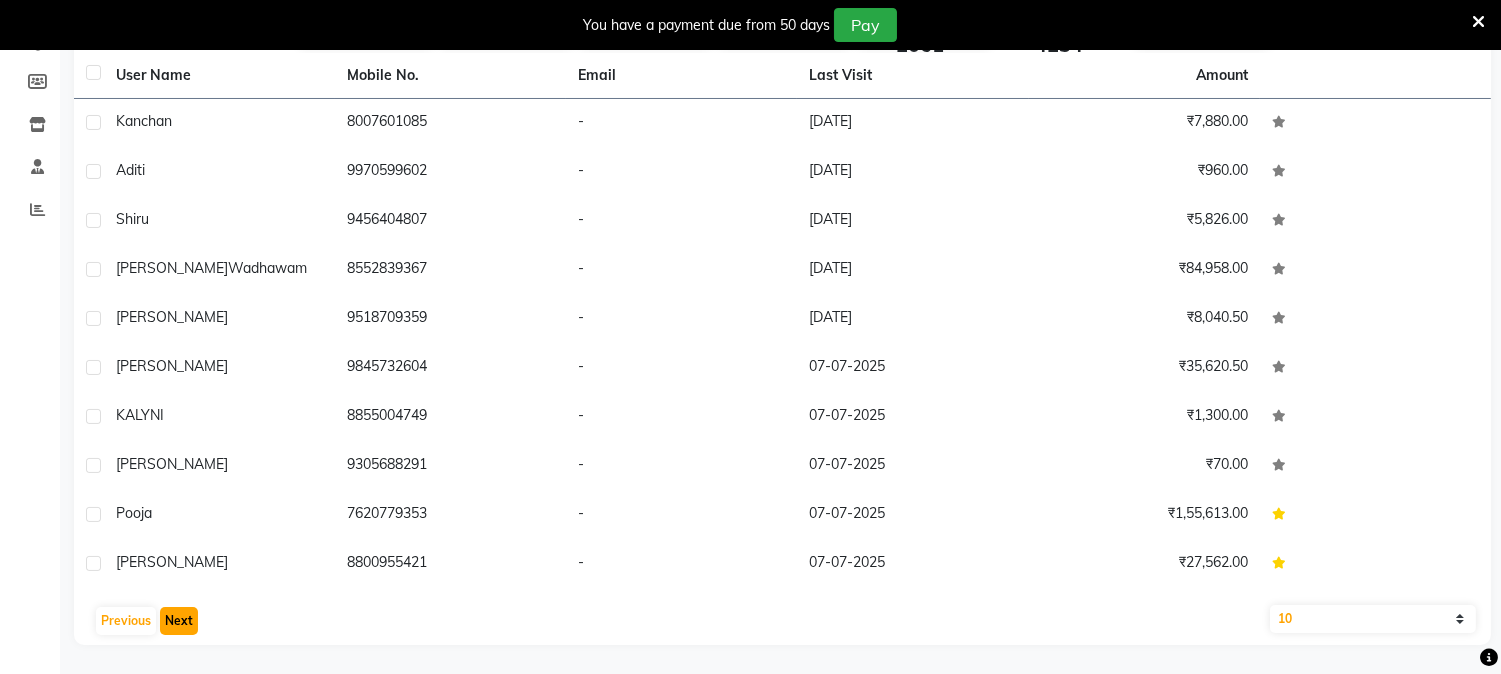 click on "Next" 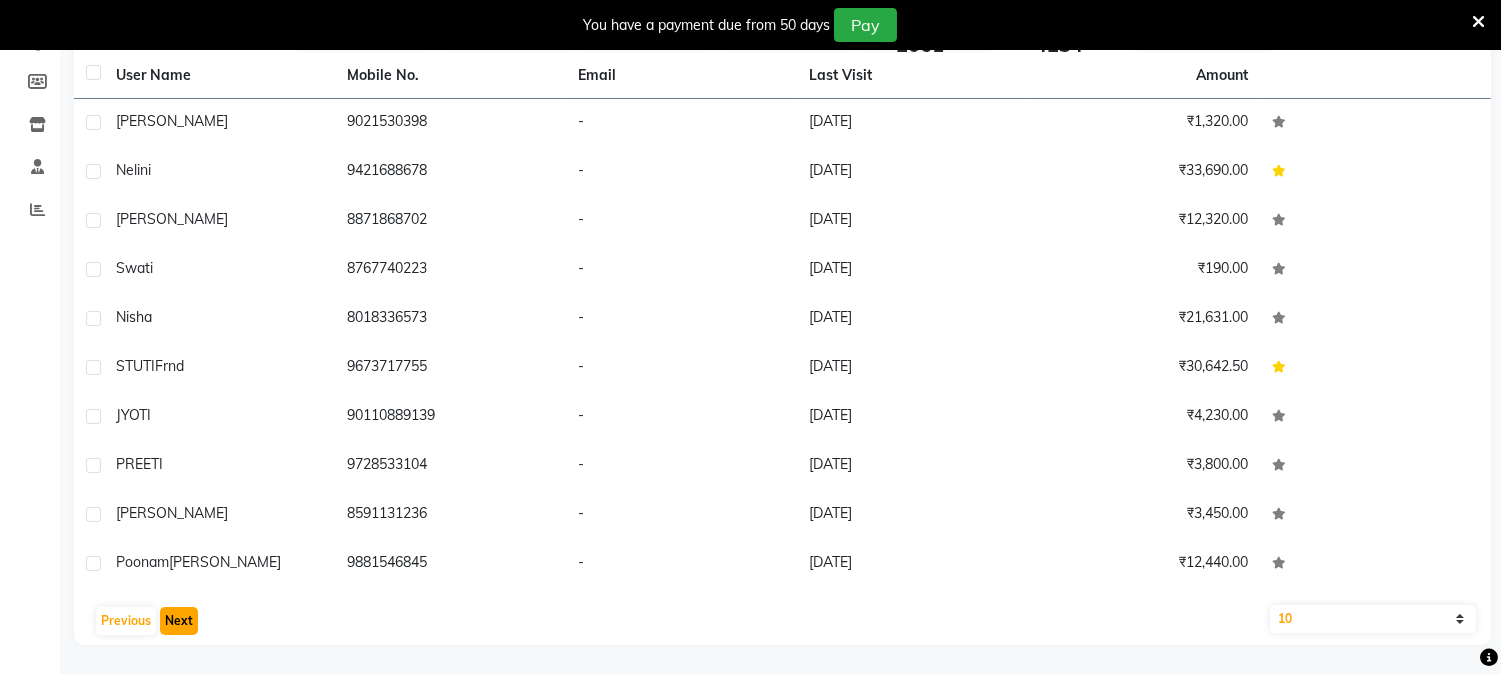 click on "Next" 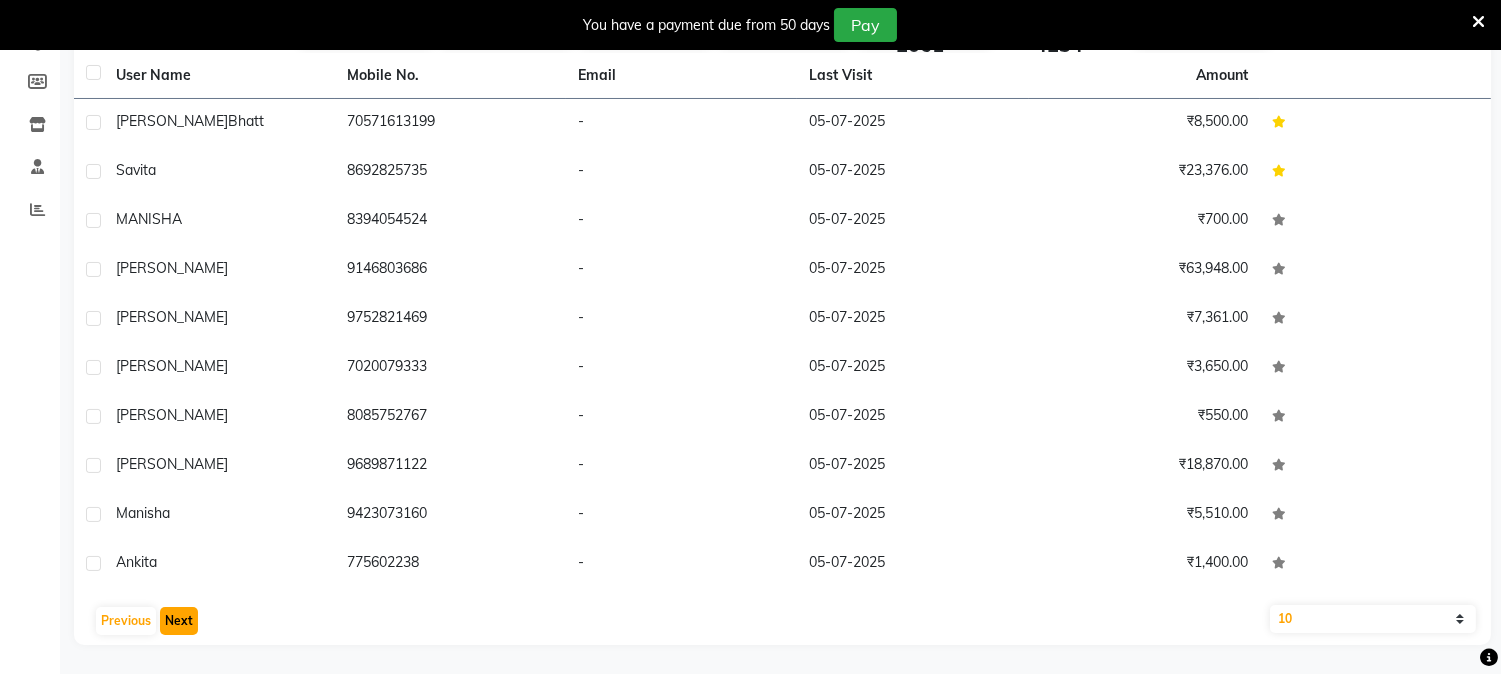 click on "Next" 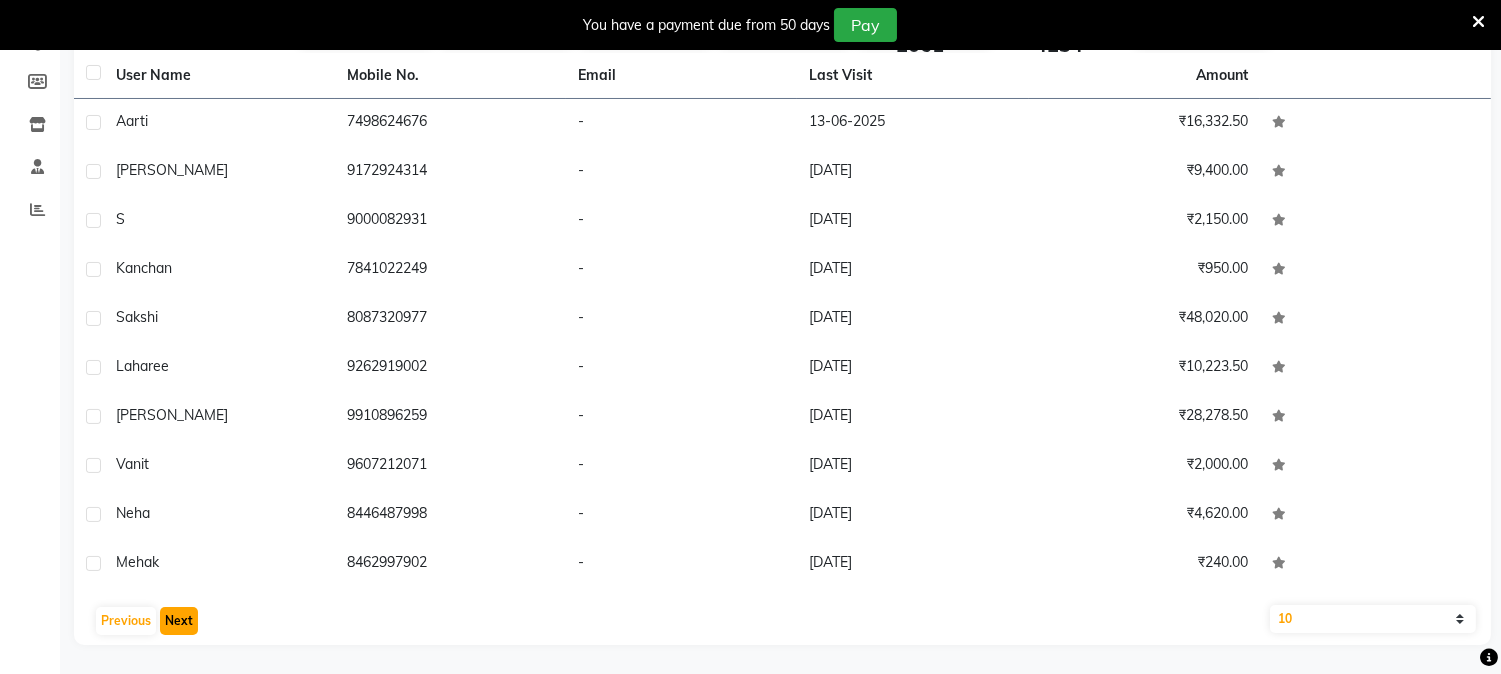 click on "Next" 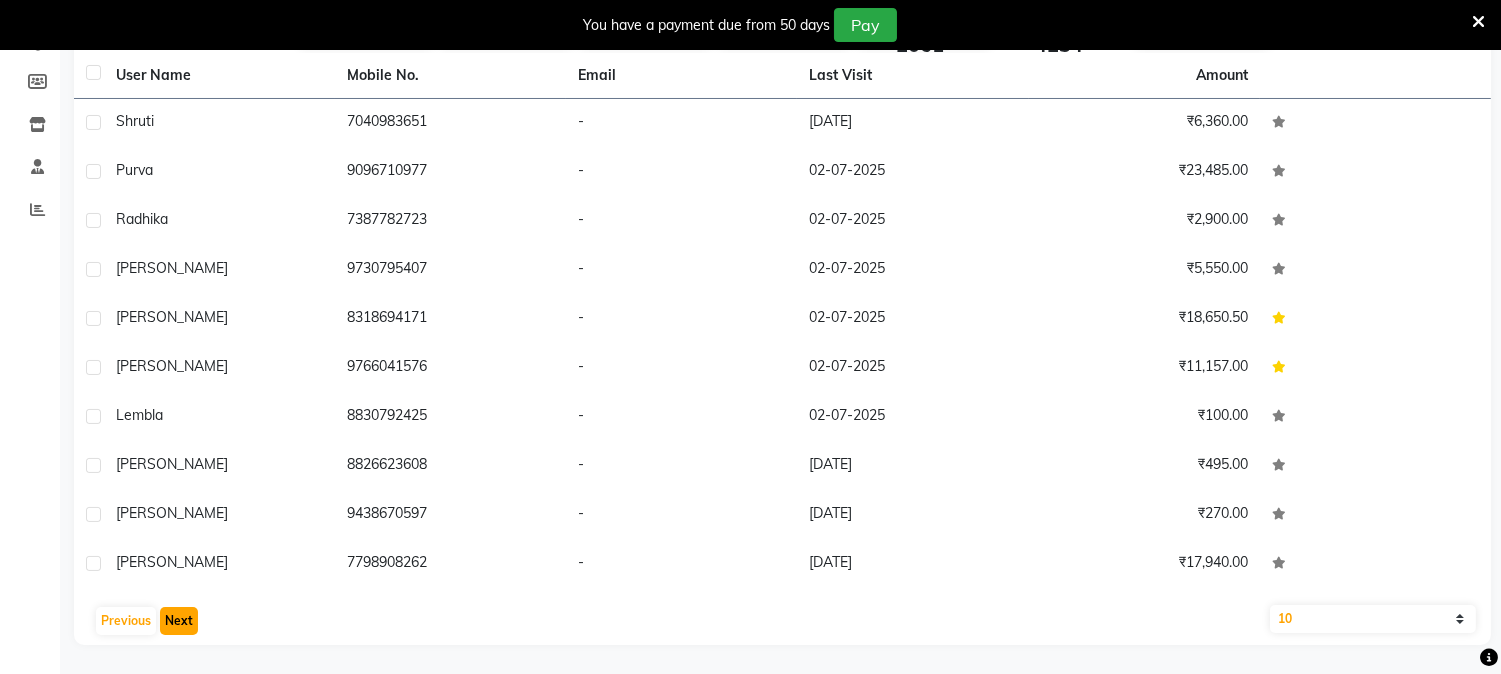 click on "Next" 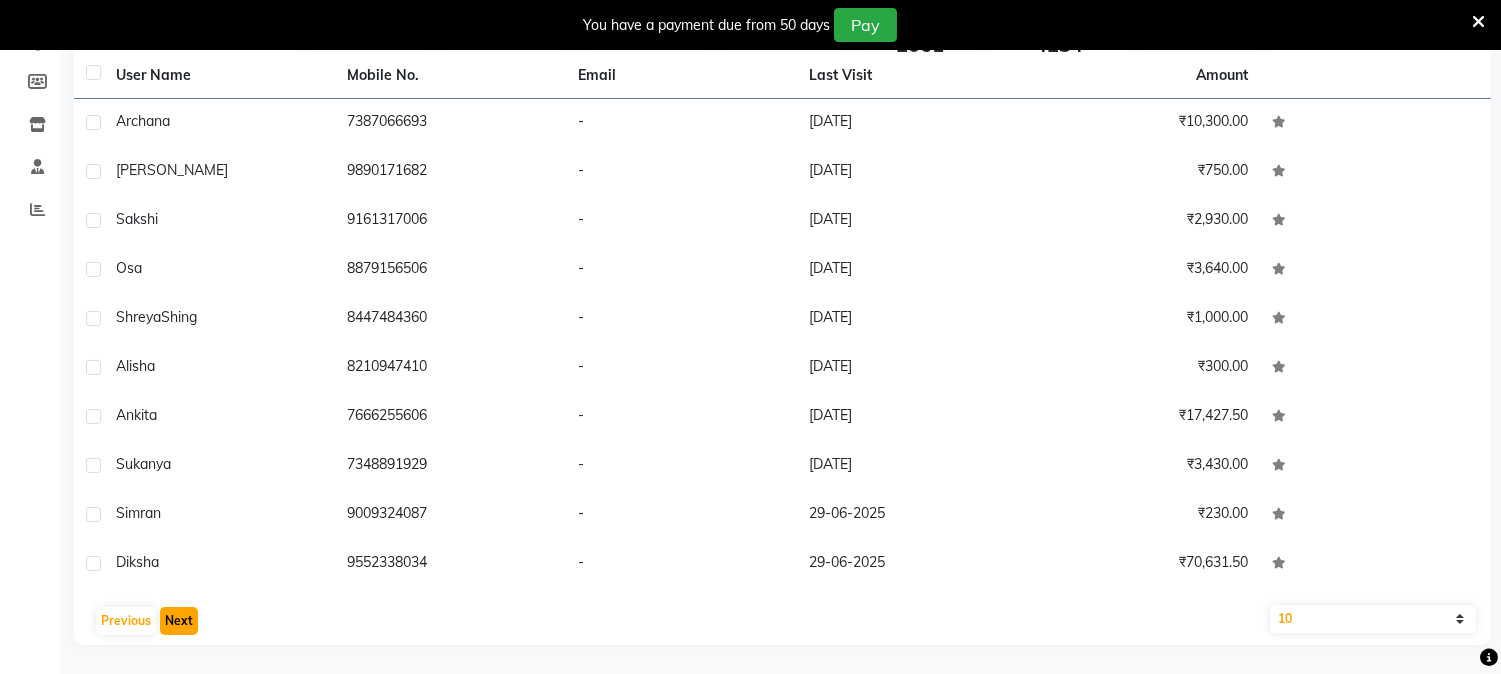 click on "Next" 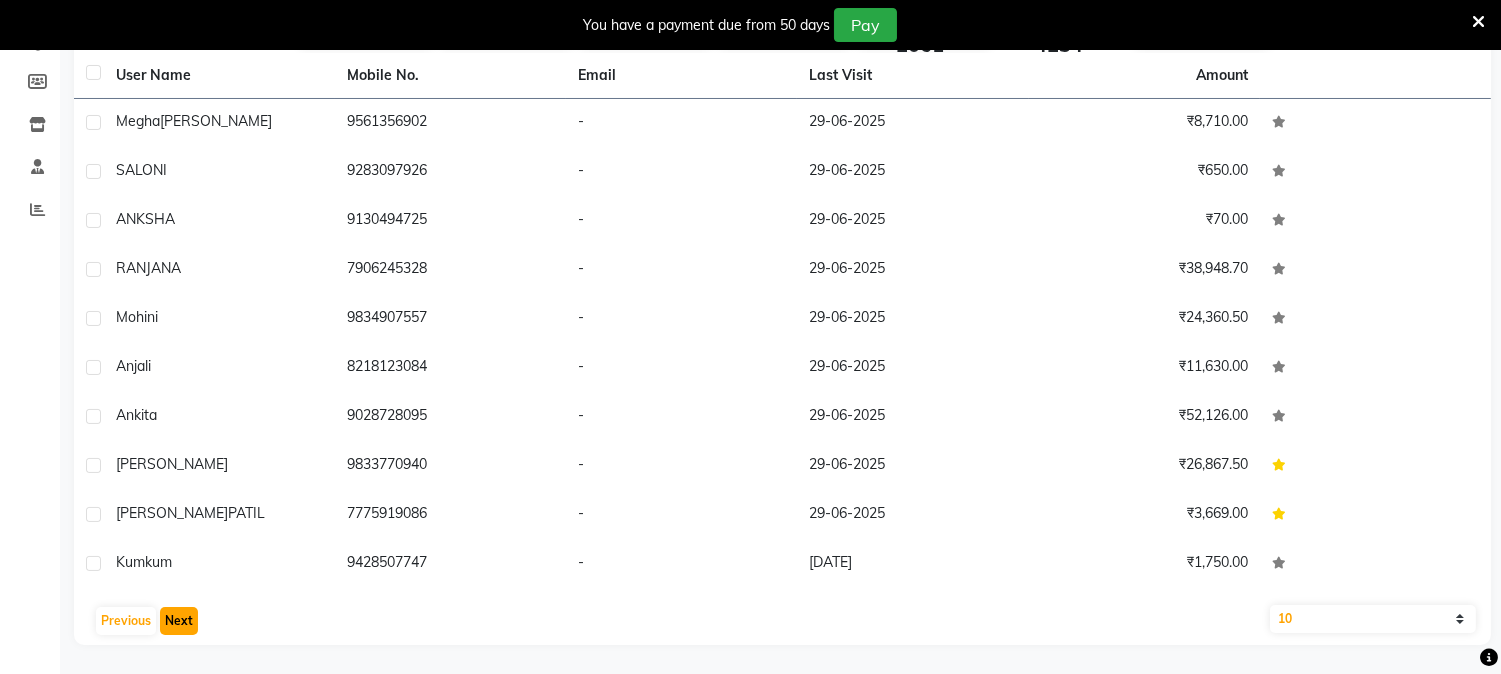 click on "Next" 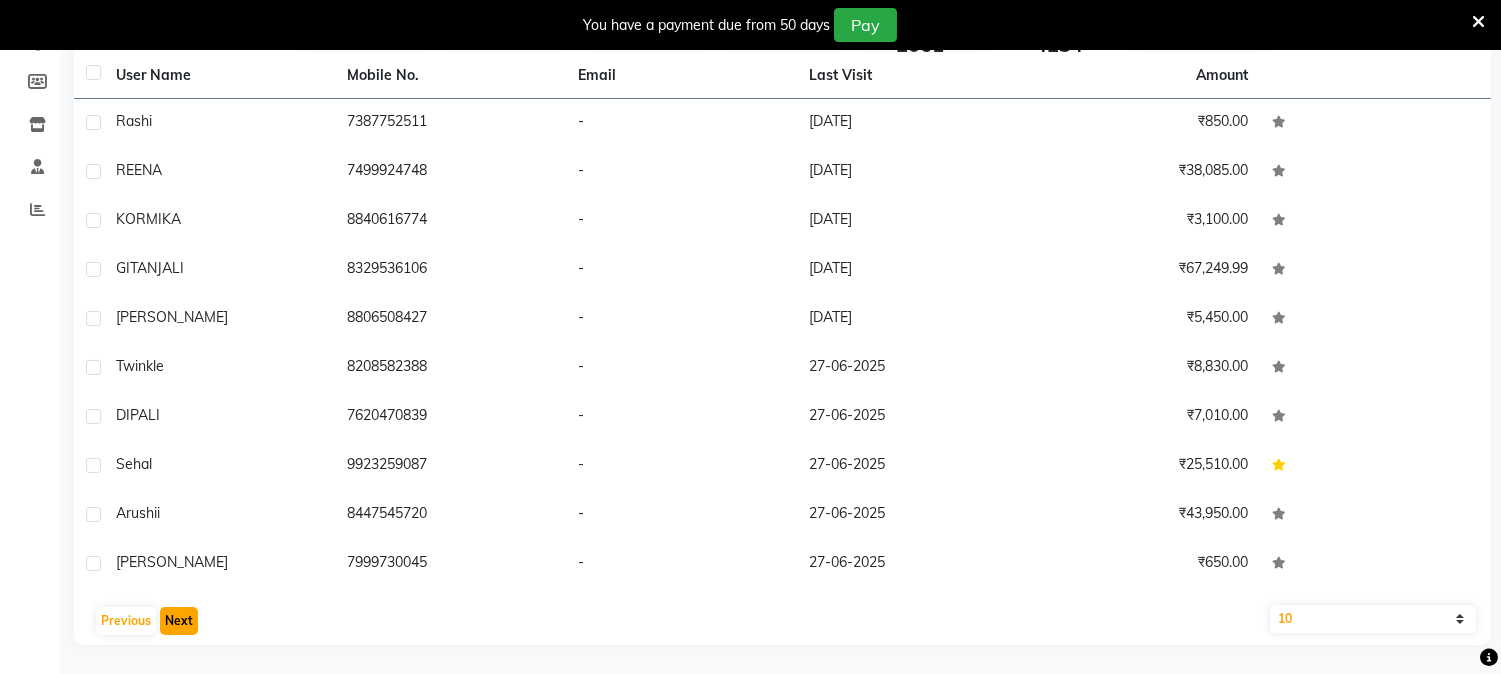 click on "Next" 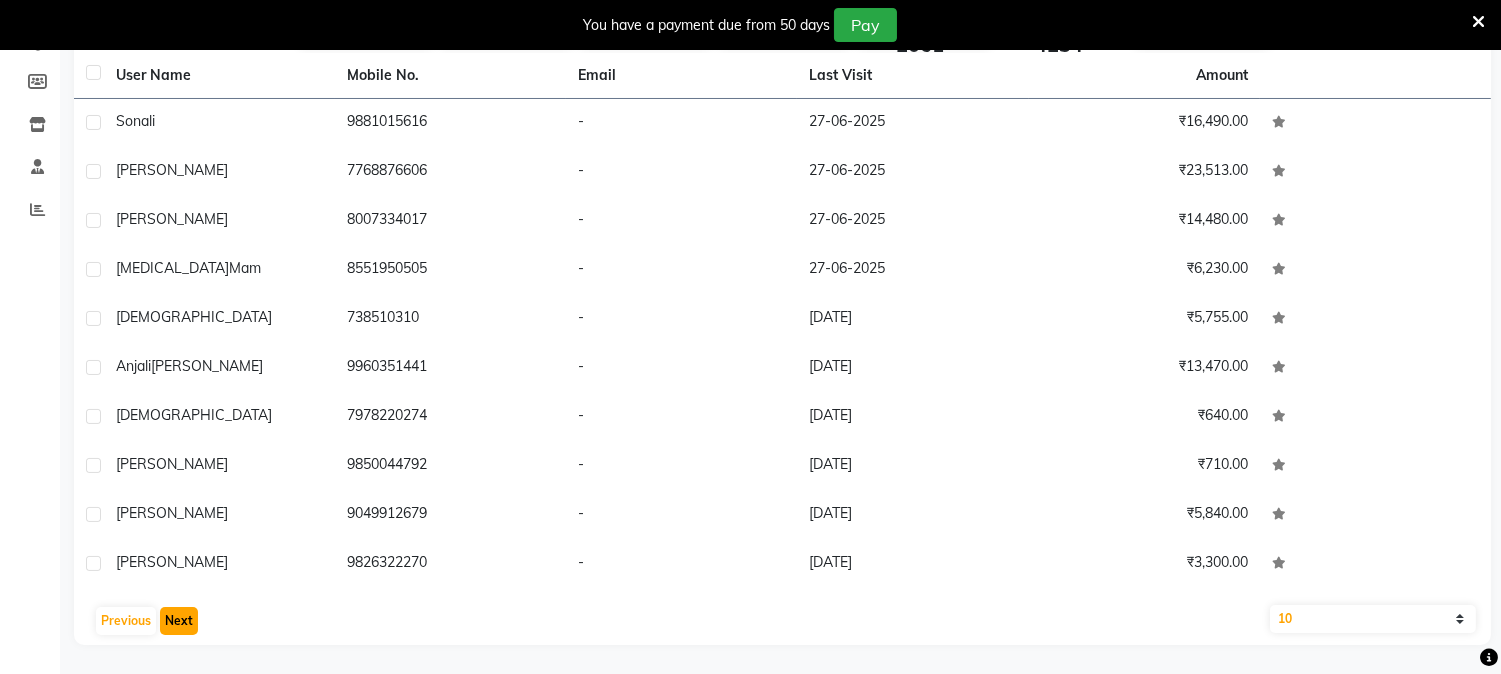click on "Next" 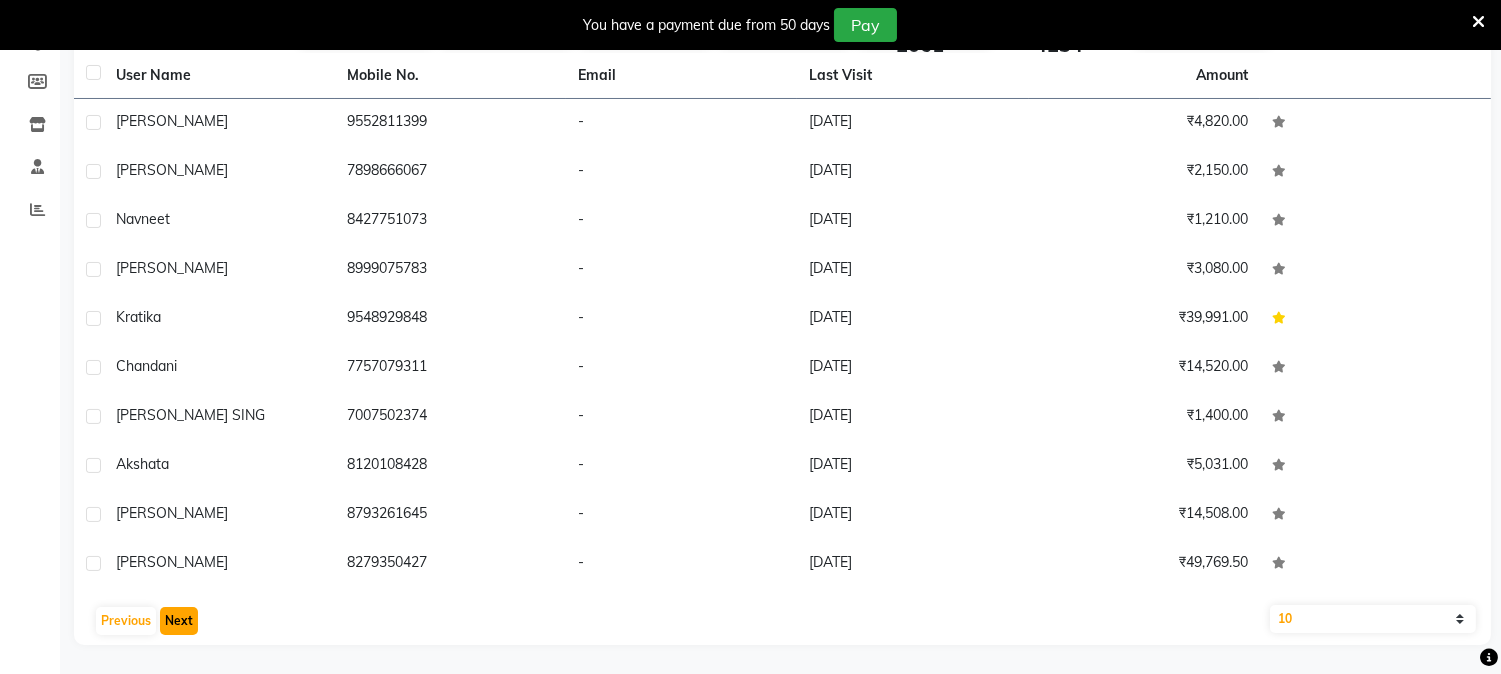 click on "Next" 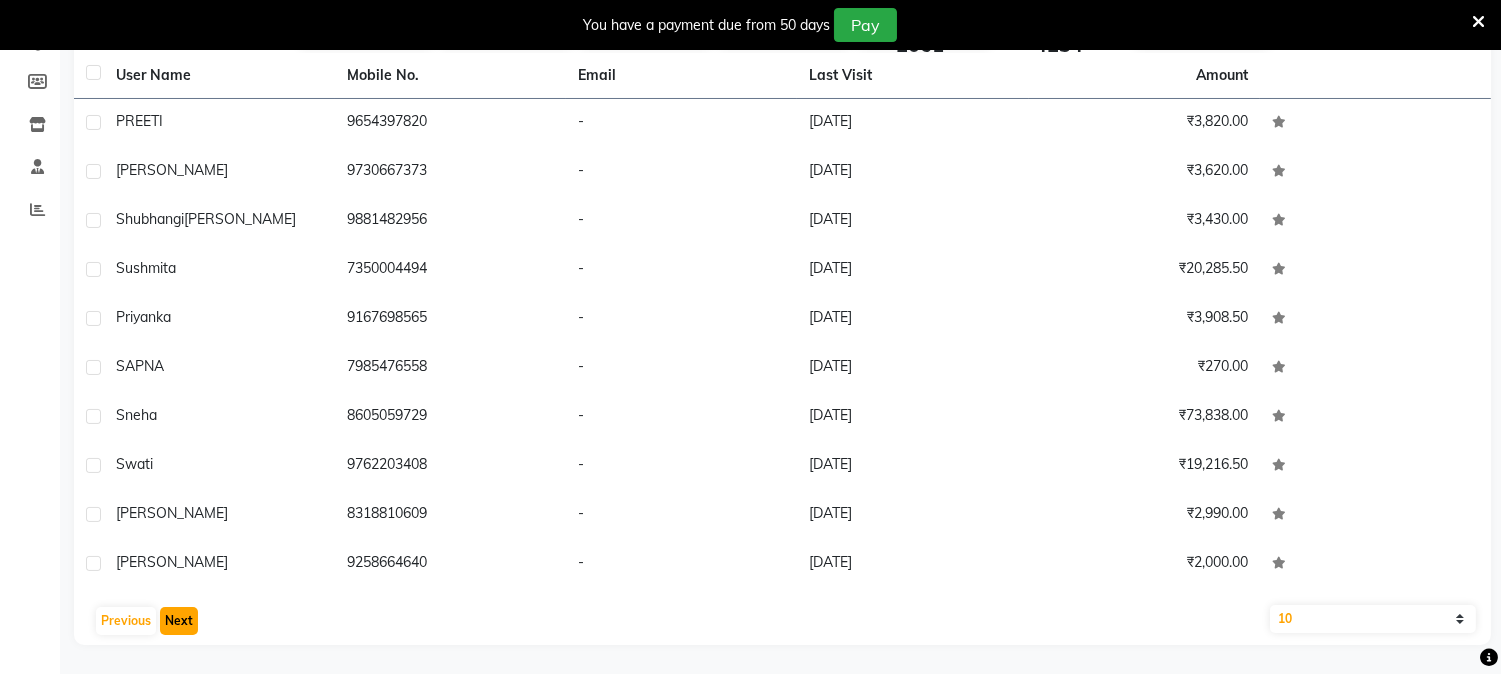 click on "Next" 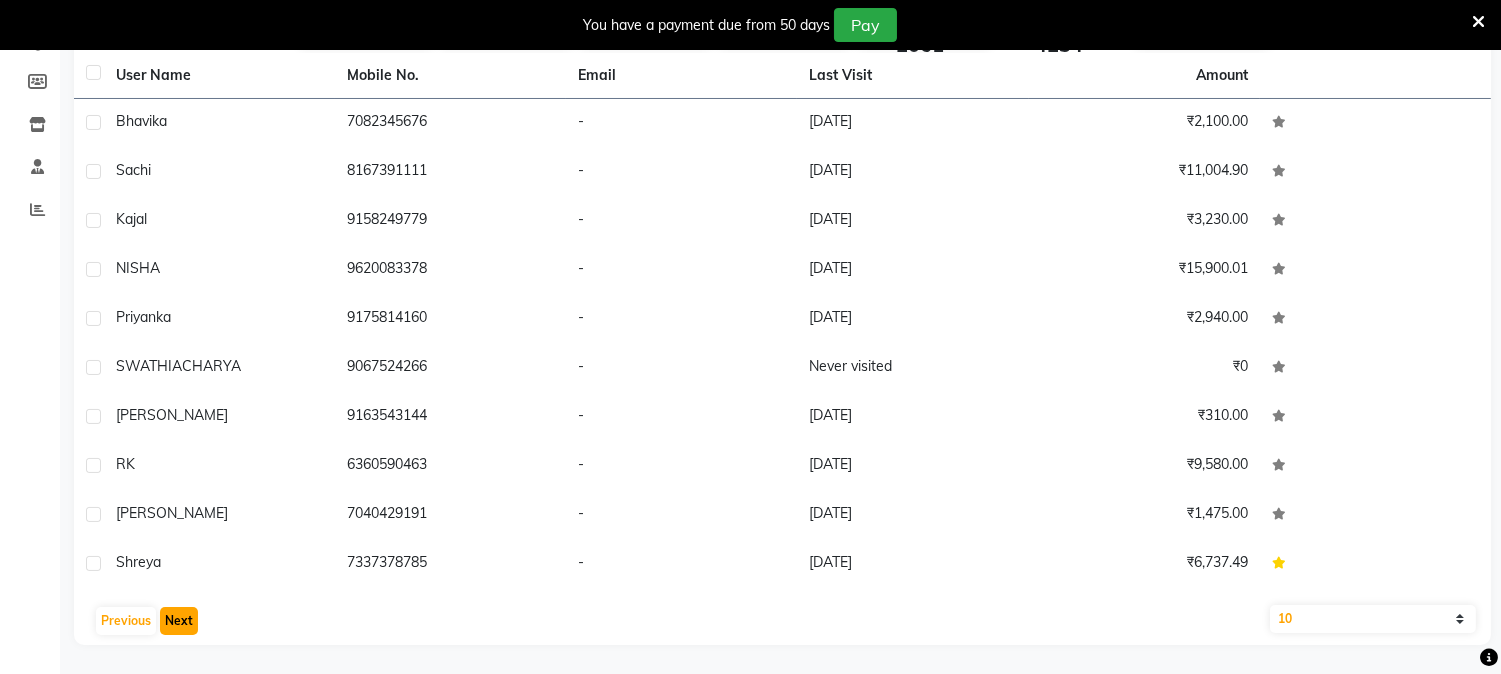 click on "Next" 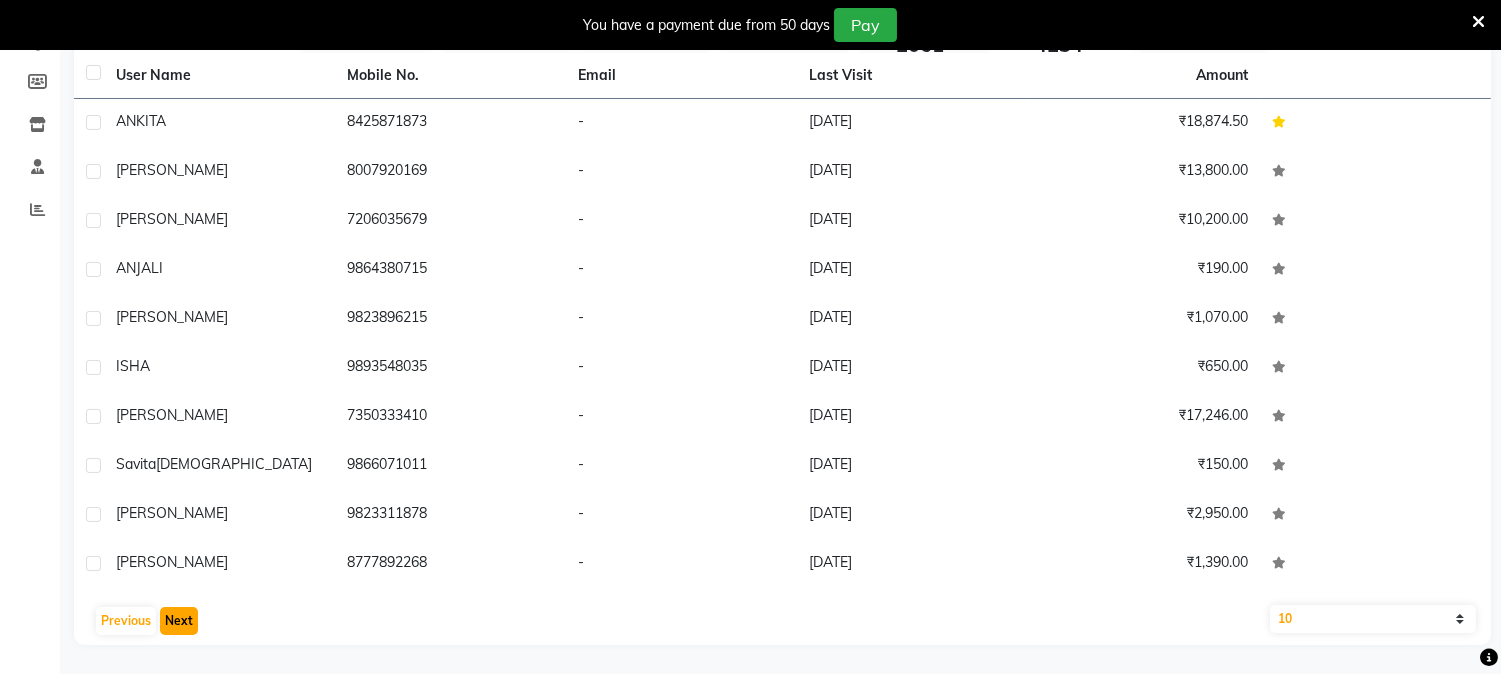 click on "Next" 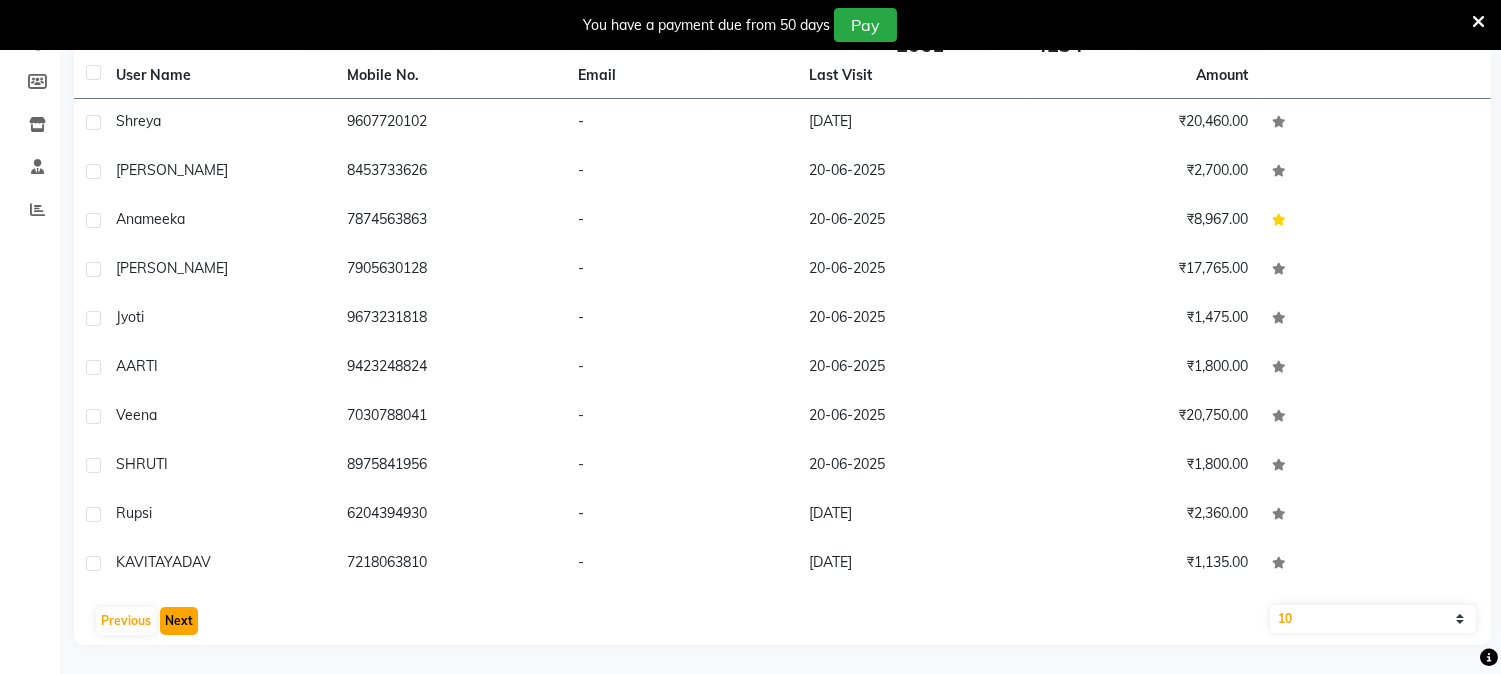 click on "Next" 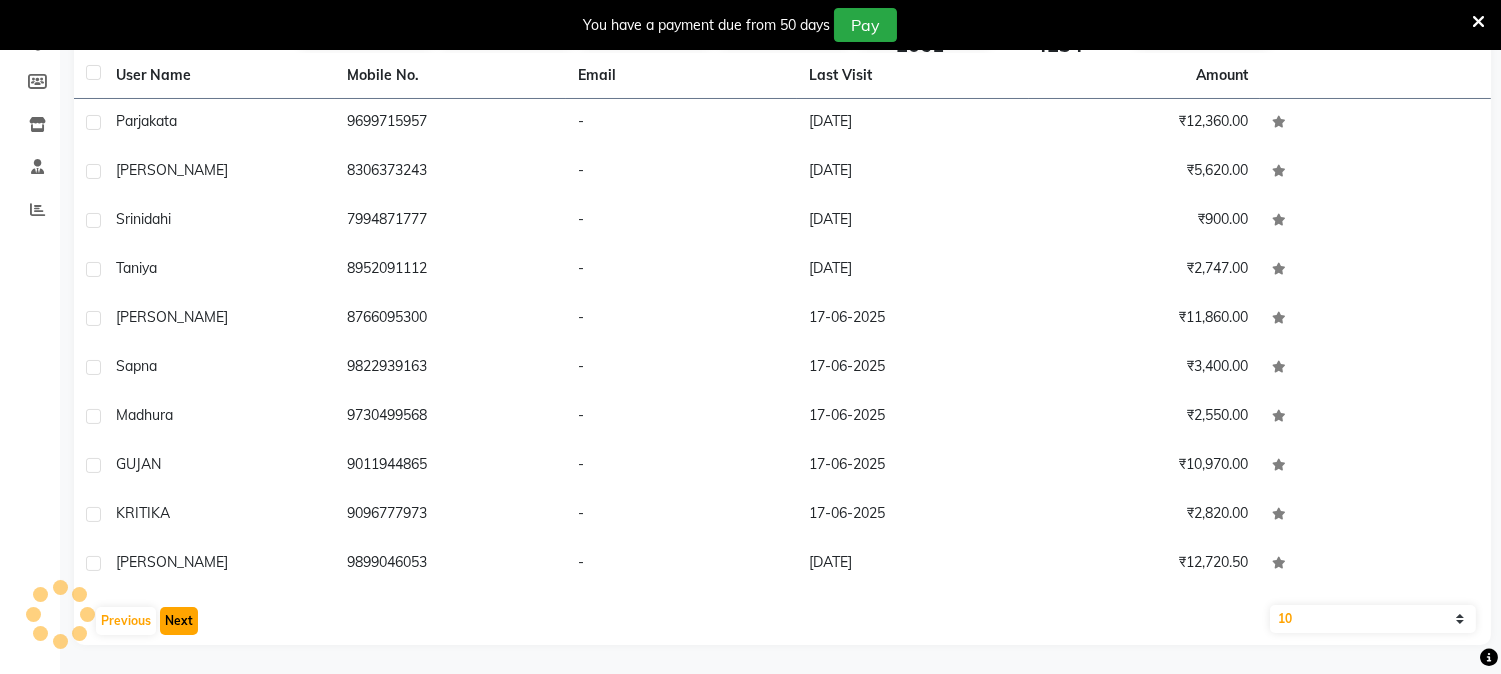 click on "Next" 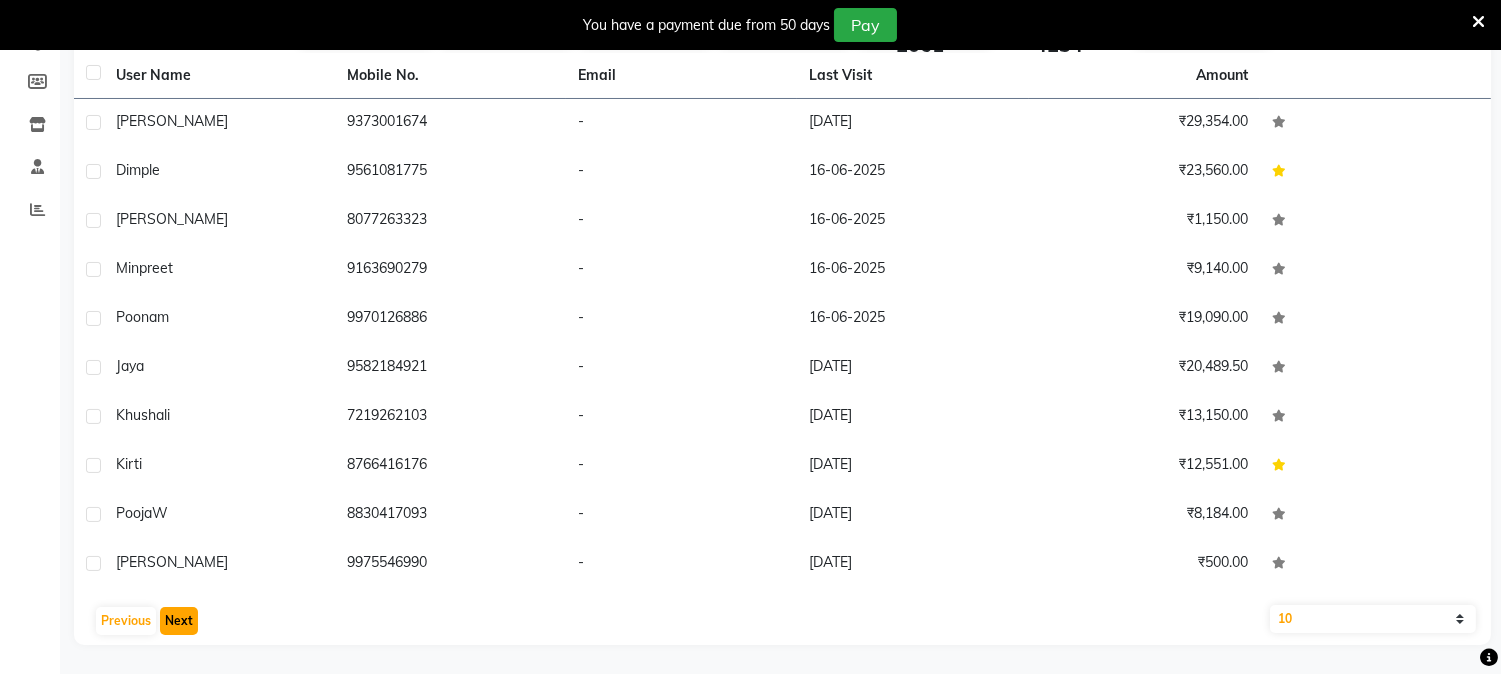 click on "Next" 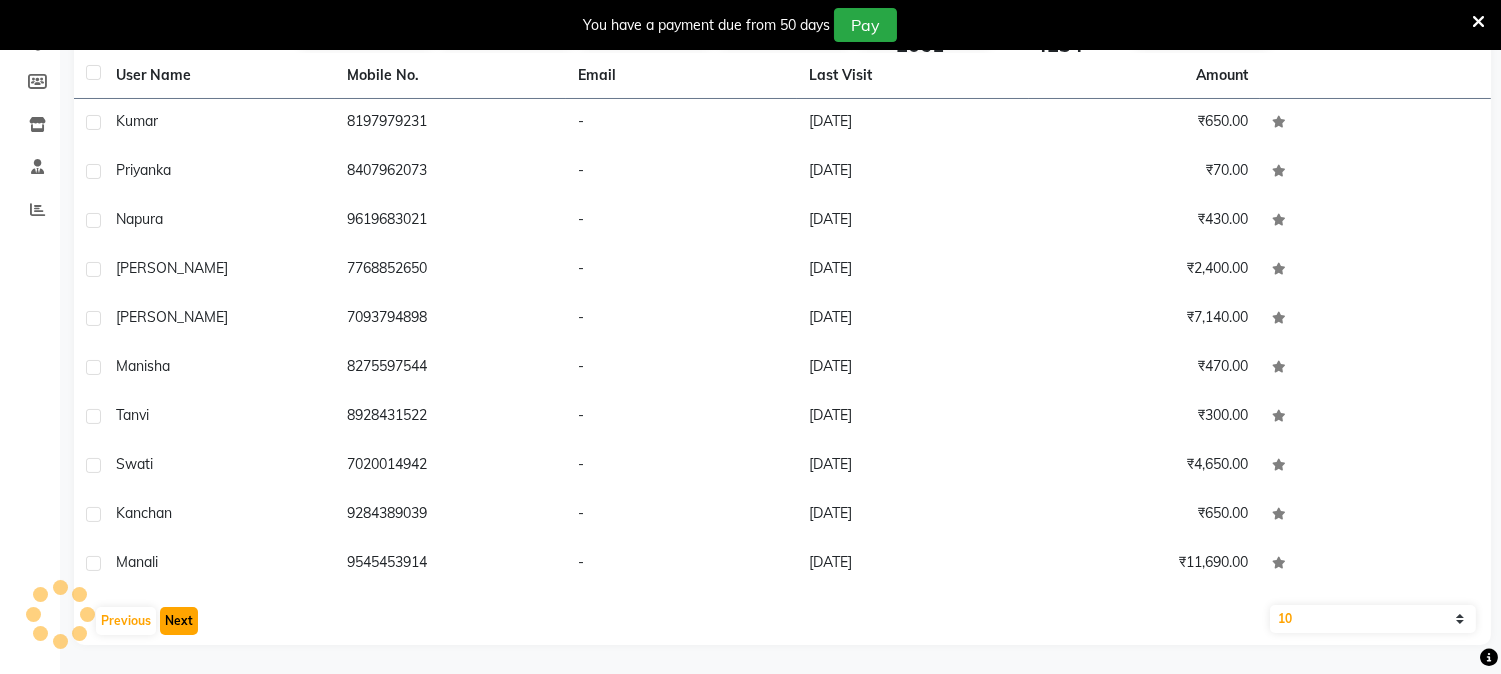 click on "Next" 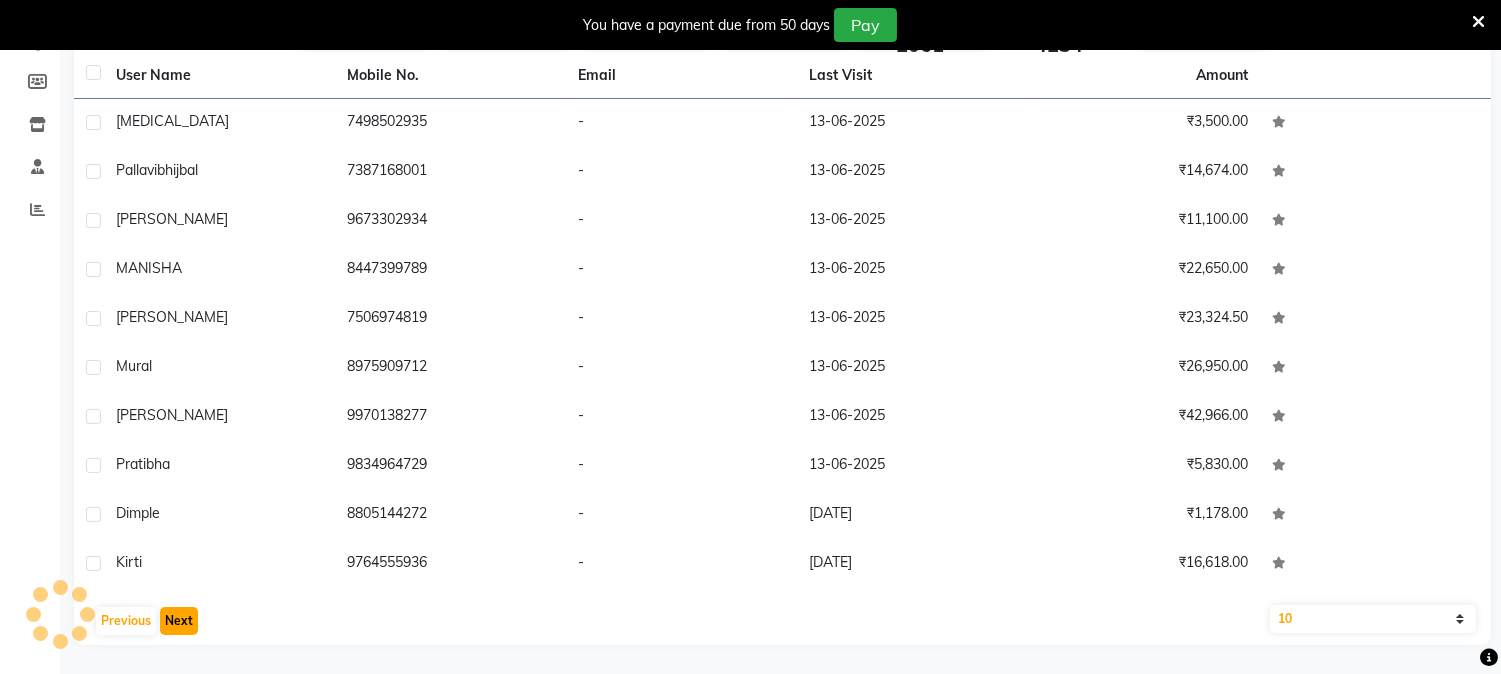 click on "Next" 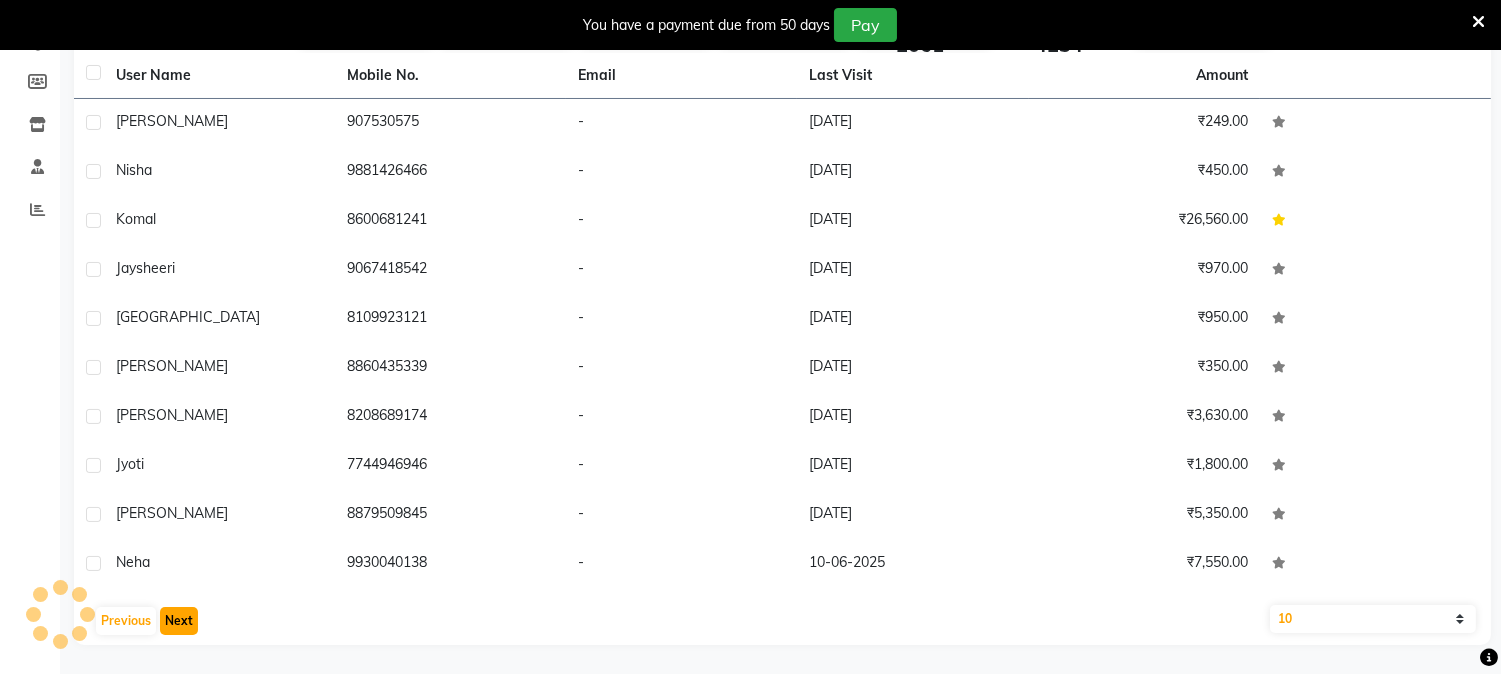click on "Next" 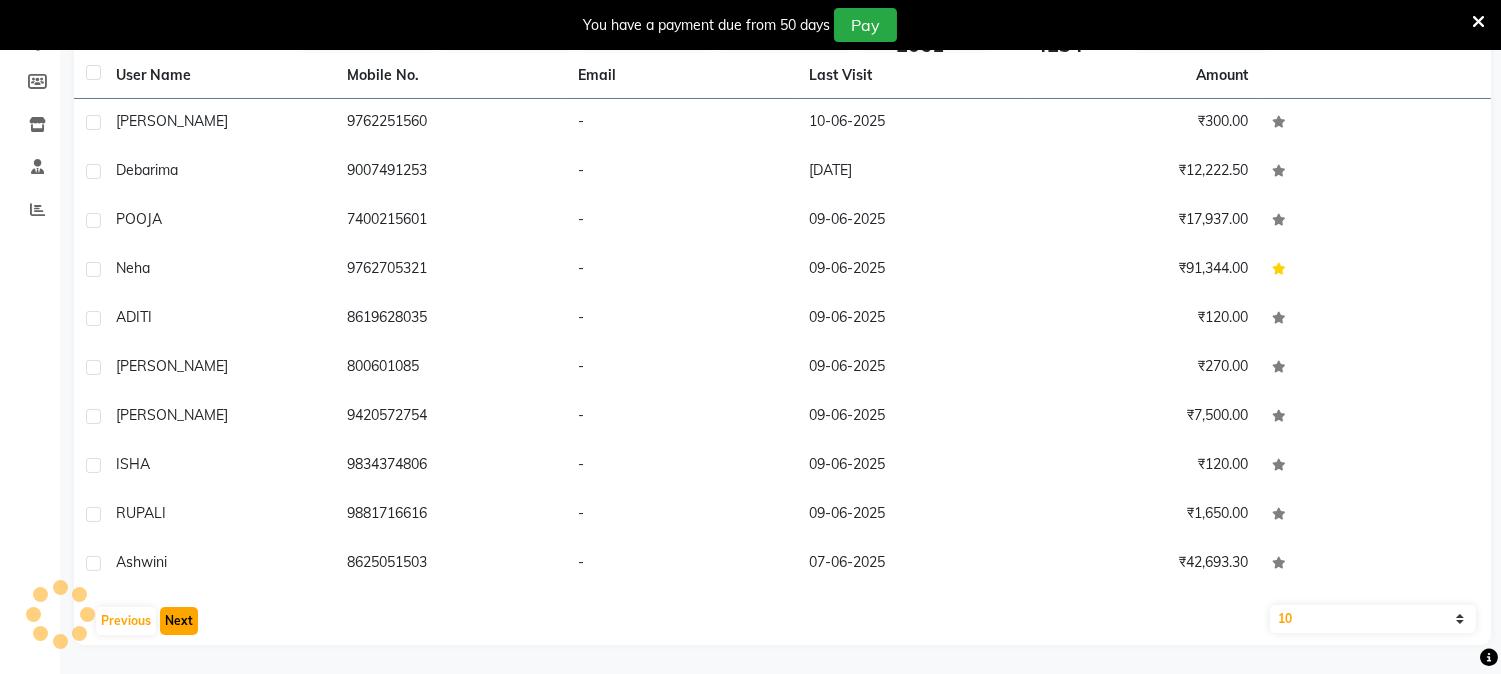 click on "Next" 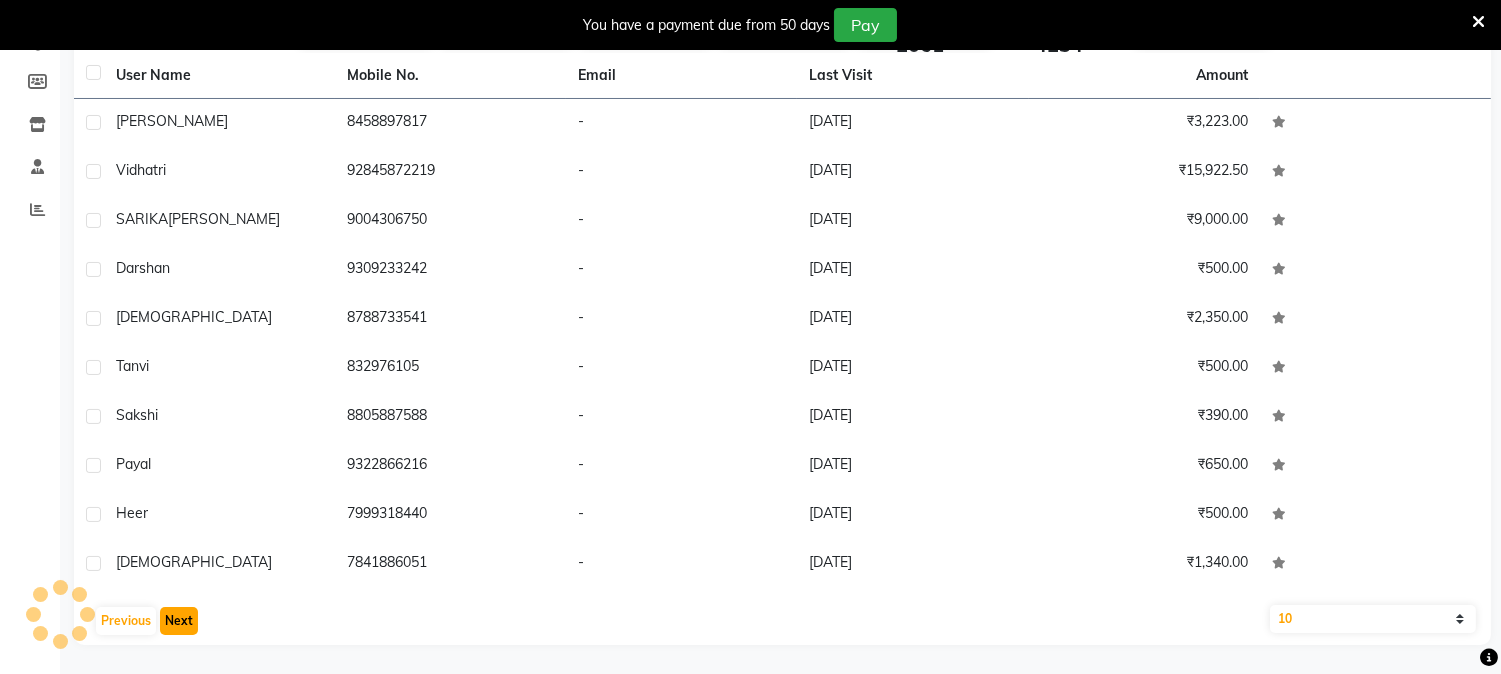 click on "Next" 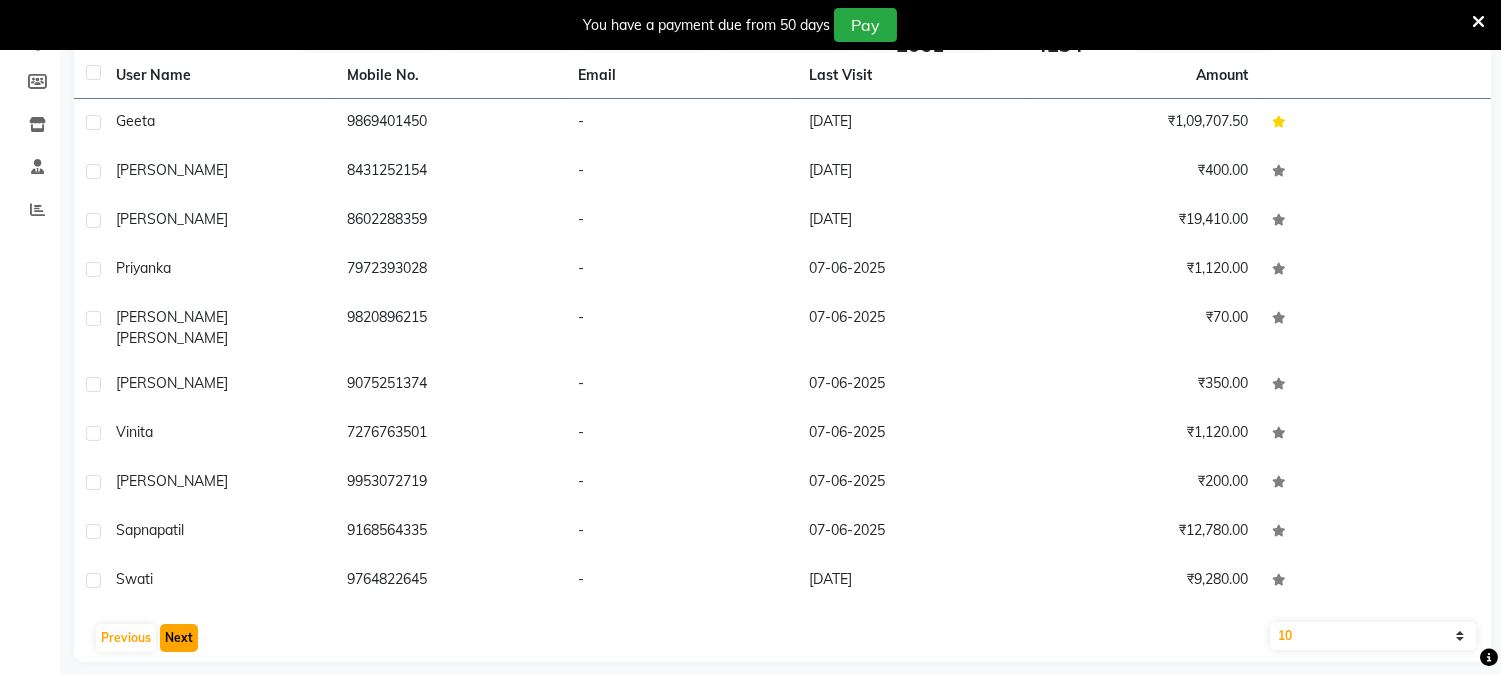 click on "Next" 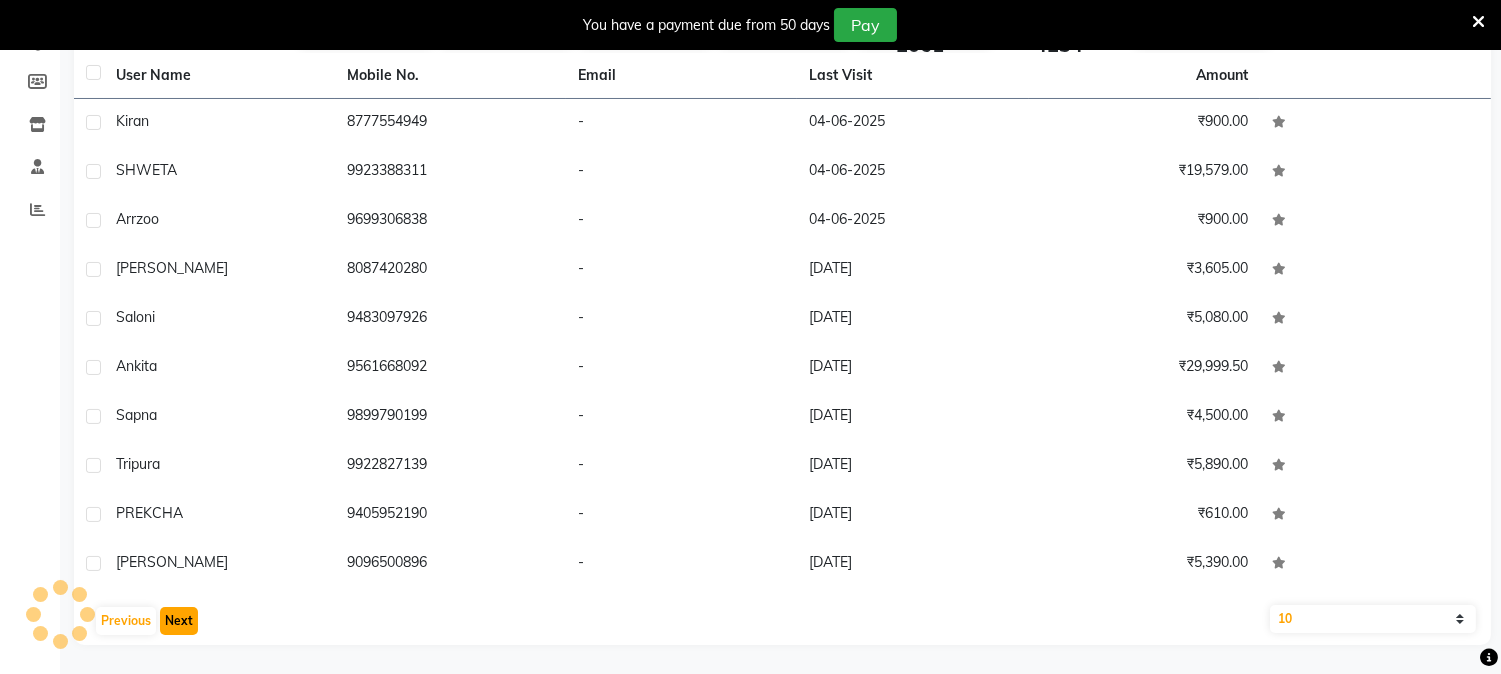 click on "Next" 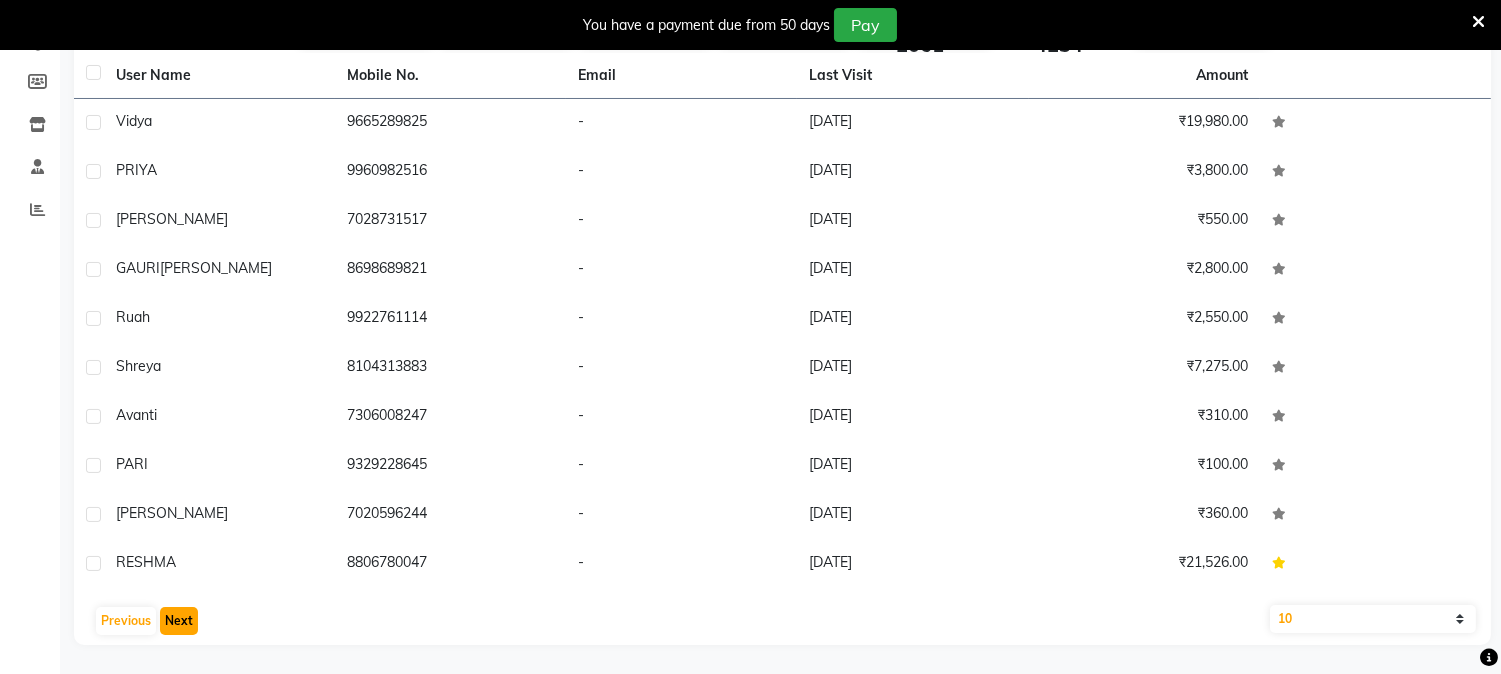 click on "Next" 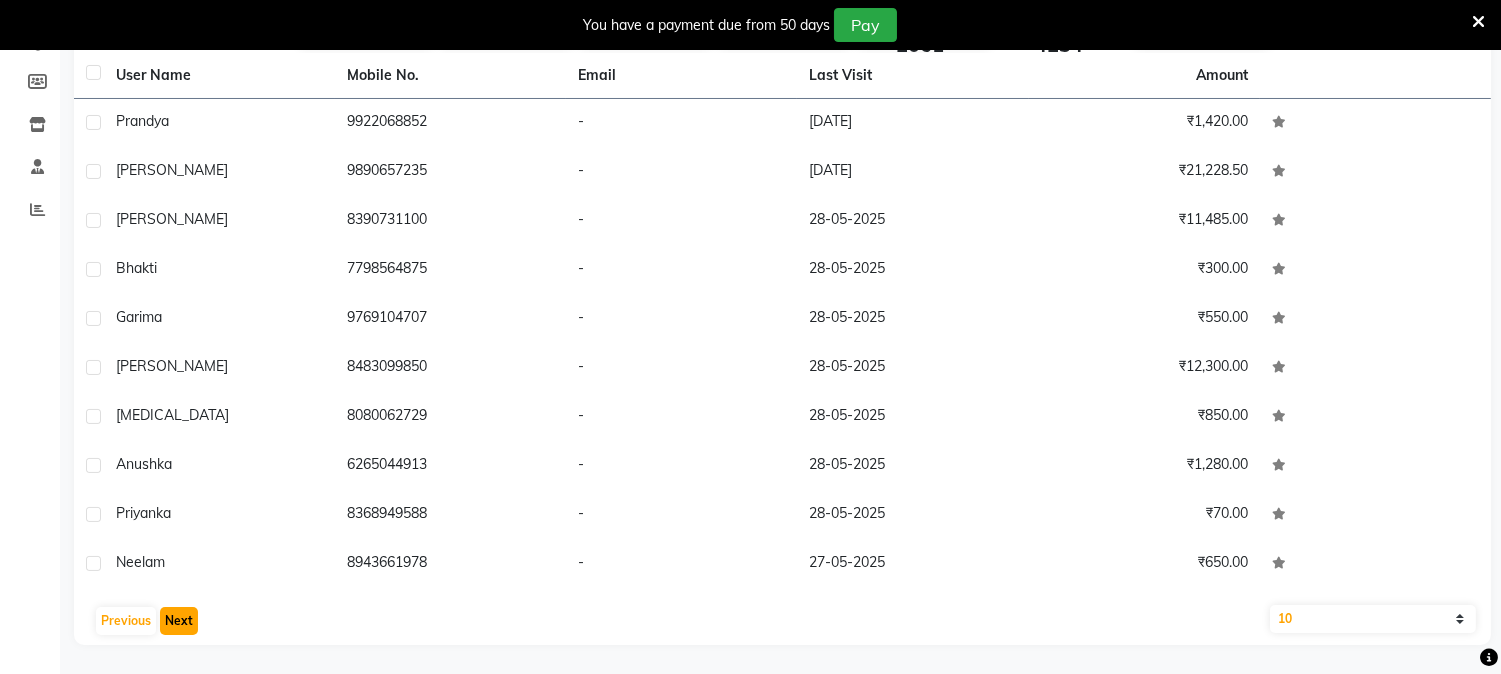 click on "Next" 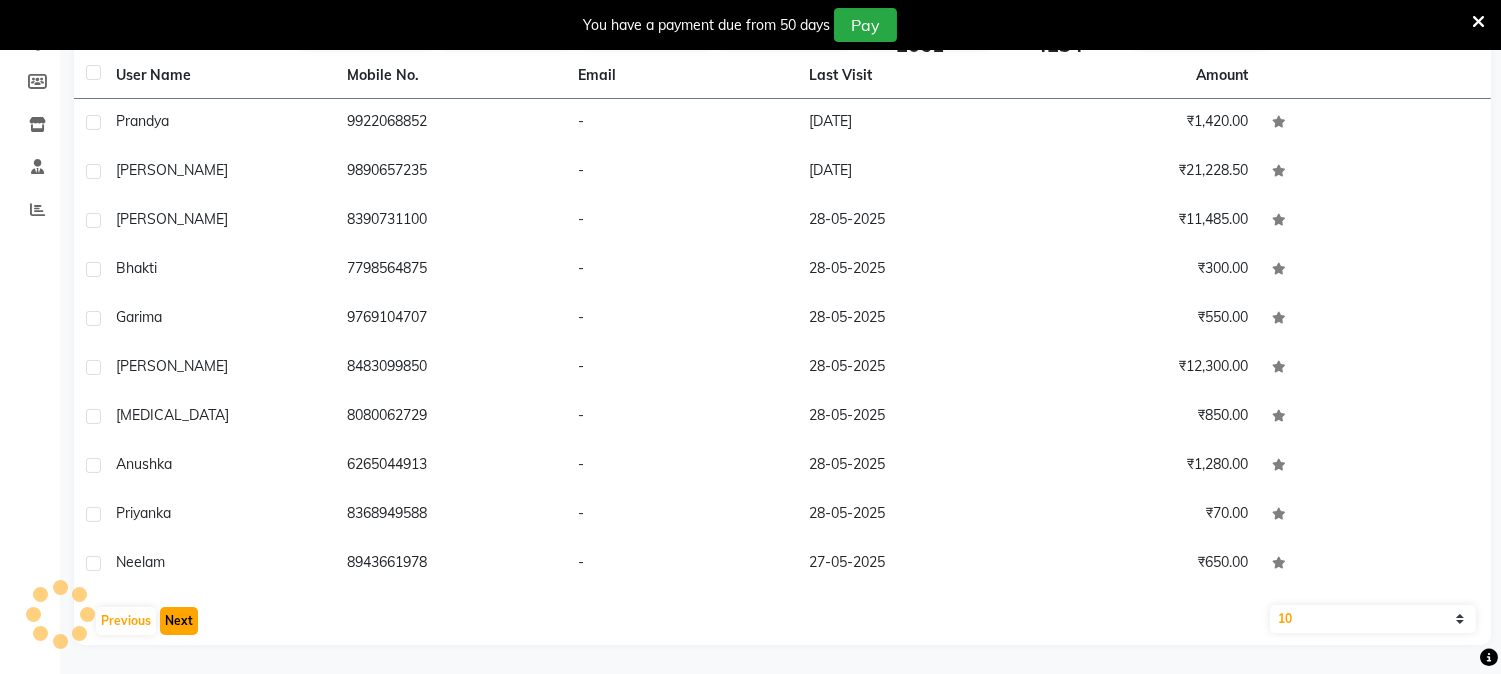 click on "Next" 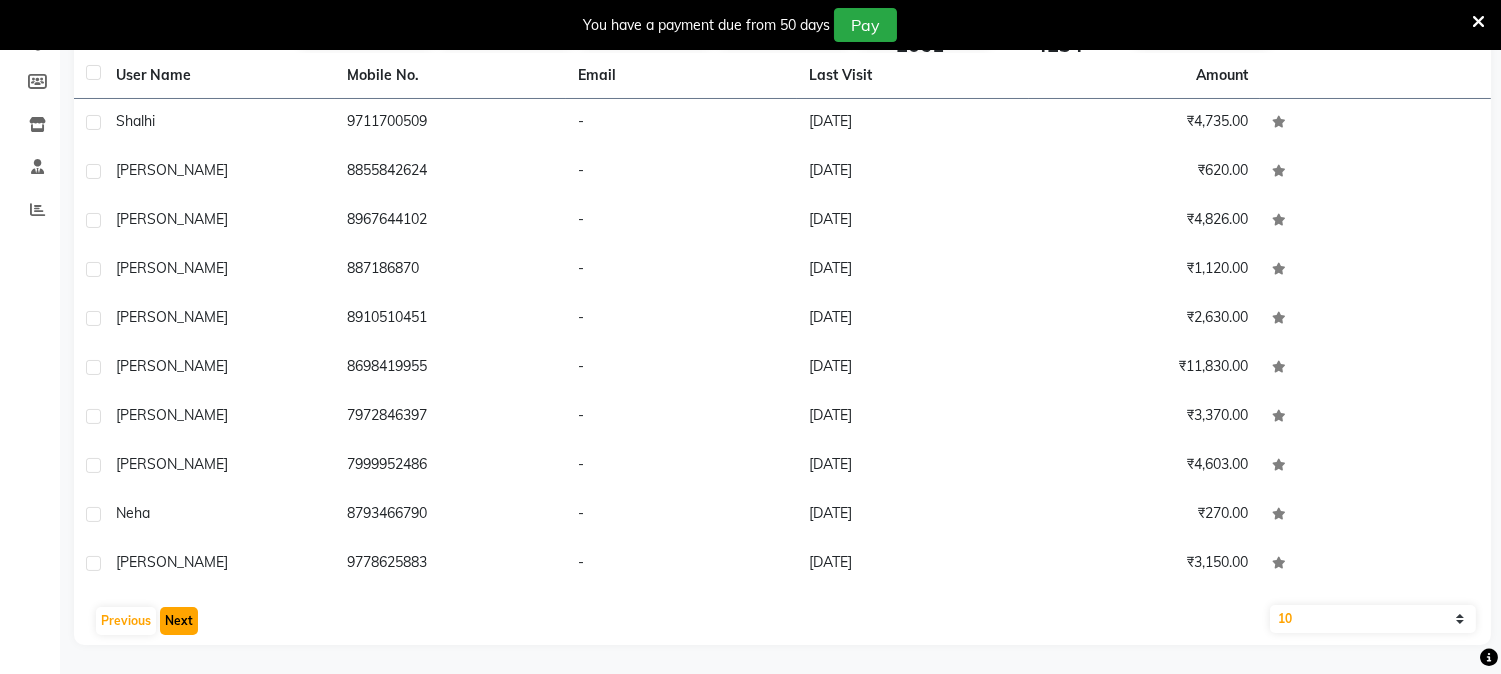 click on "Next" 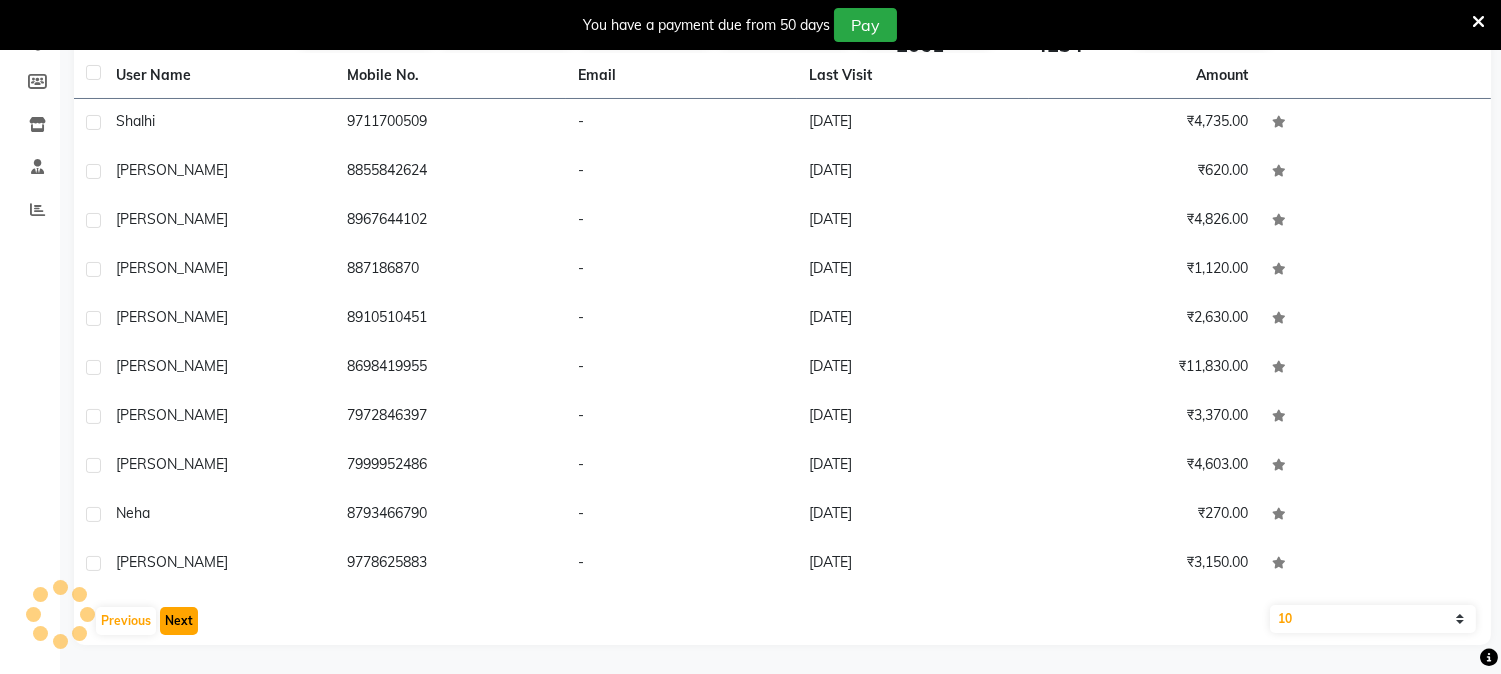 click on "Next" 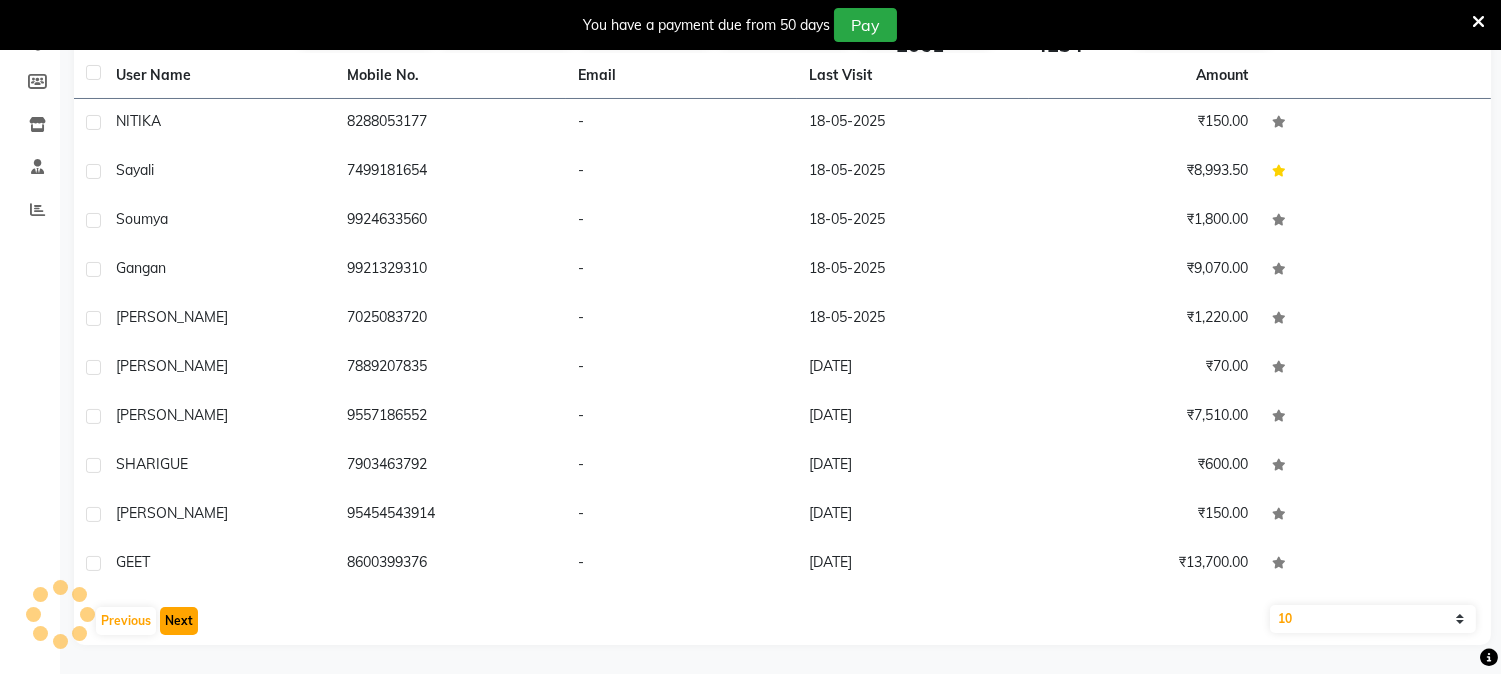 click on "Next" 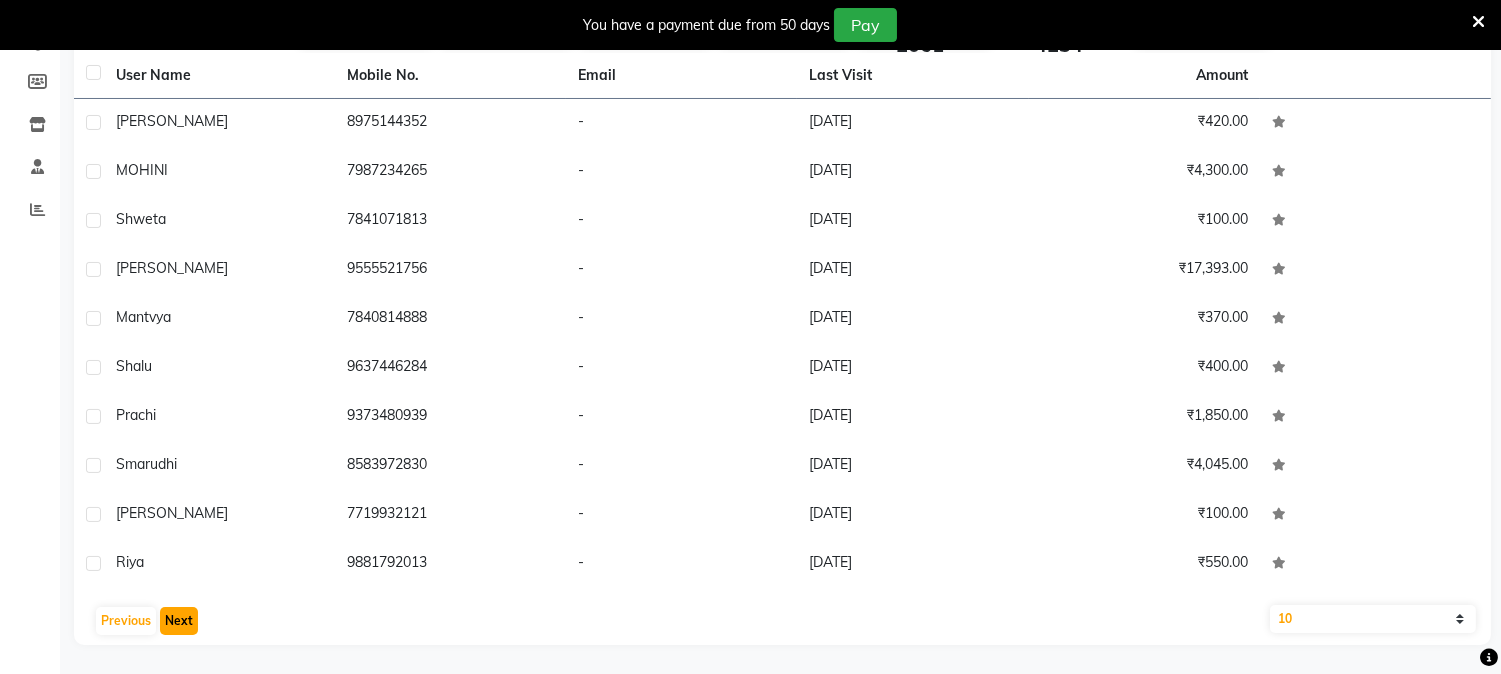click on "Next" 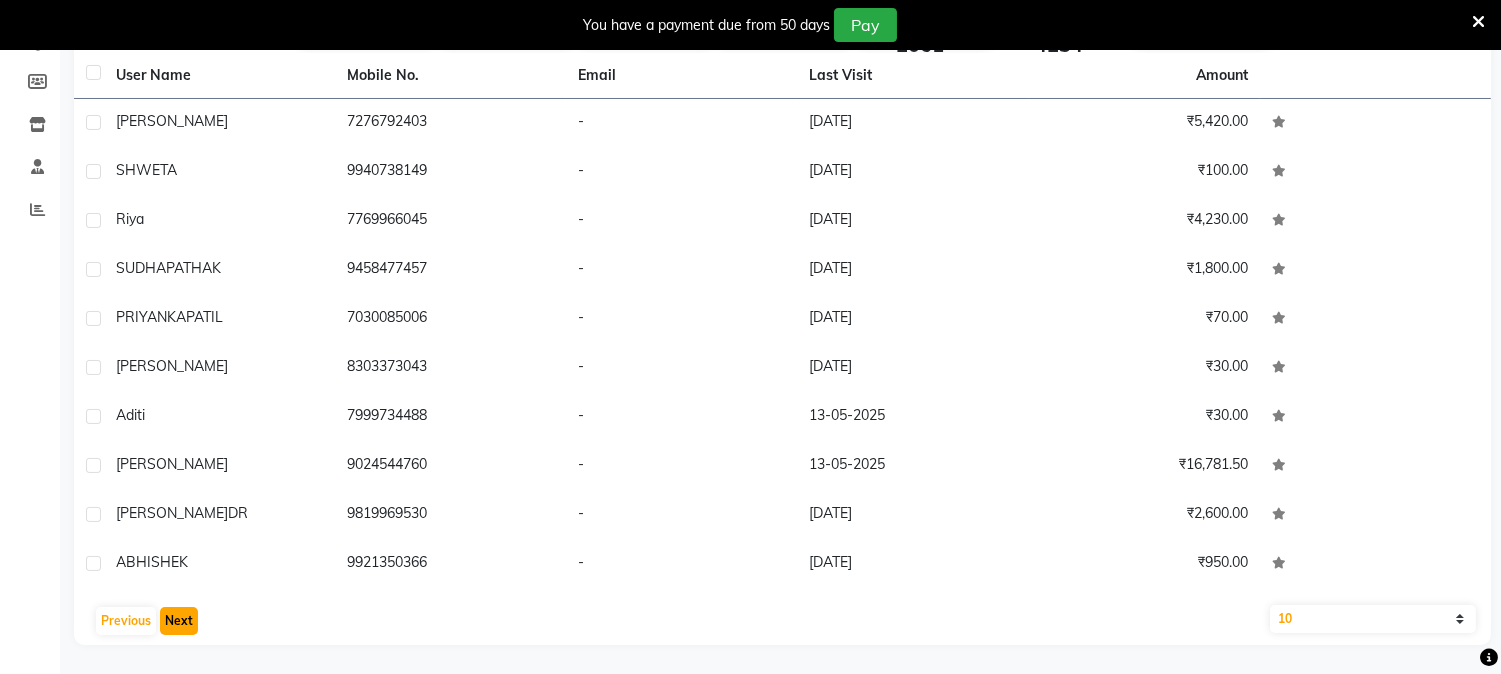 click on "Next" 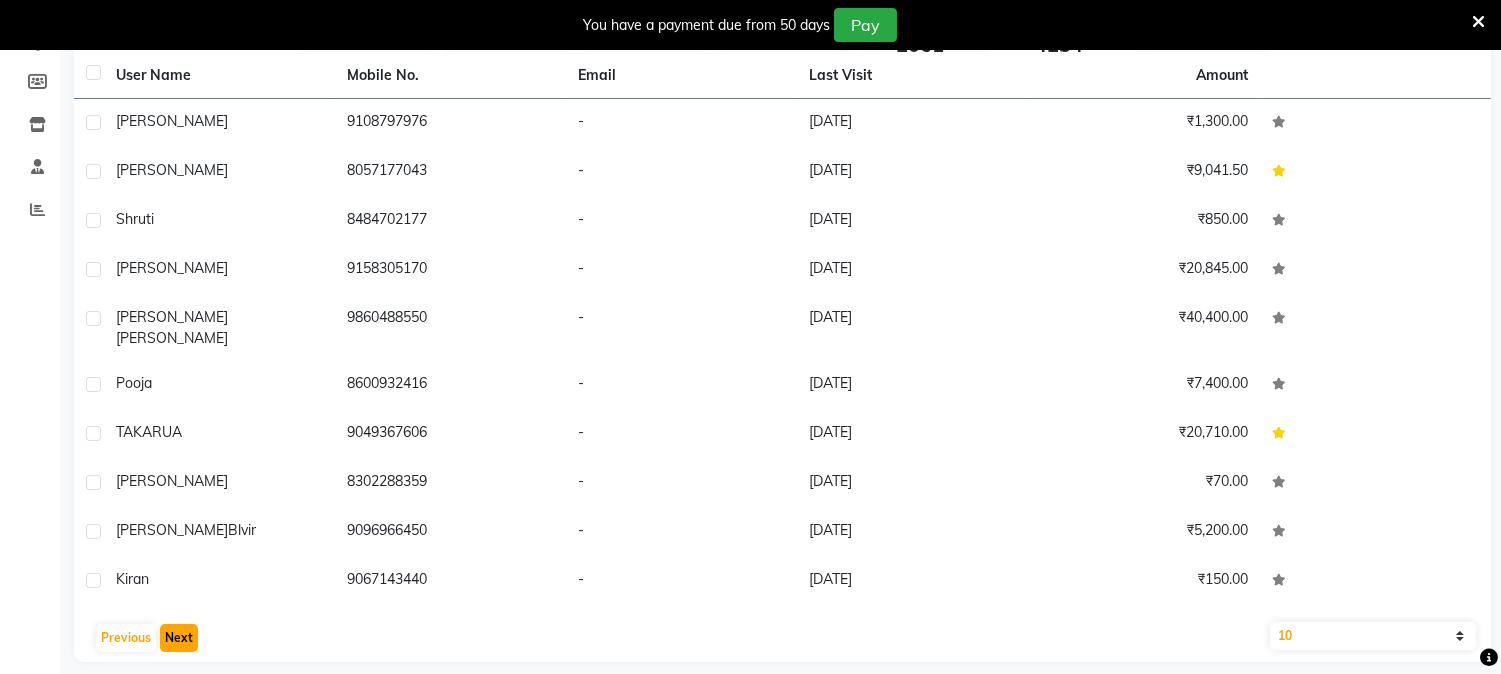 click on "Next" 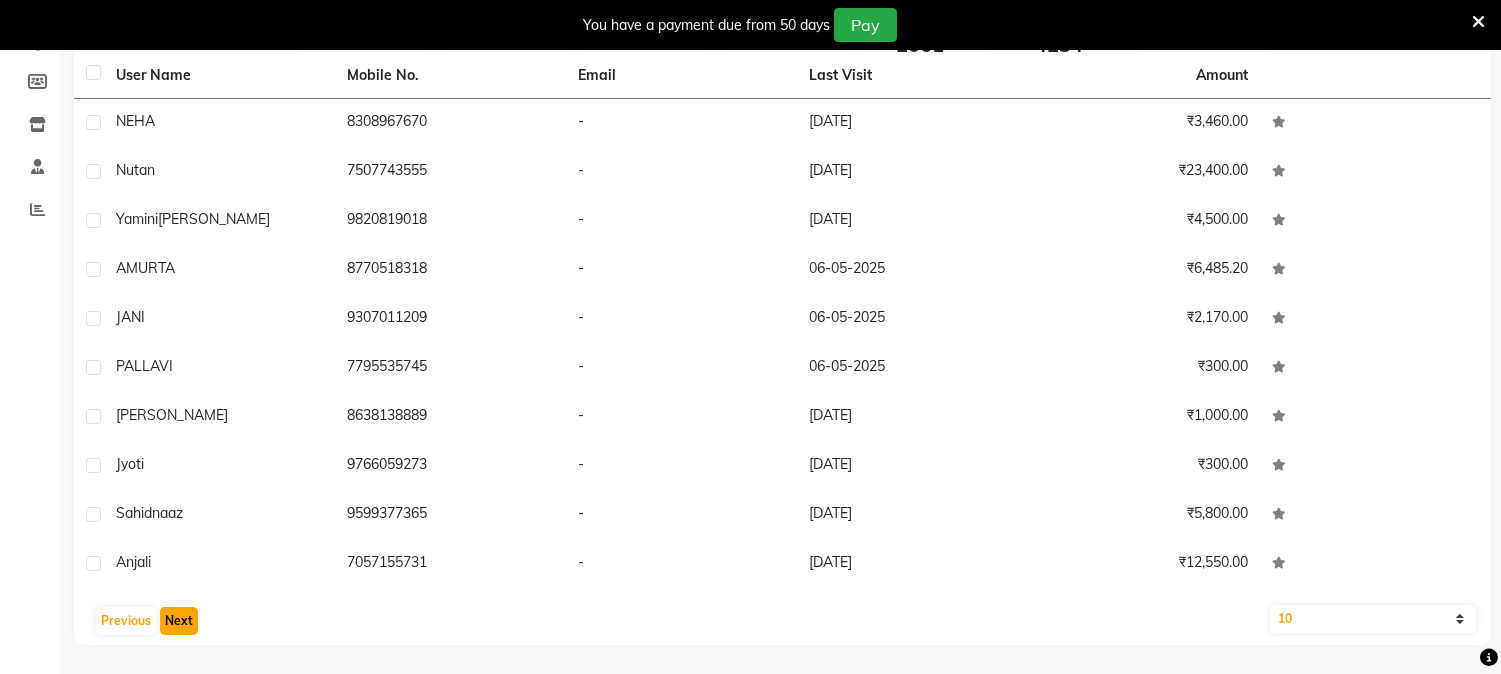 click on "Next" 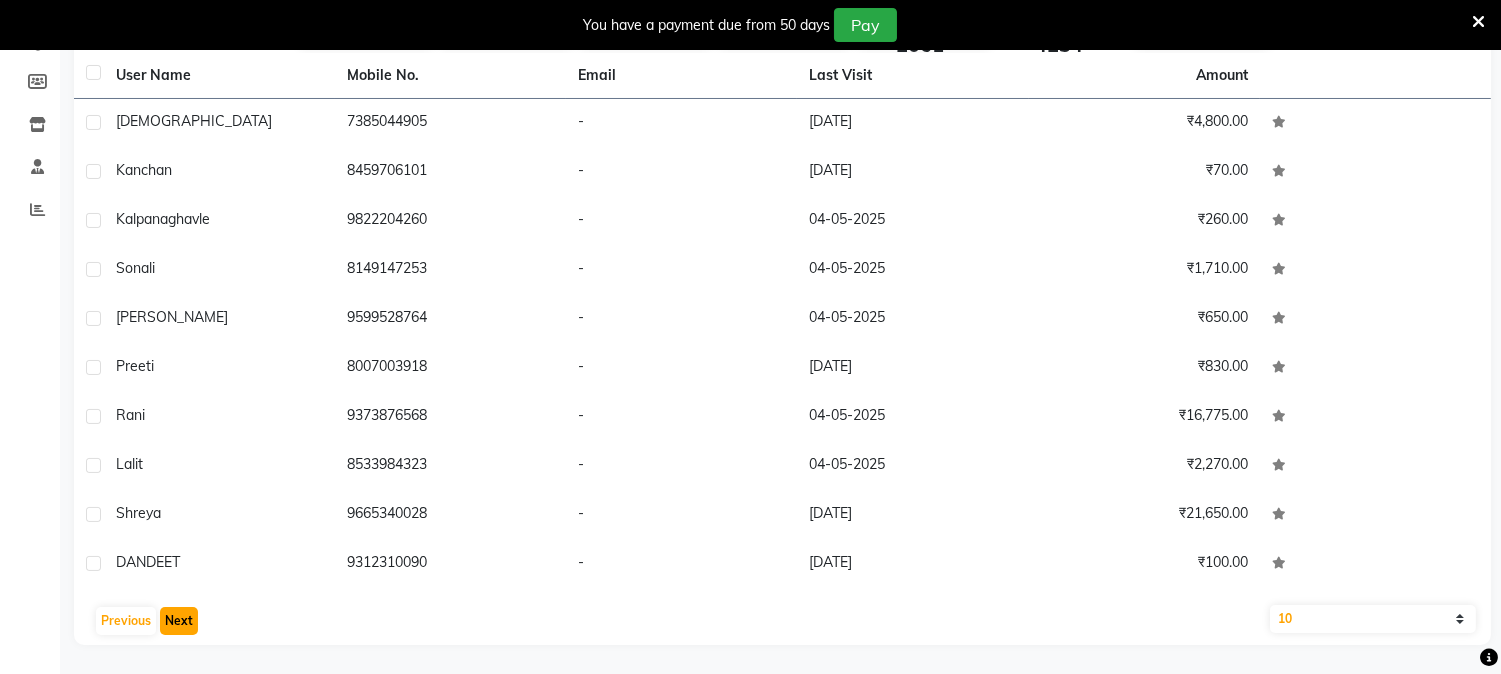 click on "Next" 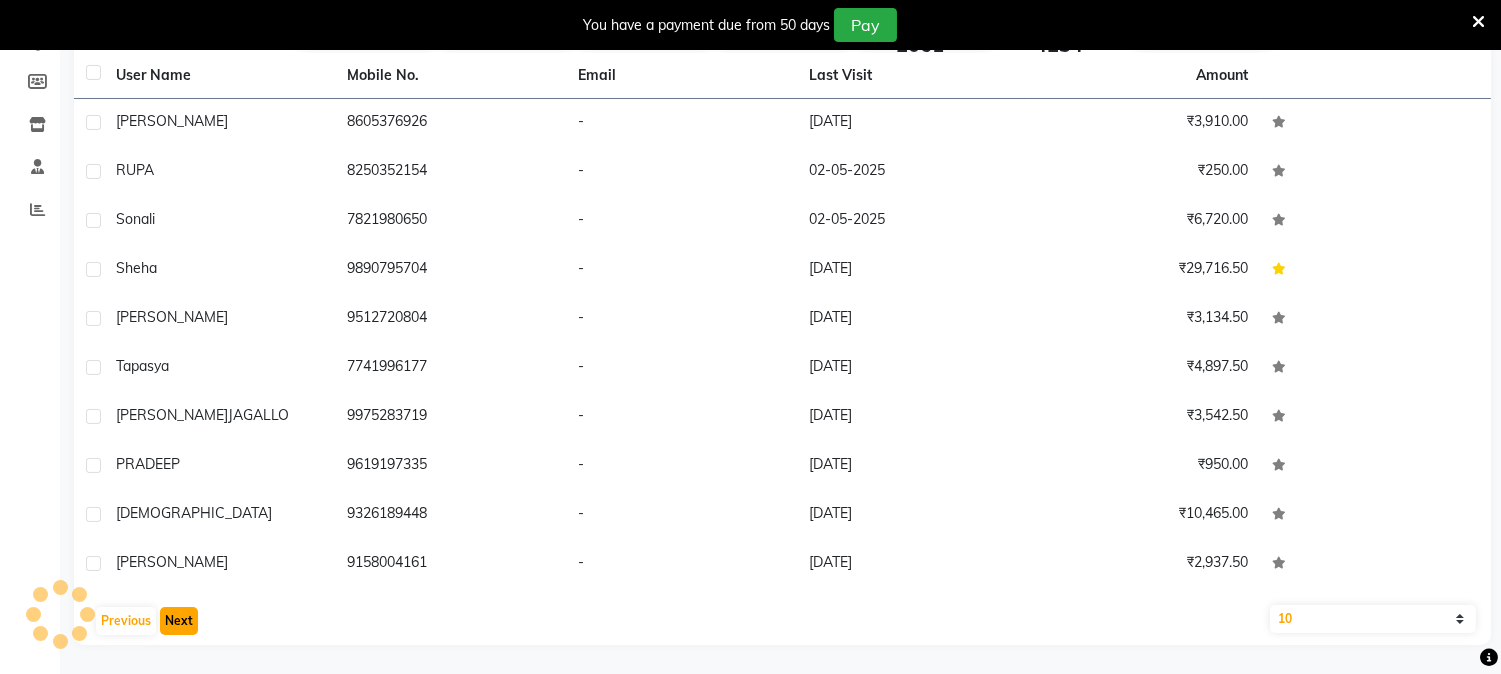 click on "Next" 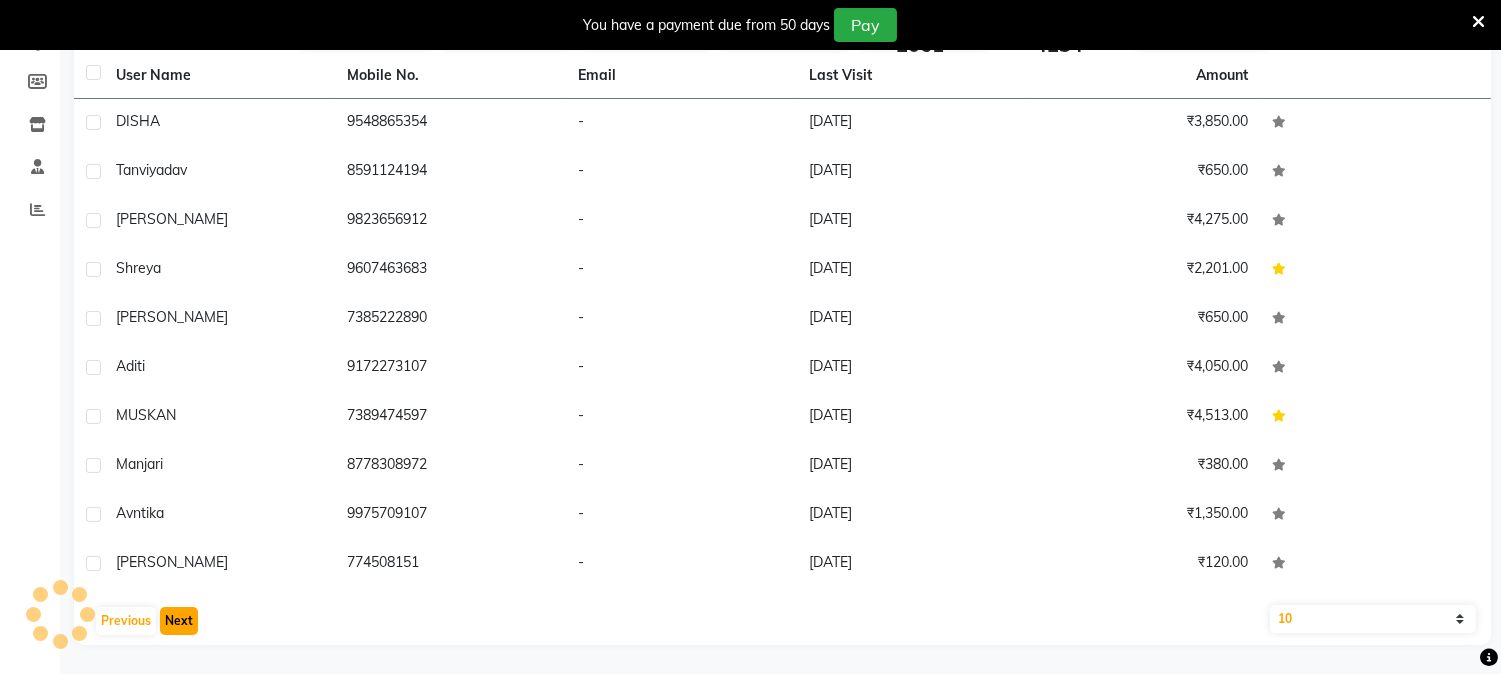 click on "Next" 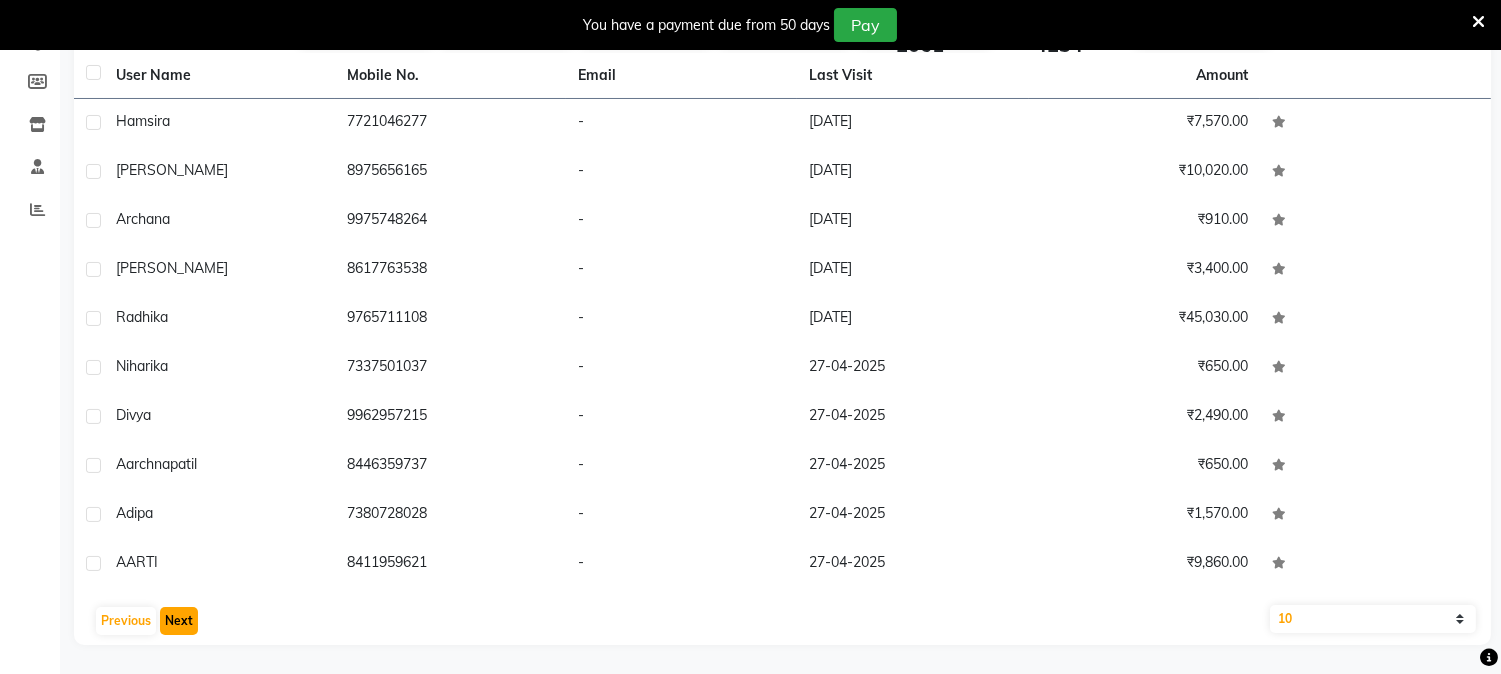 click on "Next" 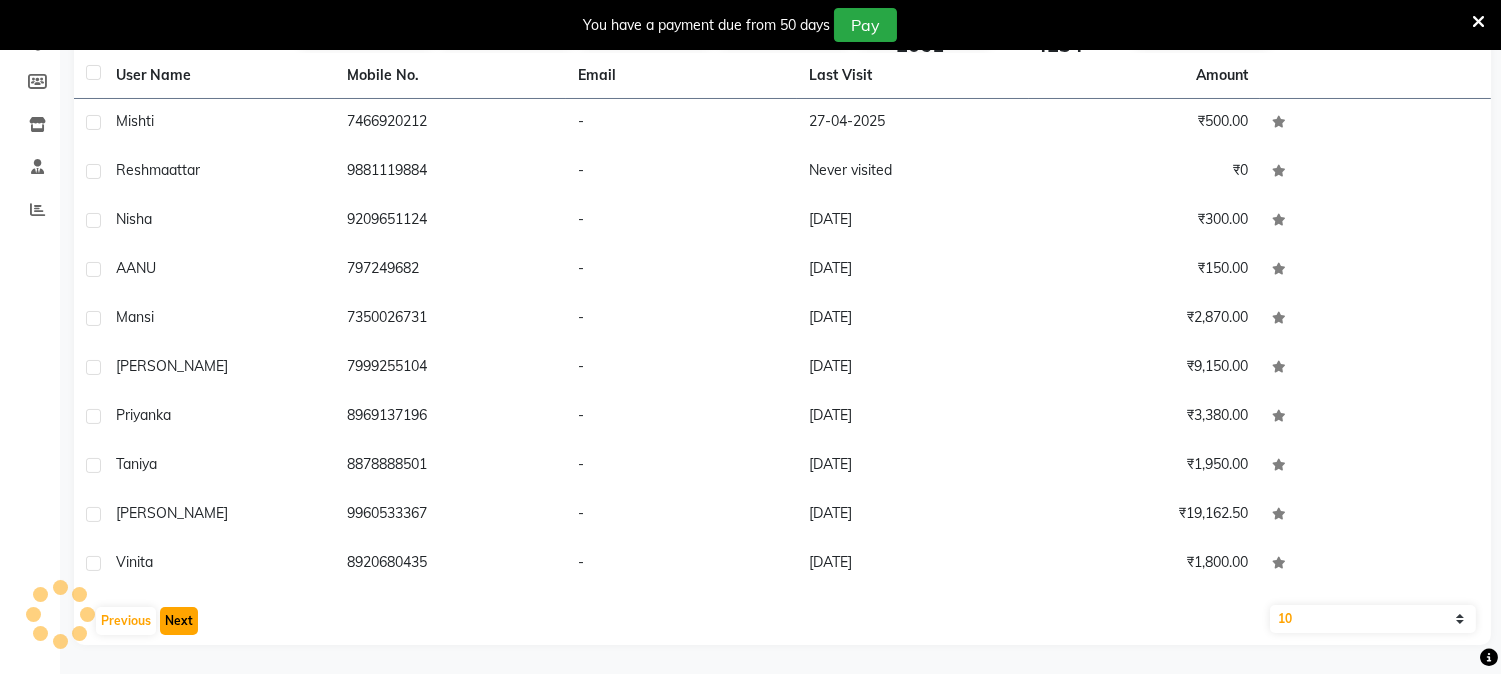 click on "Next" 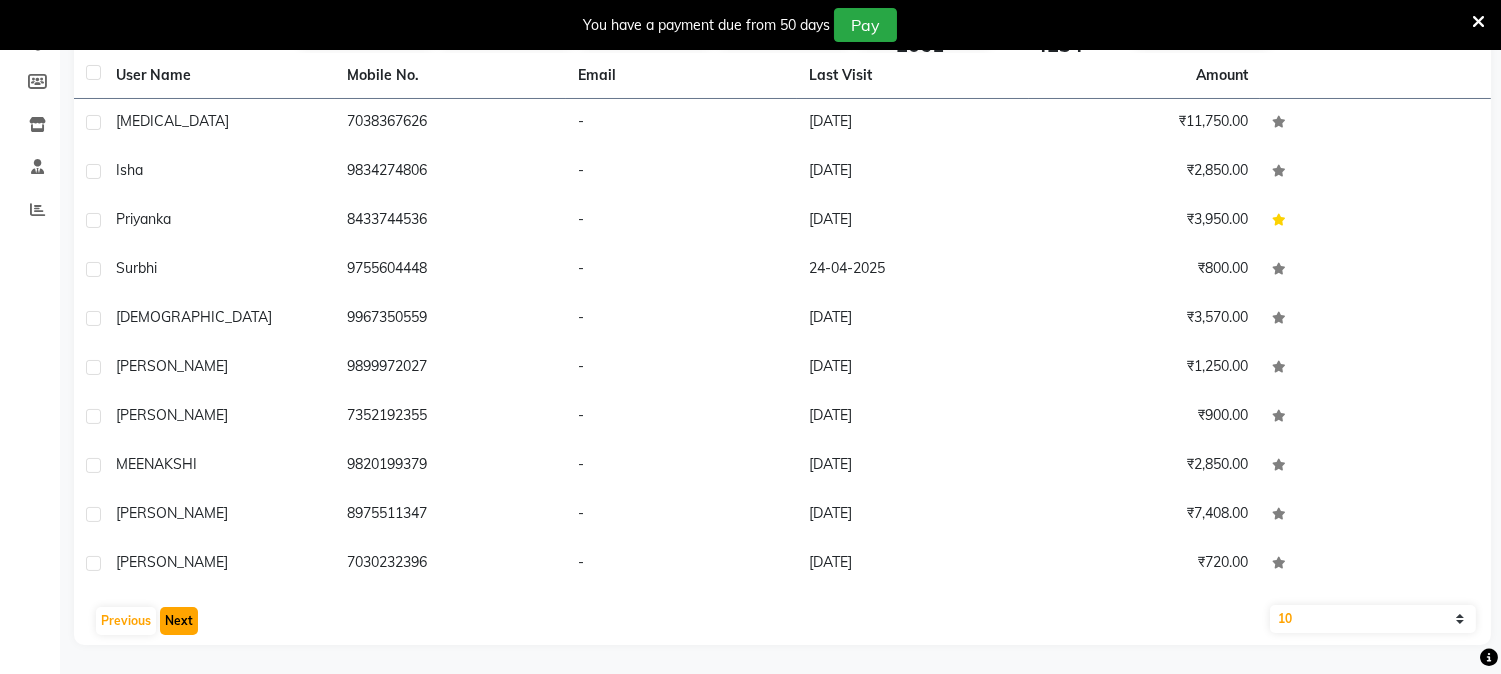 click on "Next" 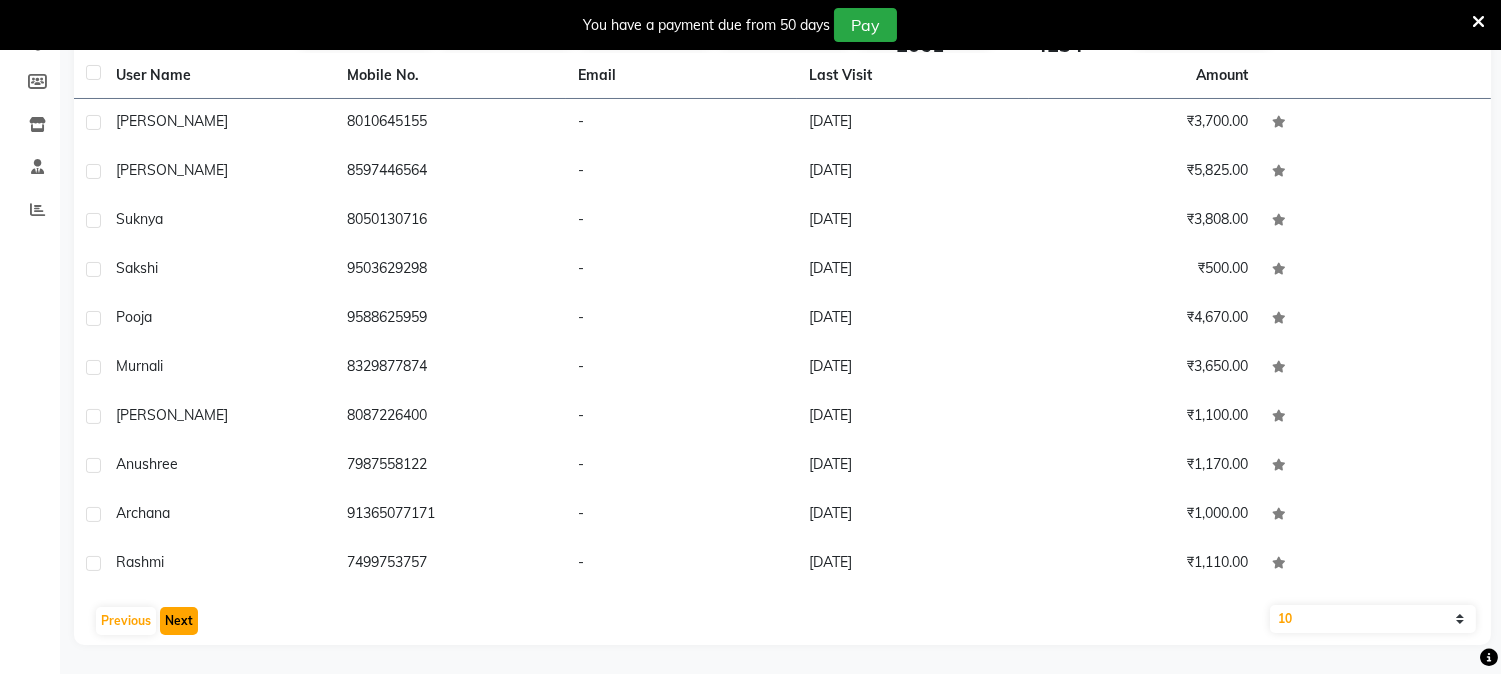 click on "Next" 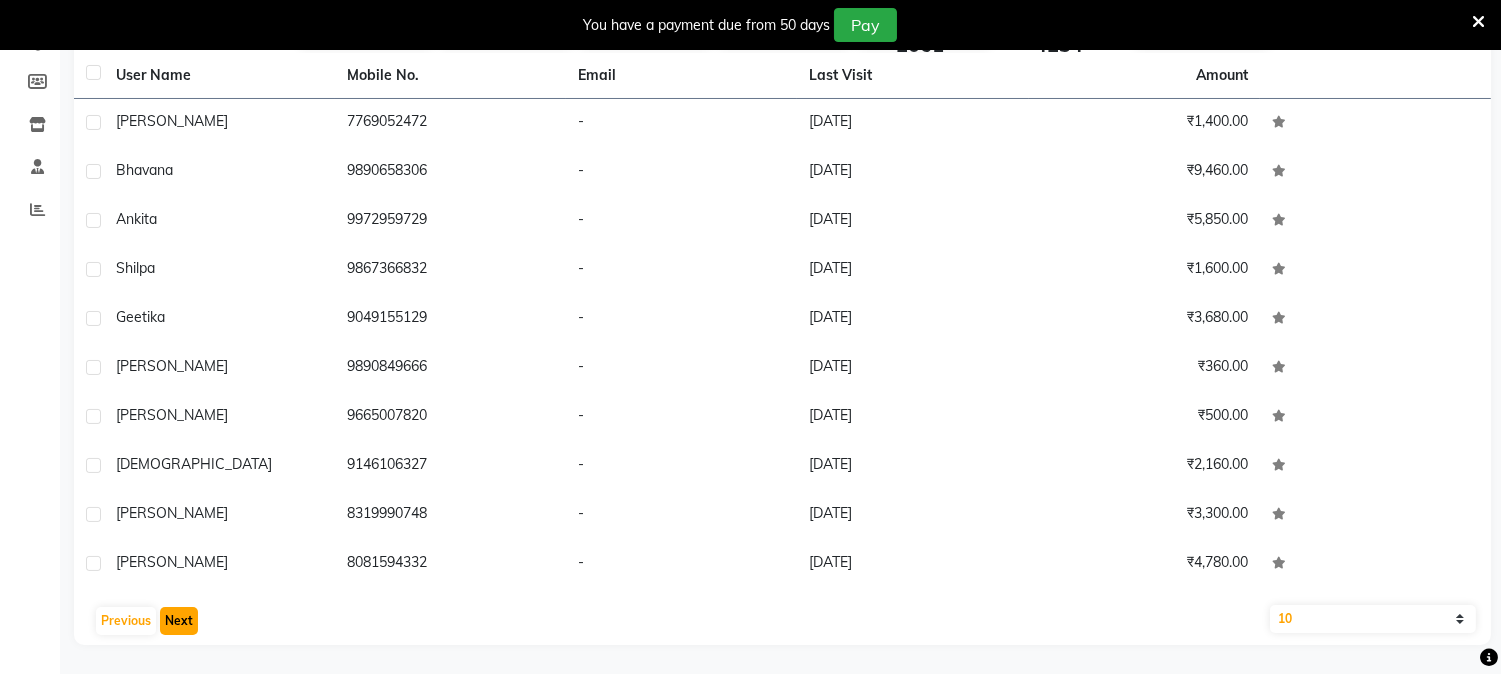 click on "Next" 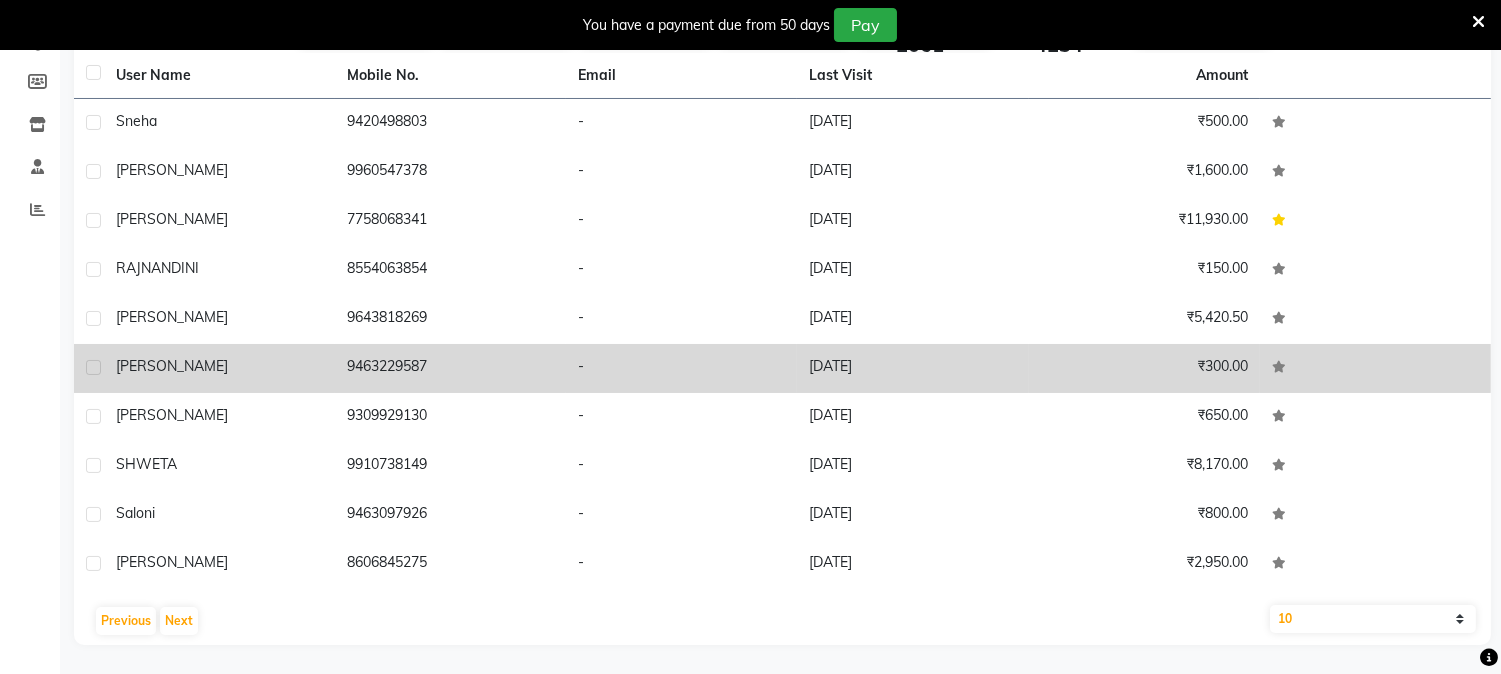 click on "tanishka" 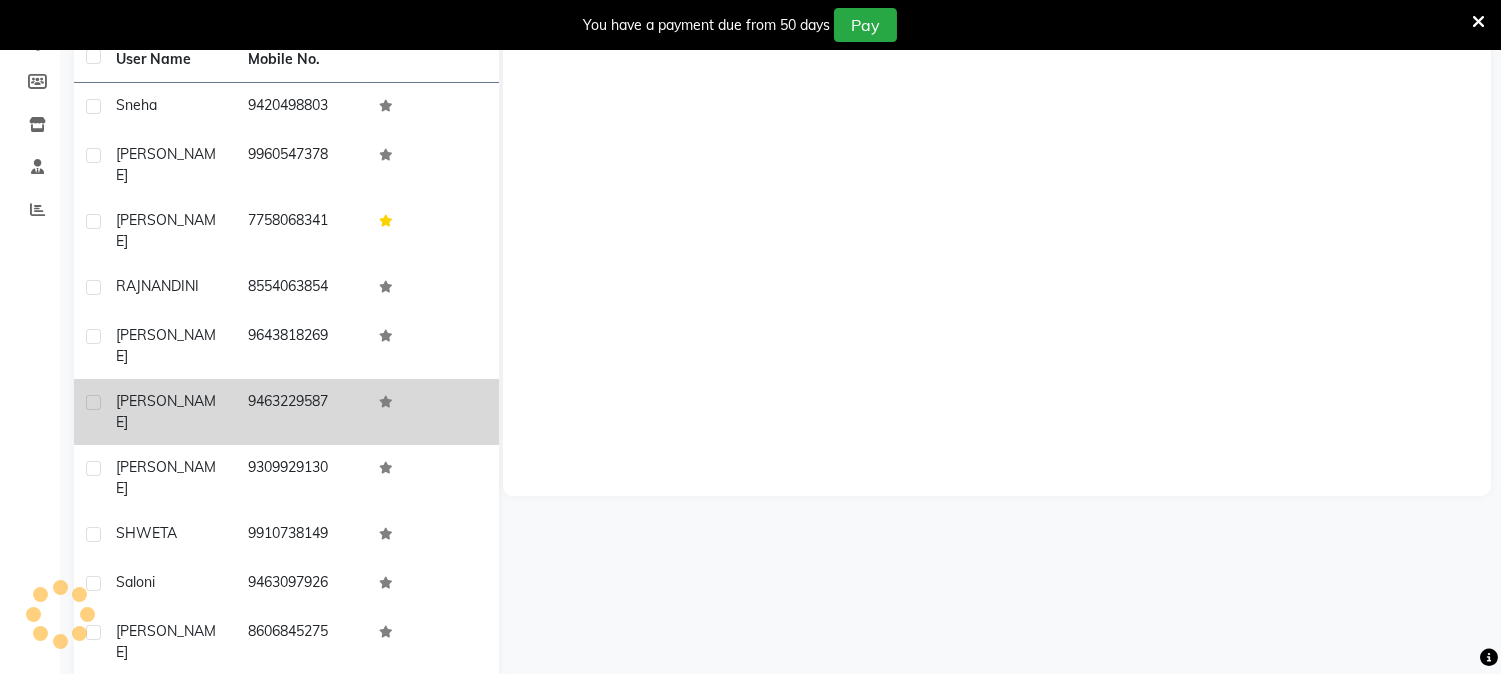 scroll, scrollTop: 225, scrollLeft: 0, axis: vertical 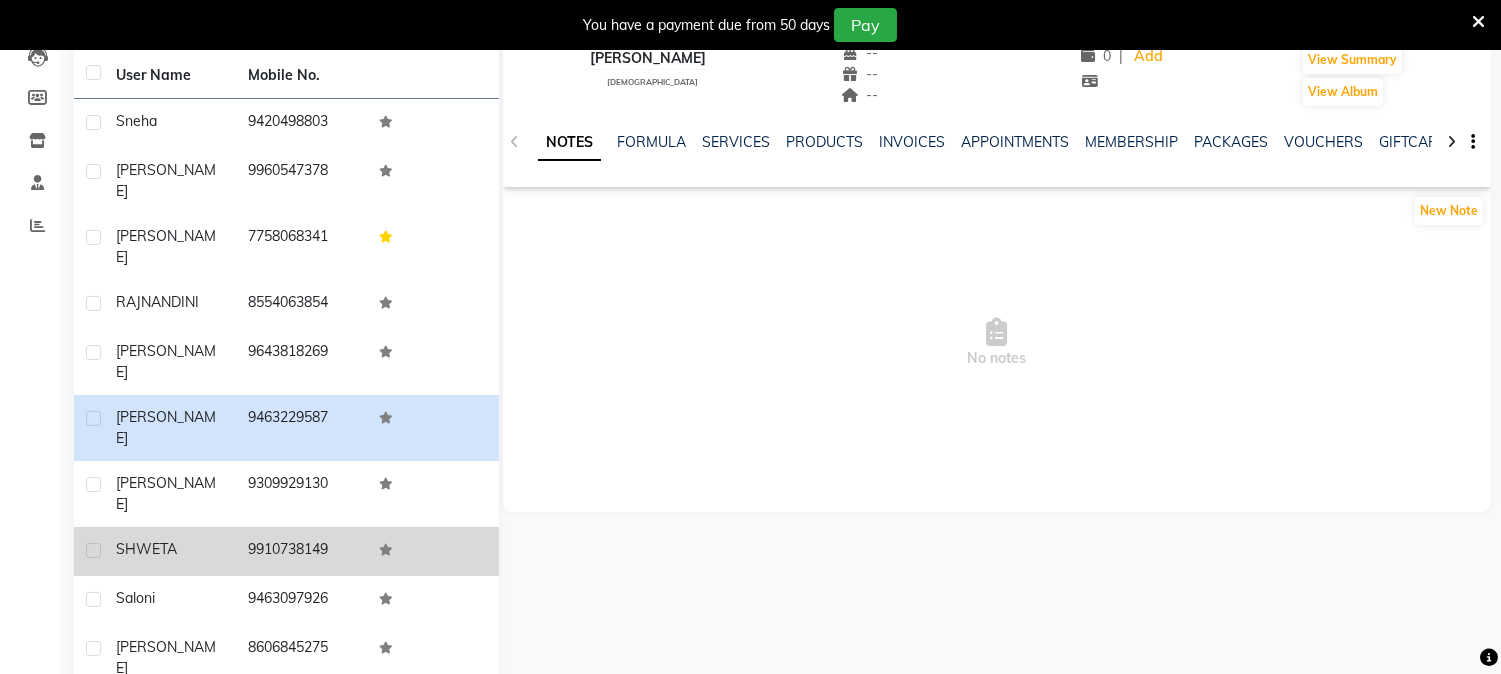 click on "SHWETA" 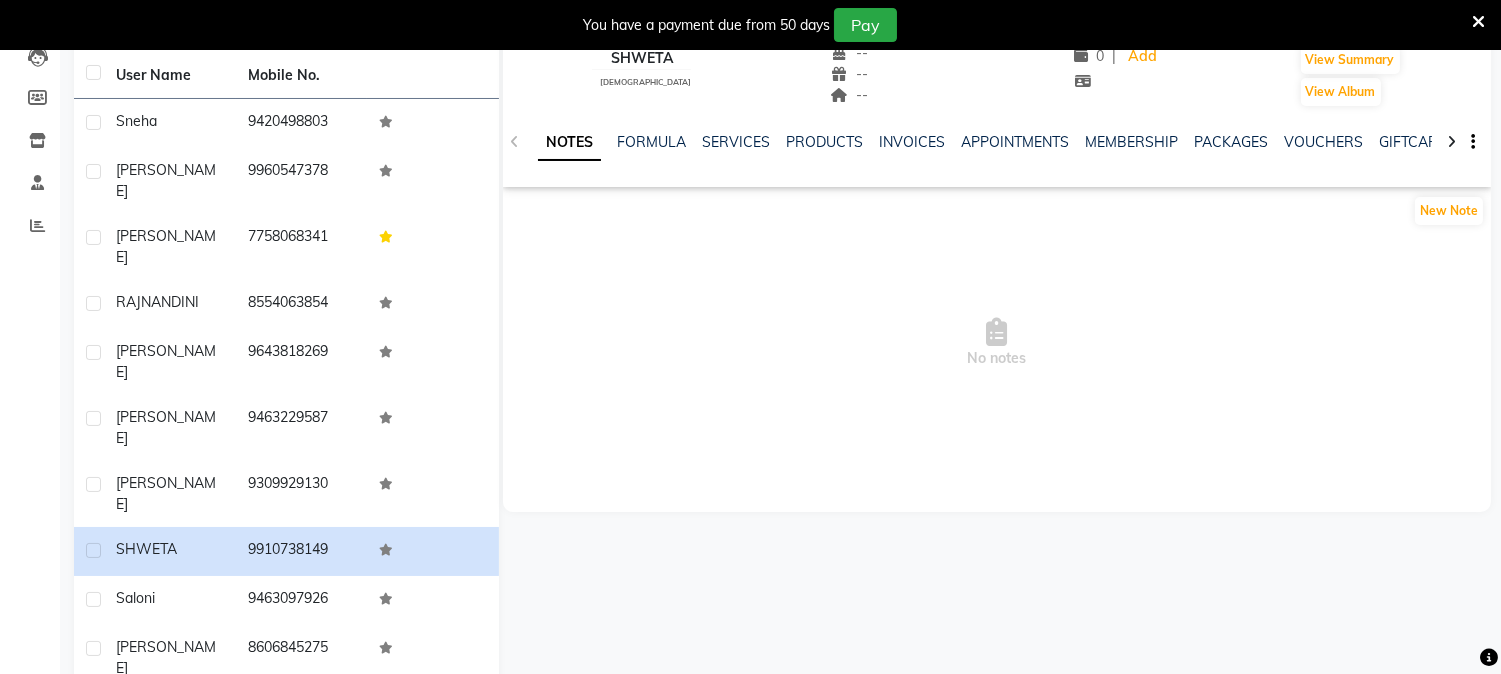 click on "NOTES FORMULA SERVICES PRODUCTS INVOICES APPOINTMENTS MEMBERSHIP PACKAGES VOUCHERS GIFTCARDS POINTS FORMS FAMILY CARDS WALLET" 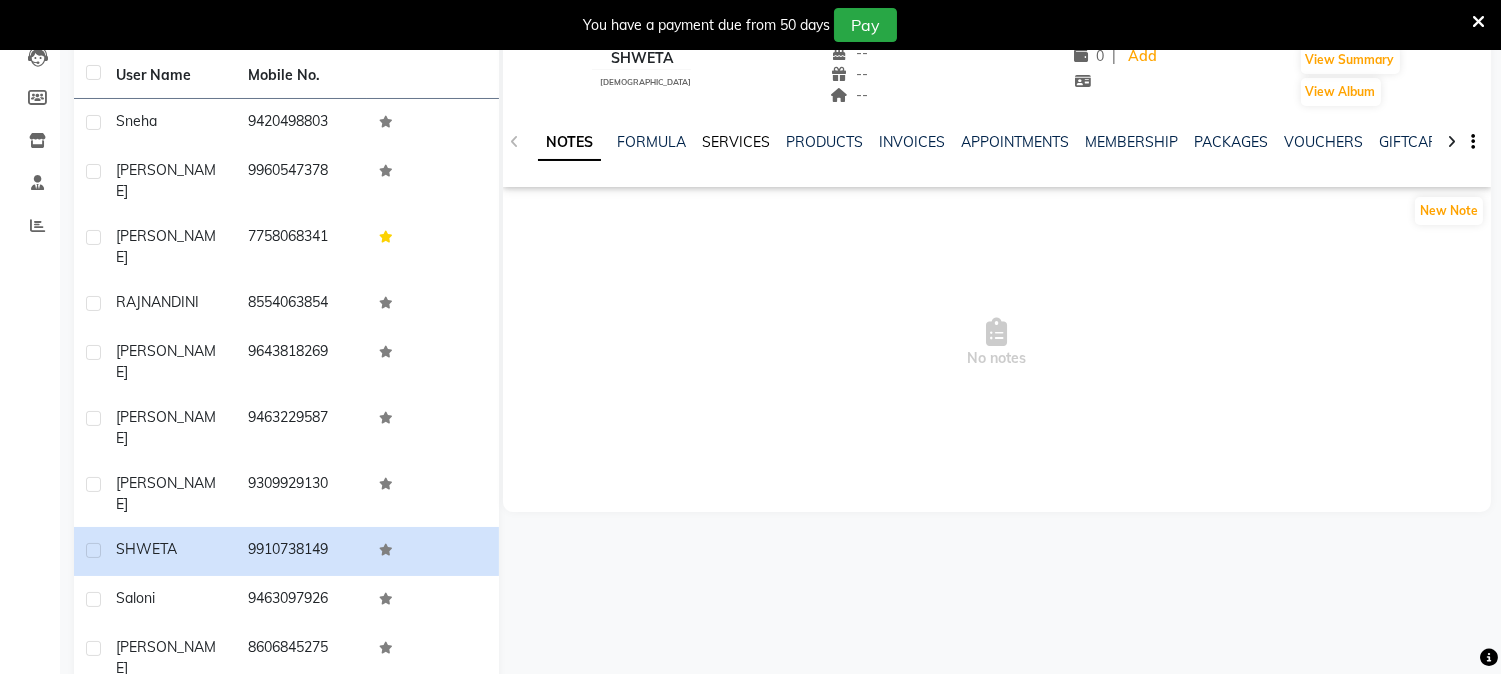 click on "SERVICES" 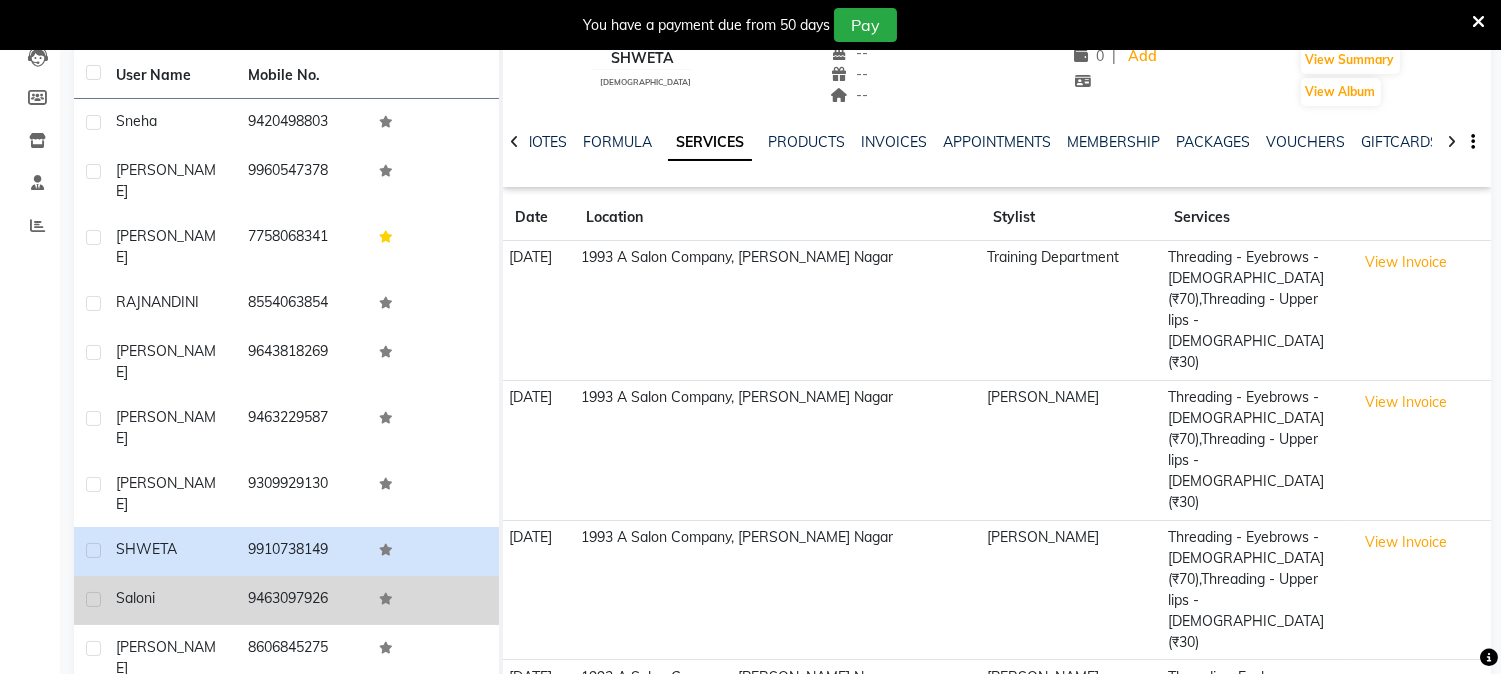 click on "9463097926" 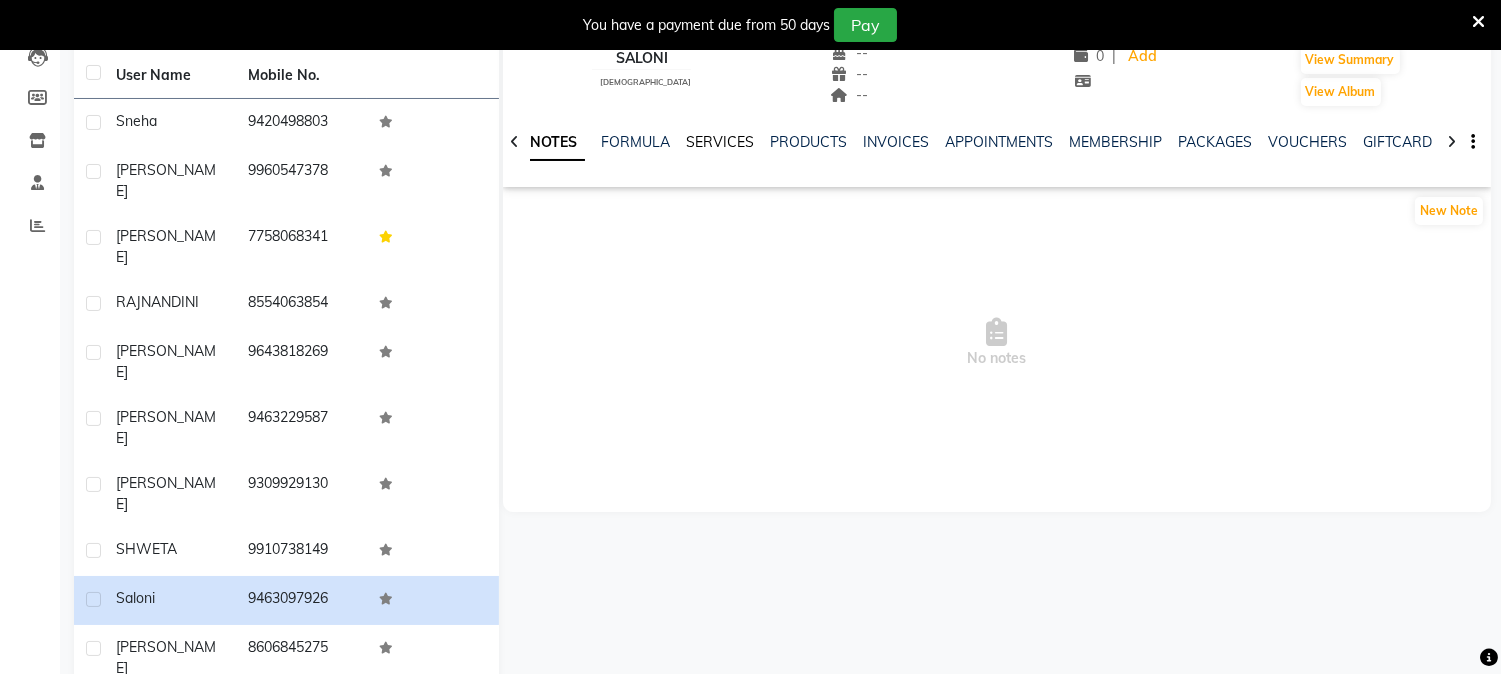 click on "SERVICES" 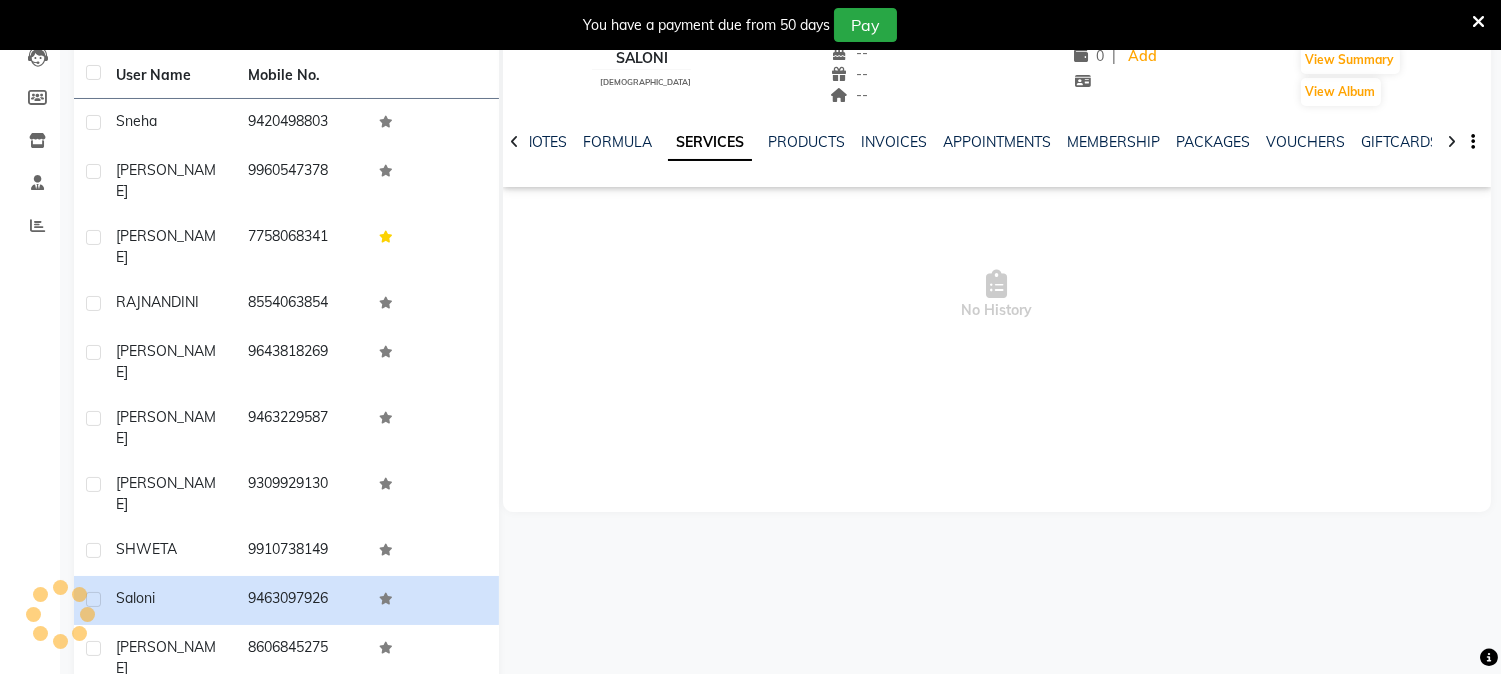 click on "SERVICES" 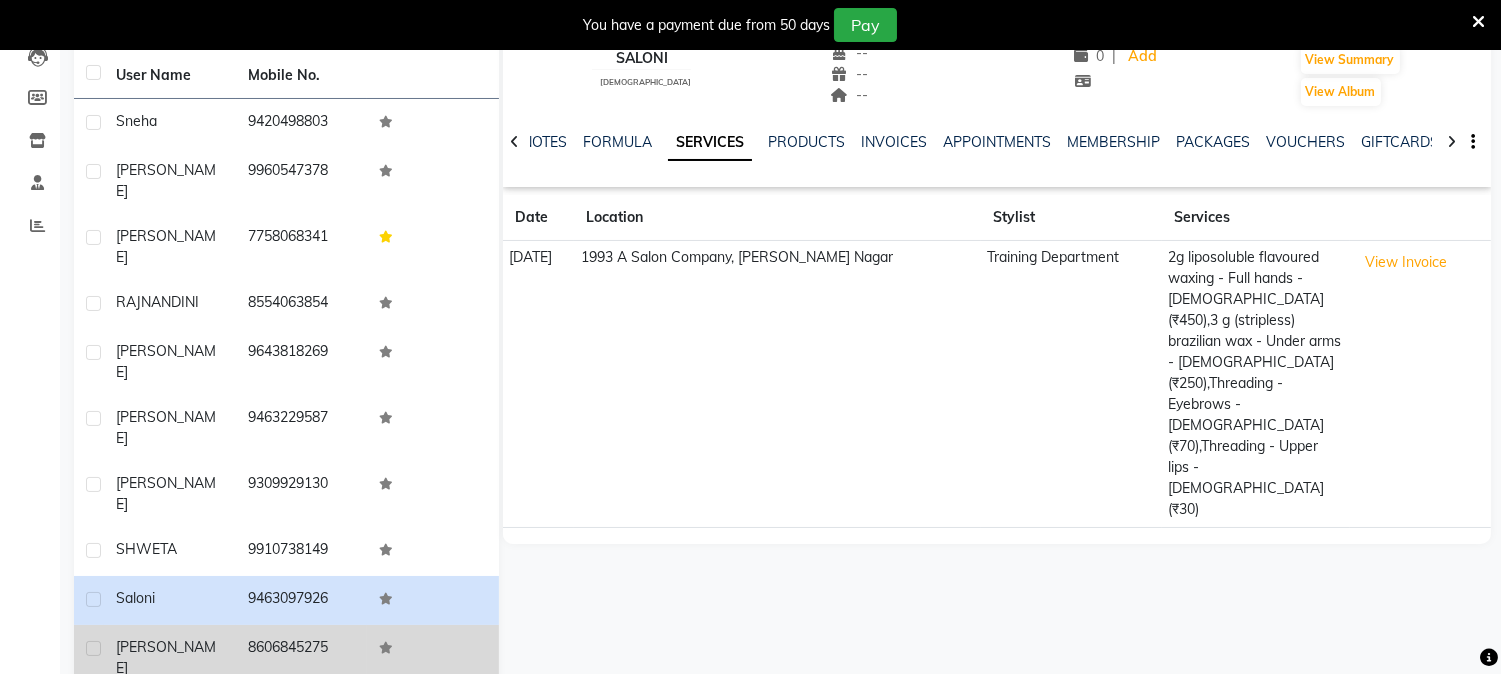 click on "8606845275" 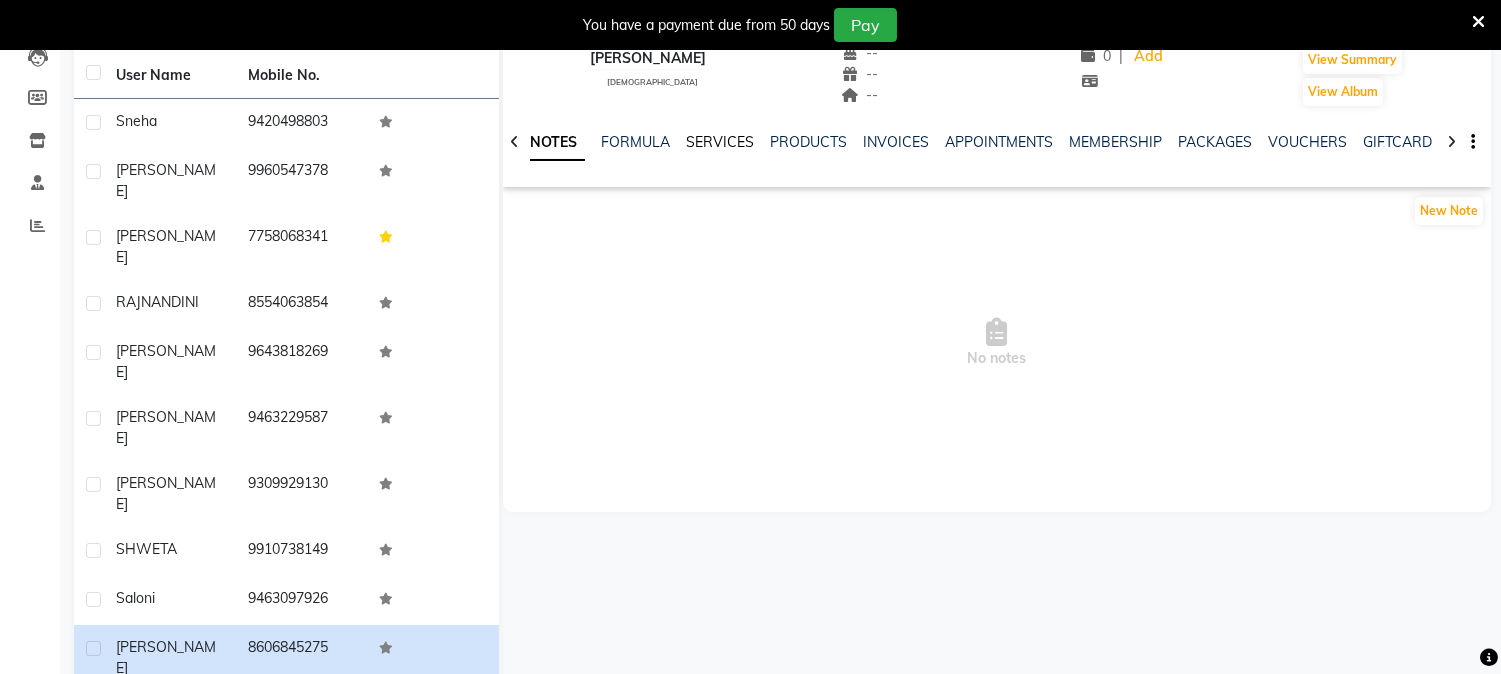 click on "SERVICES" 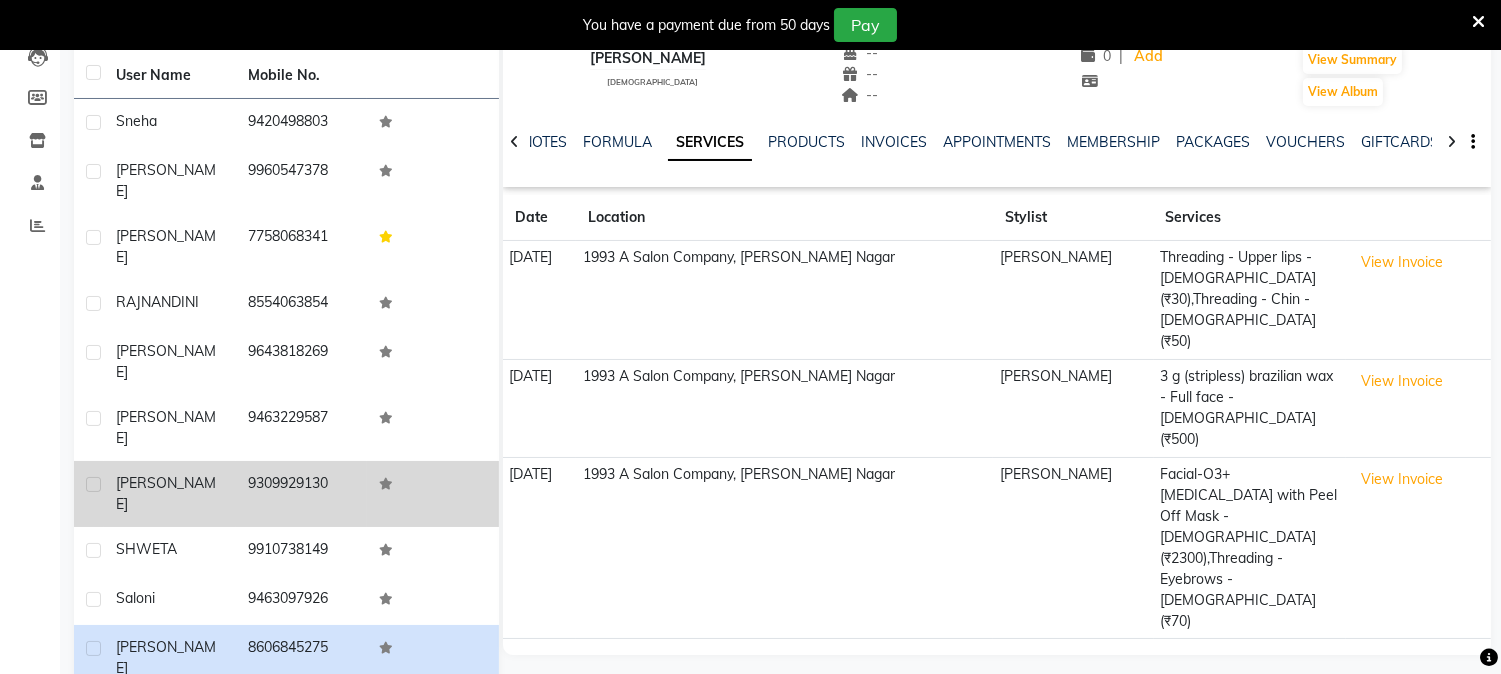 click on "9309929130" 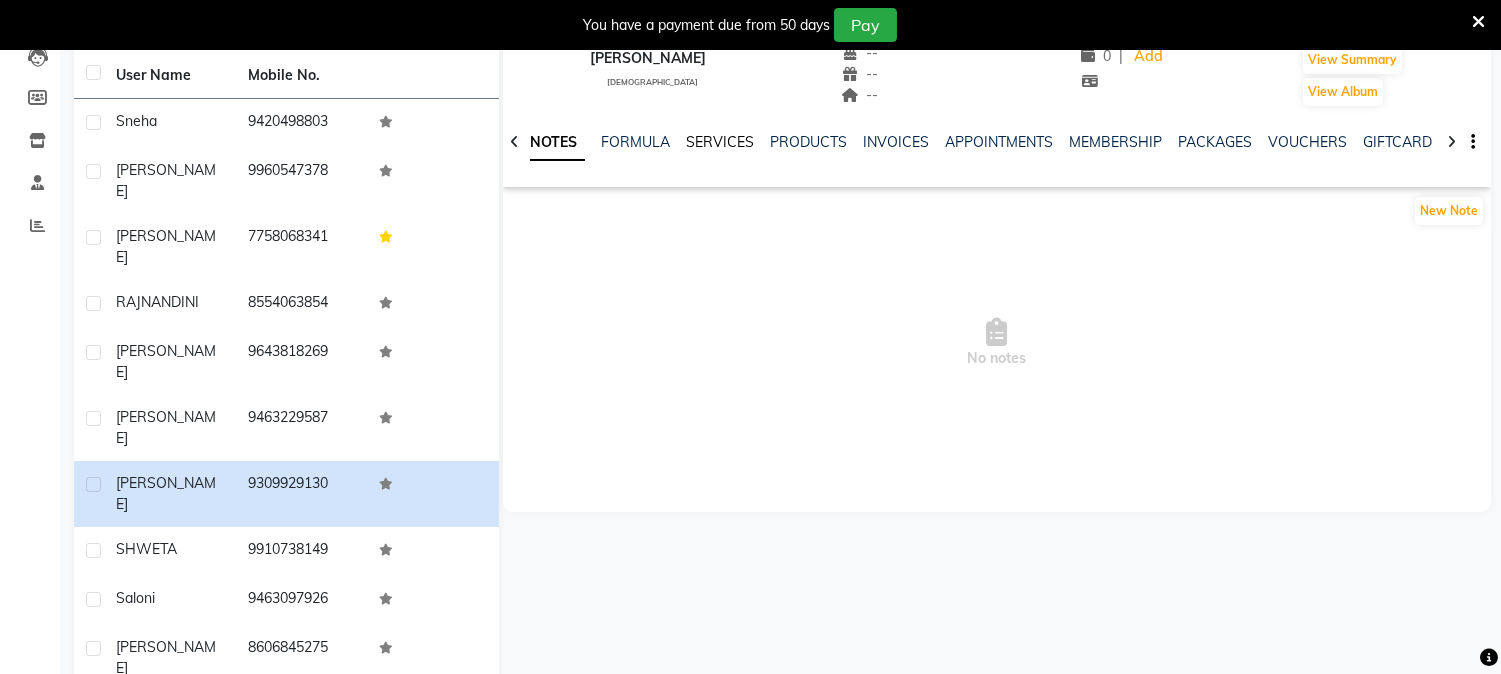 click on "SERVICES" 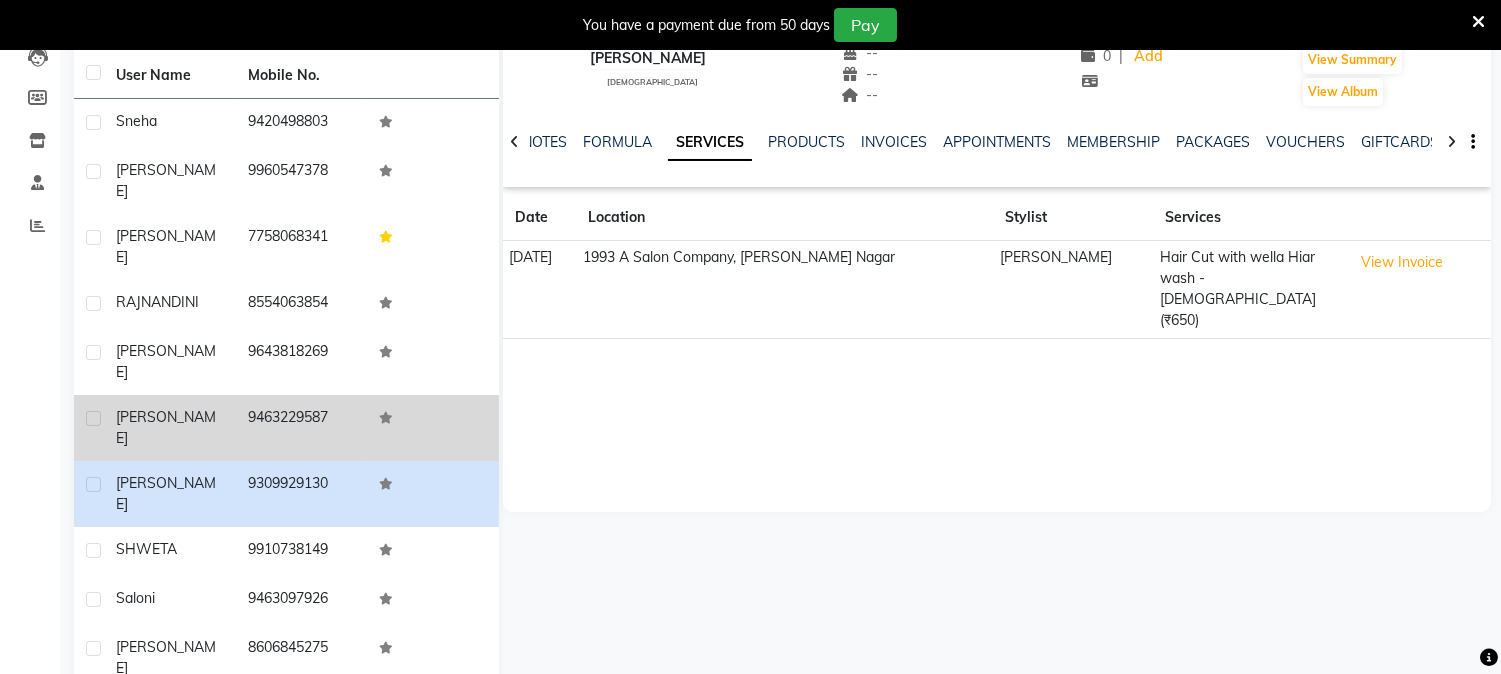click on "9463229587" 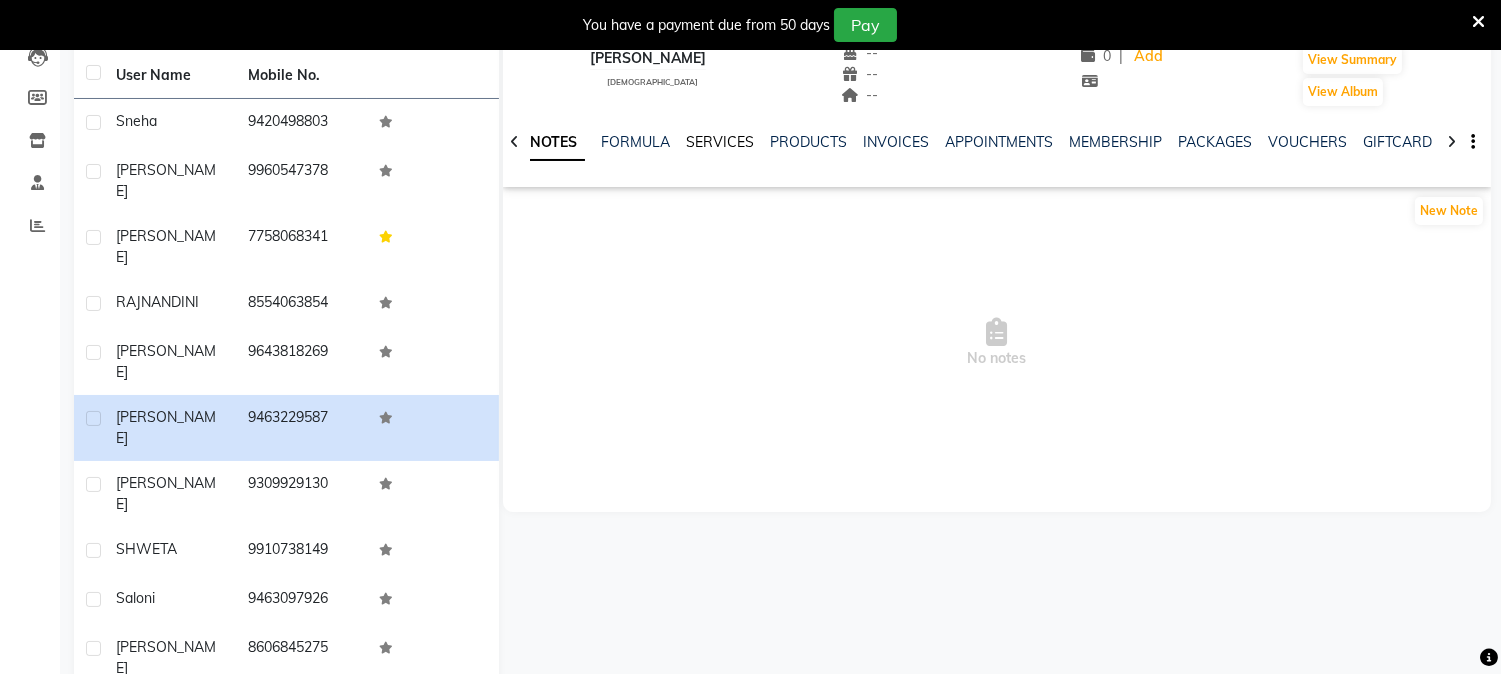 click on "SERVICES" 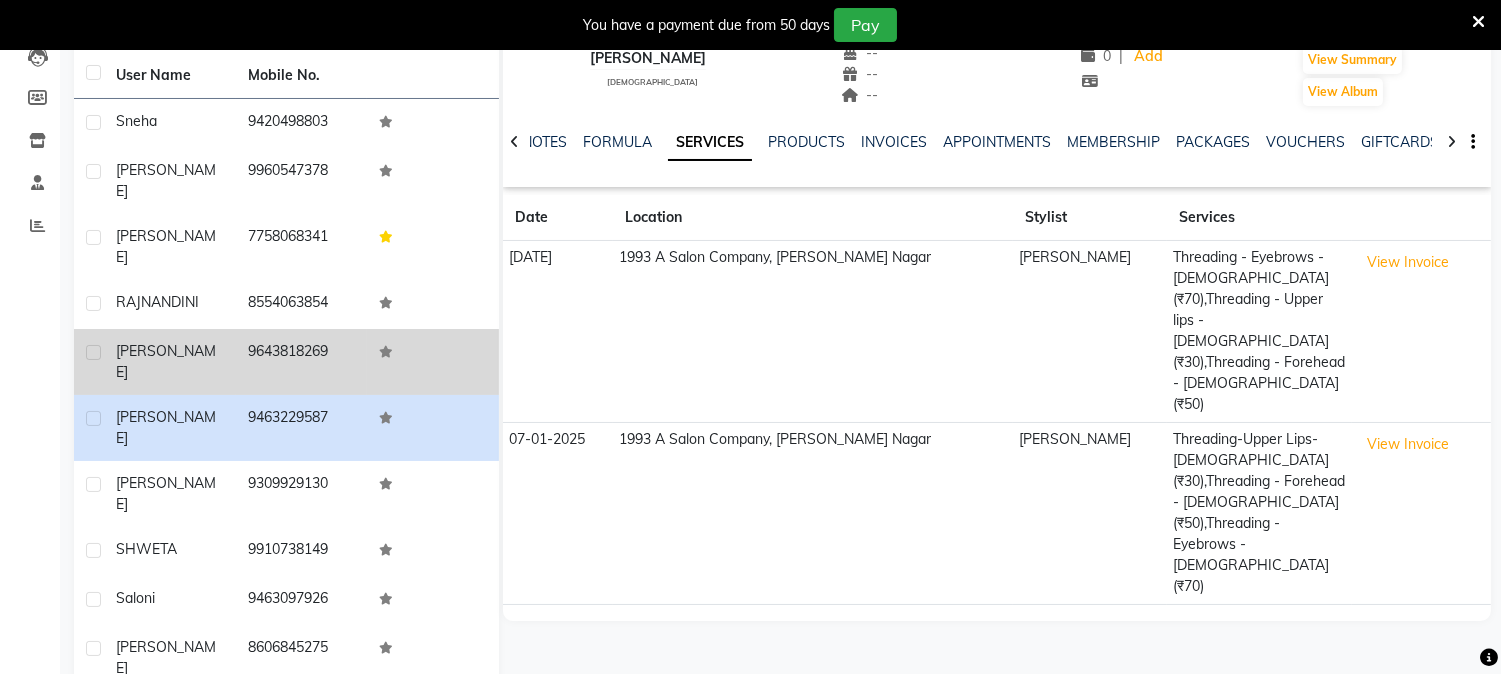 click on "9643818269" 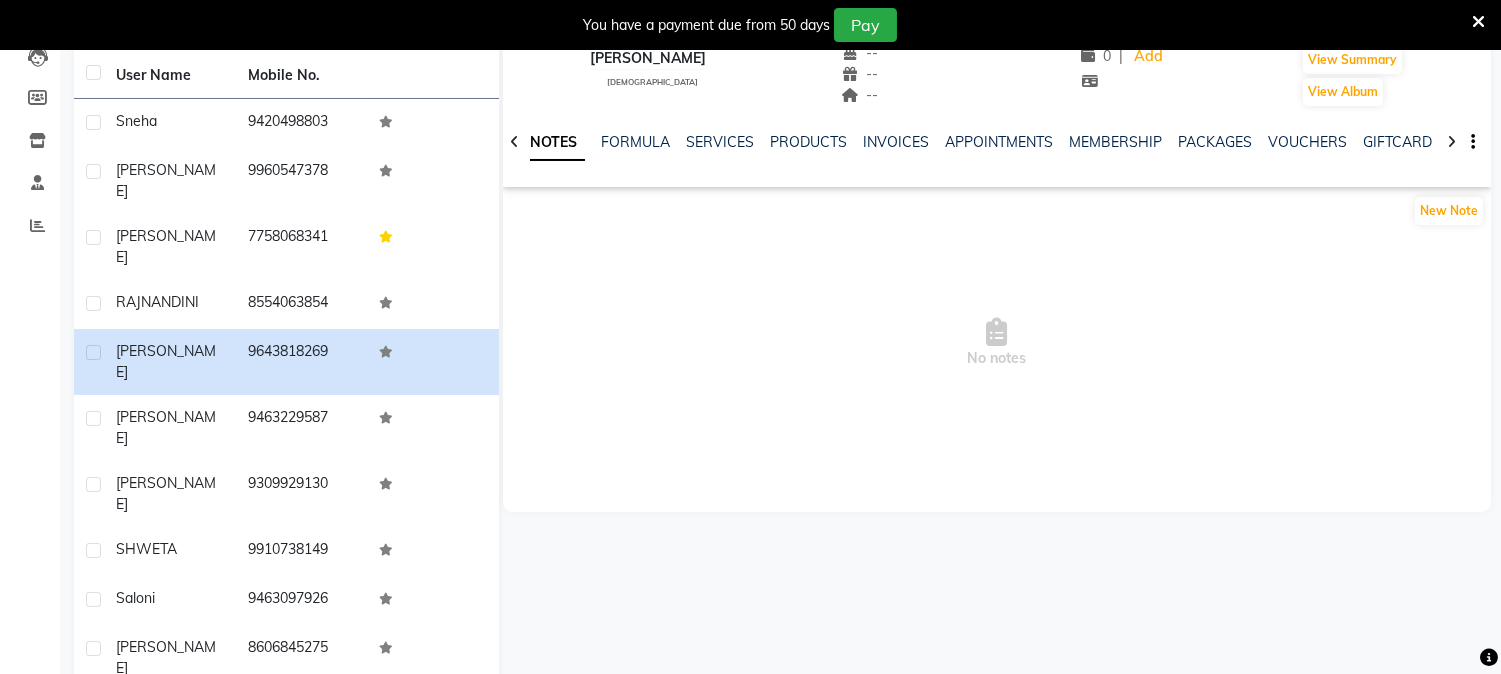 click on "SERVICES" 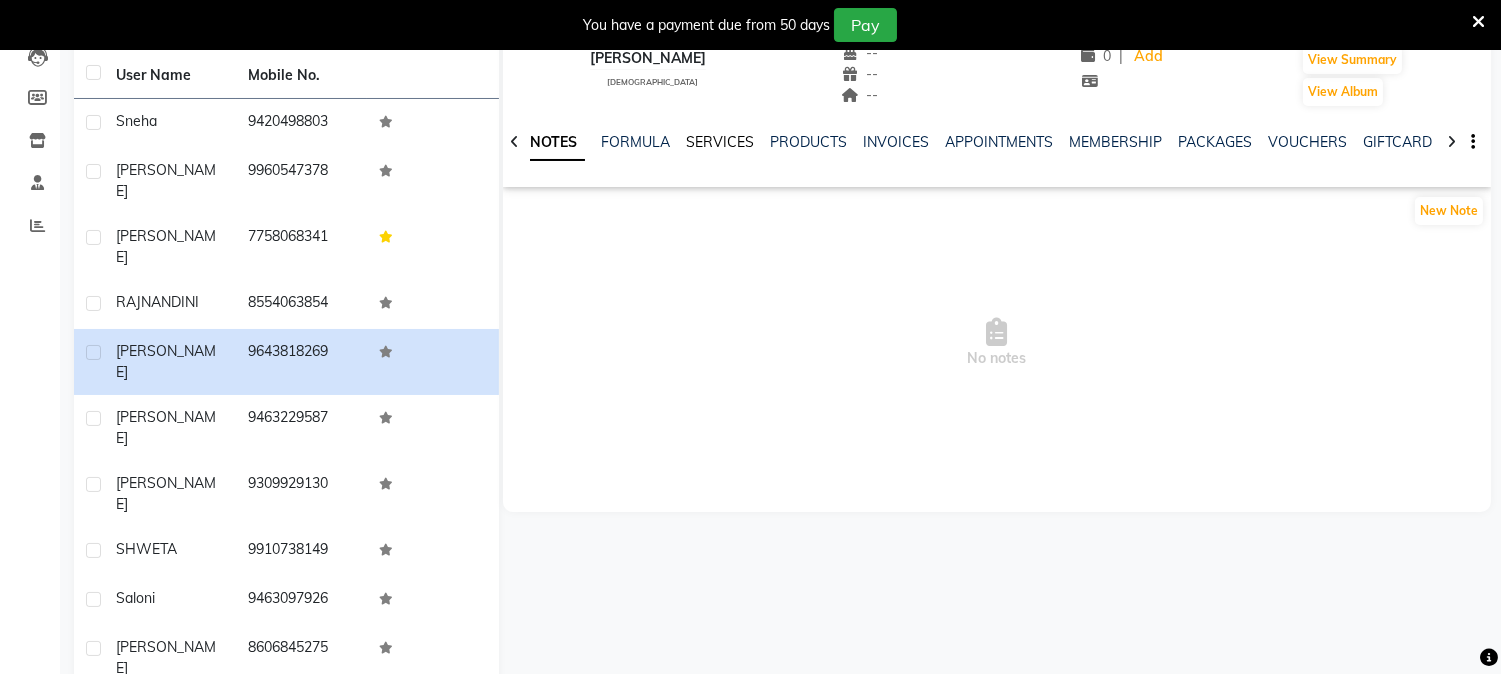 click on "SERVICES" 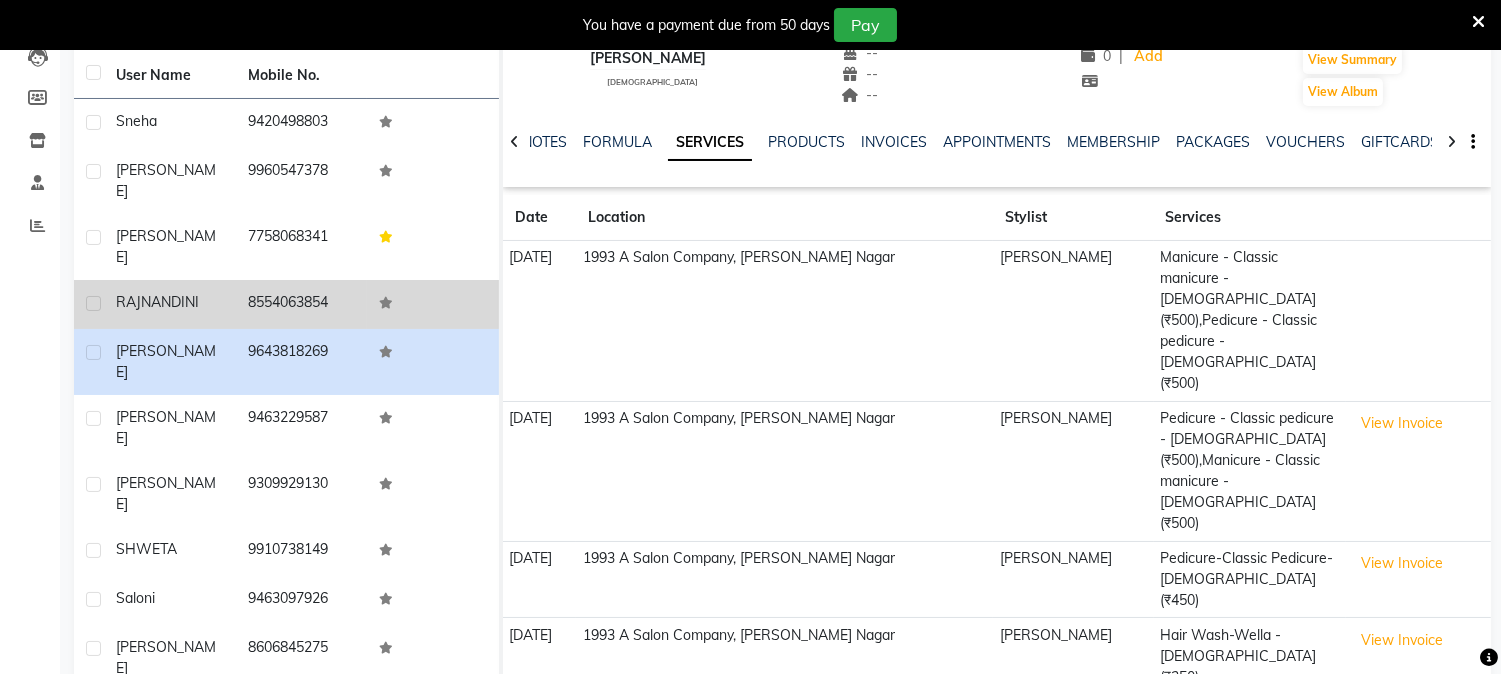 click on "8554063854" 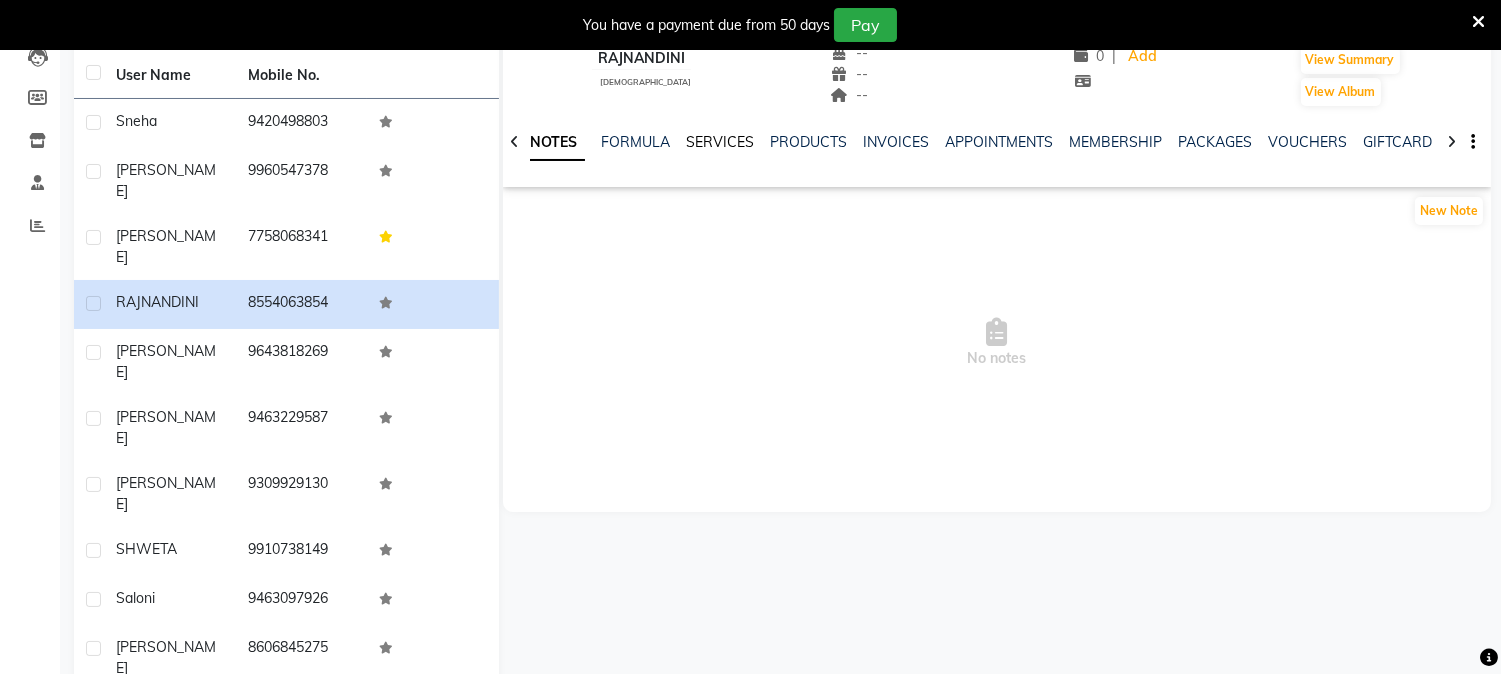 click on "SERVICES" 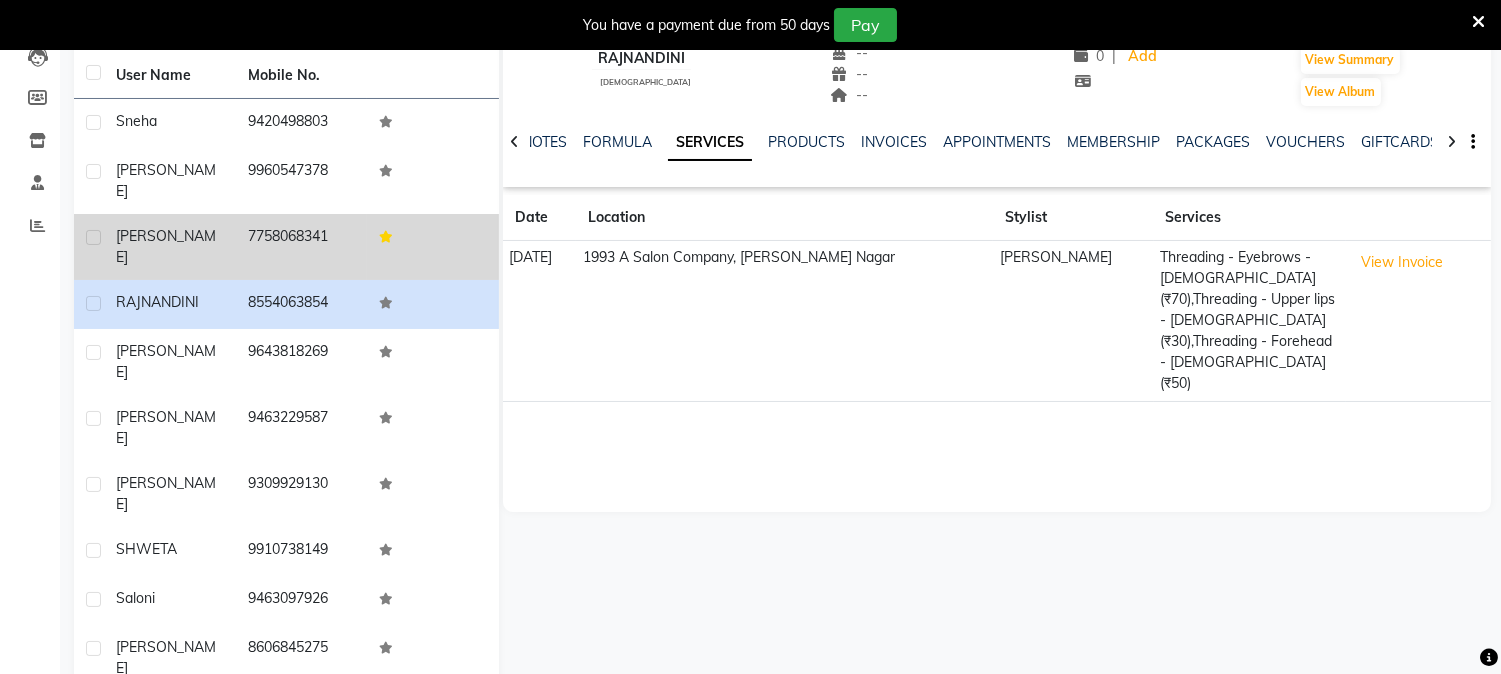 click on "7758068341" 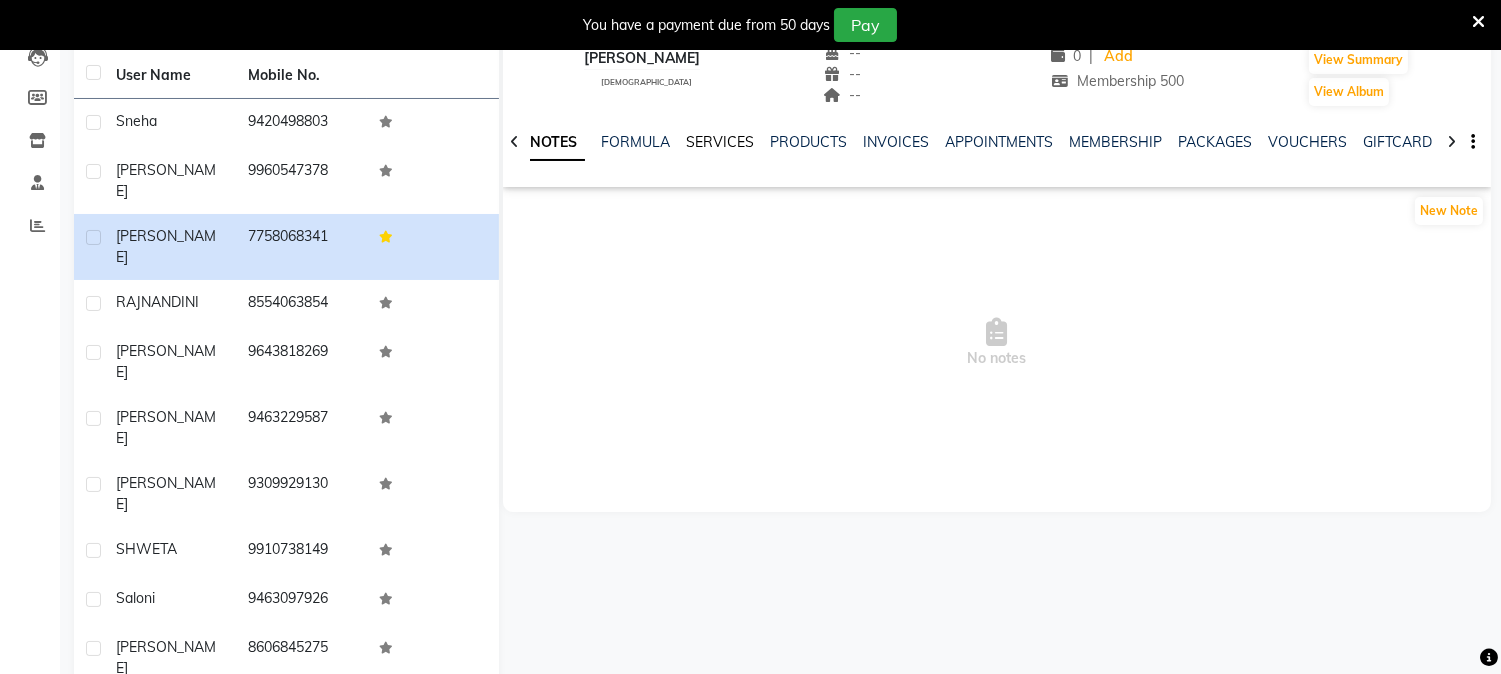 click on "SERVICES" 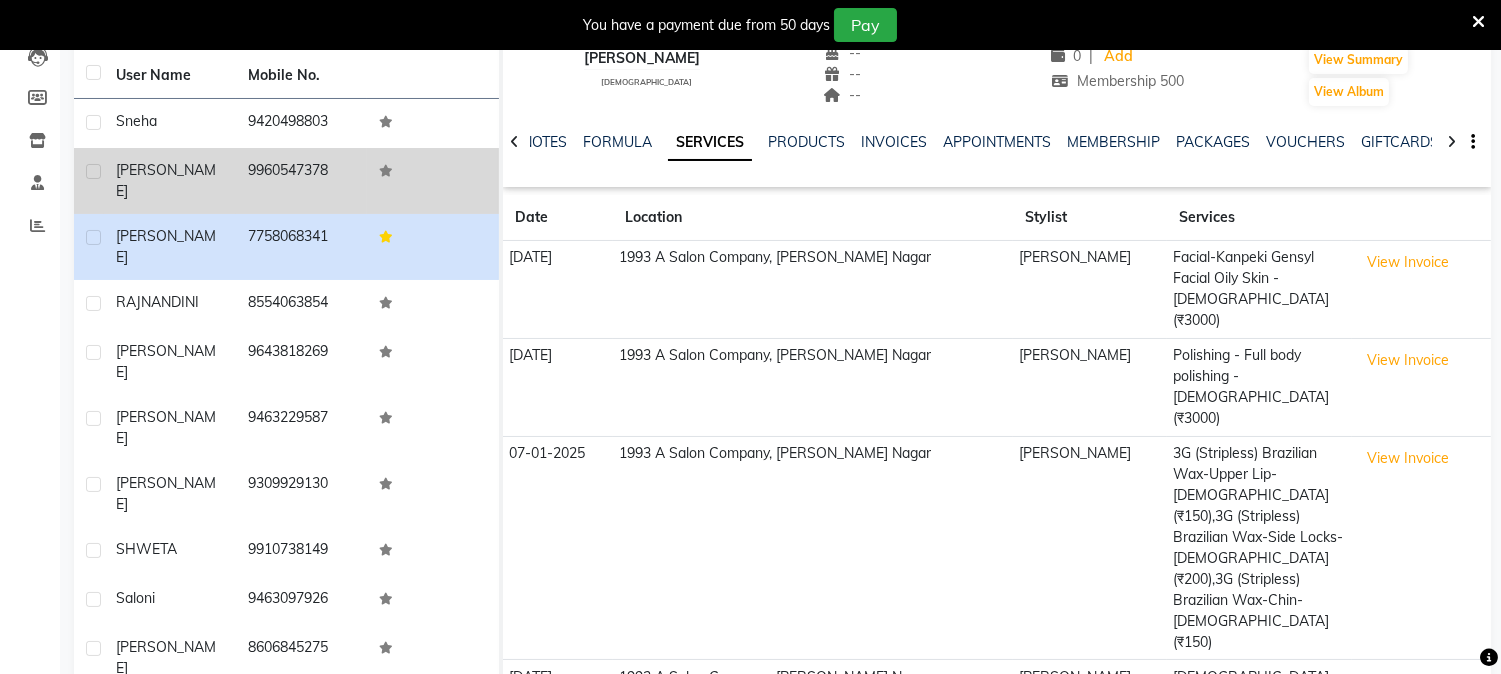 click on "9960547378" 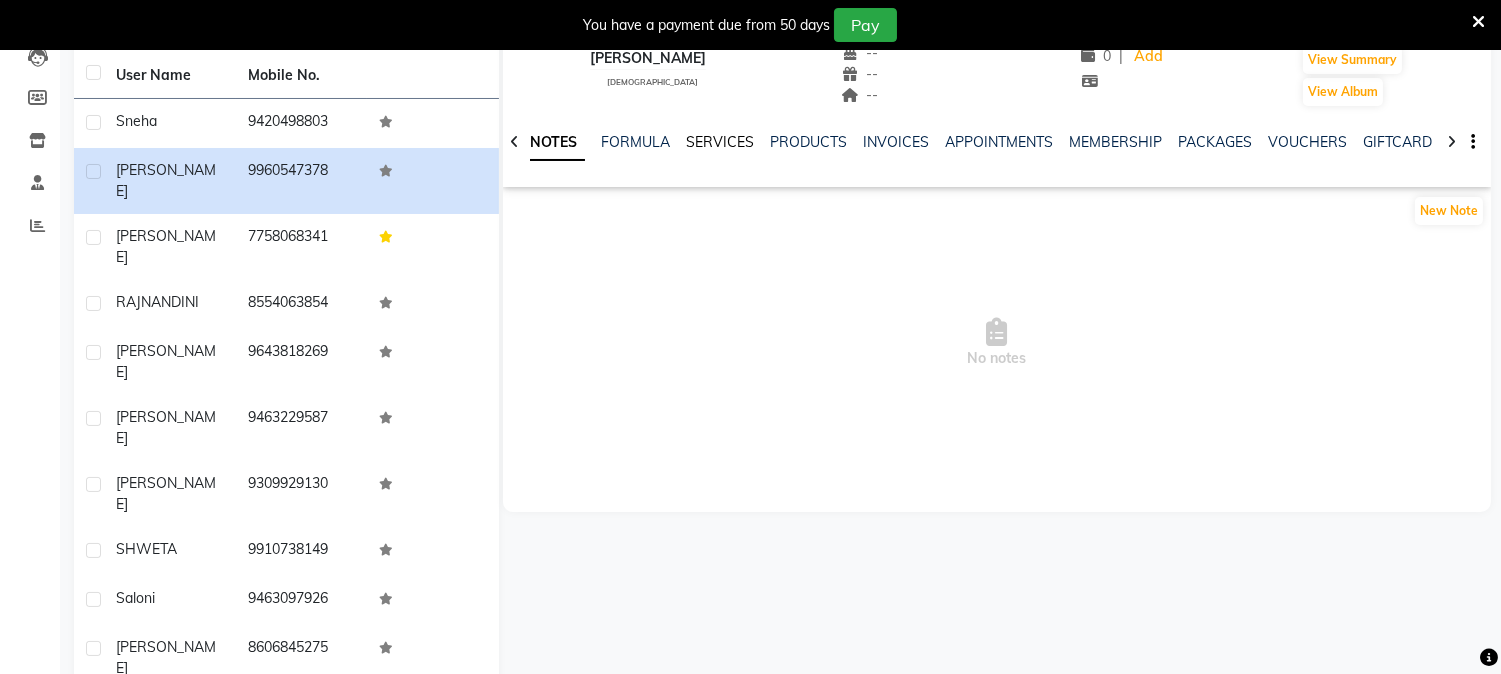 click on "SERVICES" 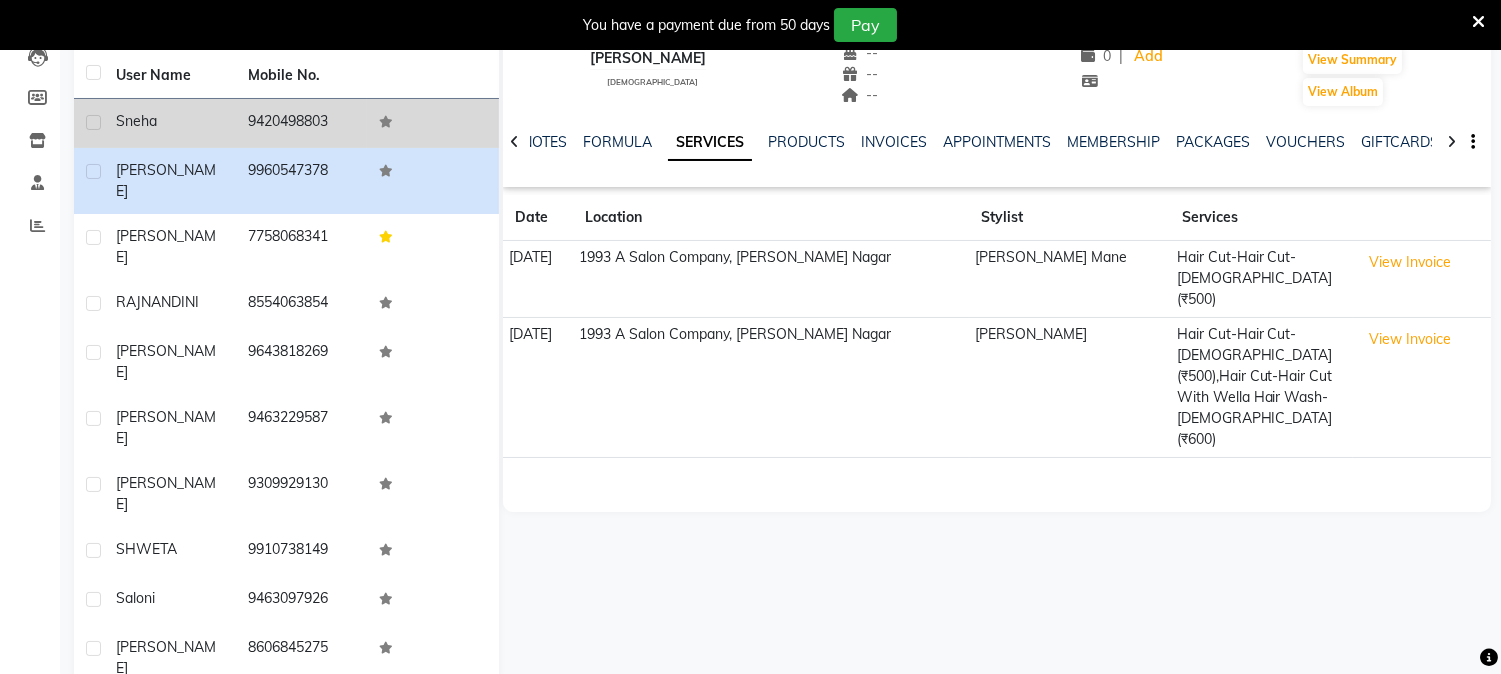 click on "9420498803" 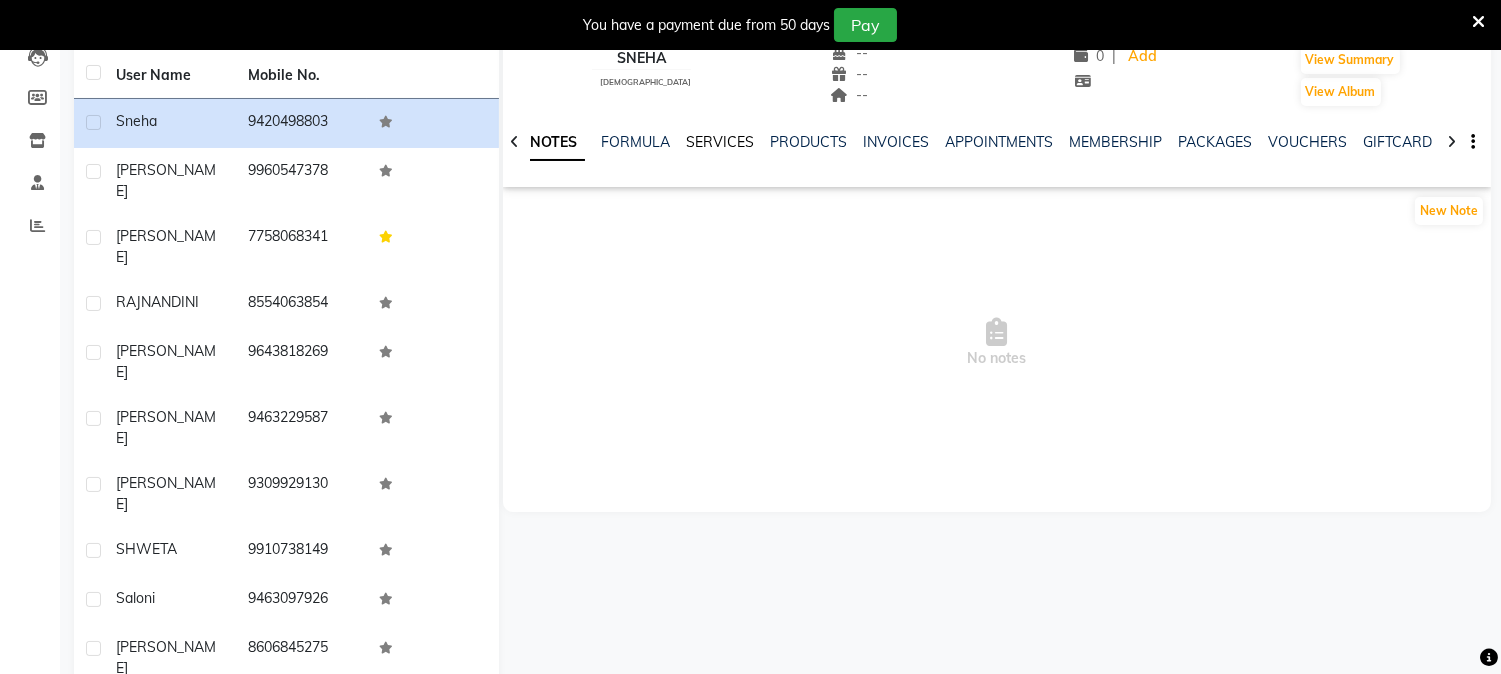 click on "SERVICES" 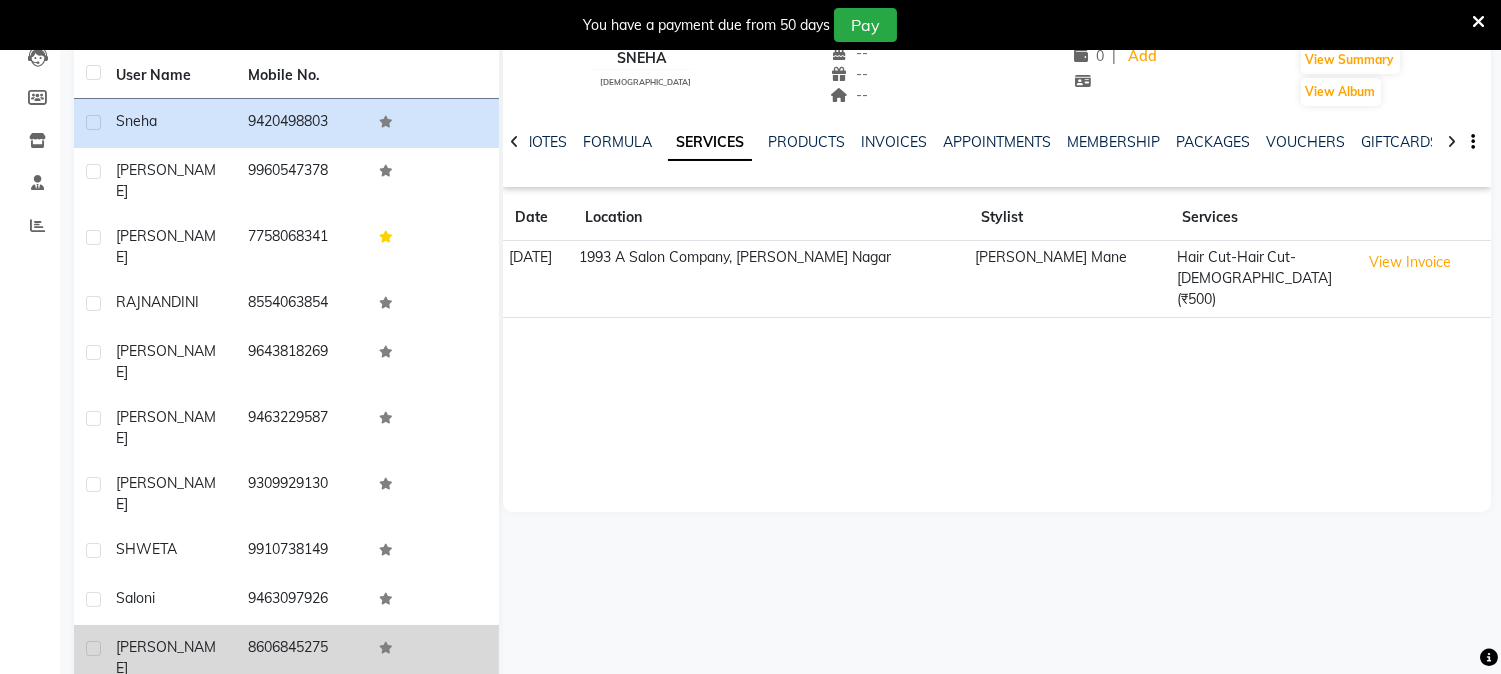 click on "8606845275" 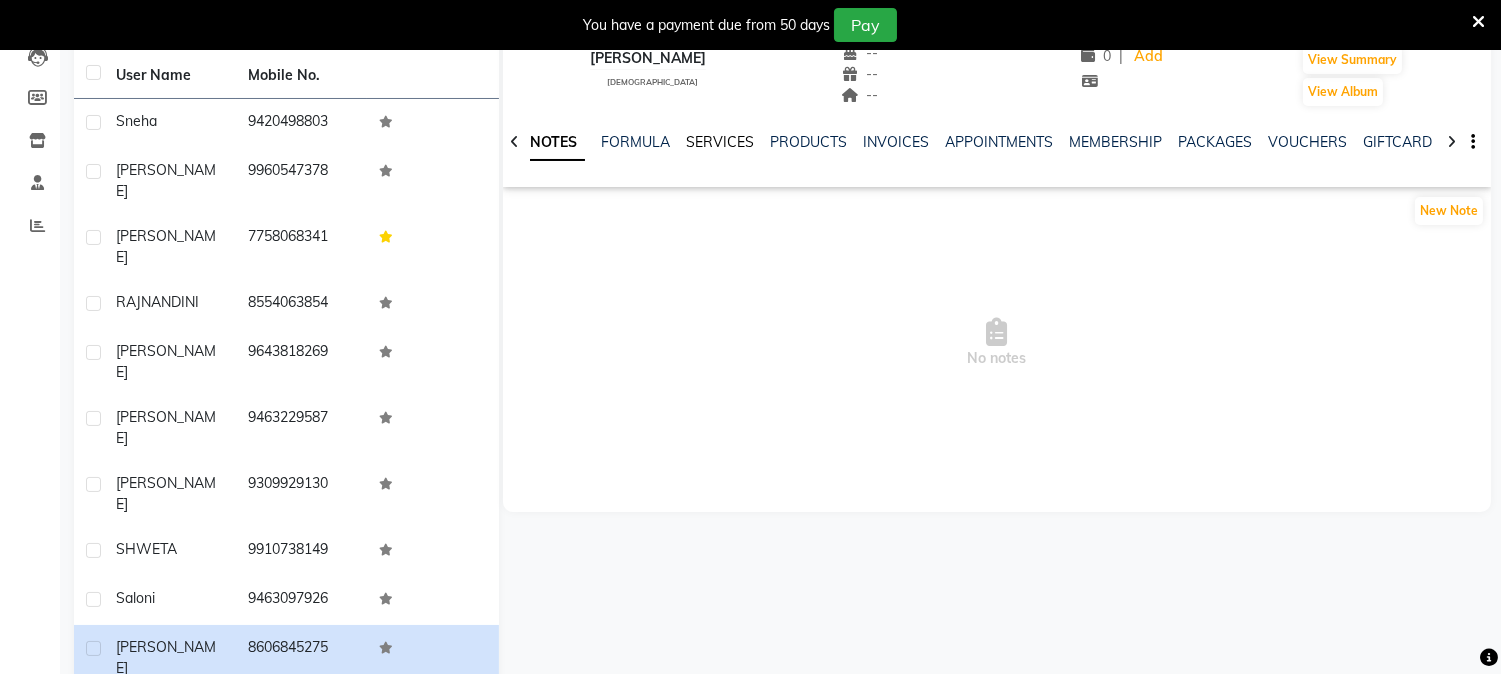 click on "SERVICES" 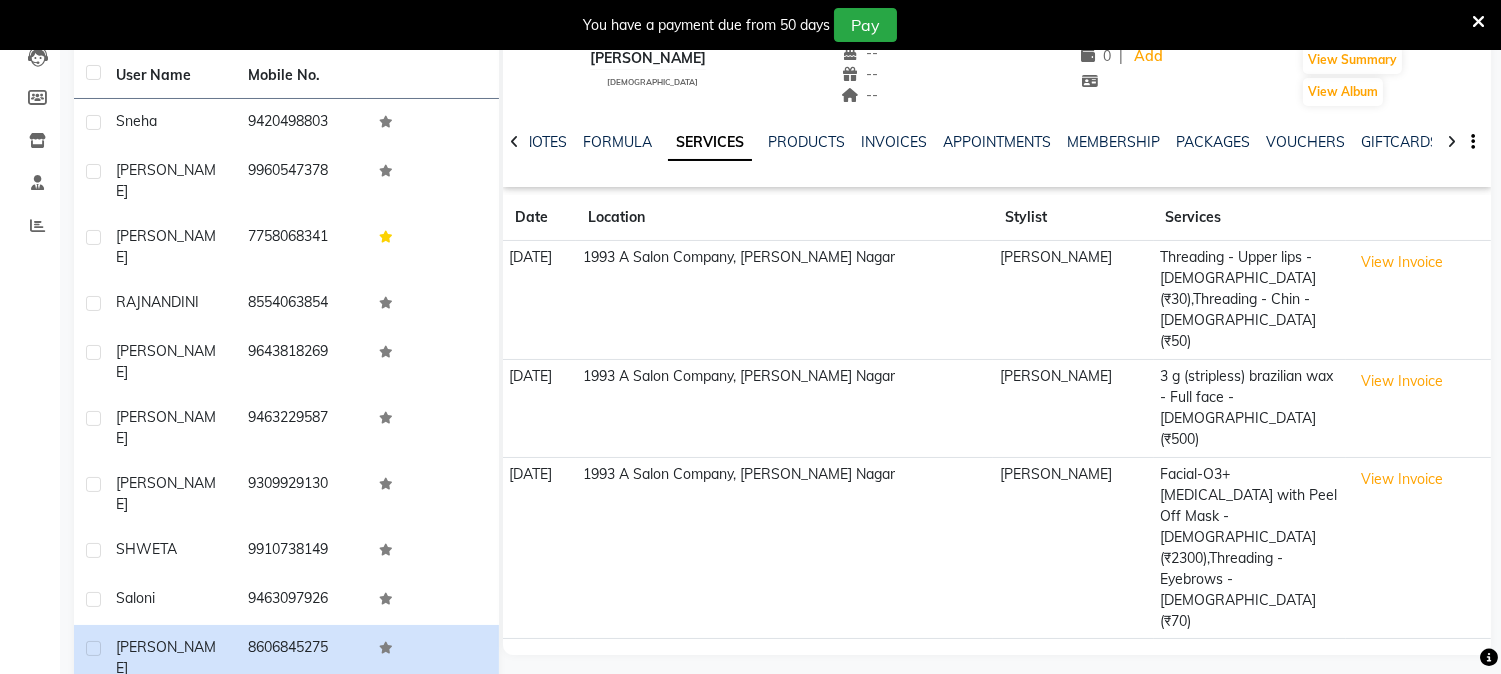 click on "Next" 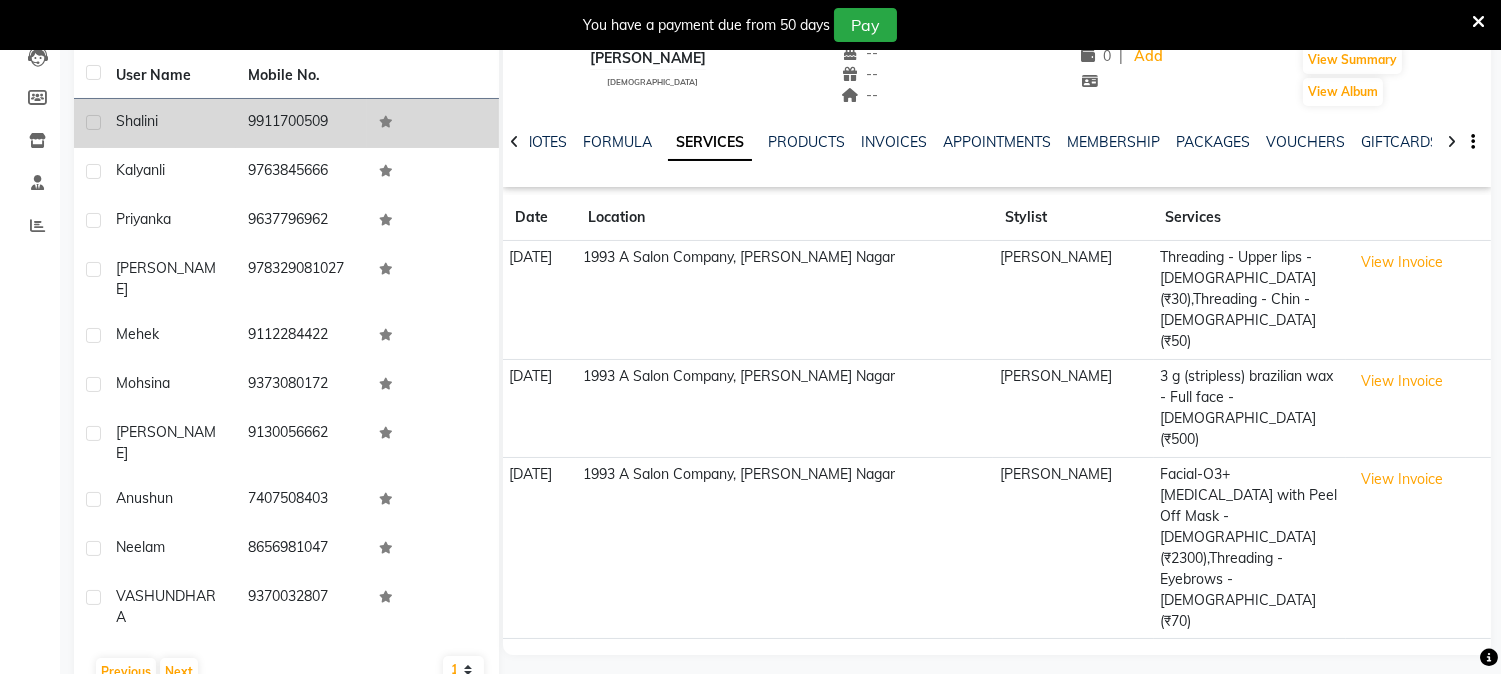 click on "9911700509" 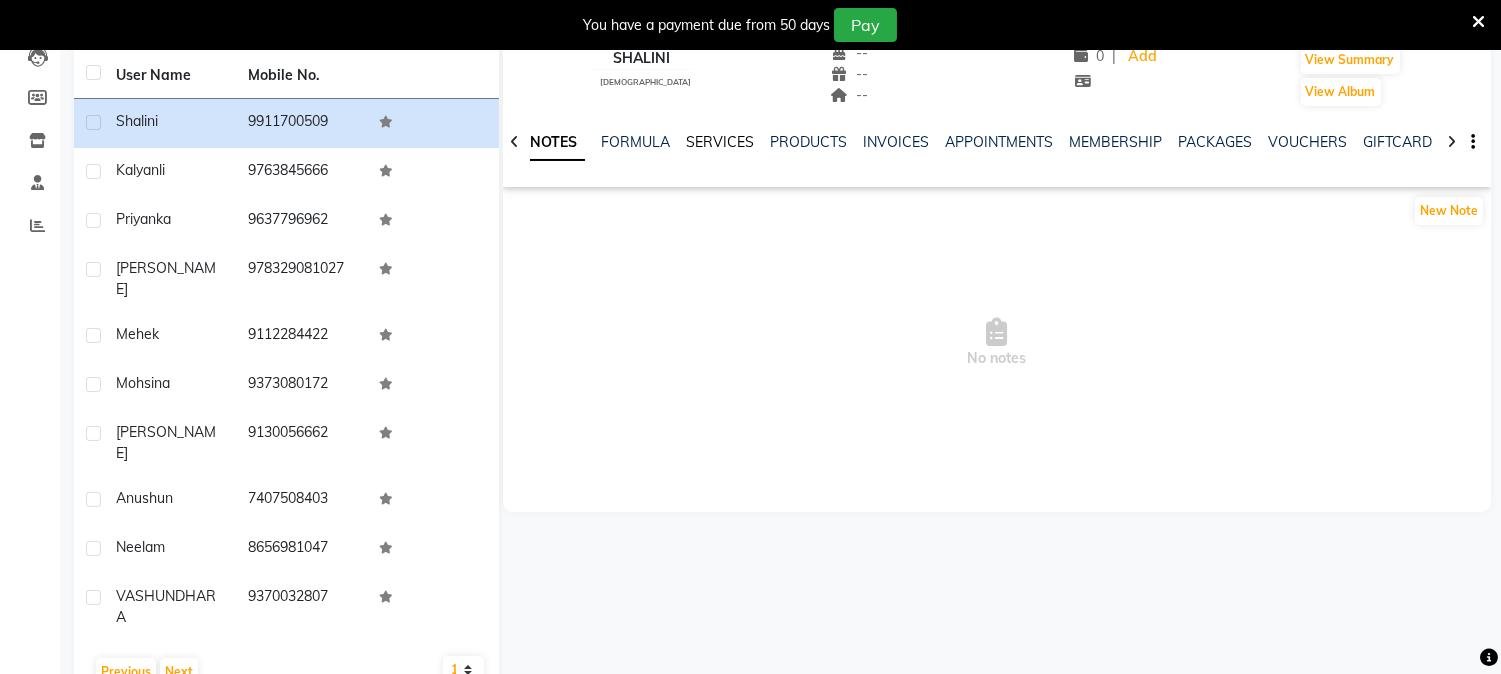 click on "SERVICES" 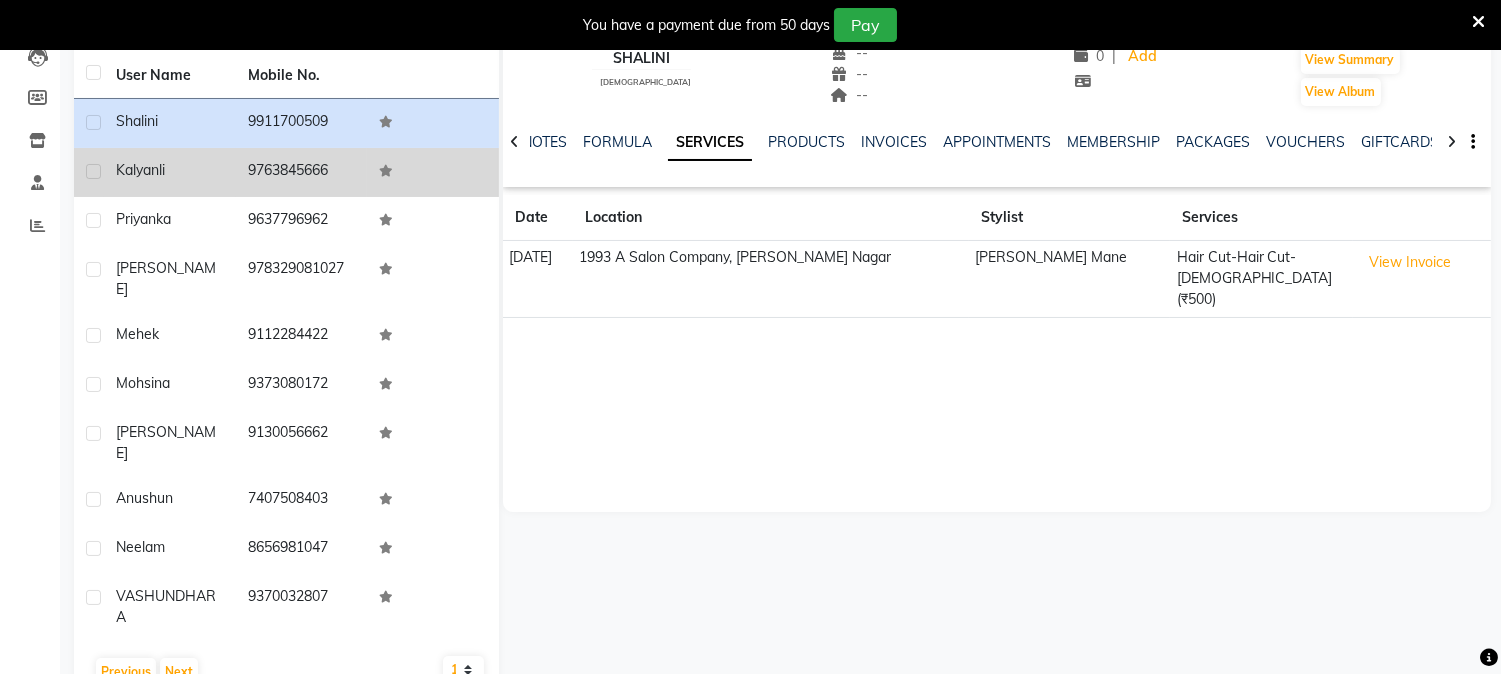 click on "9763845666" 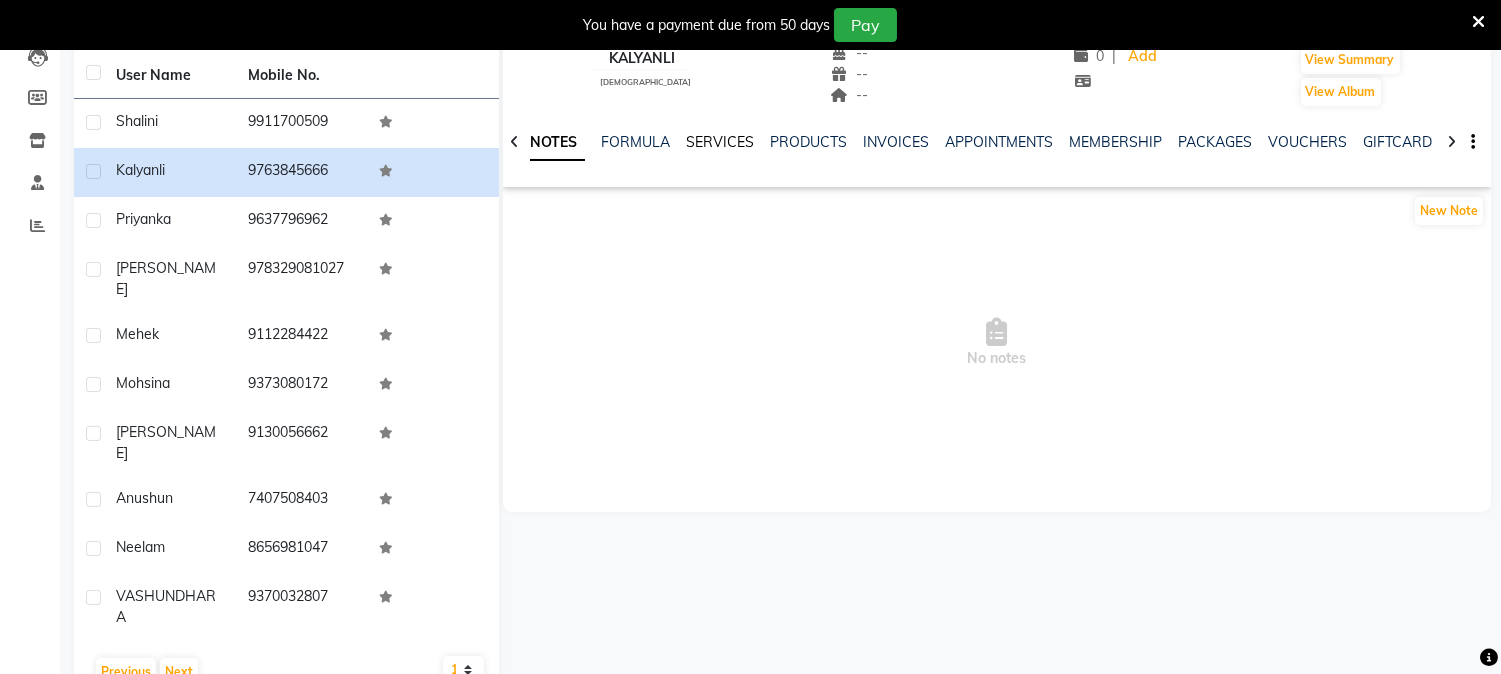 click on "SERVICES" 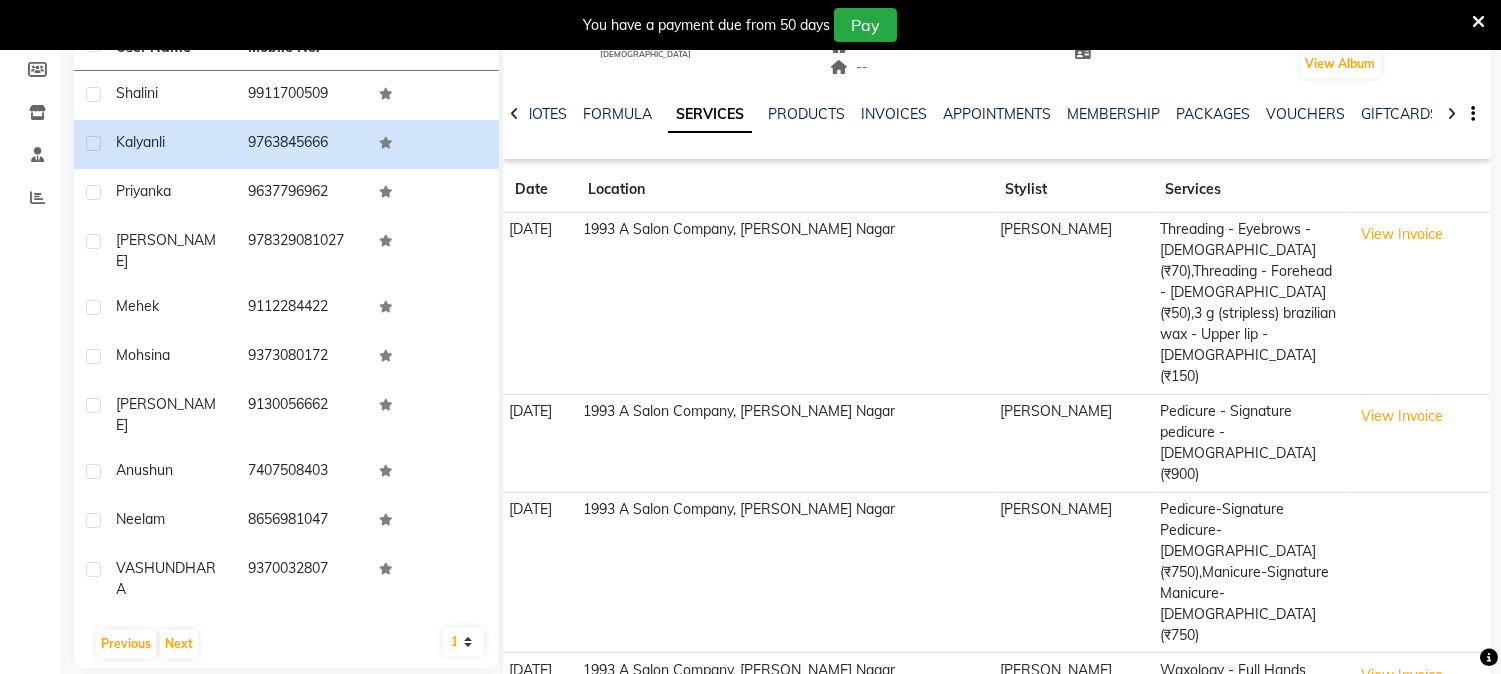 scroll, scrollTop: 202, scrollLeft: 0, axis: vertical 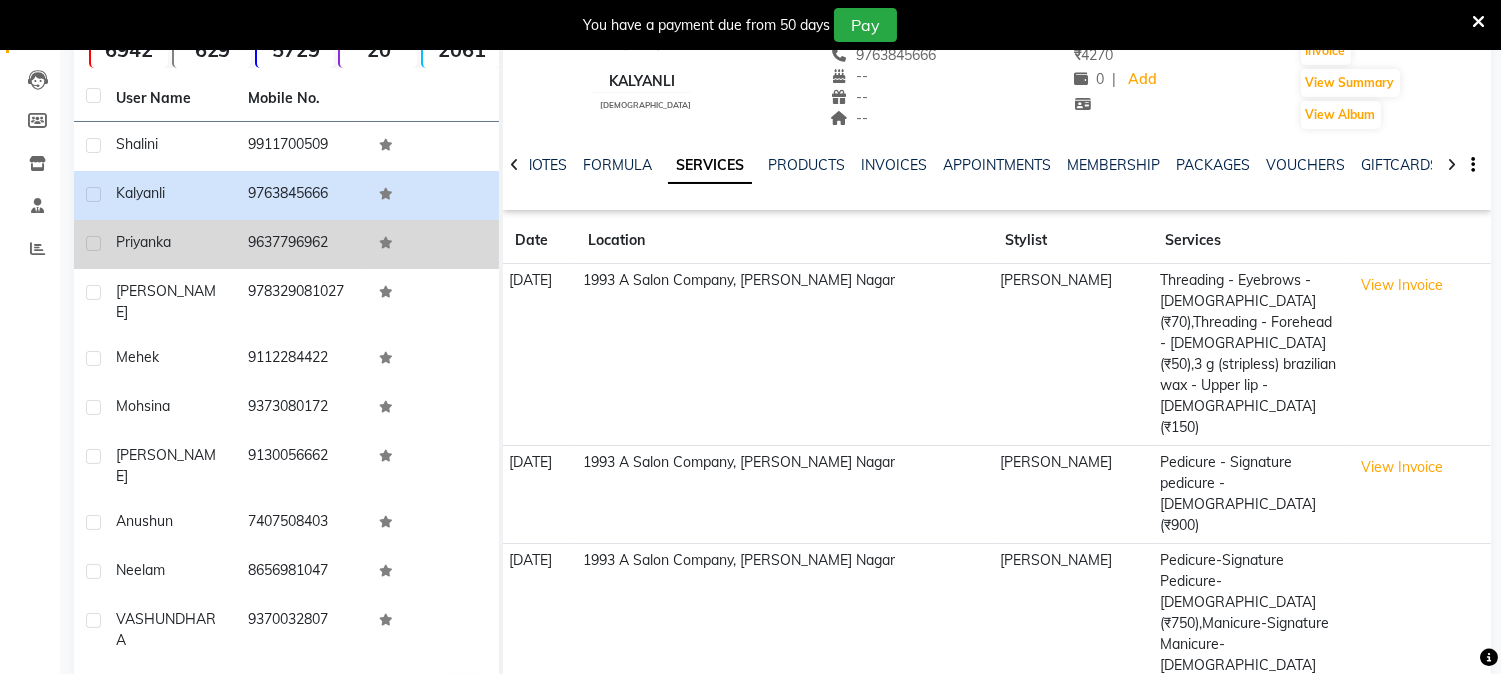 click on "9637796962" 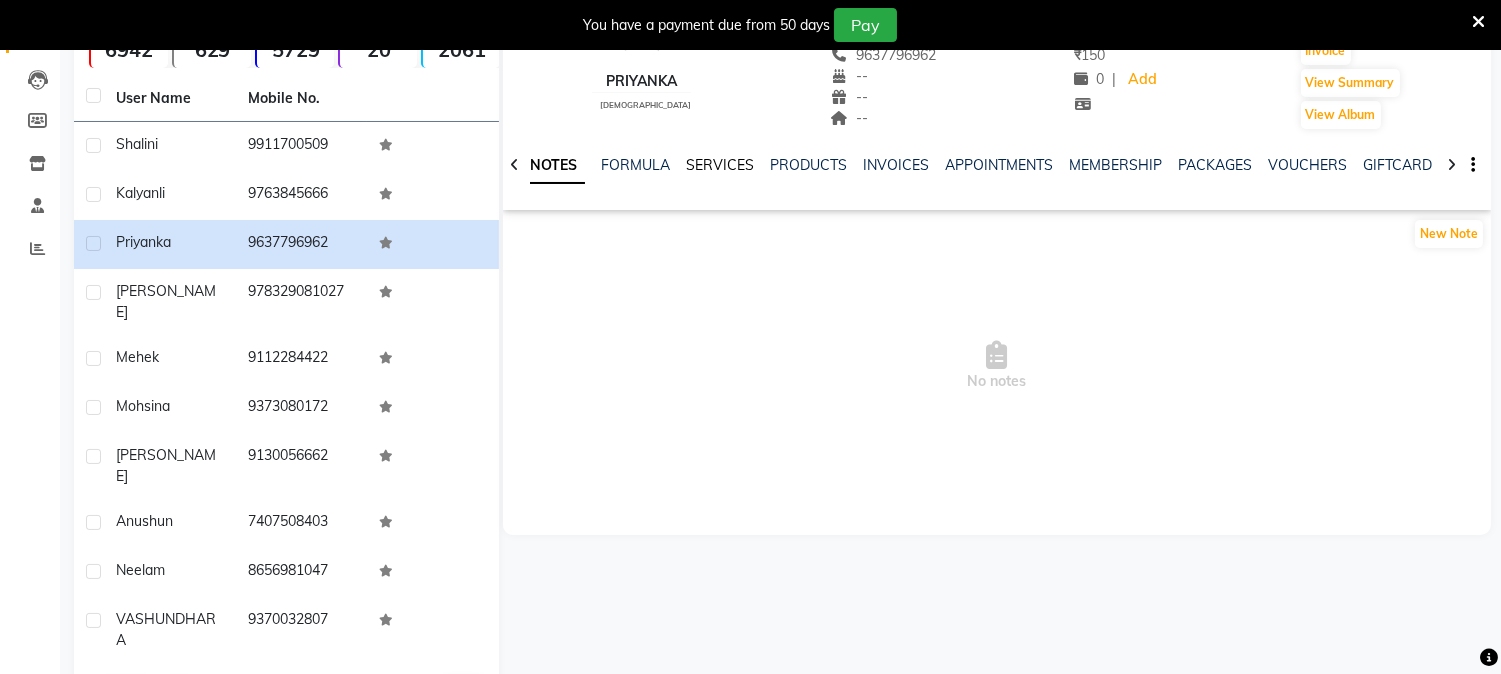 click on "SERVICES" 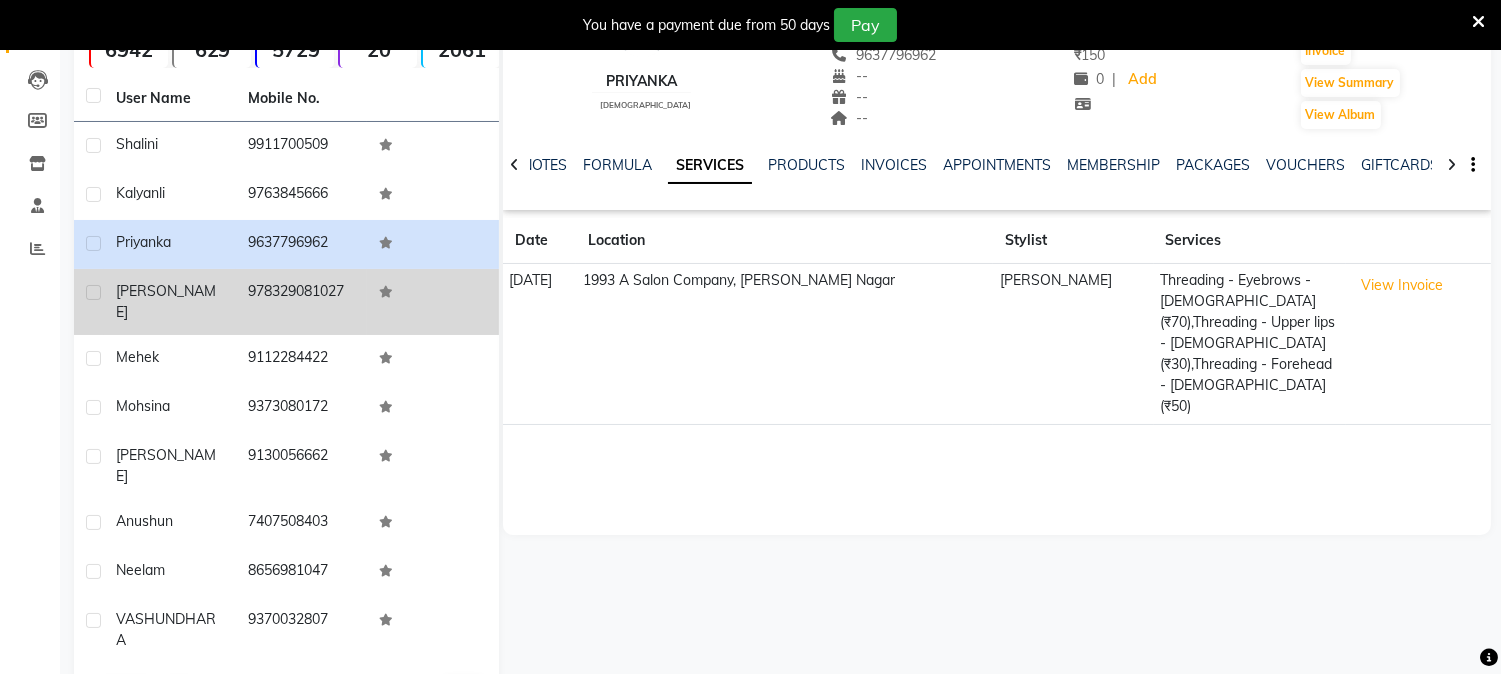 click on "978329081027" 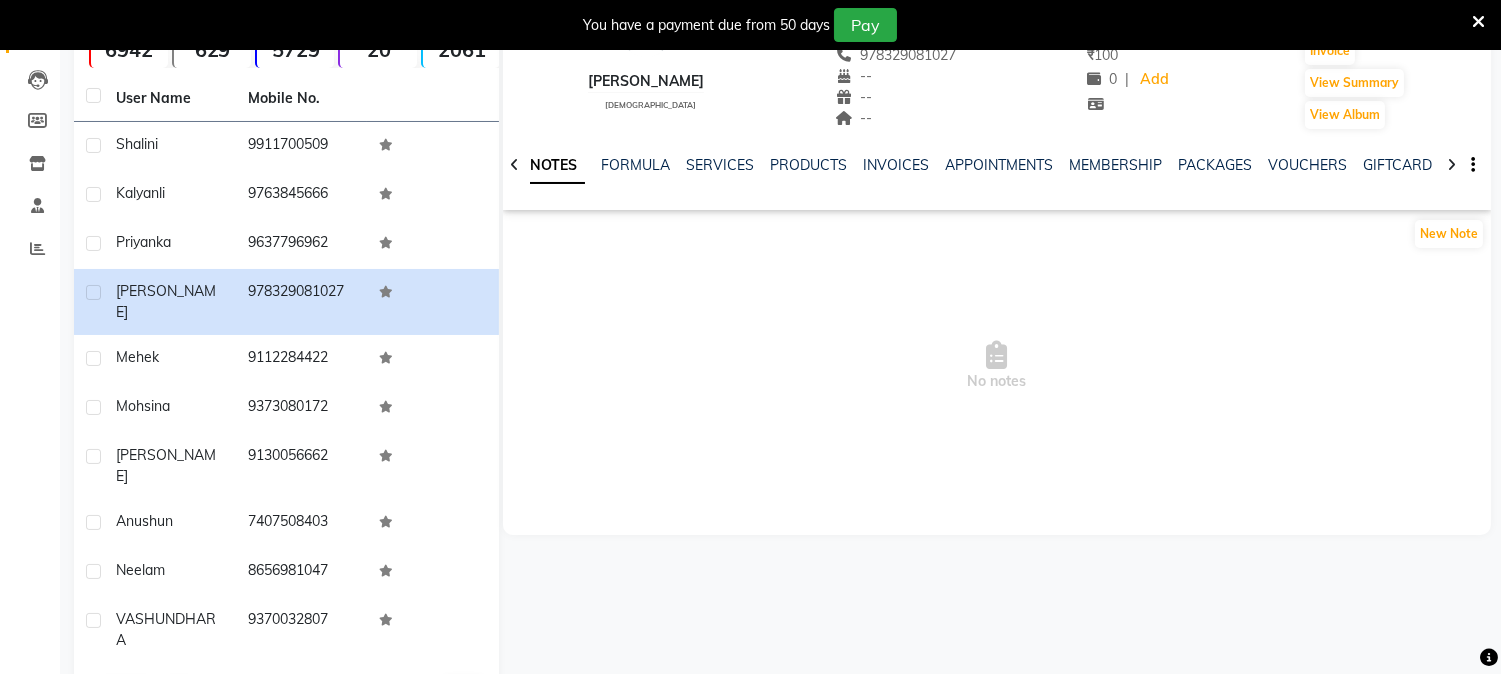 click on "NOTES FORMULA SERVICES PRODUCTS INVOICES APPOINTMENTS MEMBERSHIP PACKAGES VOUCHERS GIFTCARDS POINTS FORMS FAMILY CARDS WALLET" 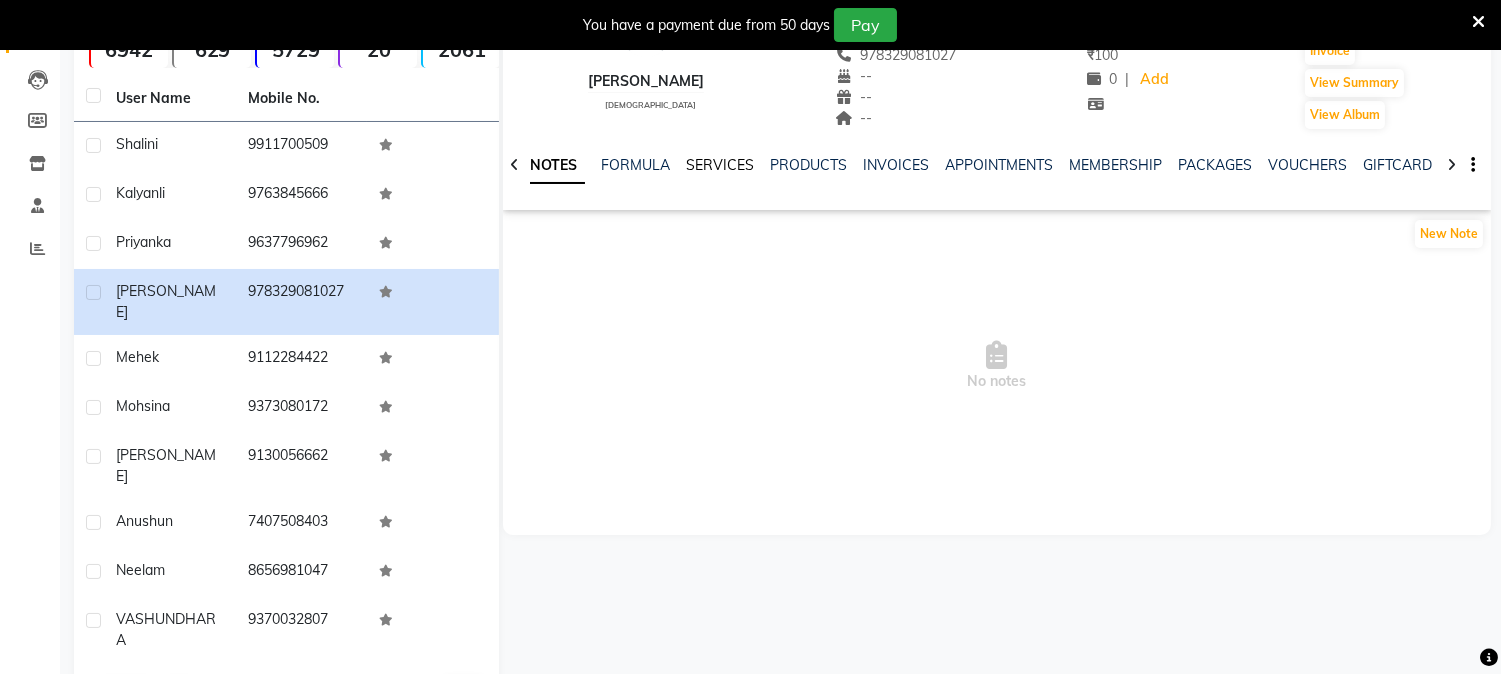click on "SERVICES" 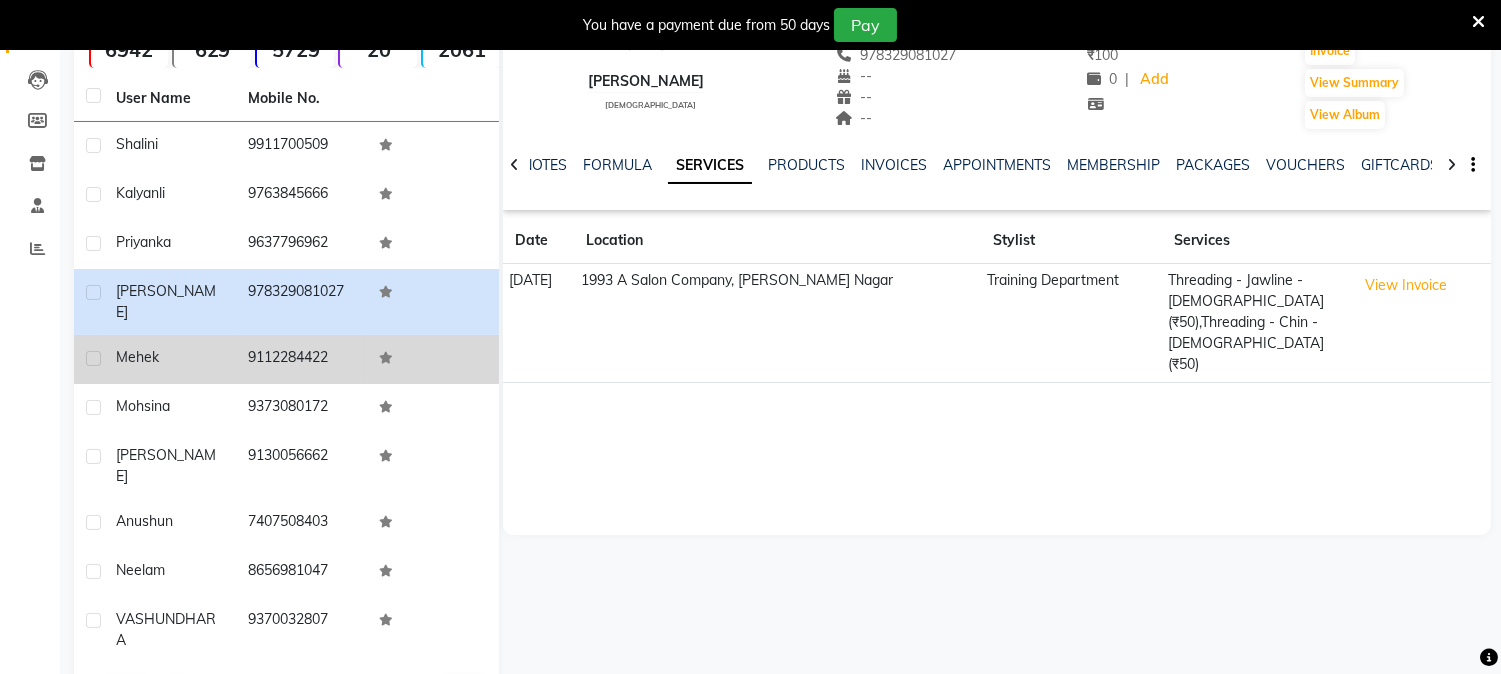 click on "9112284422" 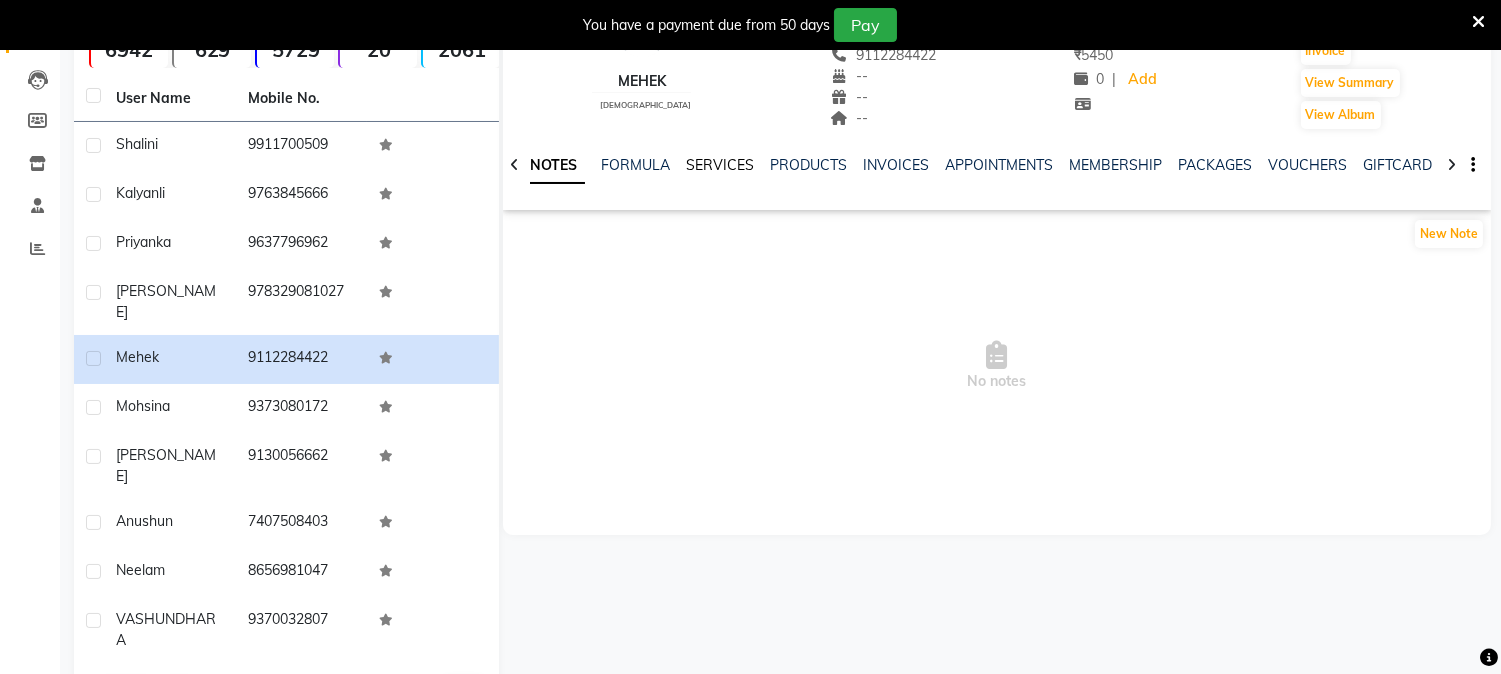 click on "SERVICES" 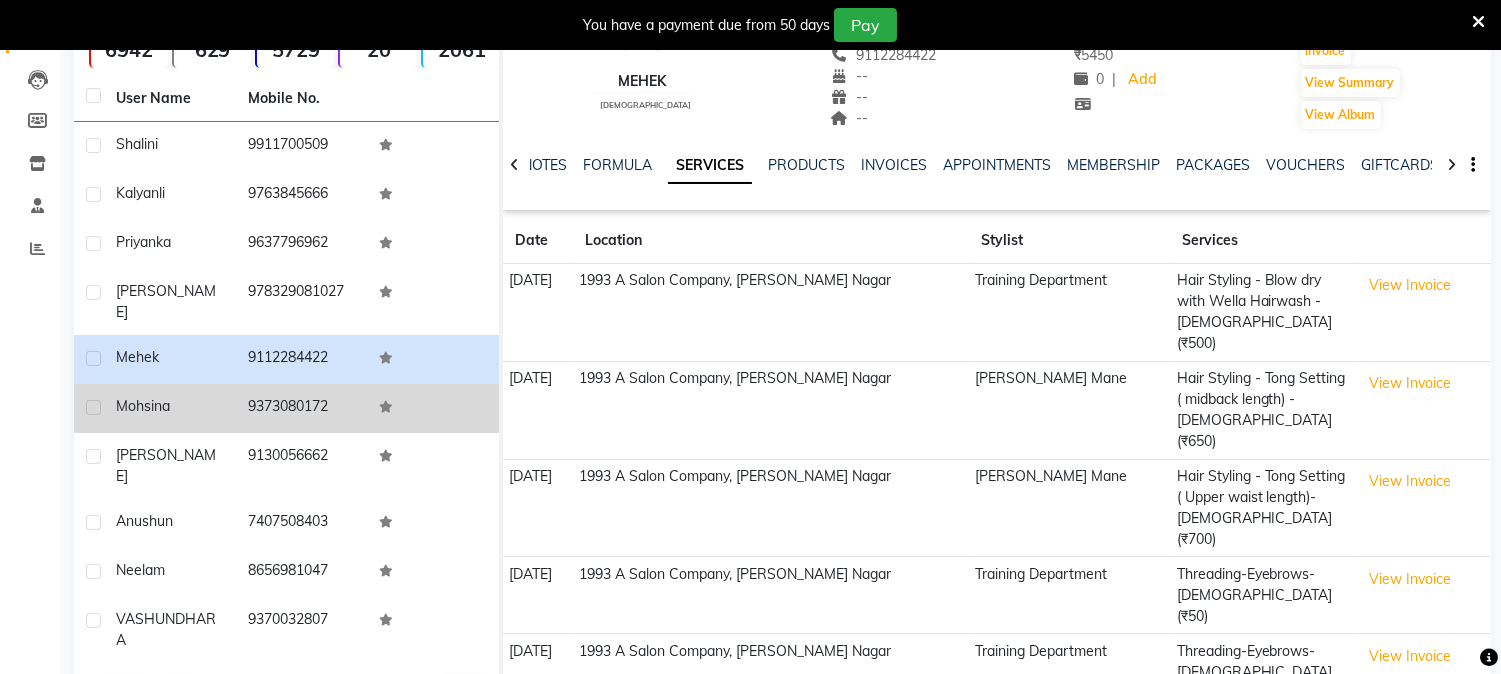 click on "9373080172" 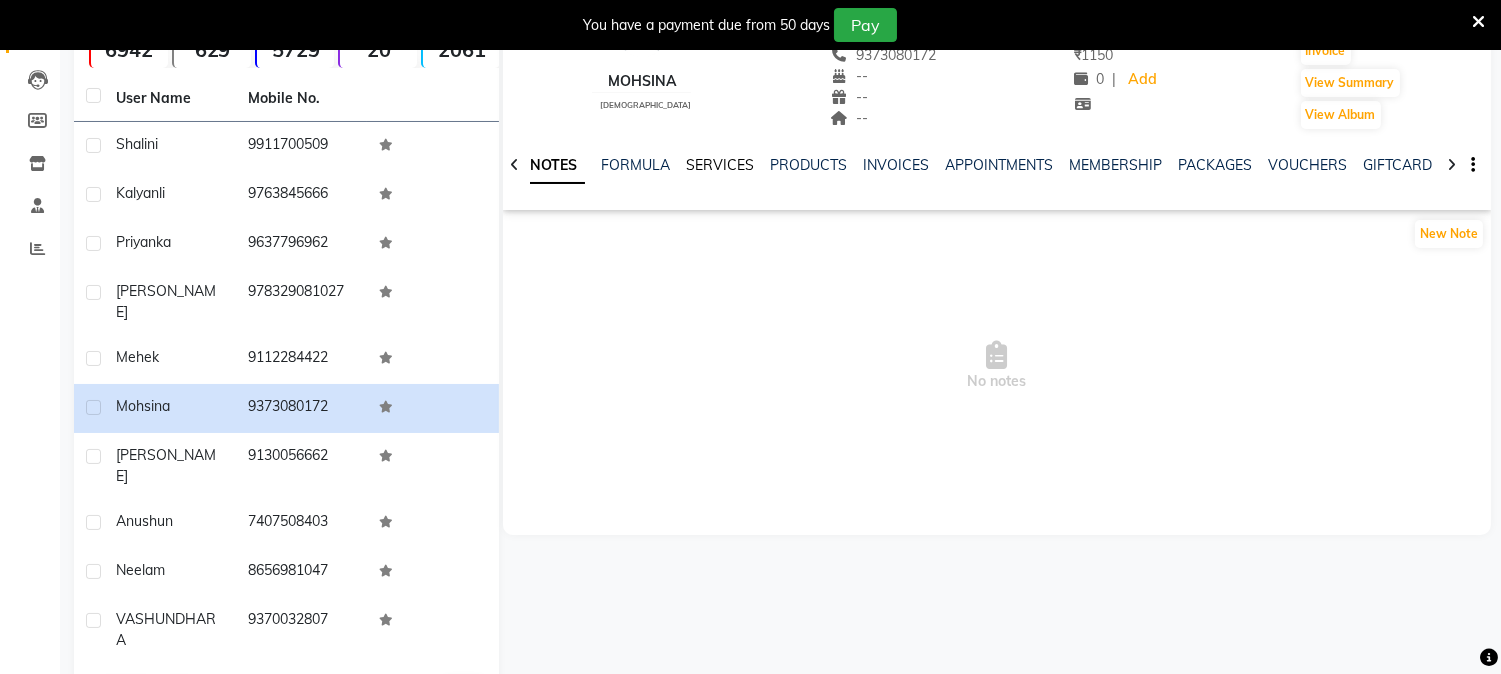 click on "SERVICES" 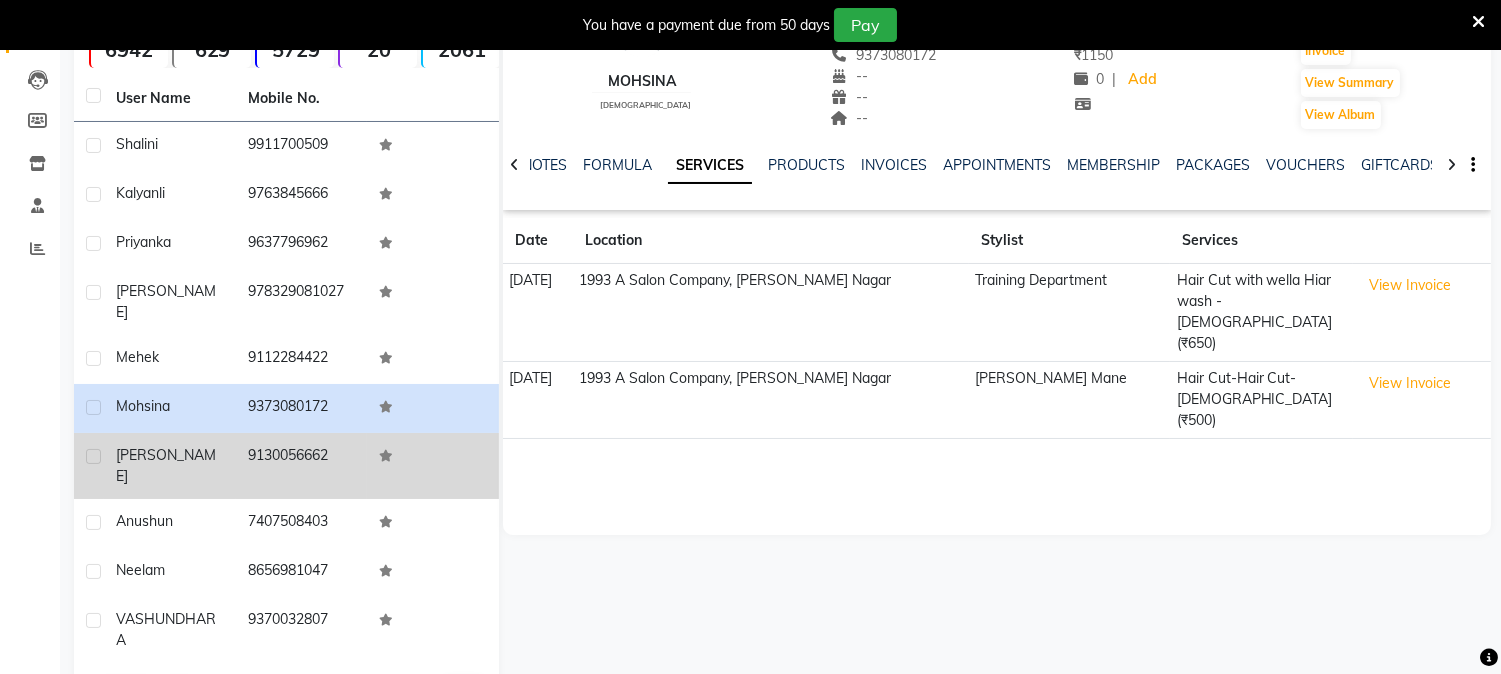 click on "9130056662" 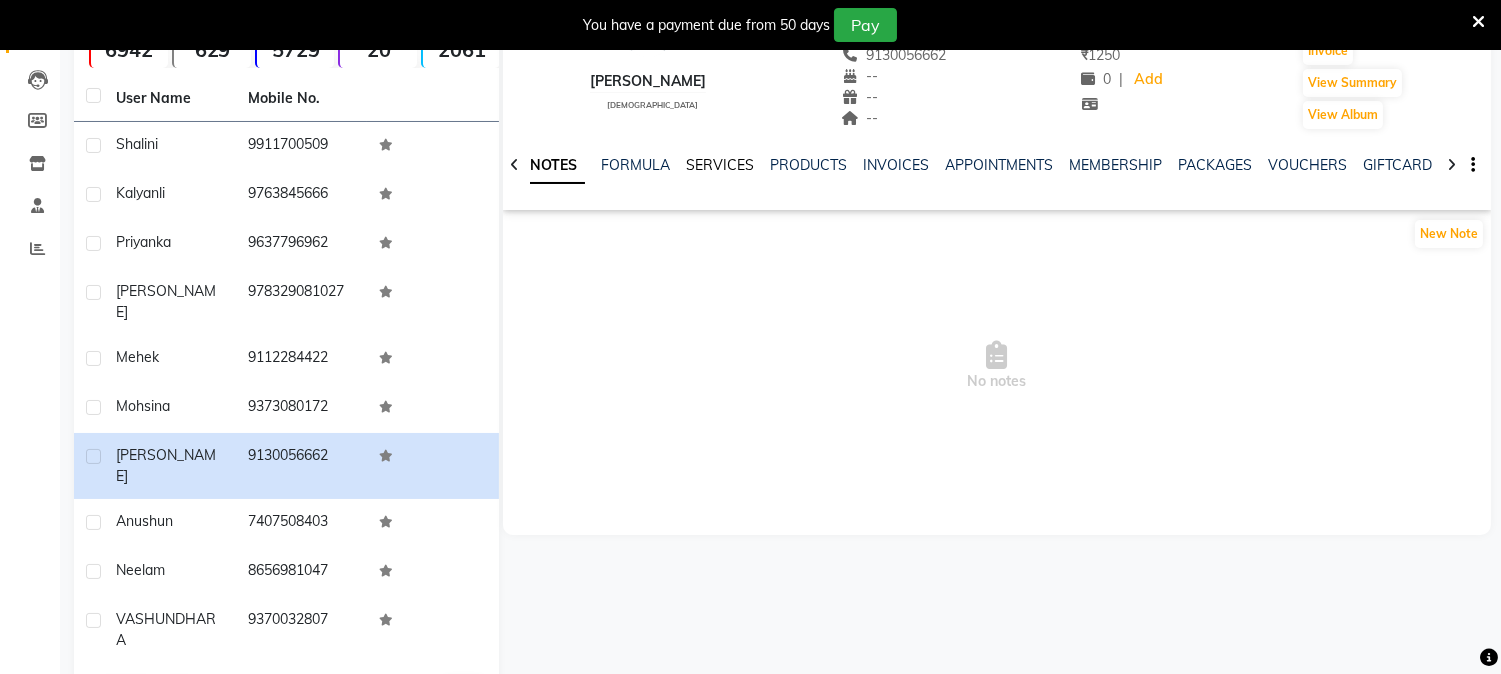 click on "SERVICES" 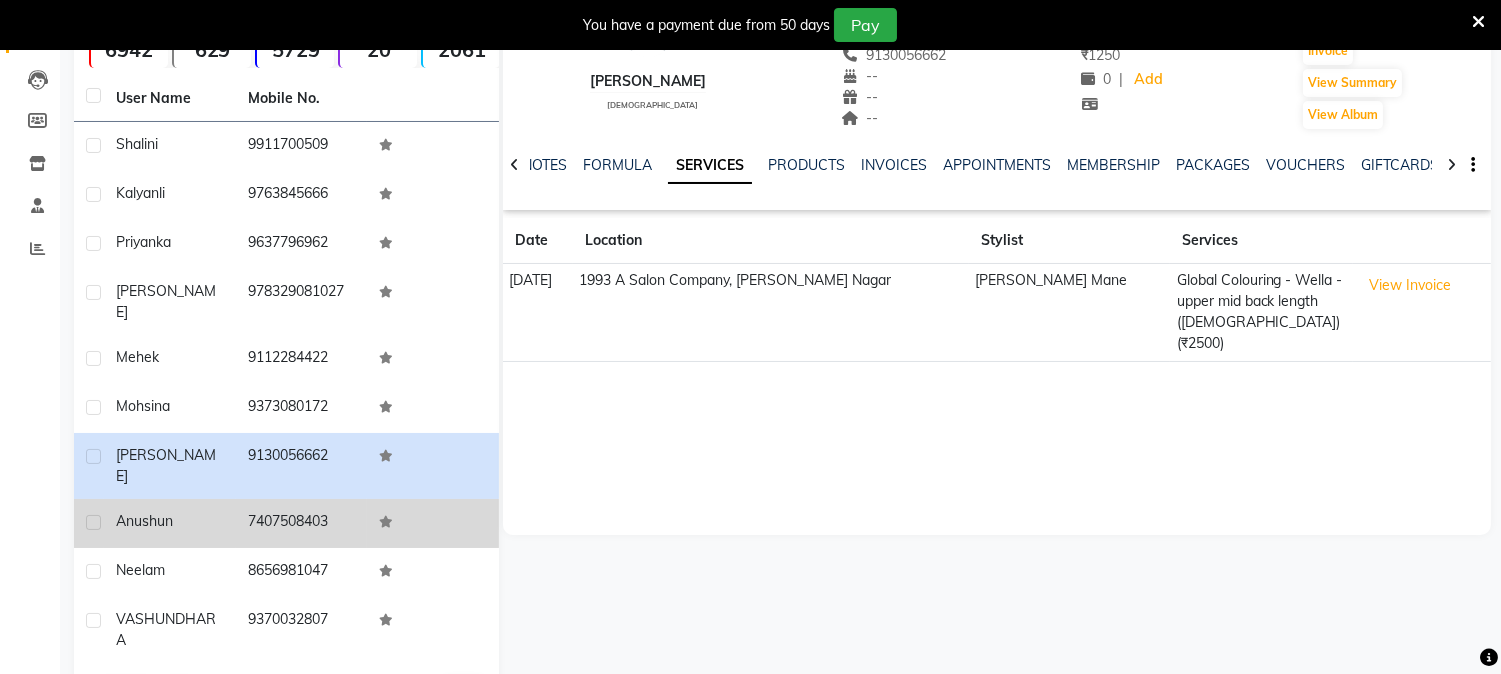 click on "7407508403" 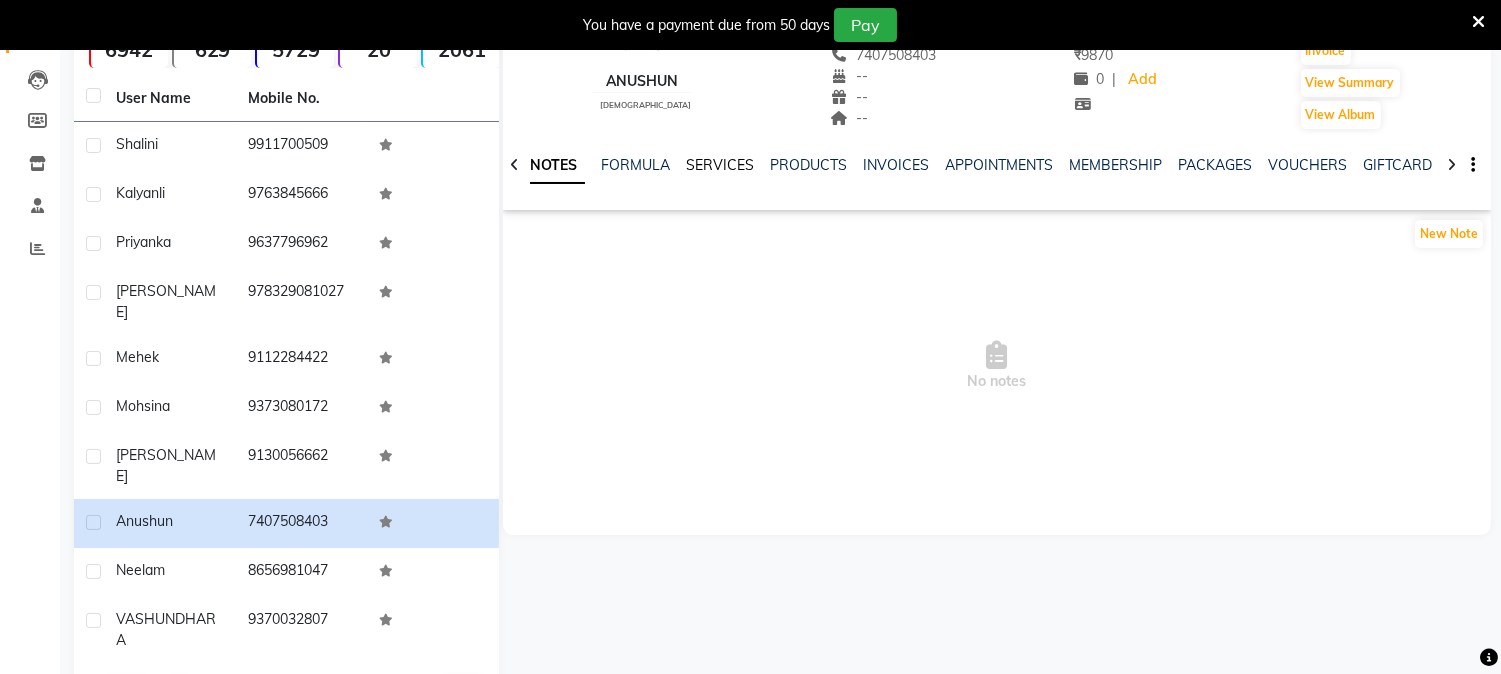 click on "SERVICES" 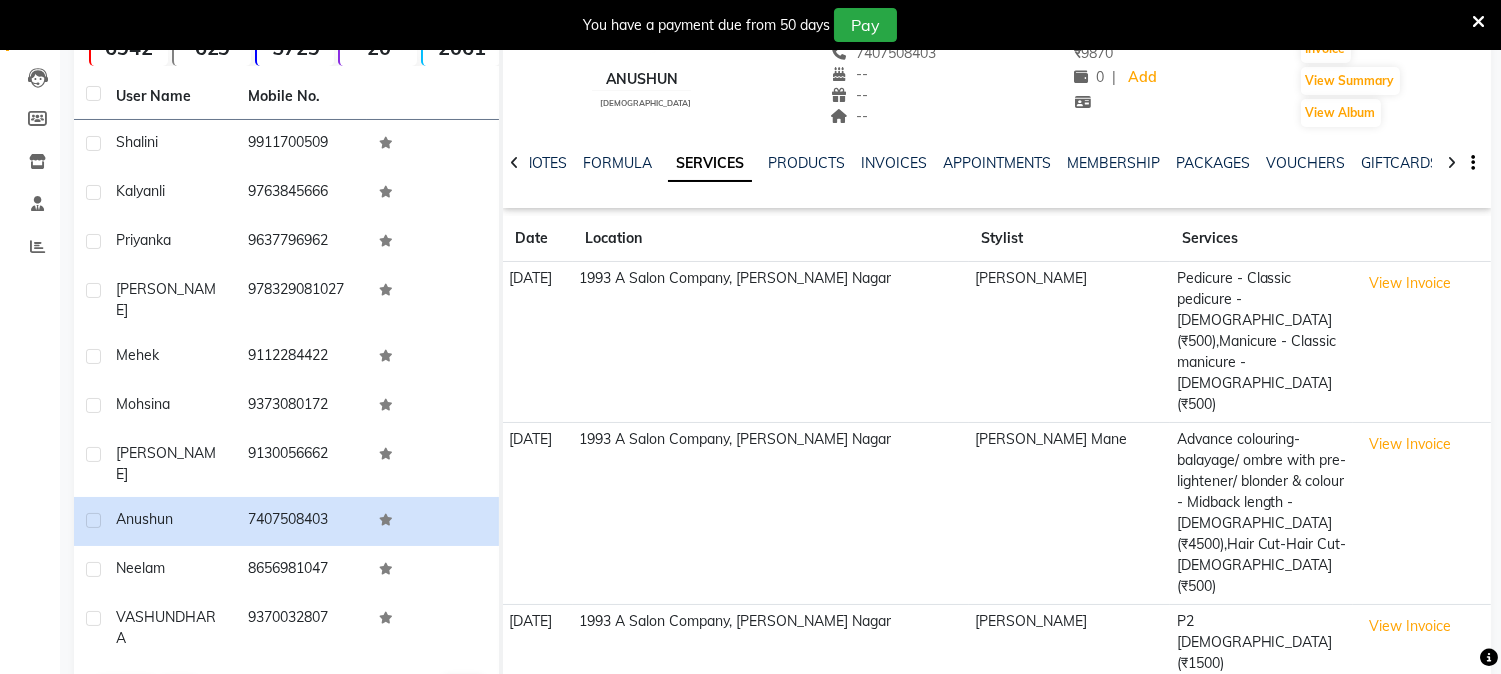 scroll, scrollTop: 242, scrollLeft: 0, axis: vertical 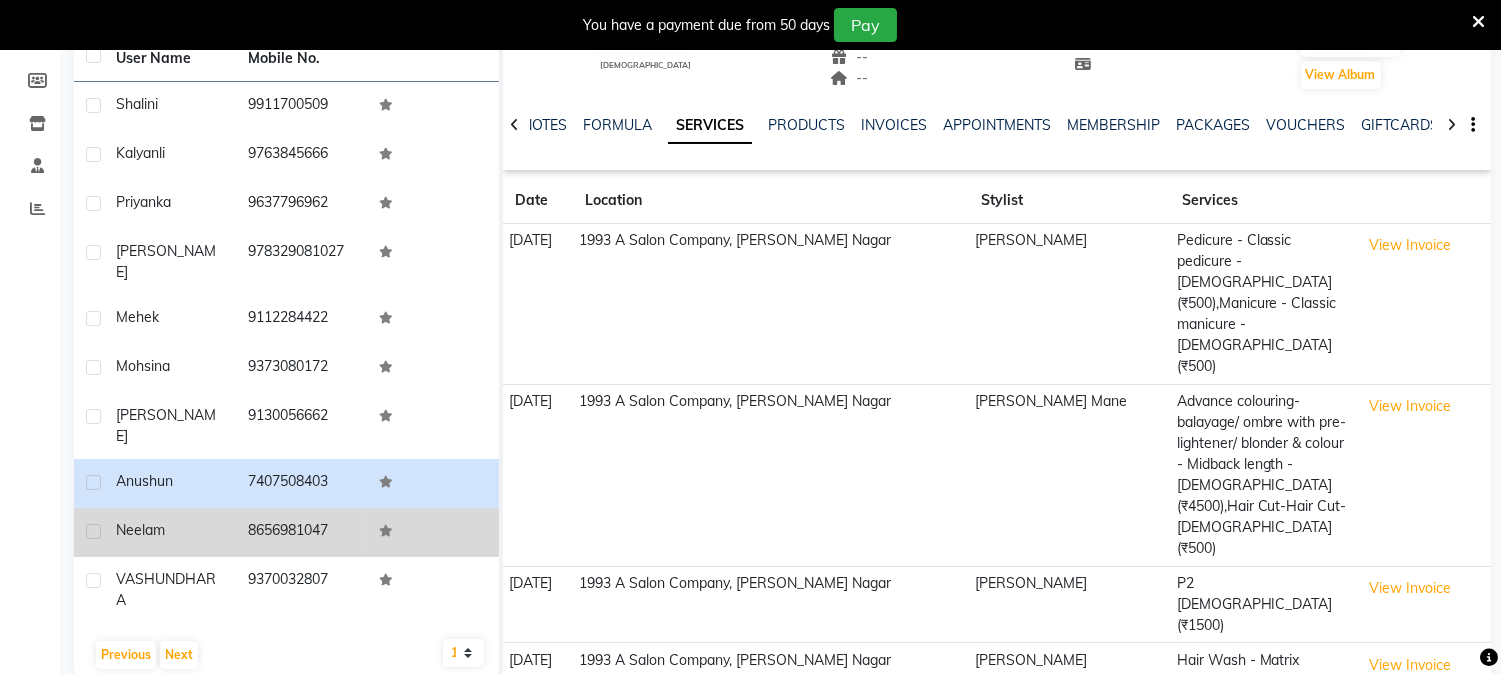 click on "8656981047" 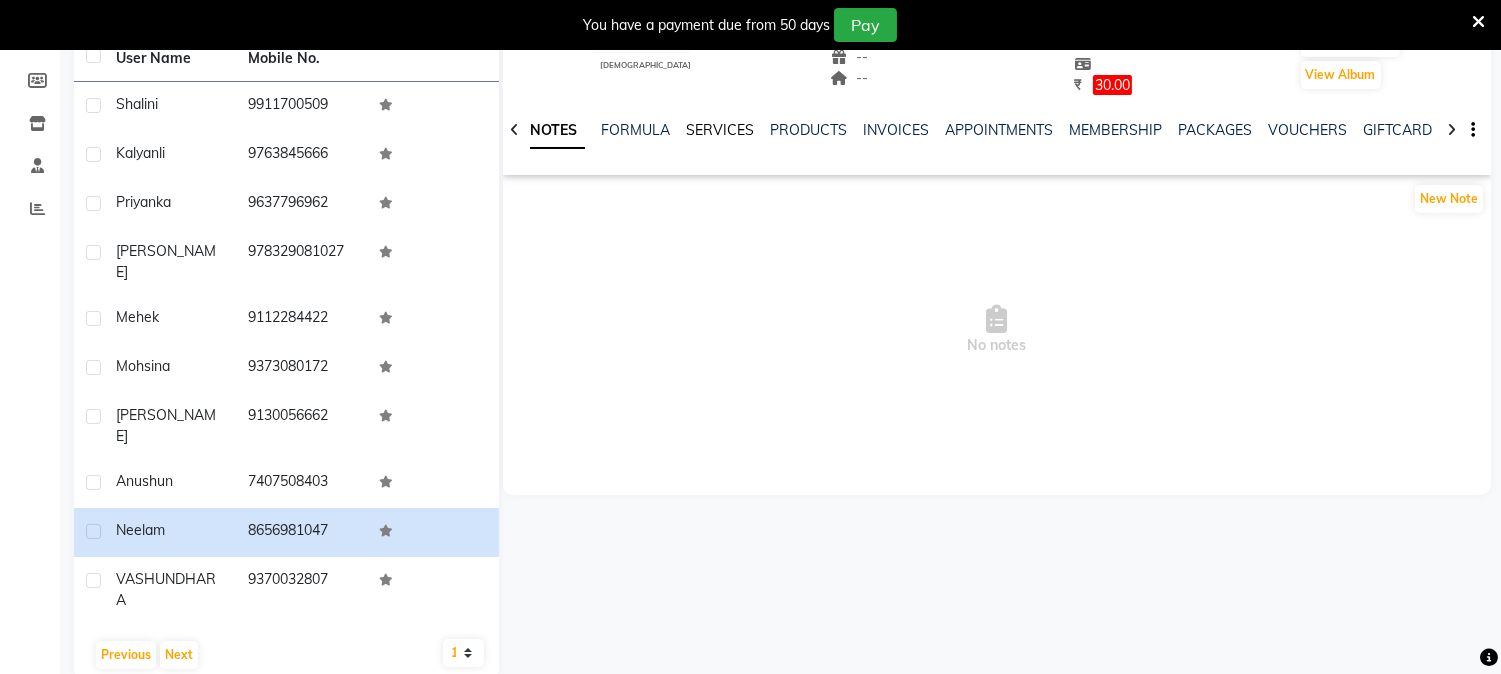 click on "SERVICES" 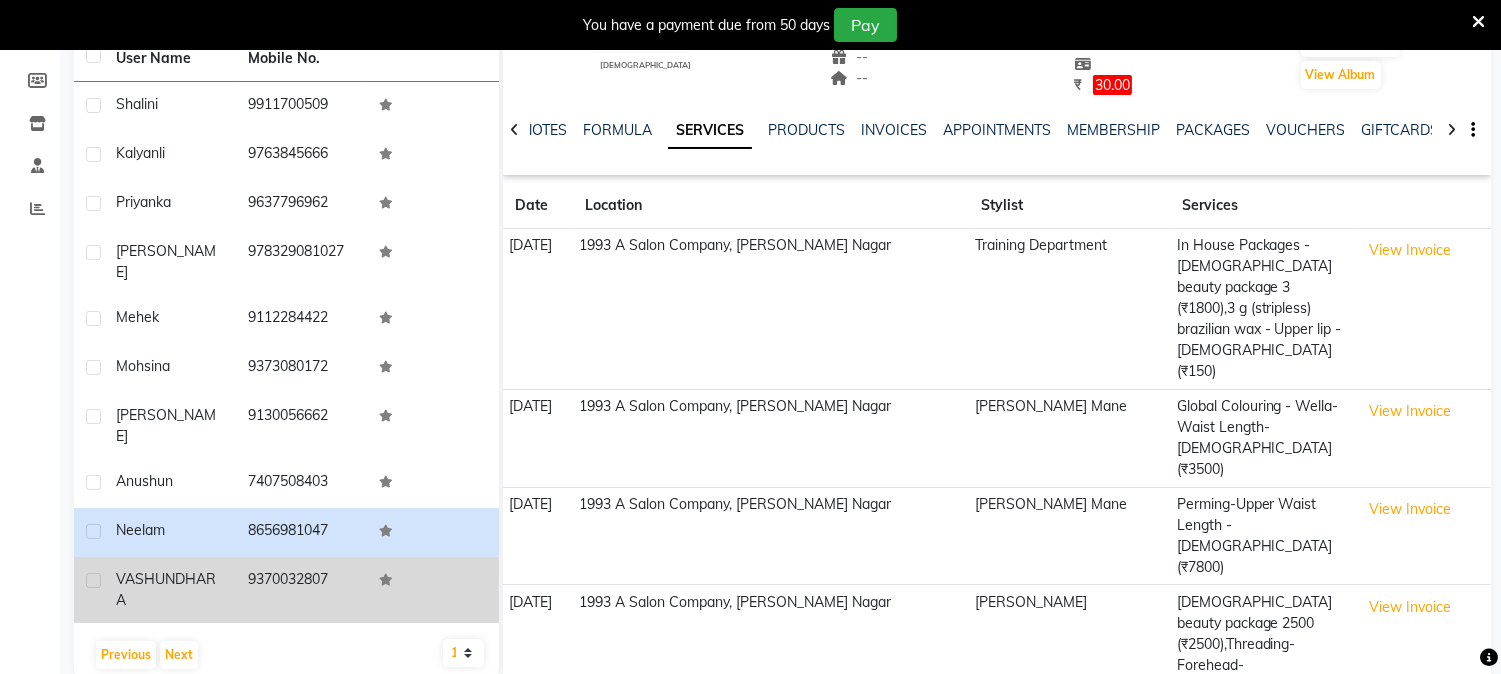 click on "9370032807" 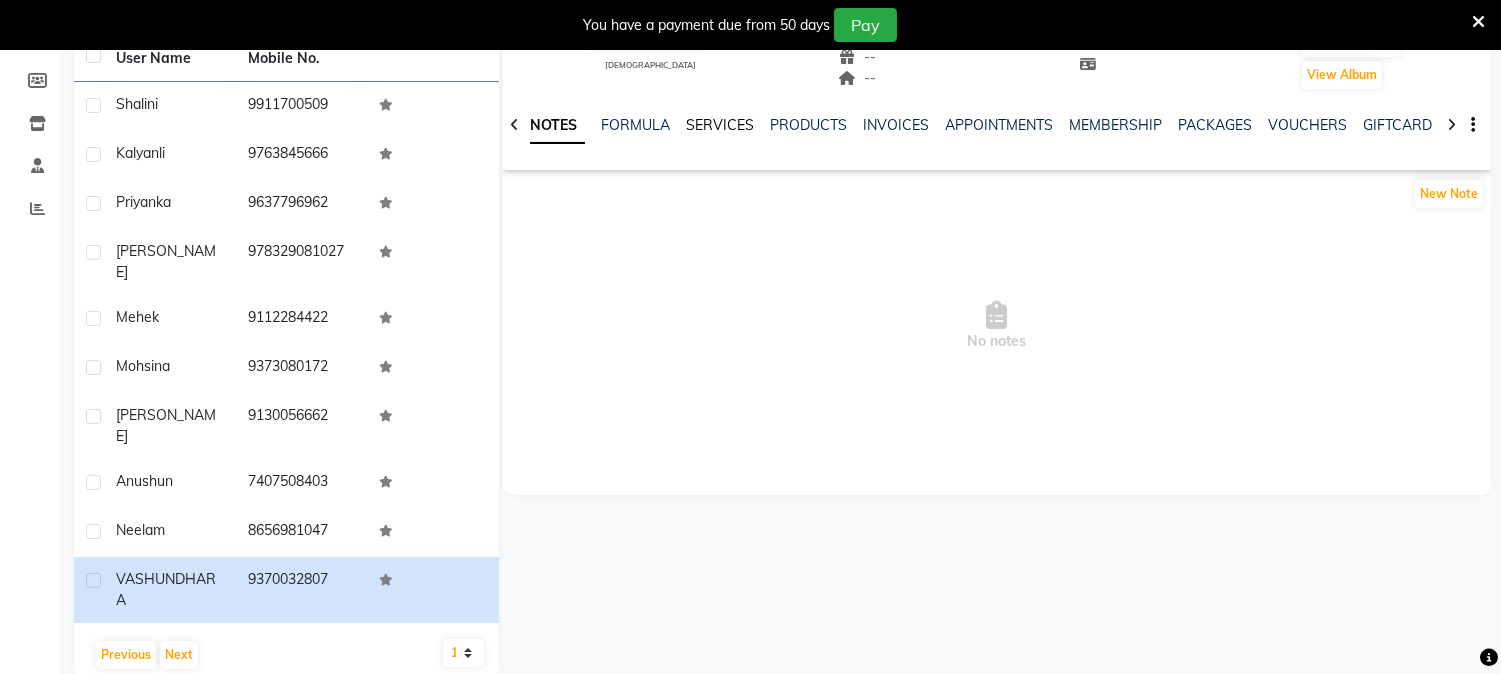 click on "SERVICES" 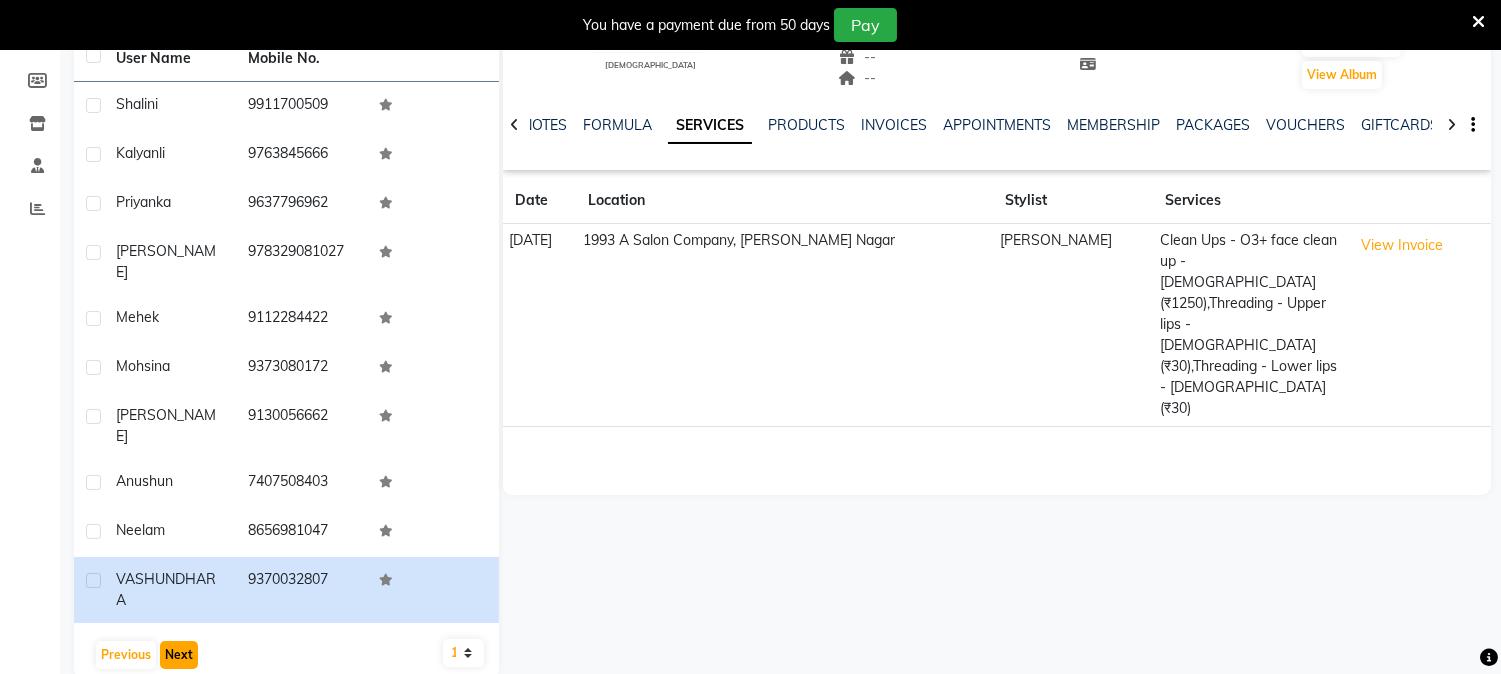 click on "Next" 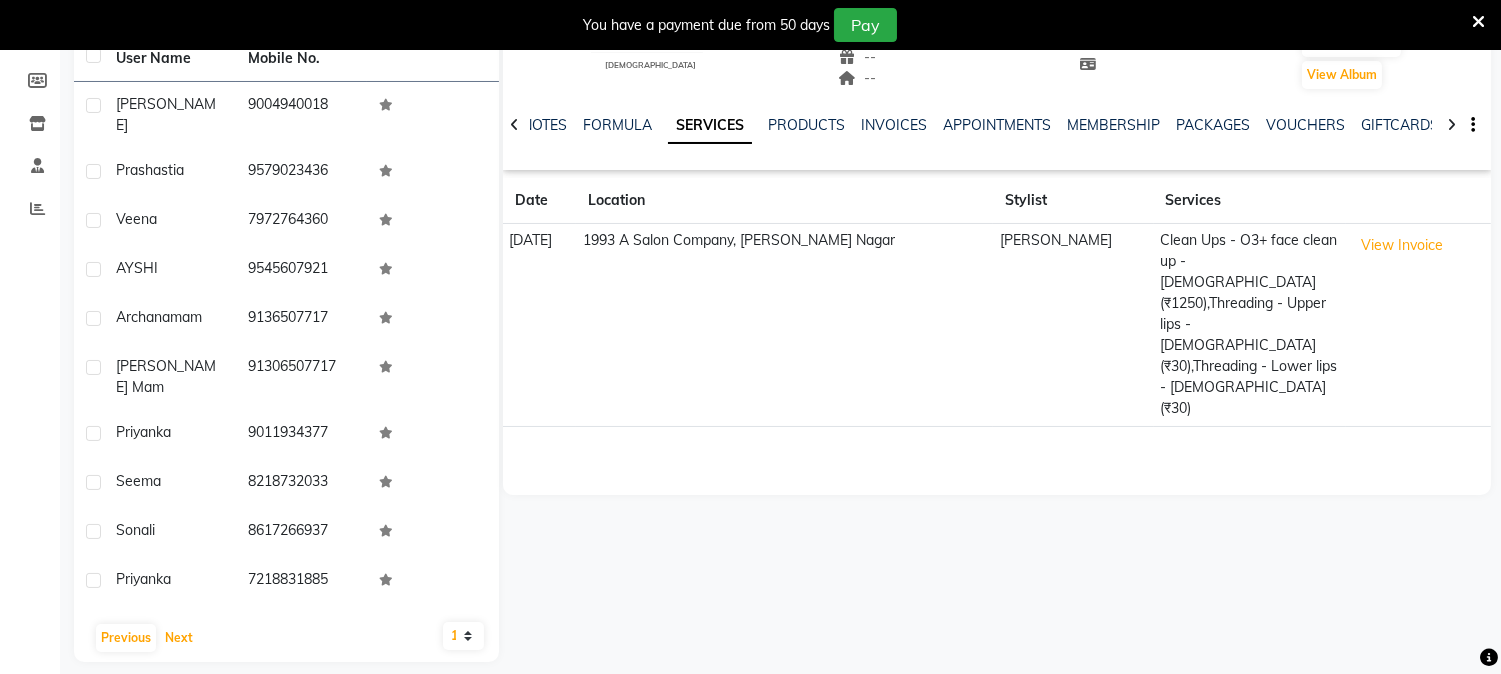 scroll, scrollTop: 225, scrollLeft: 0, axis: vertical 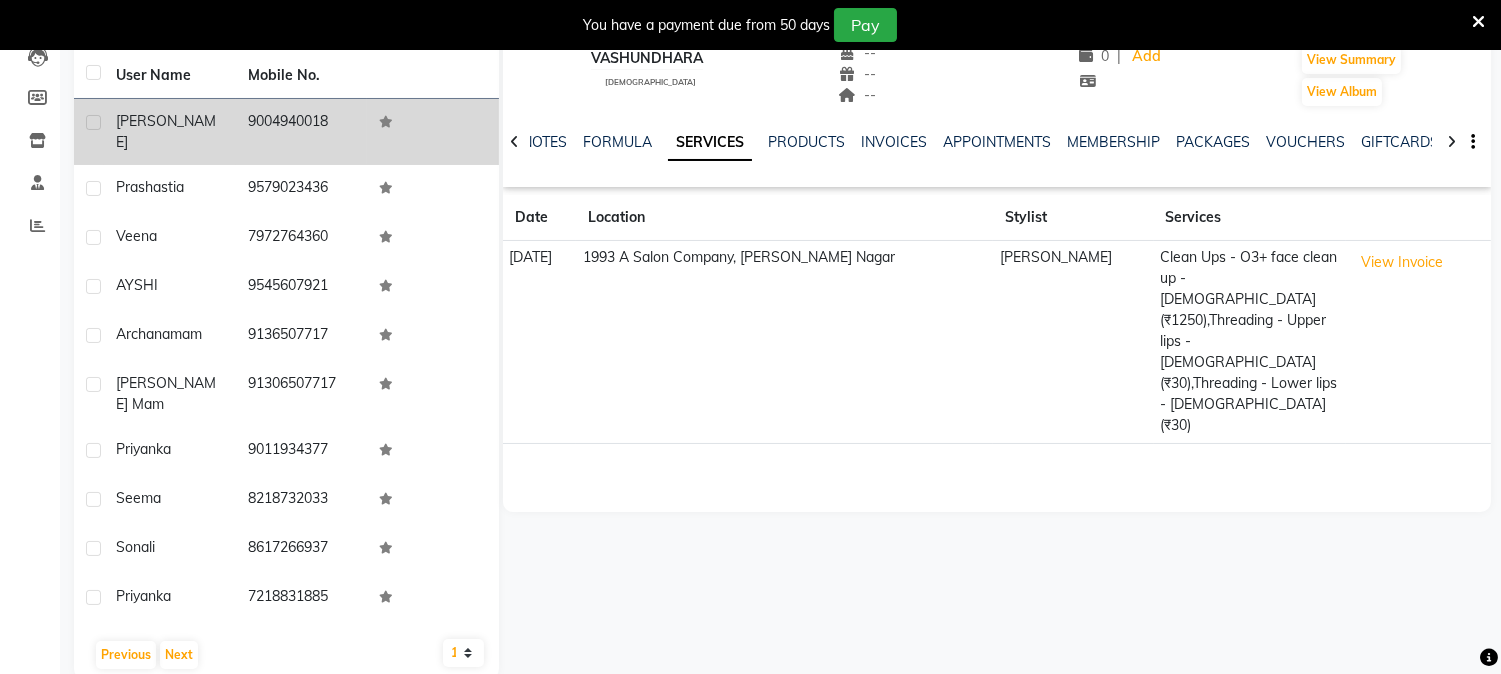 click on "9004940018" 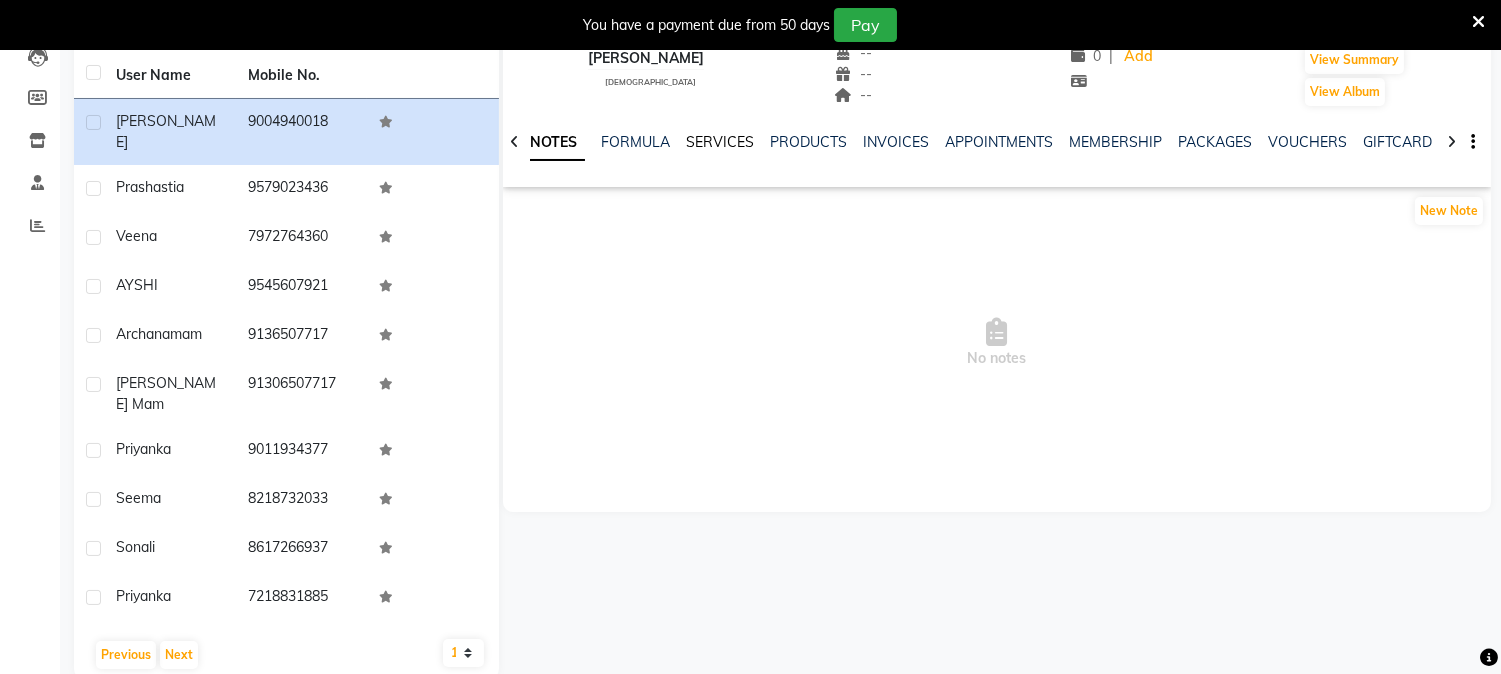 click on "SERVICES" 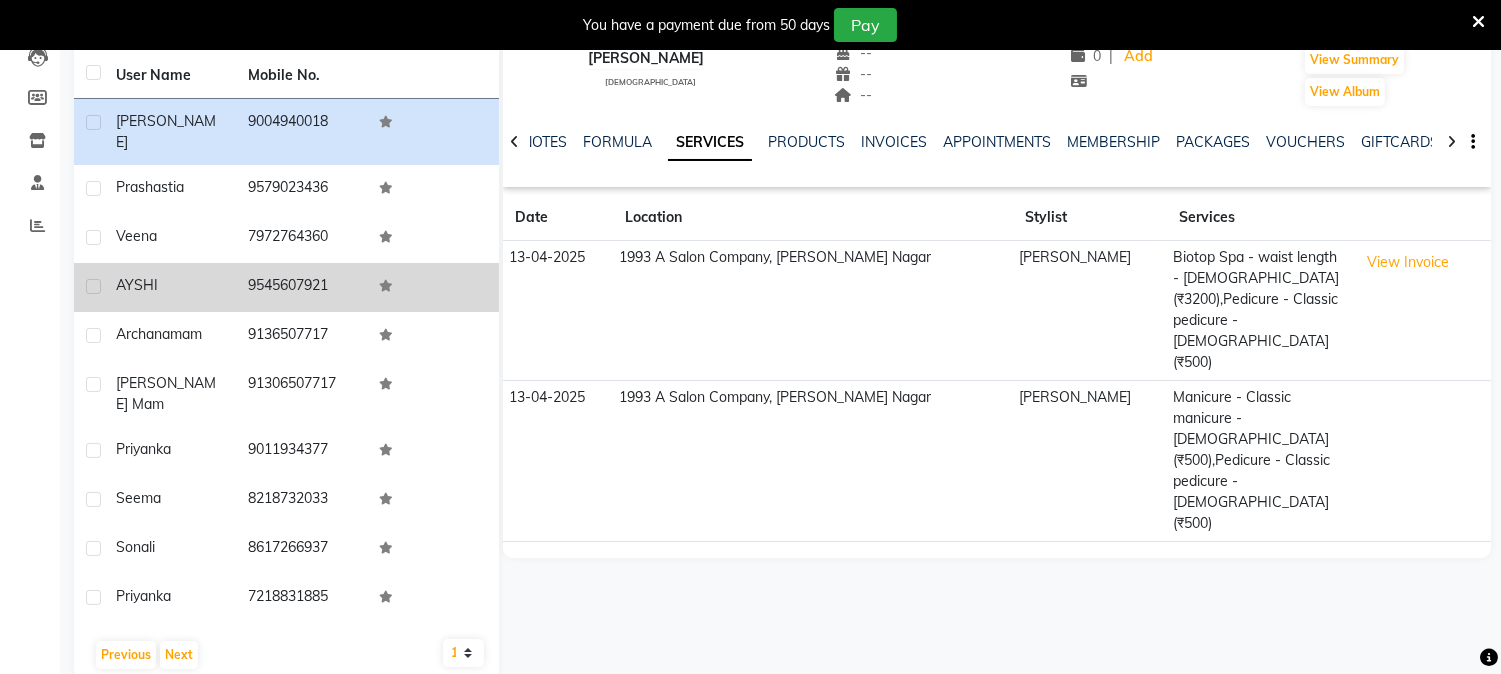 click on "9545607921" 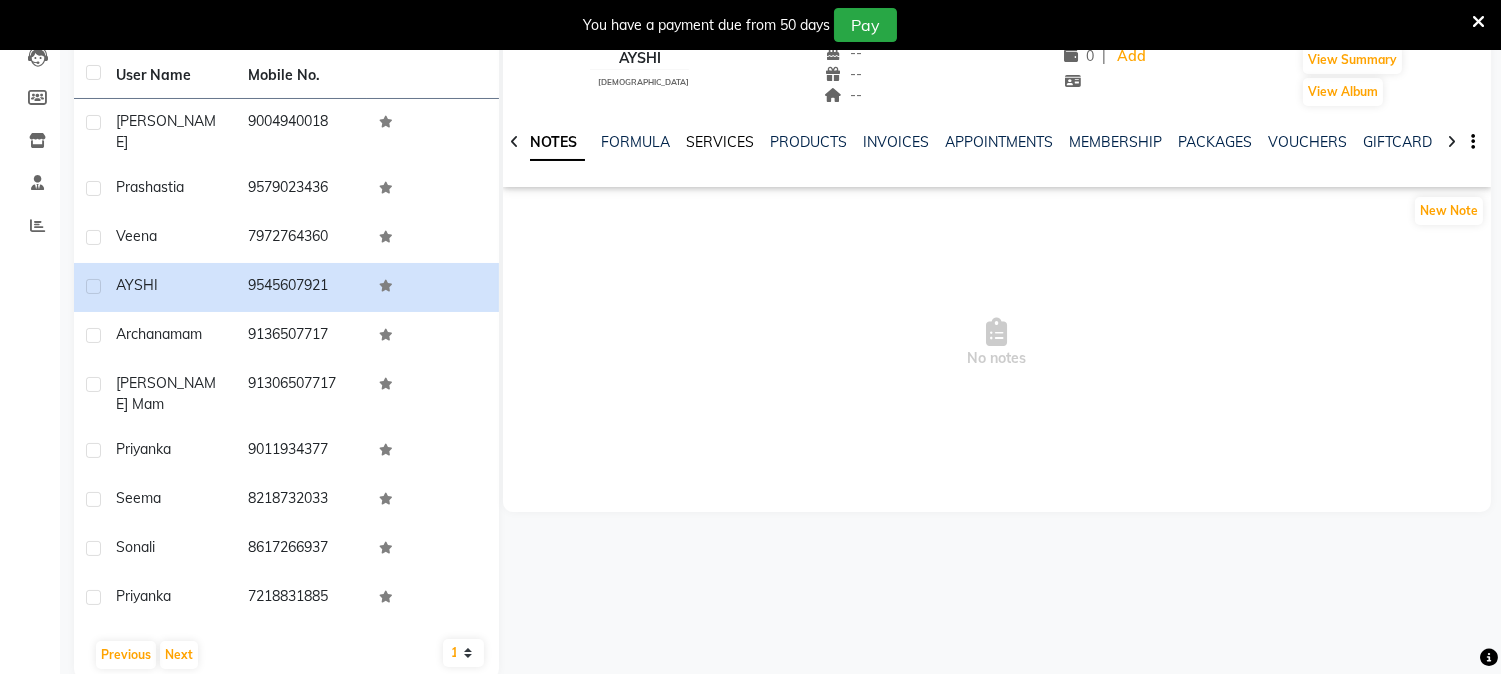 click on "SERVICES" 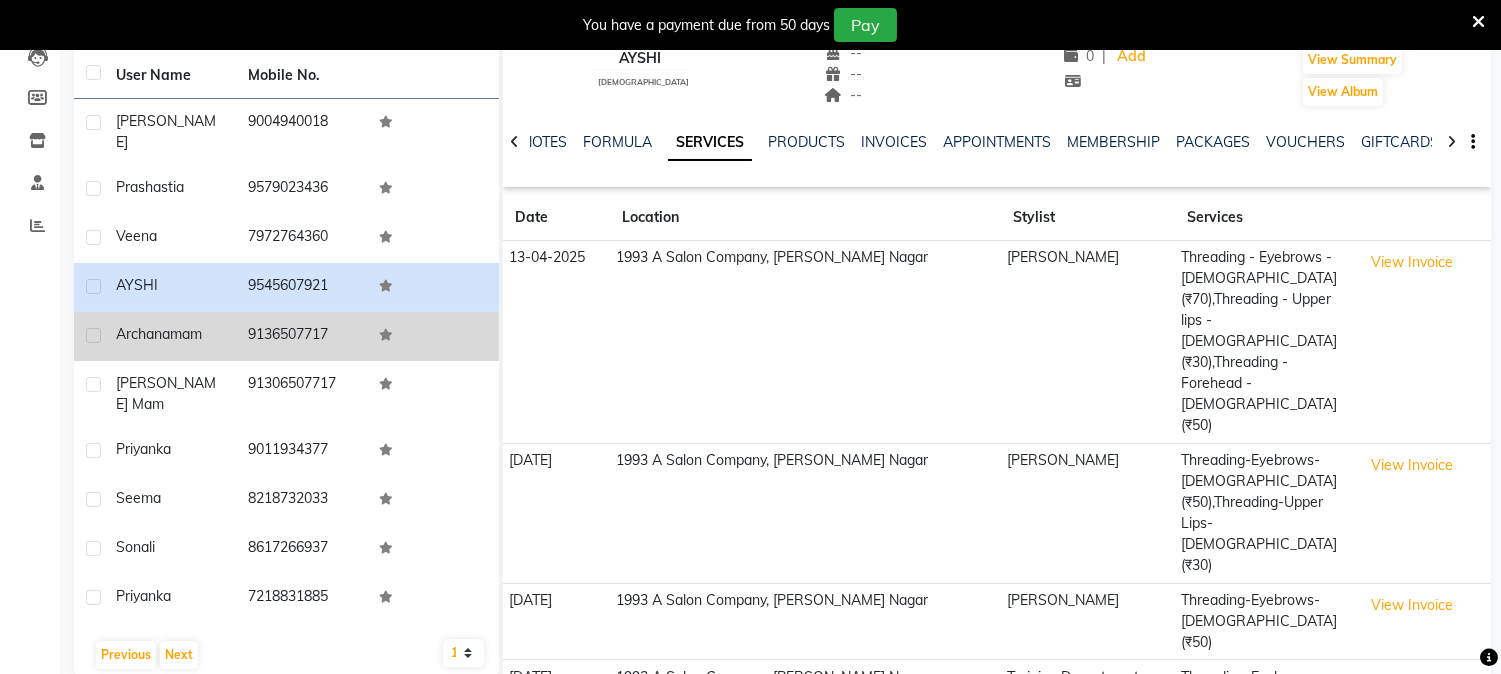click on "9136507717" 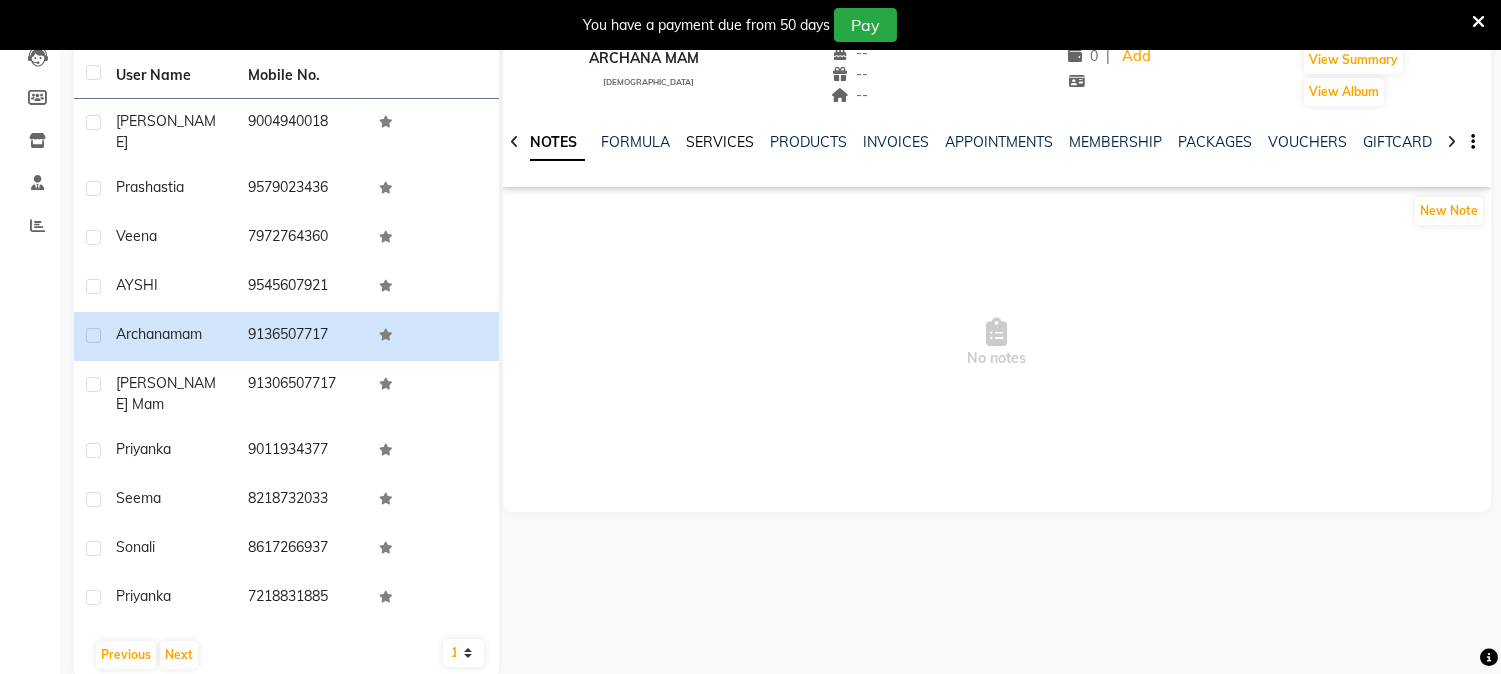 click on "SERVICES" 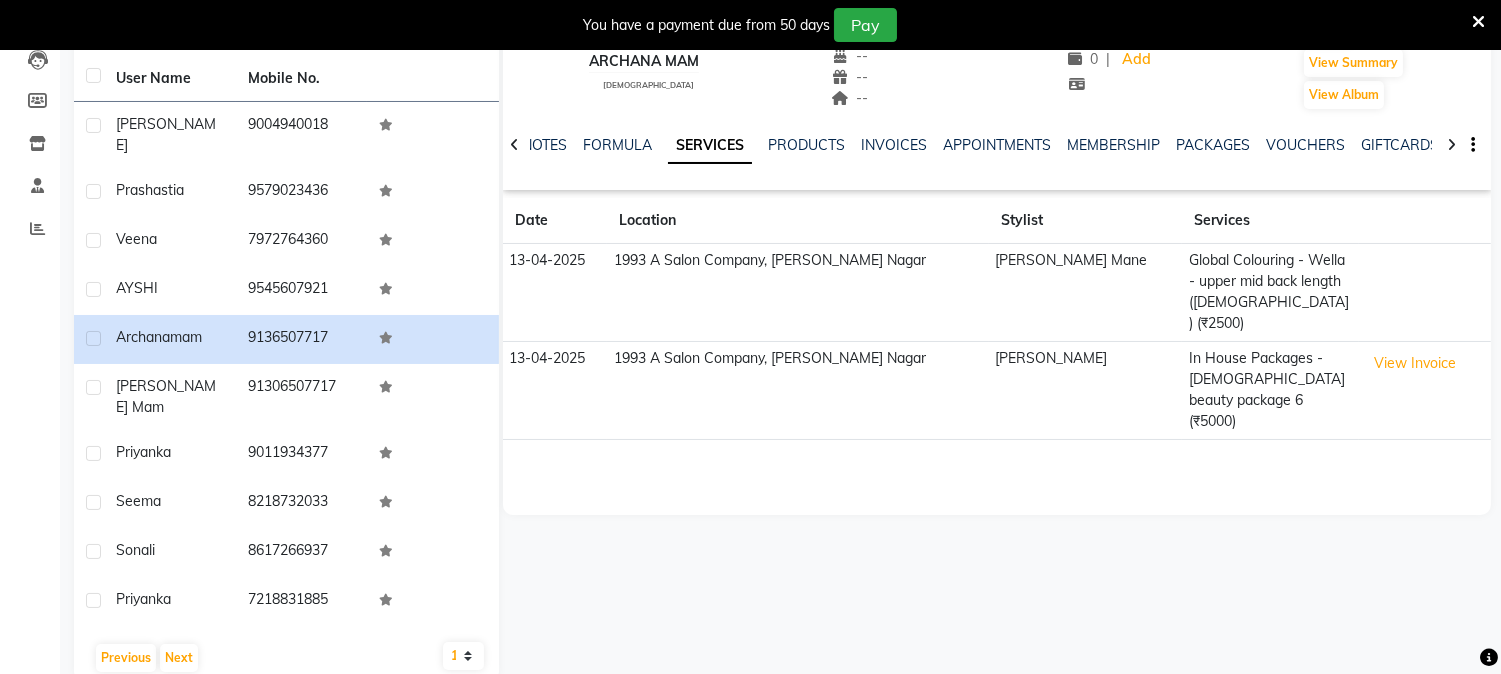 scroll, scrollTop: 225, scrollLeft: 0, axis: vertical 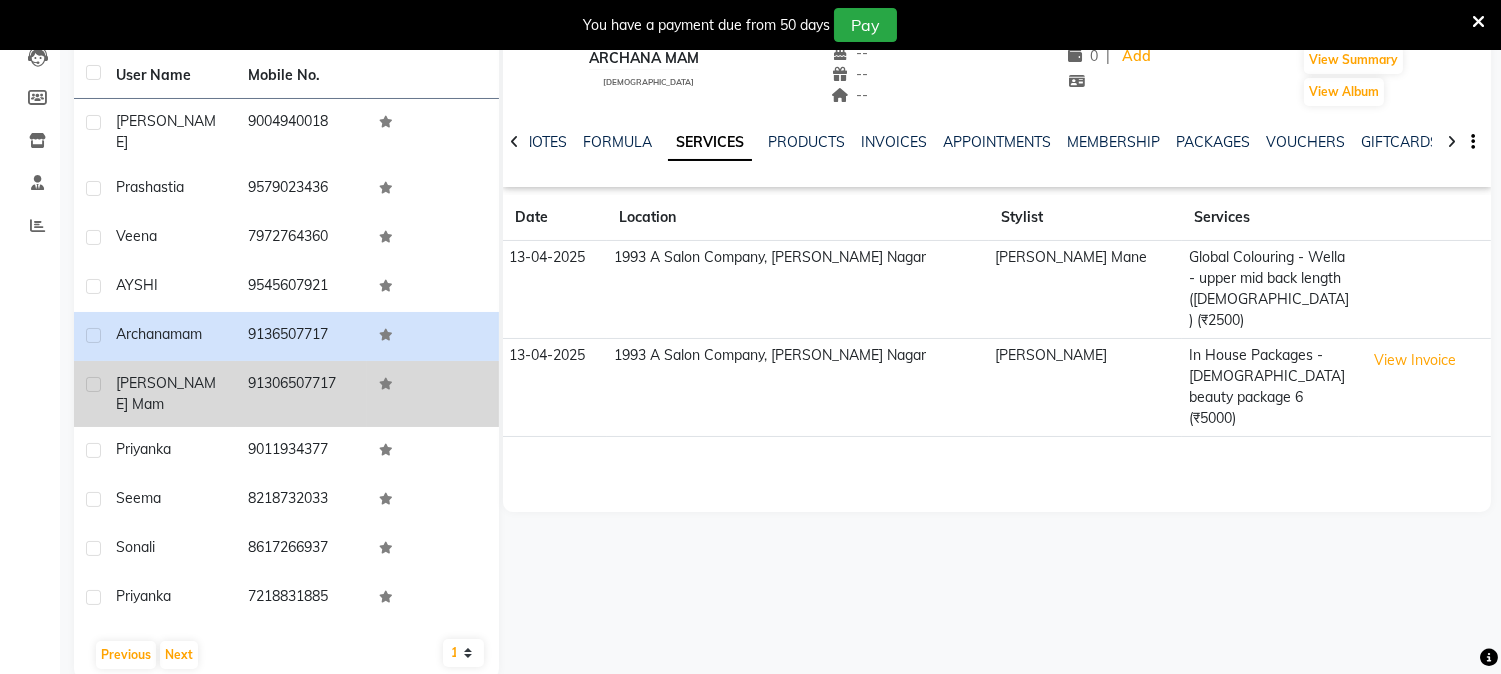 click on "91306507717" 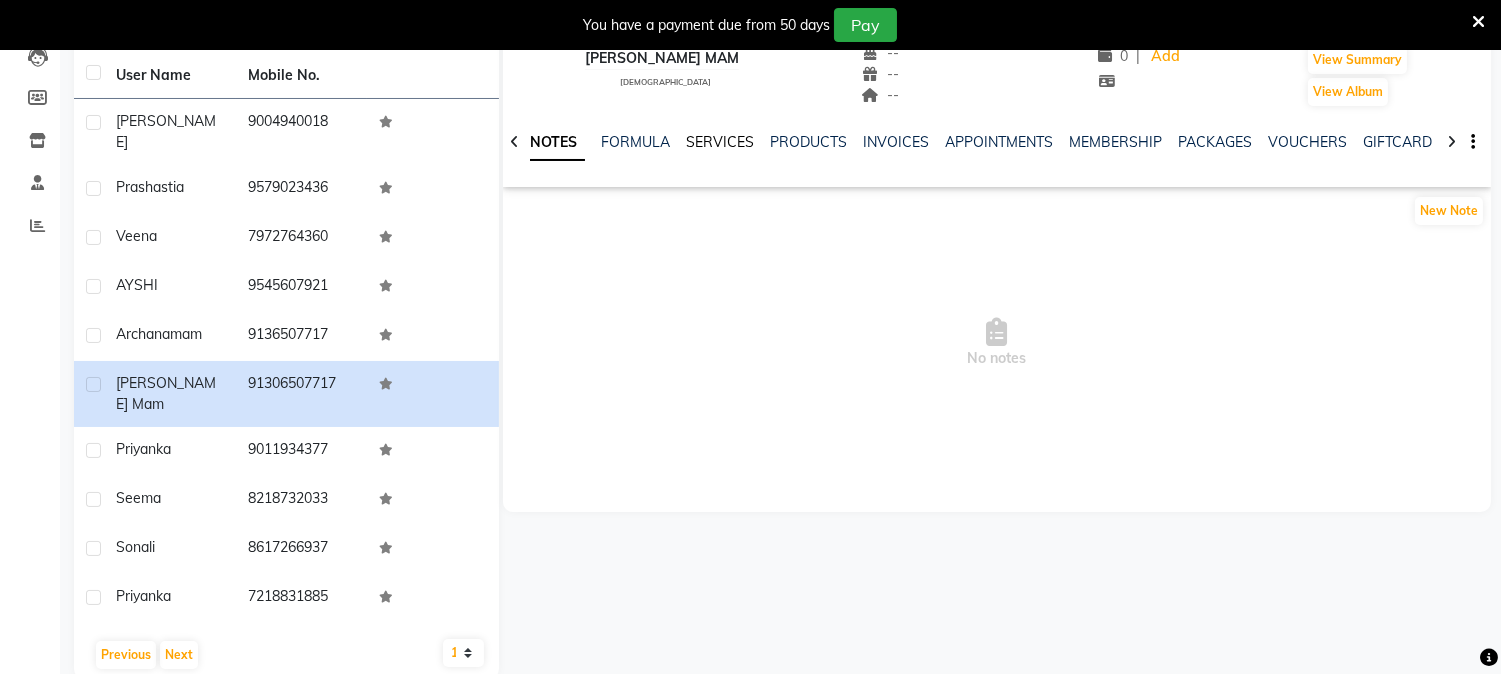 click on "SERVICES" 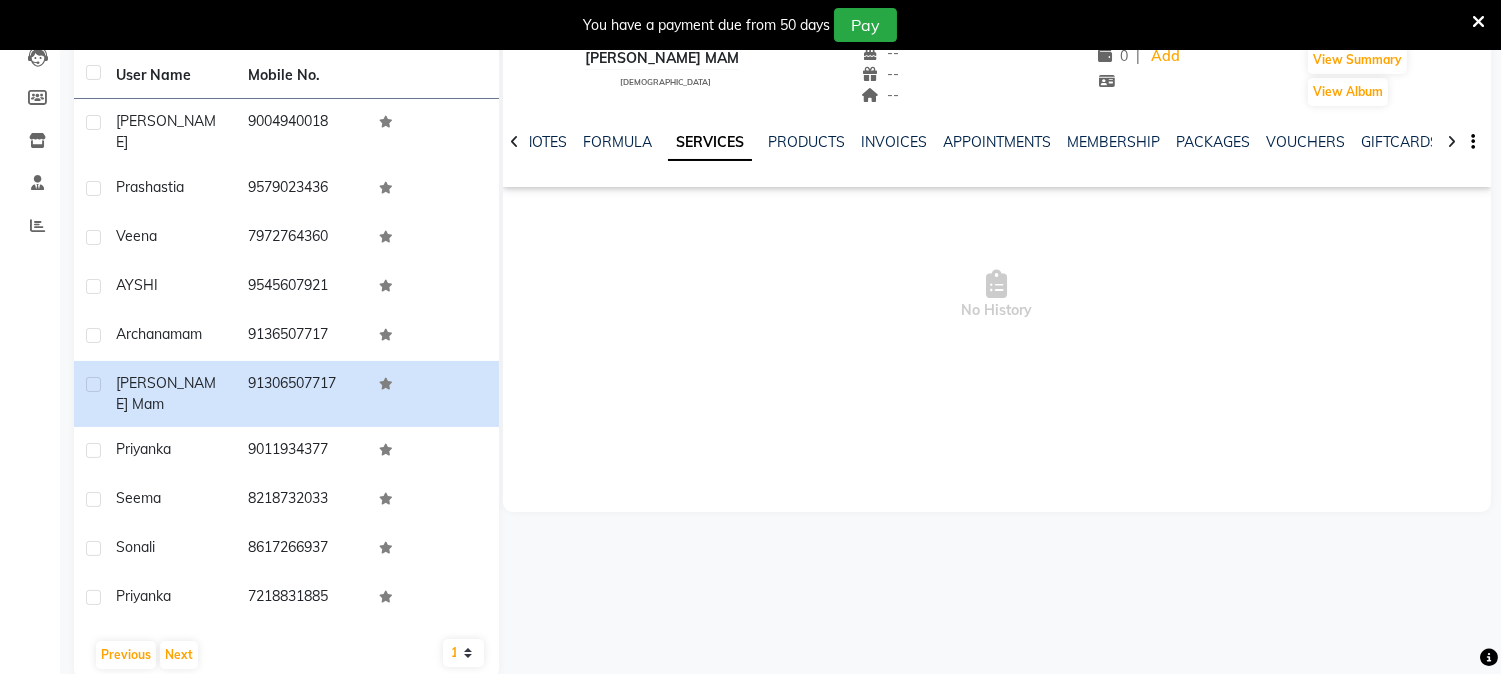 click on "SERVICES" 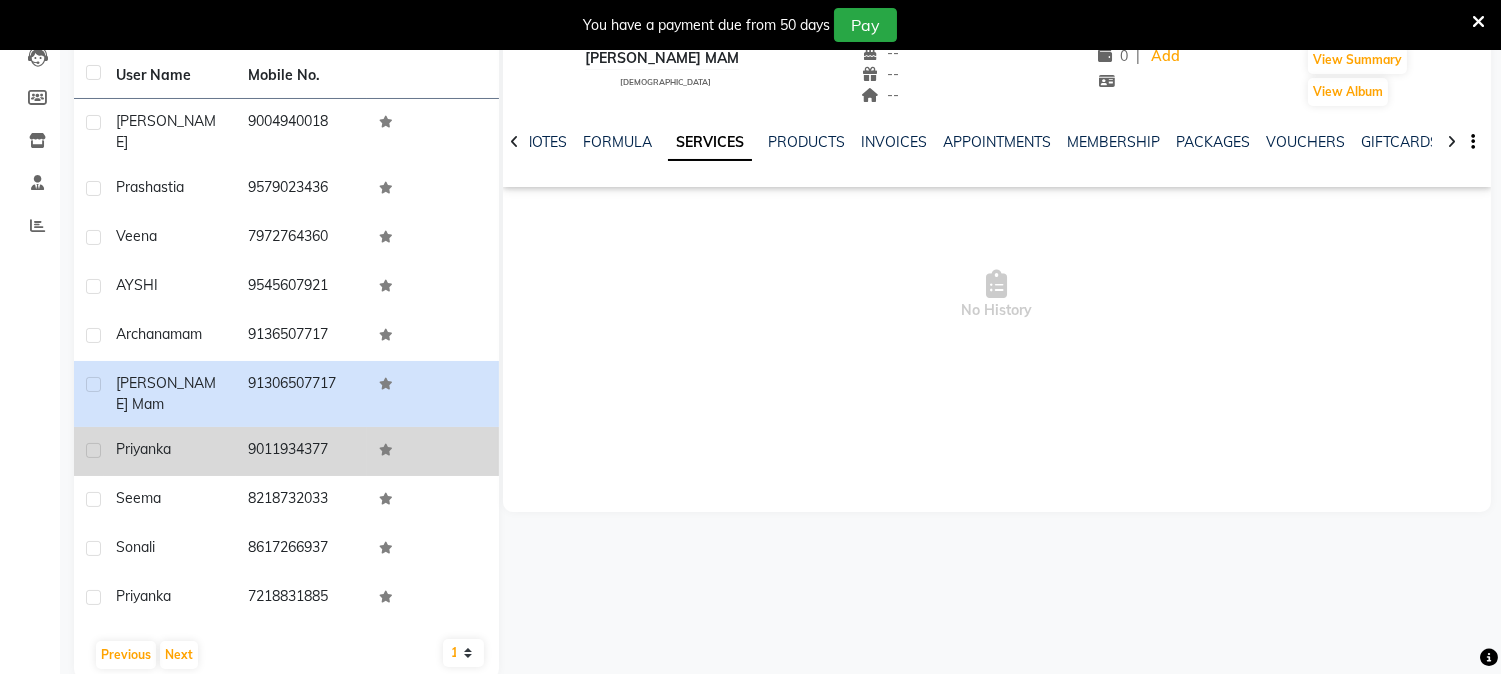 click on "9011934377" 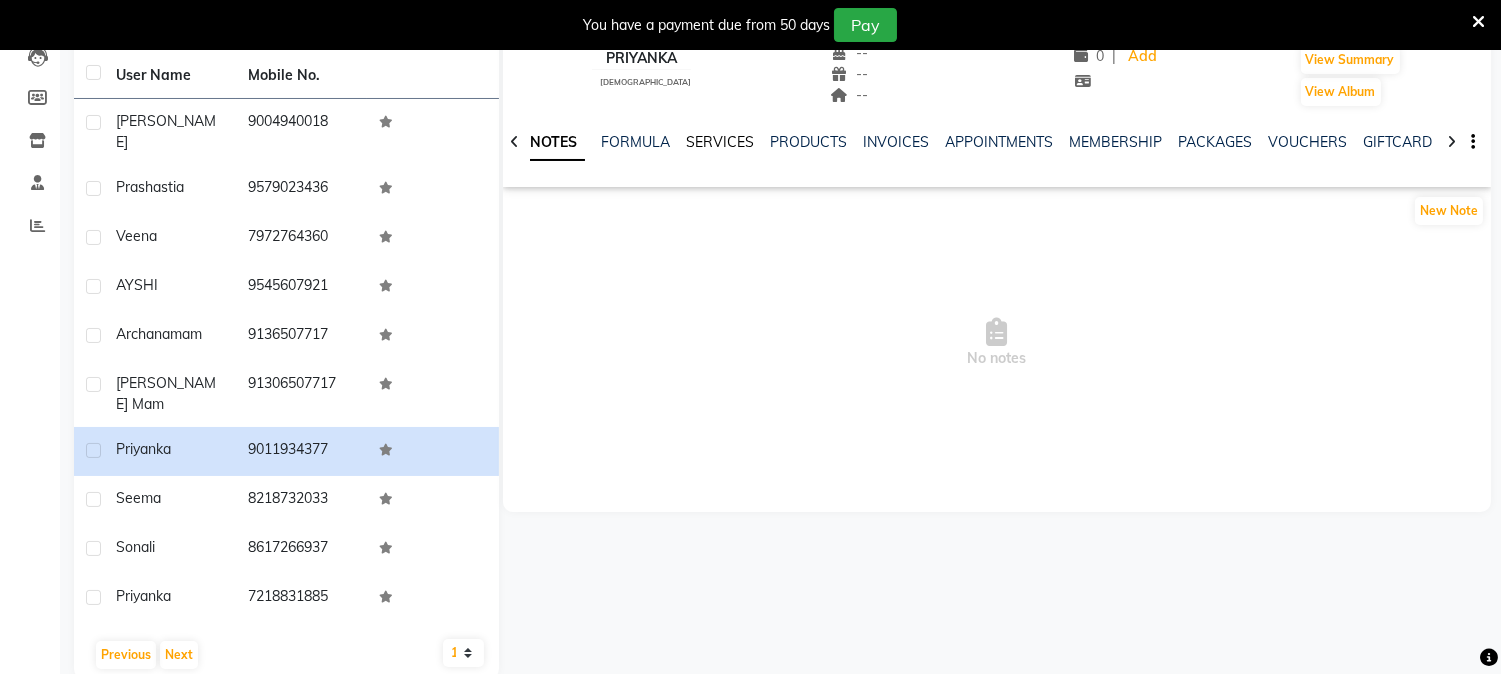 click on "SERVICES" 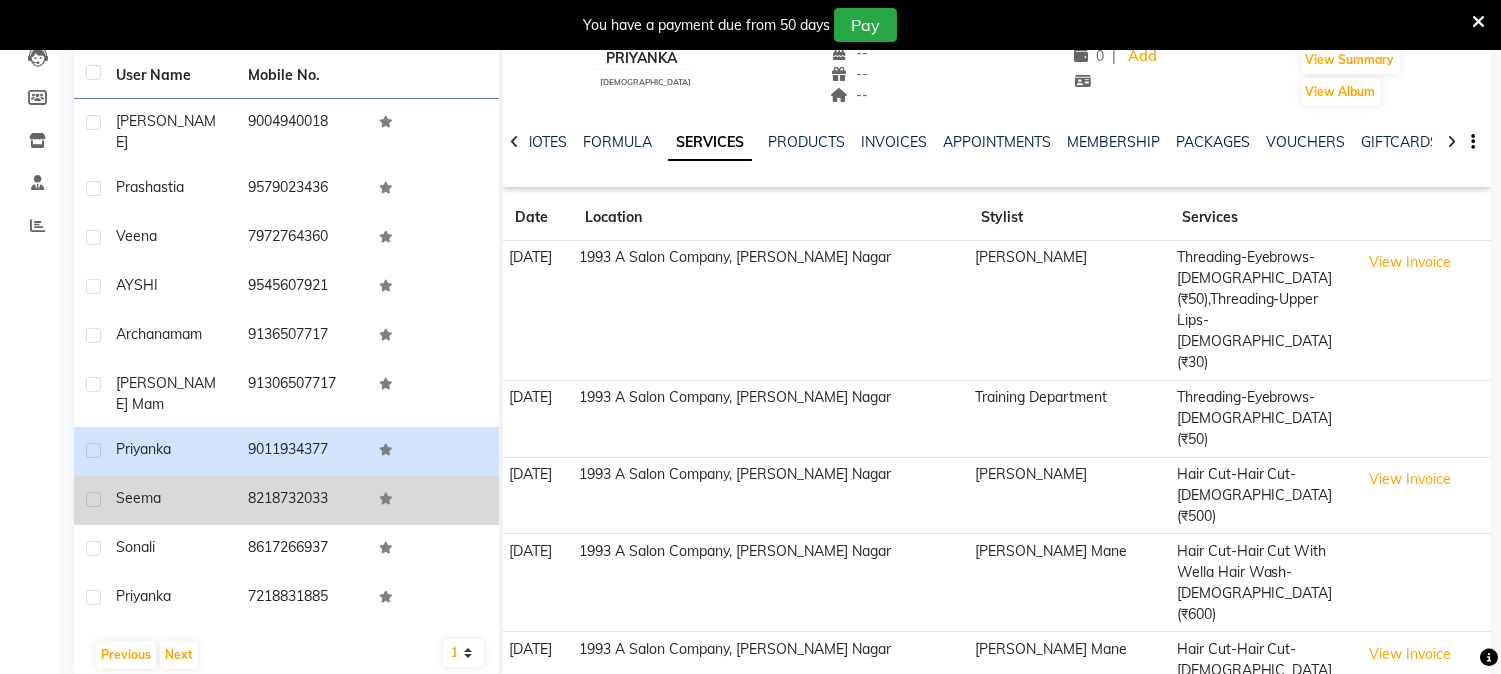 click on "8218732033" 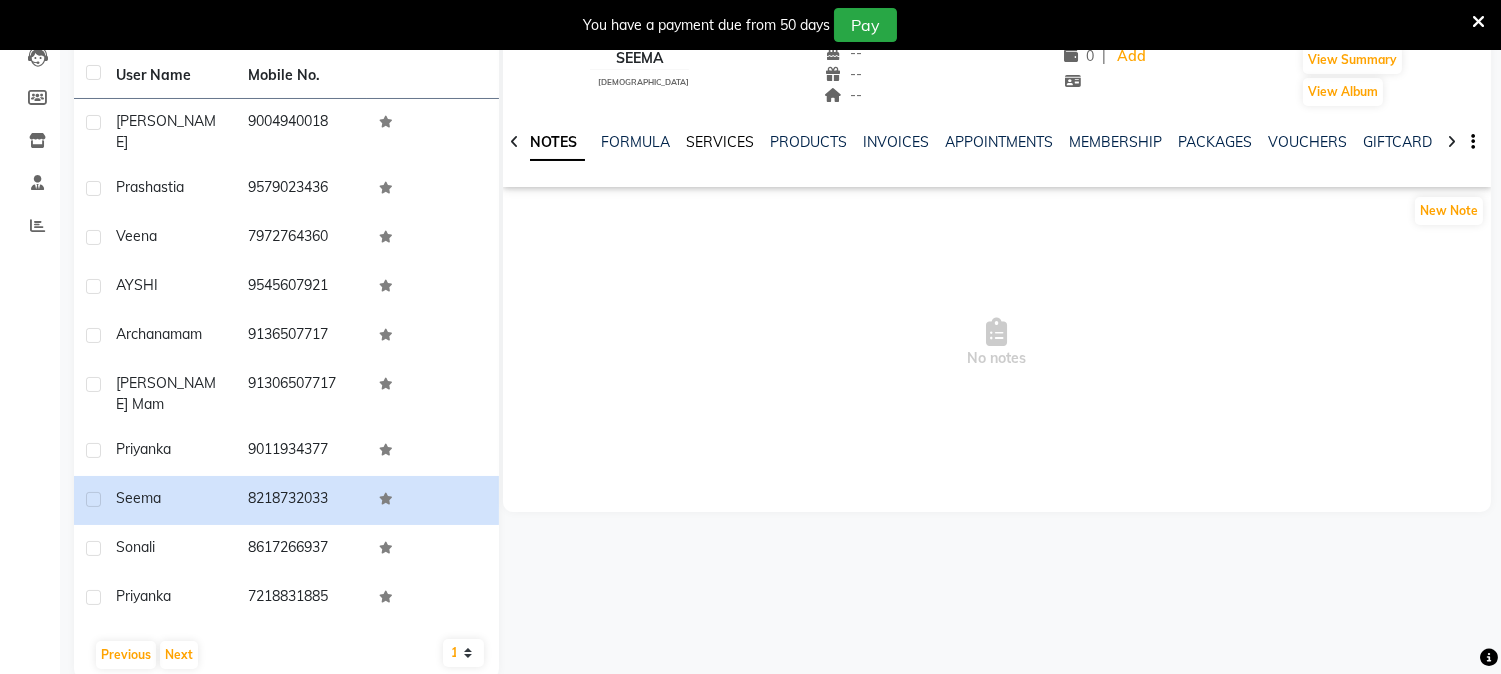 click on "SERVICES" 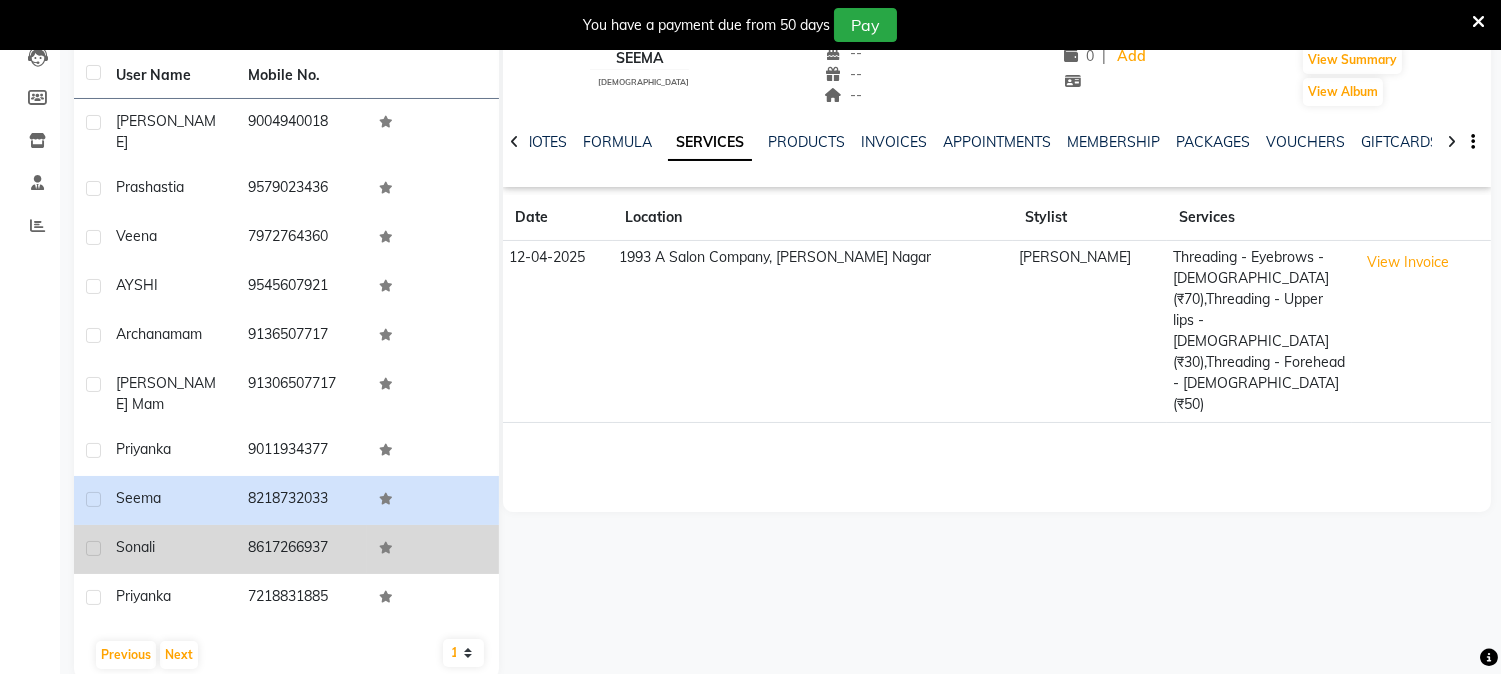 click on "8617266937" 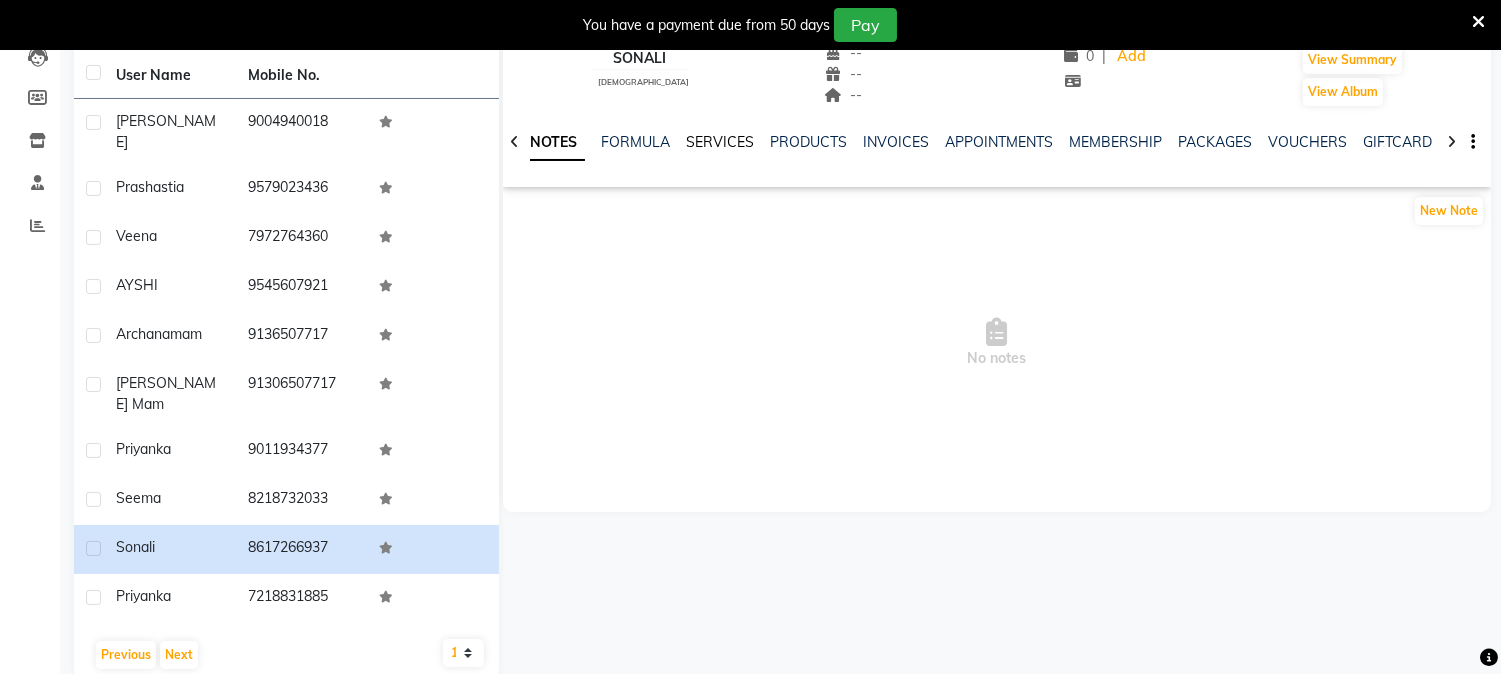 click on "SERVICES" 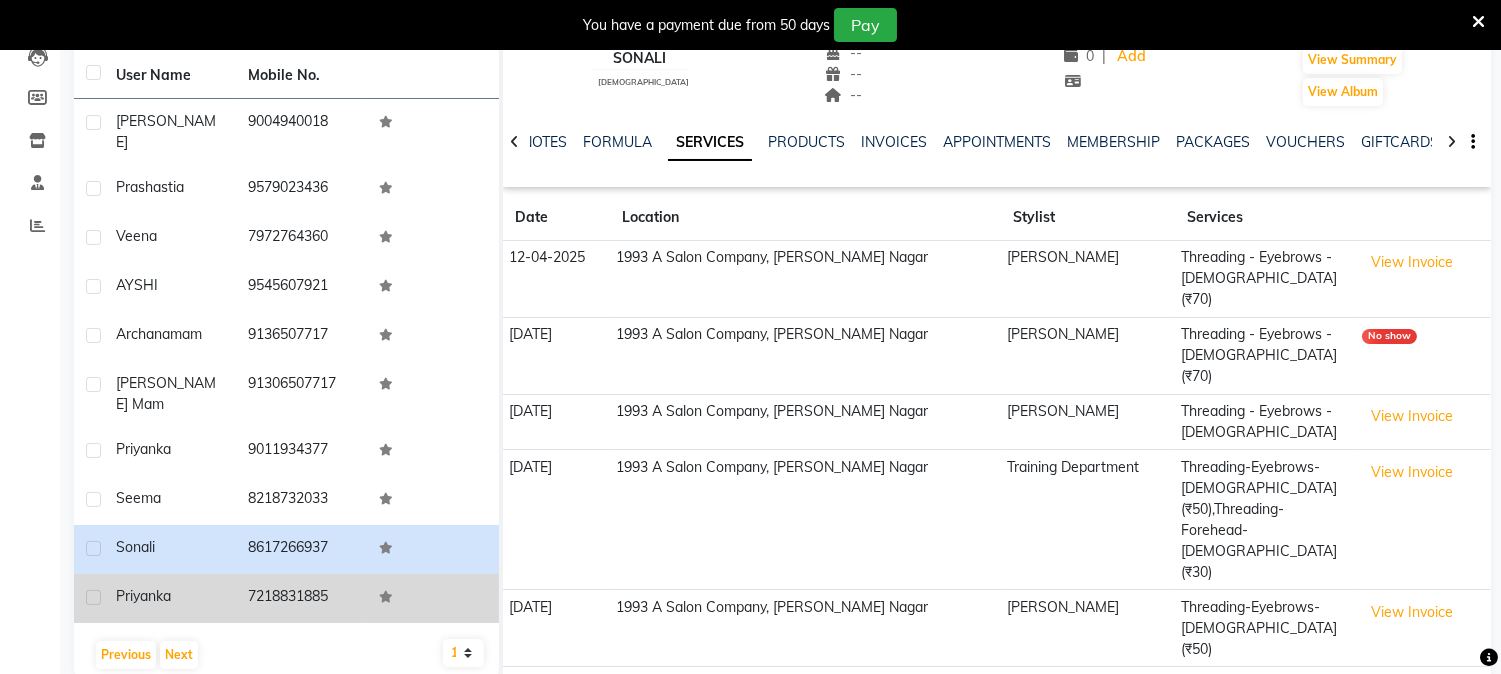 click on "7218831885" 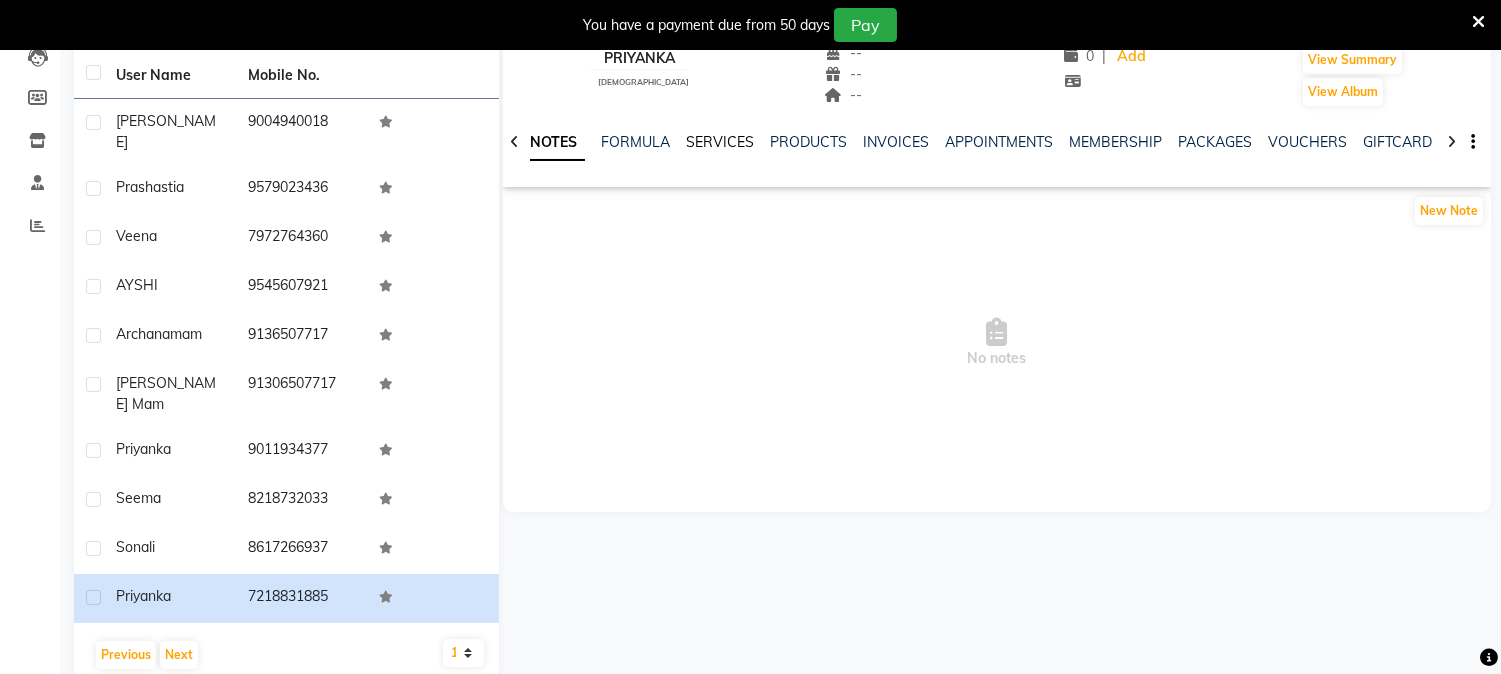 click on "SERVICES" 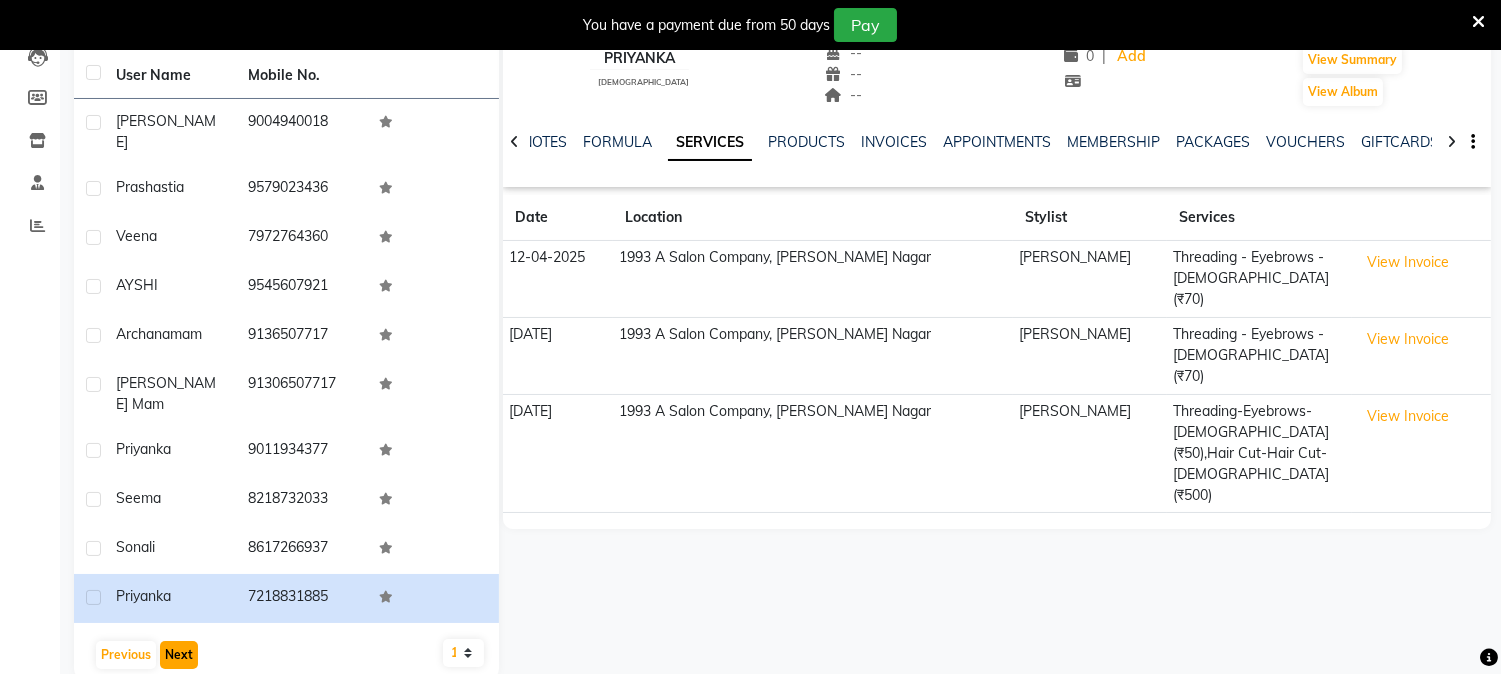 click on "Next" 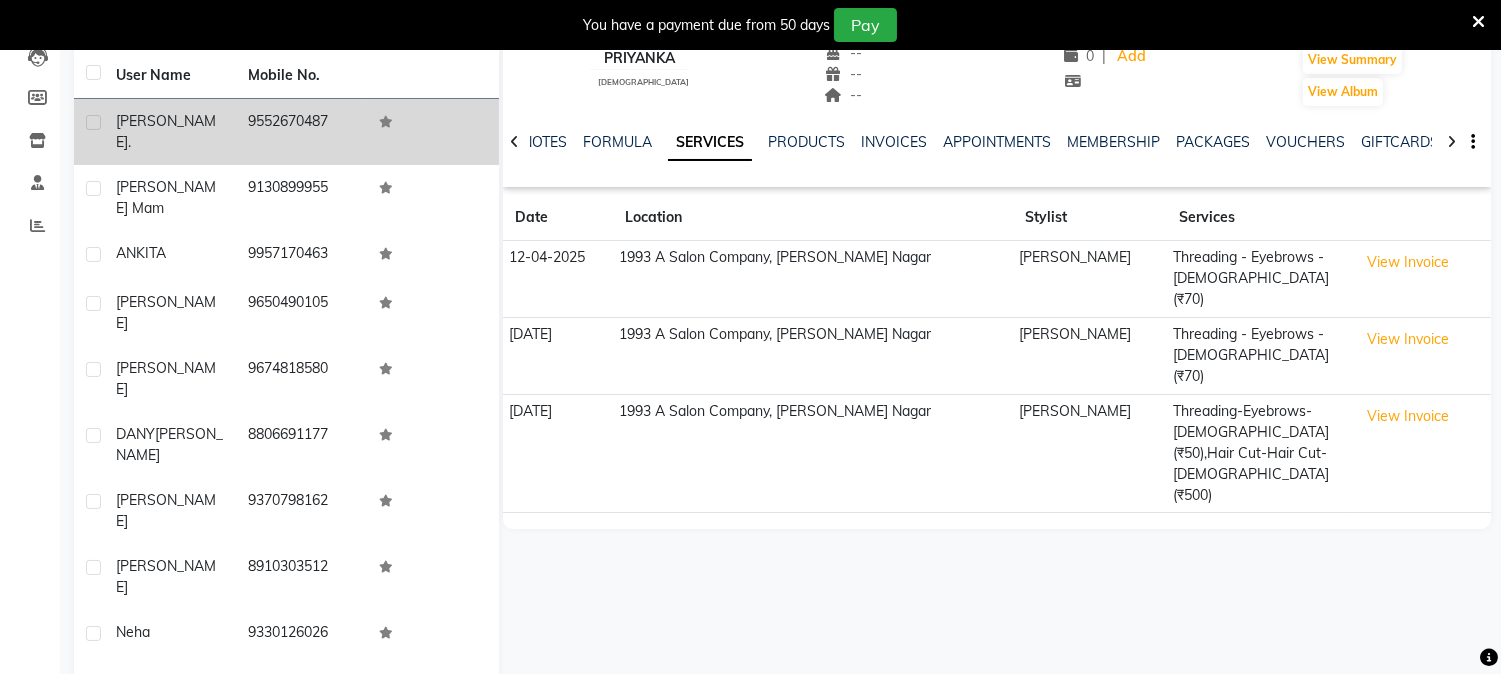 click on "9552670487" 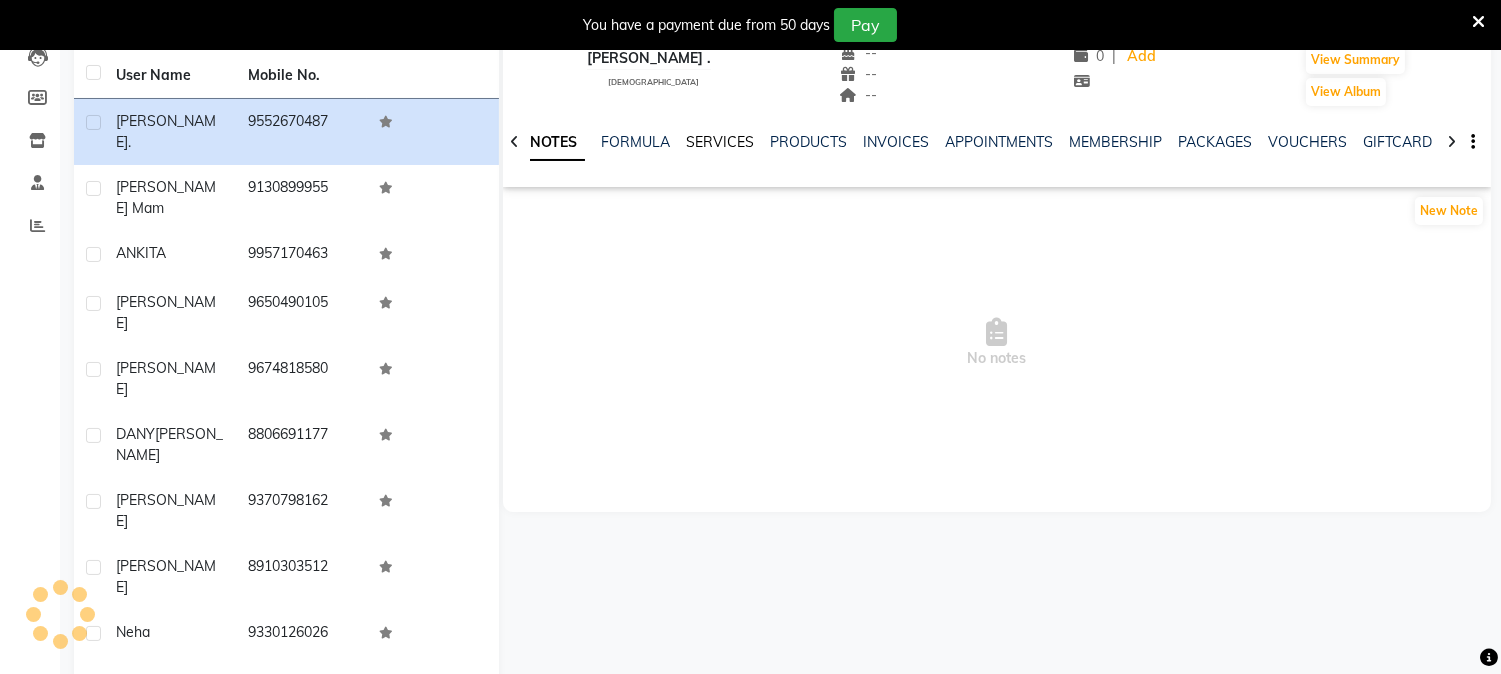 click on "SERVICES" 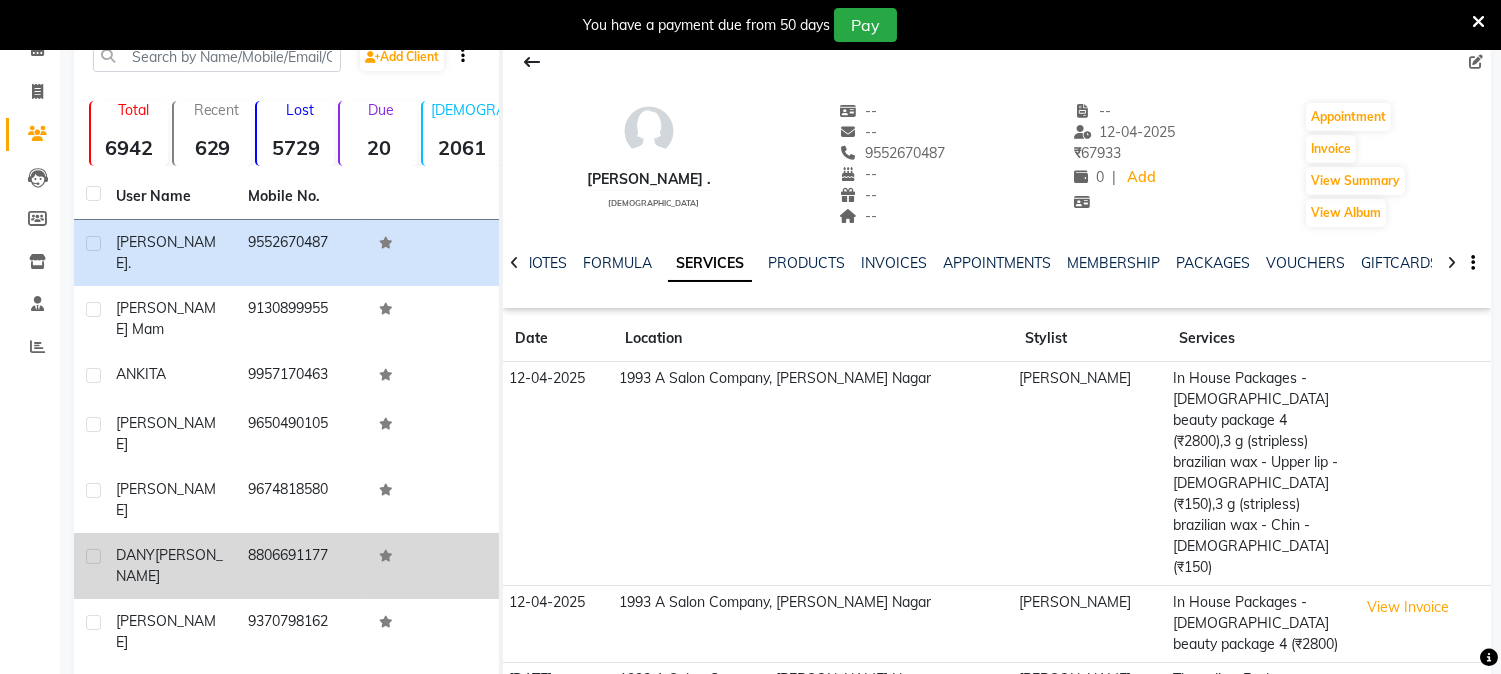 scroll, scrollTop: 102, scrollLeft: 0, axis: vertical 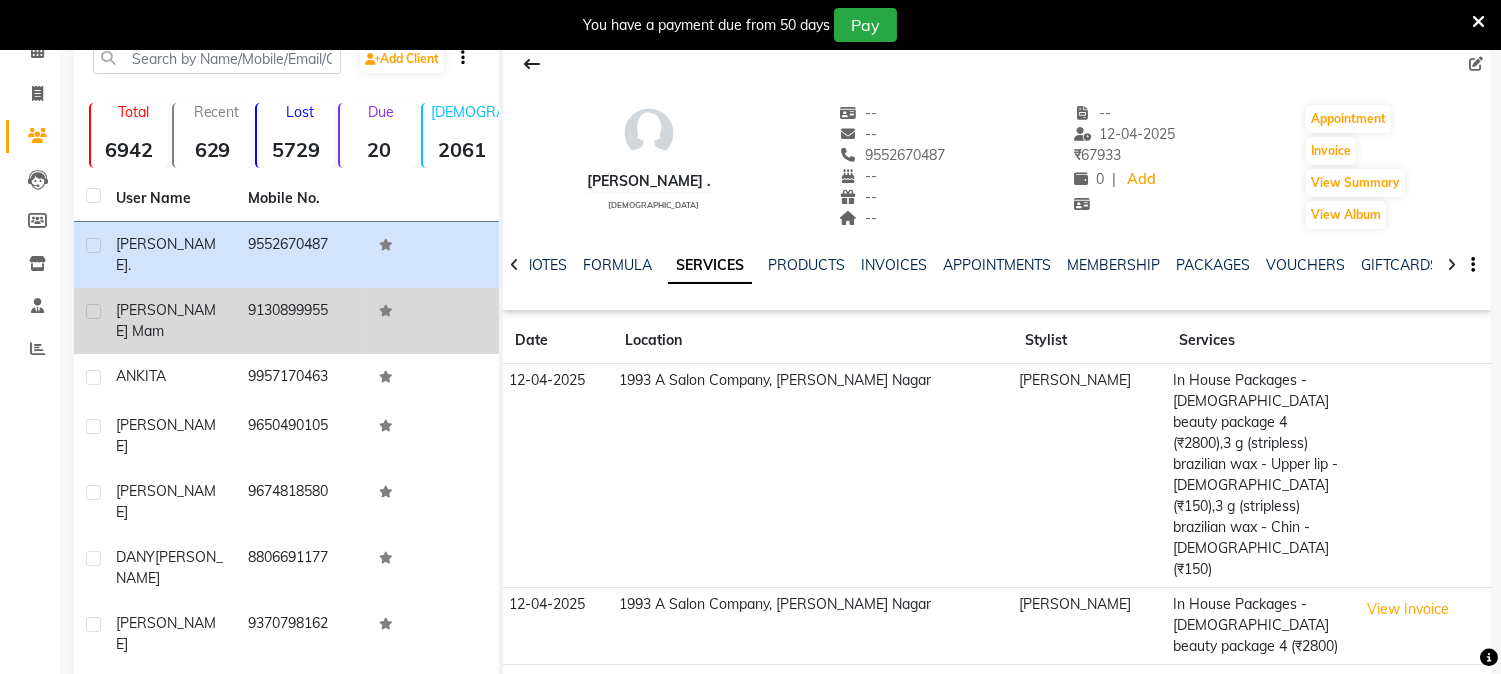click on "9130899955" 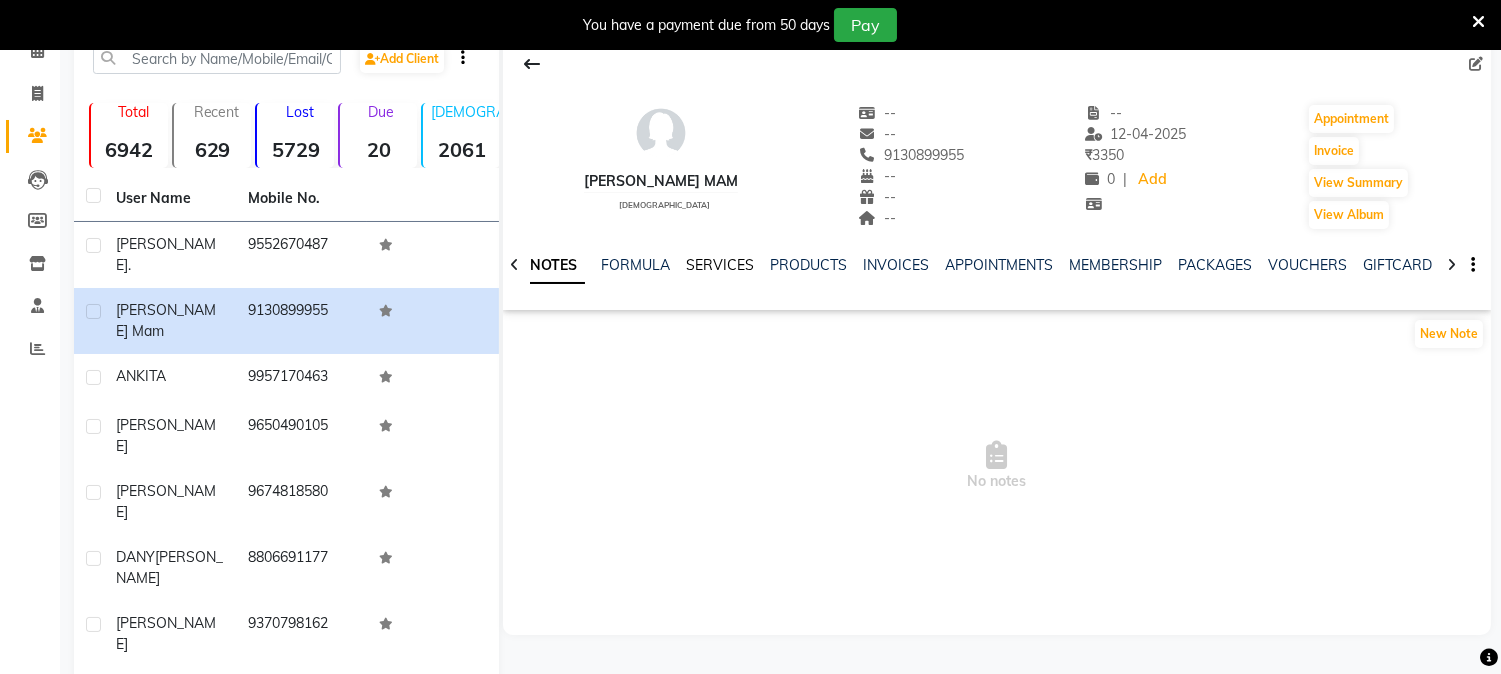 click on "SERVICES" 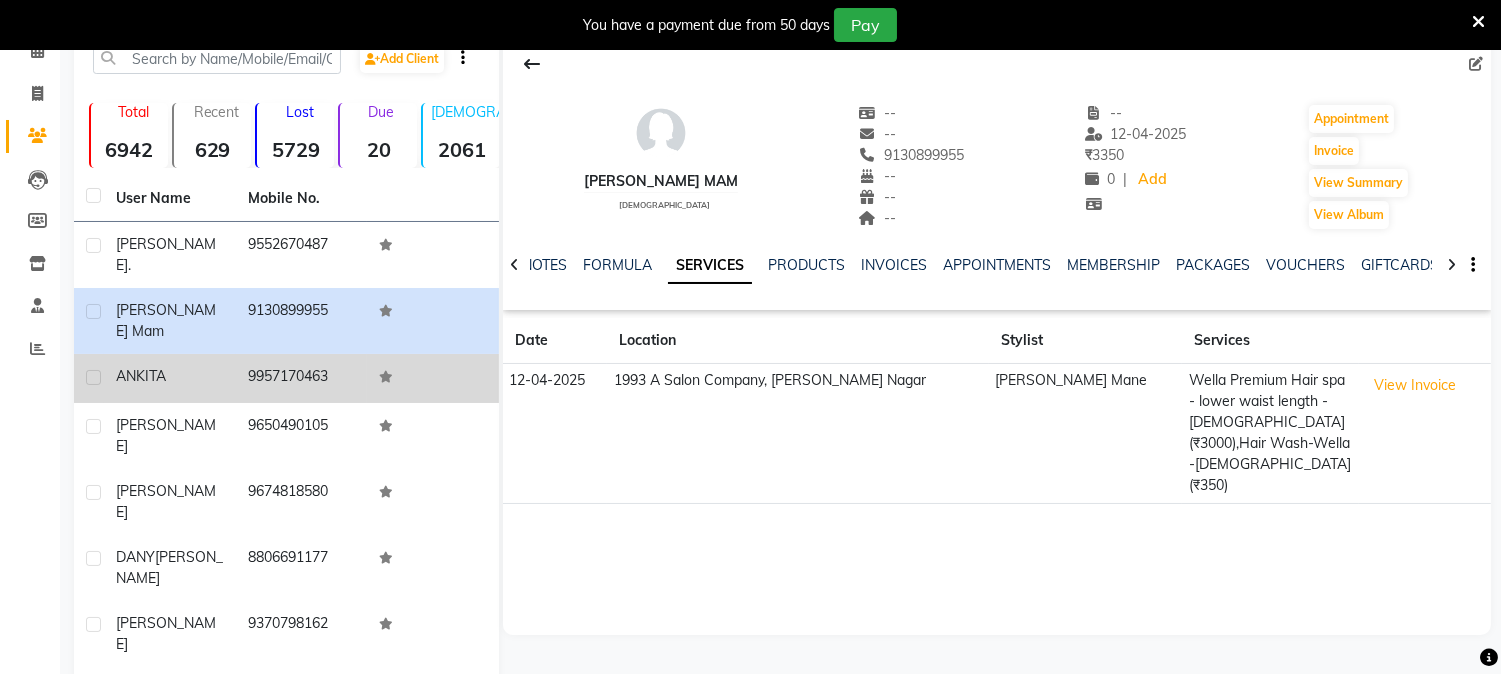 click on "9957170463" 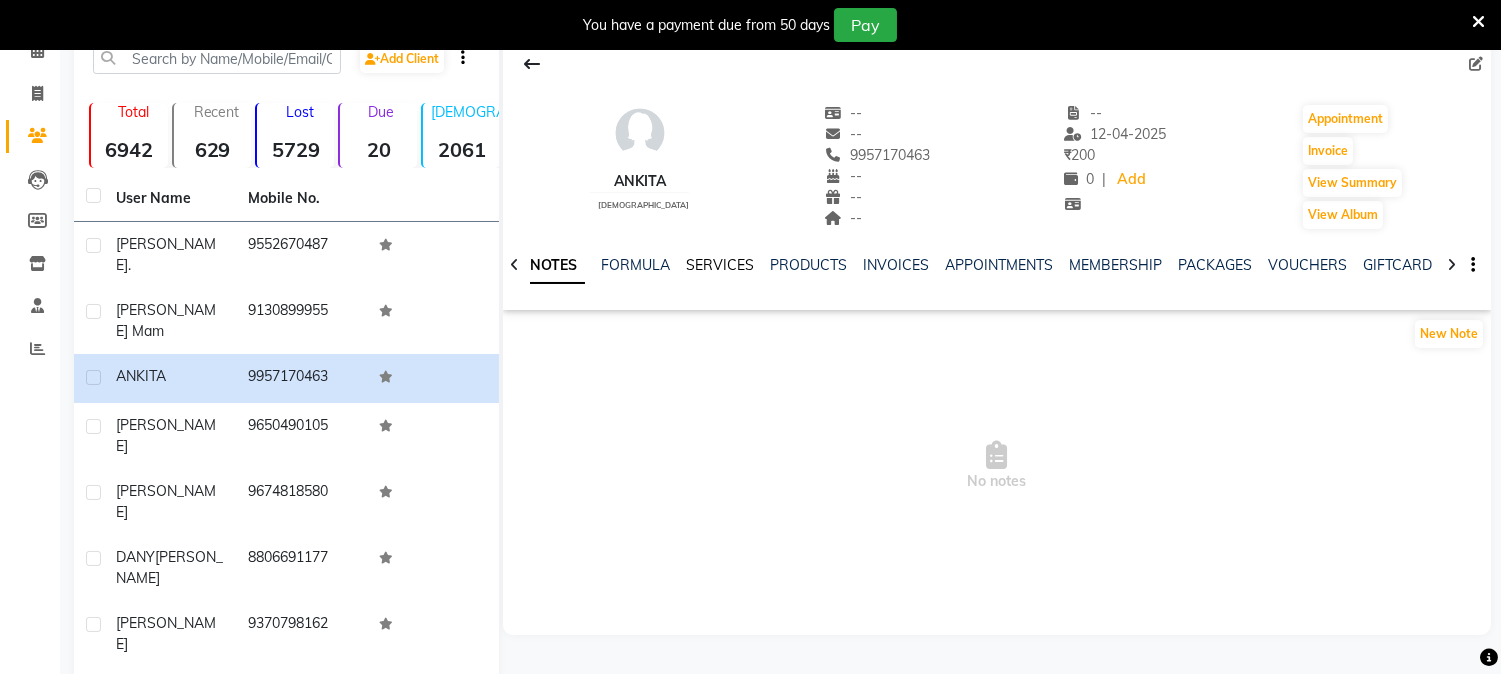 click on "SERVICES" 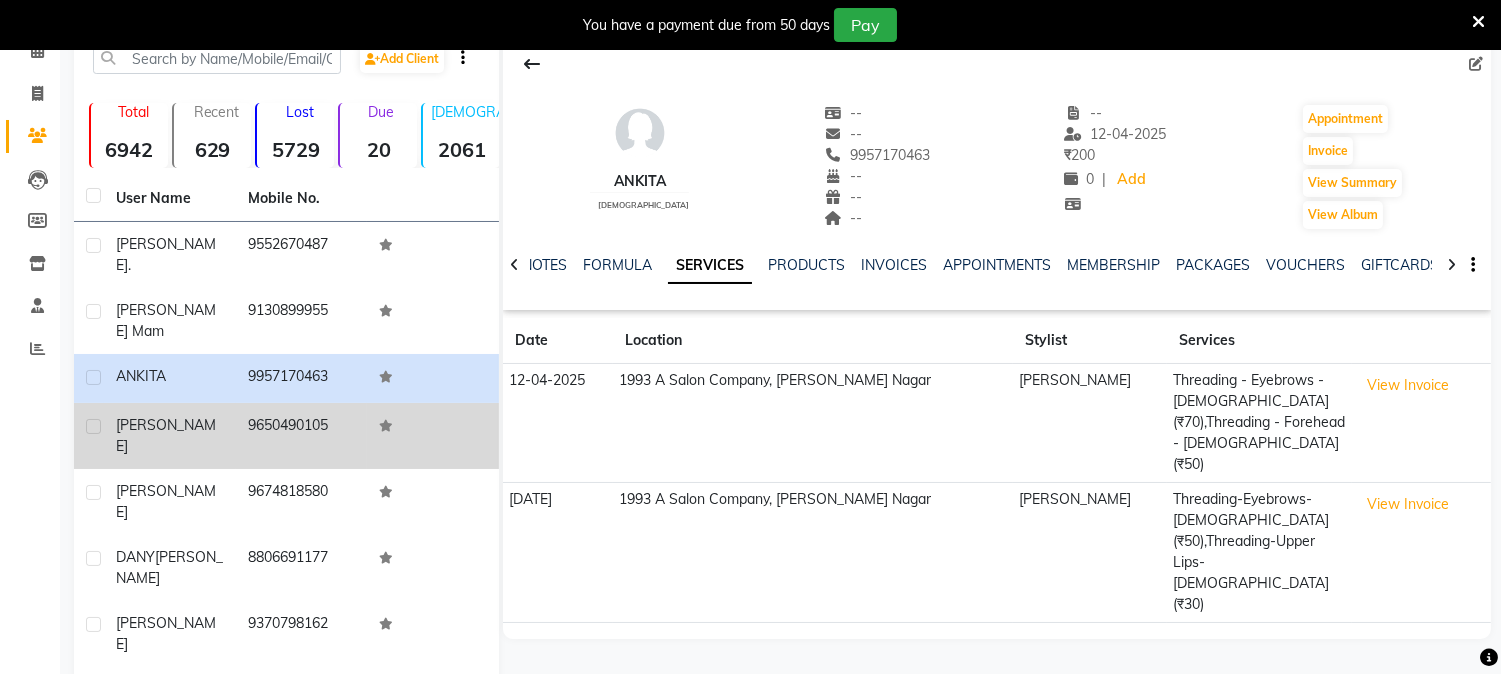 click on "9650490105" 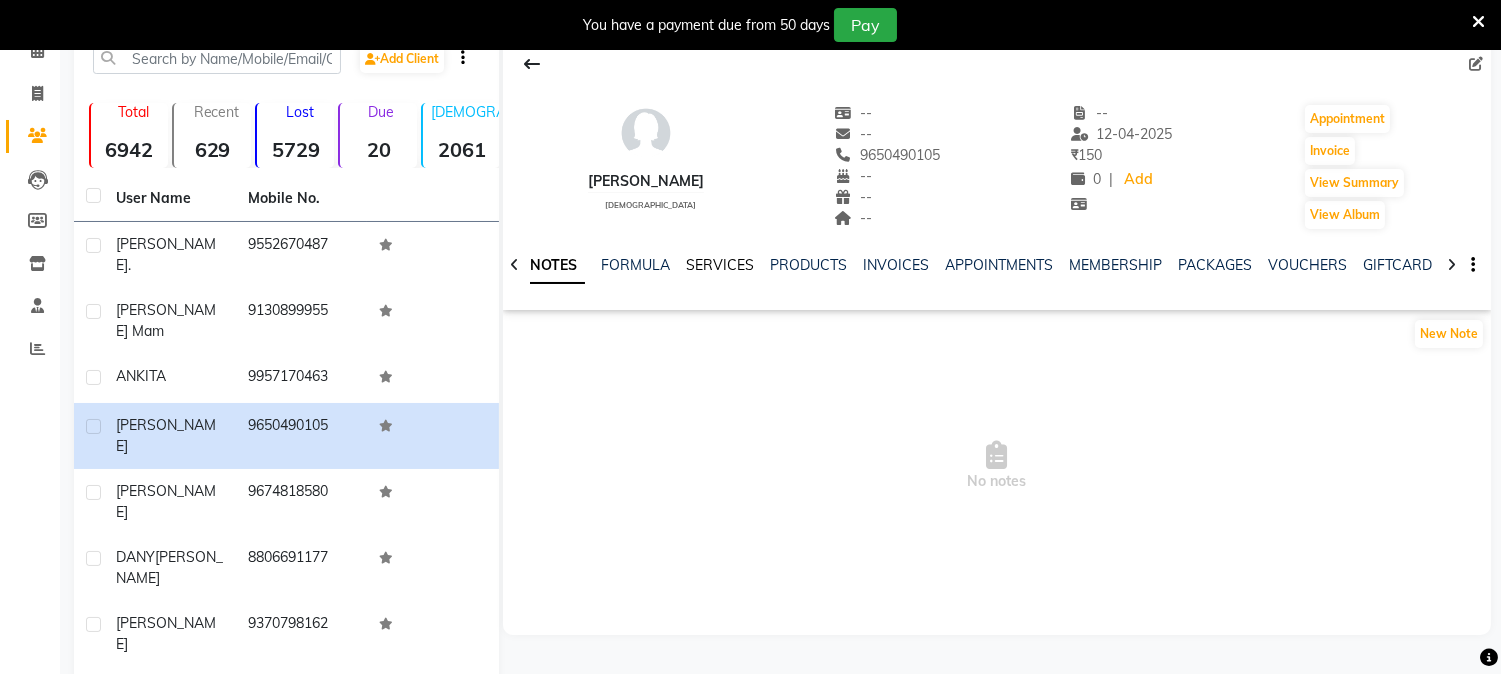 click on "SERVICES" 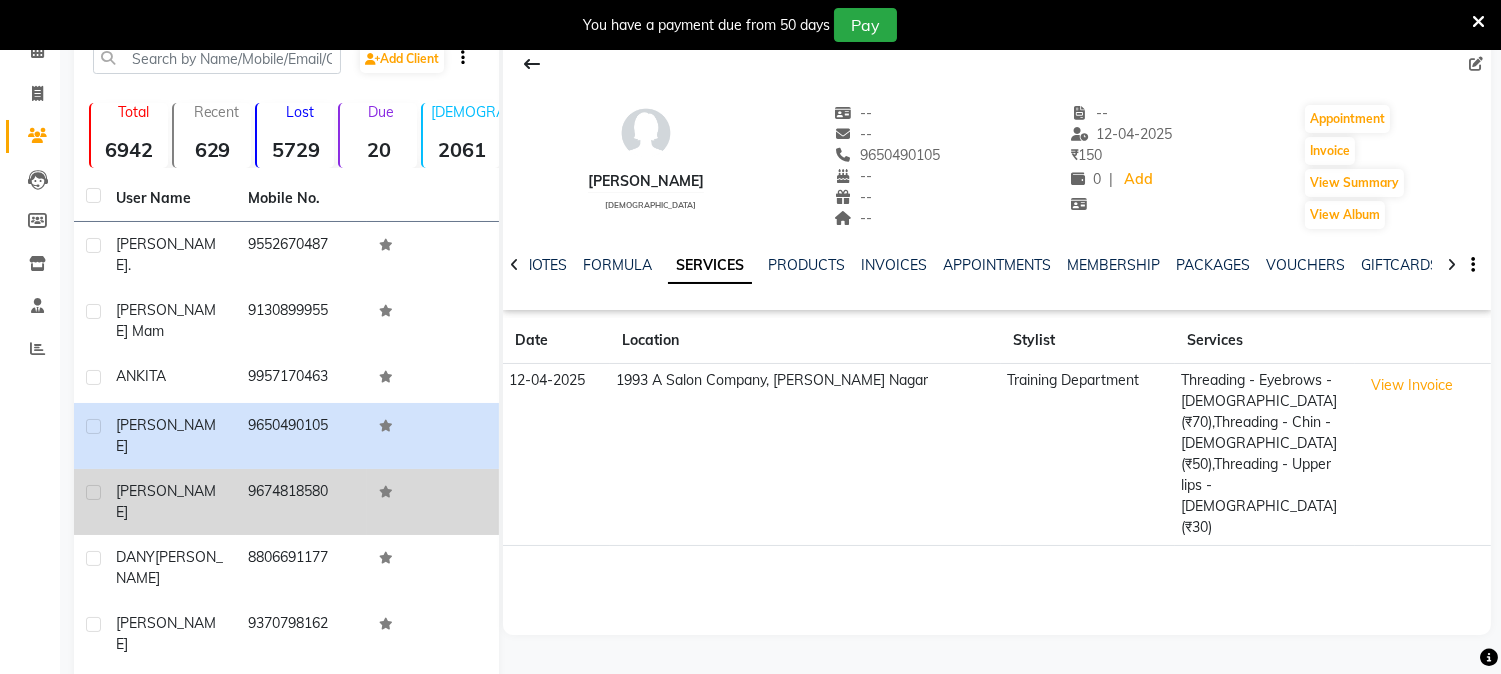 click on "9674818580" 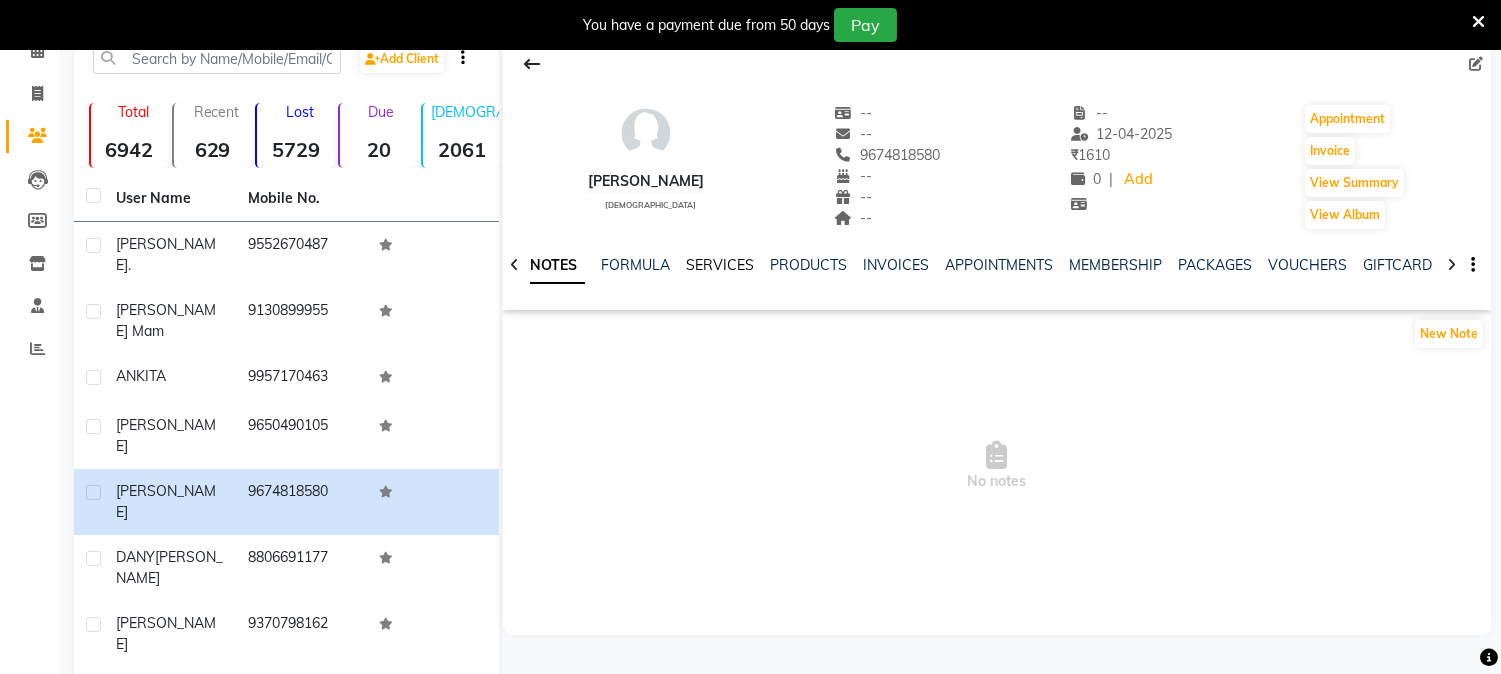 click on "SERVICES" 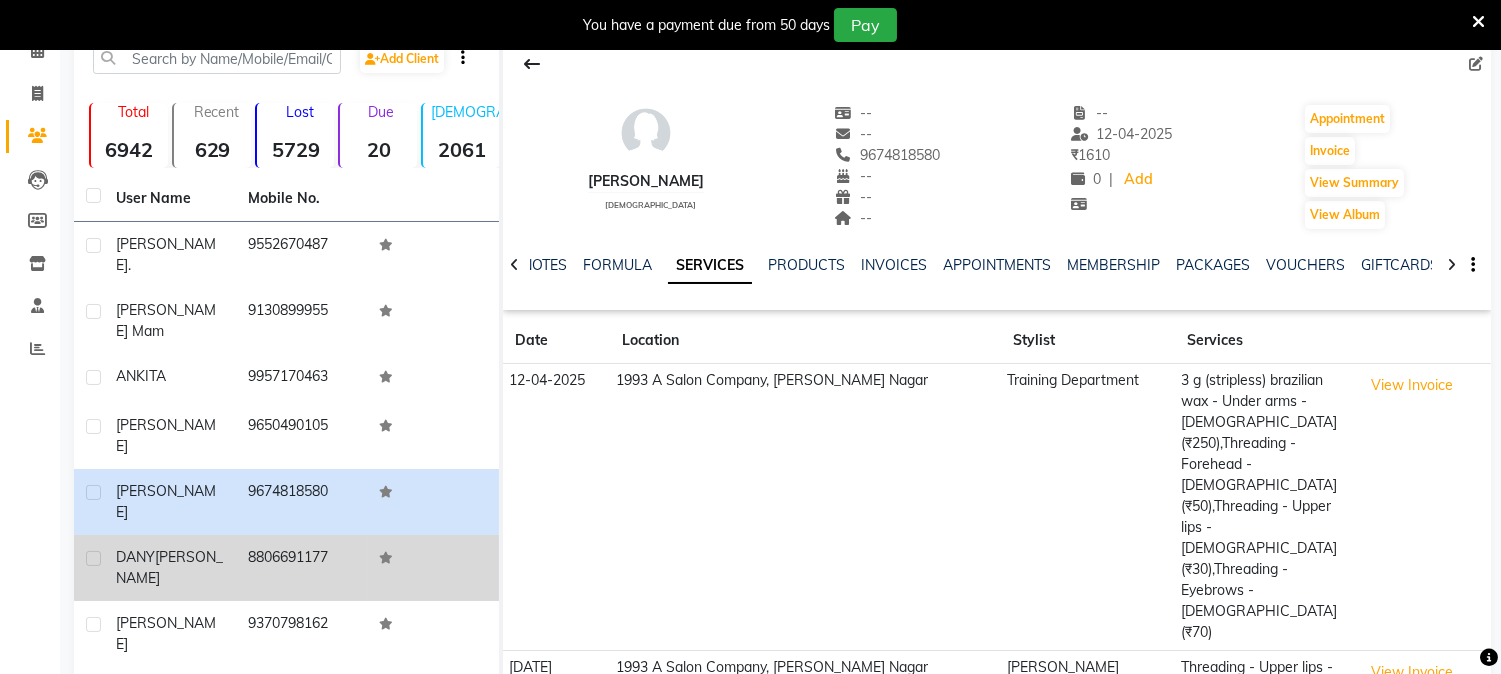 click on "8806691177" 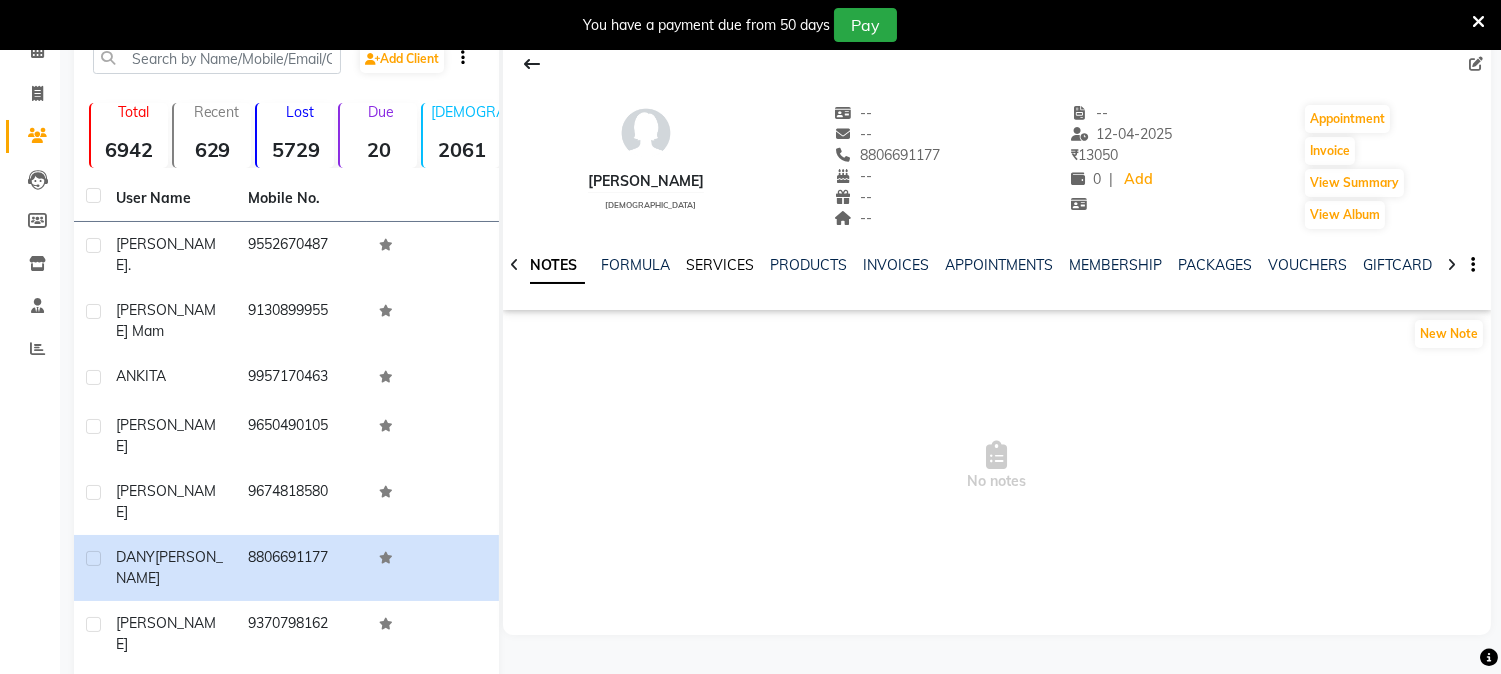 click on "SERVICES" 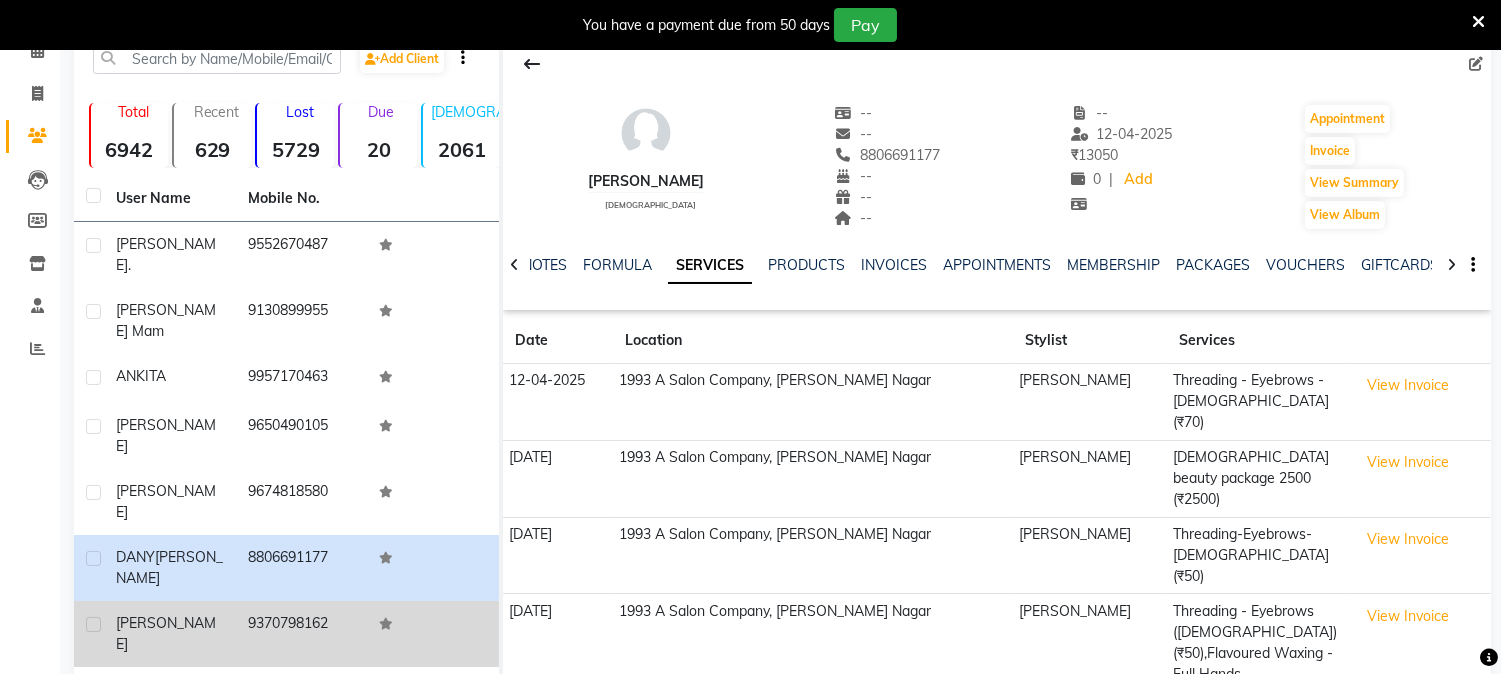 click on "9370798162" 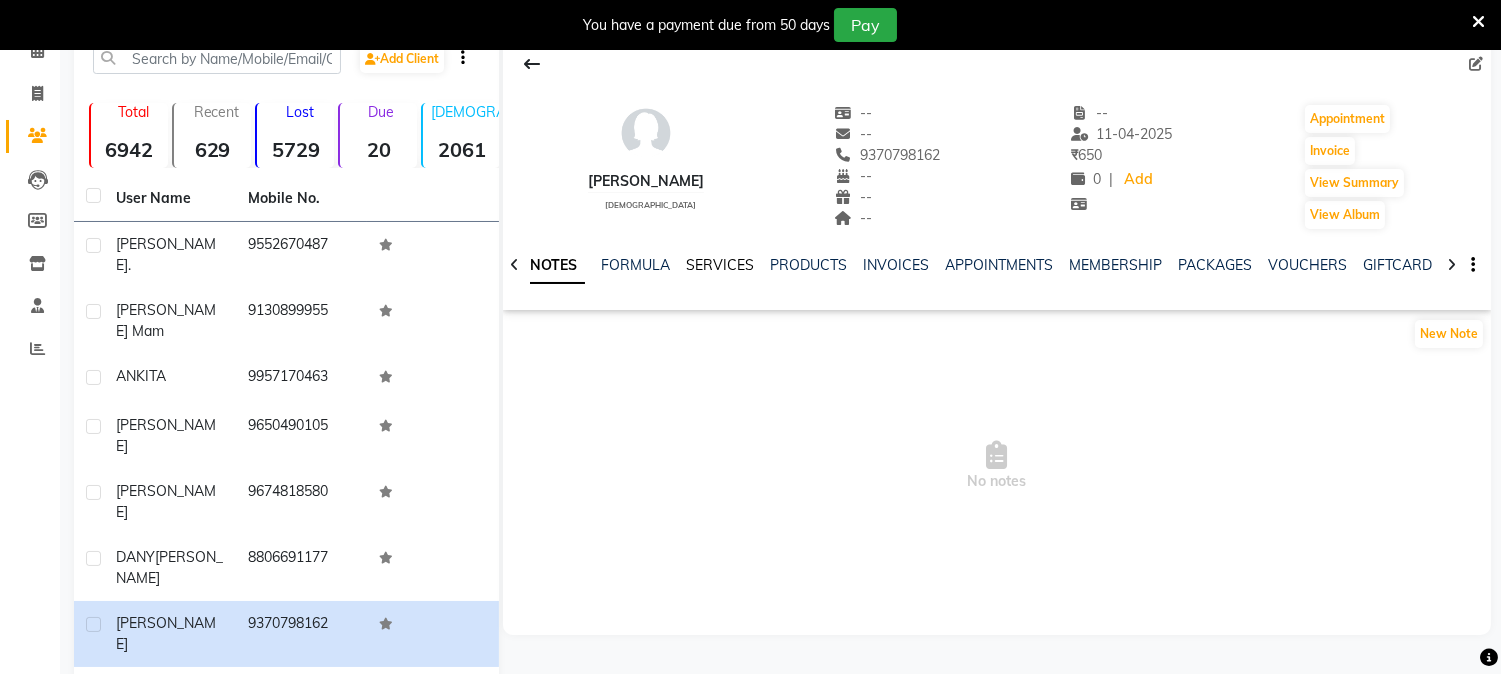 click on "SERVICES" 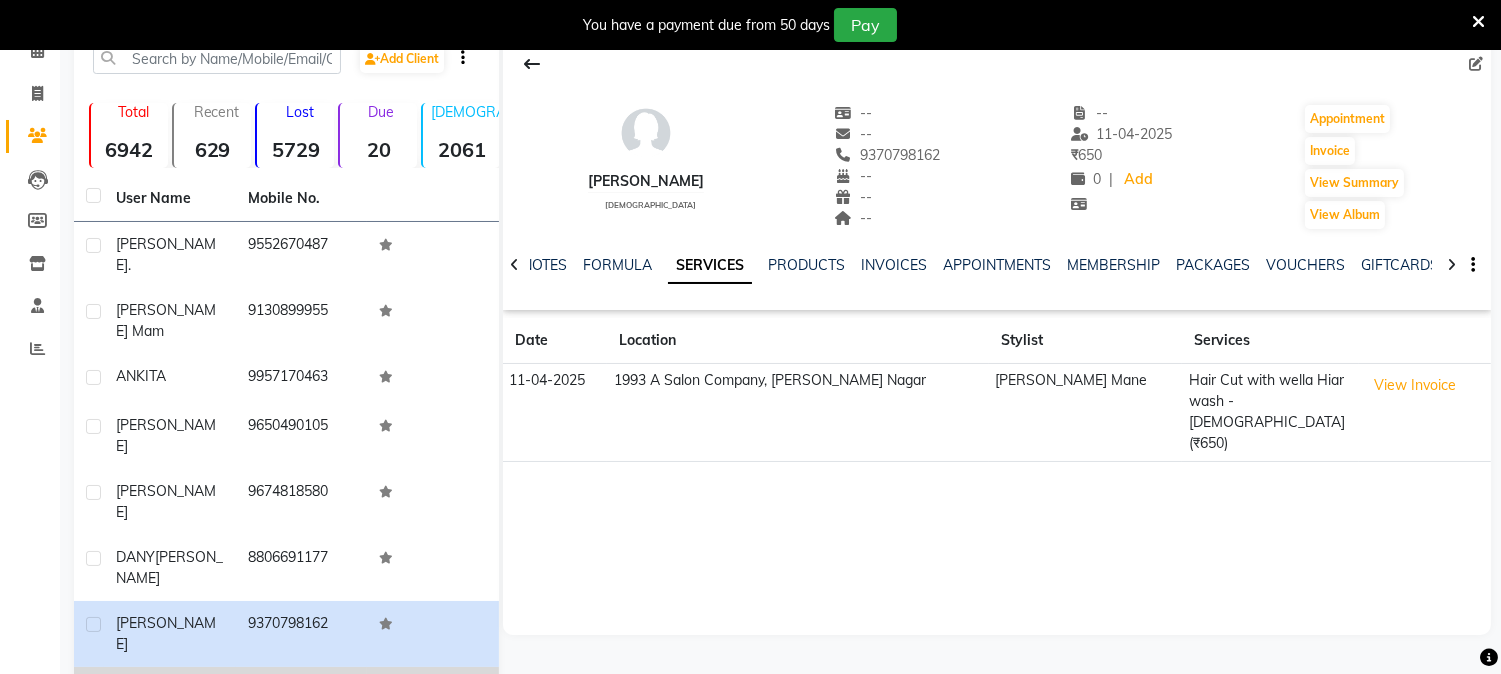 click on "8910303512" 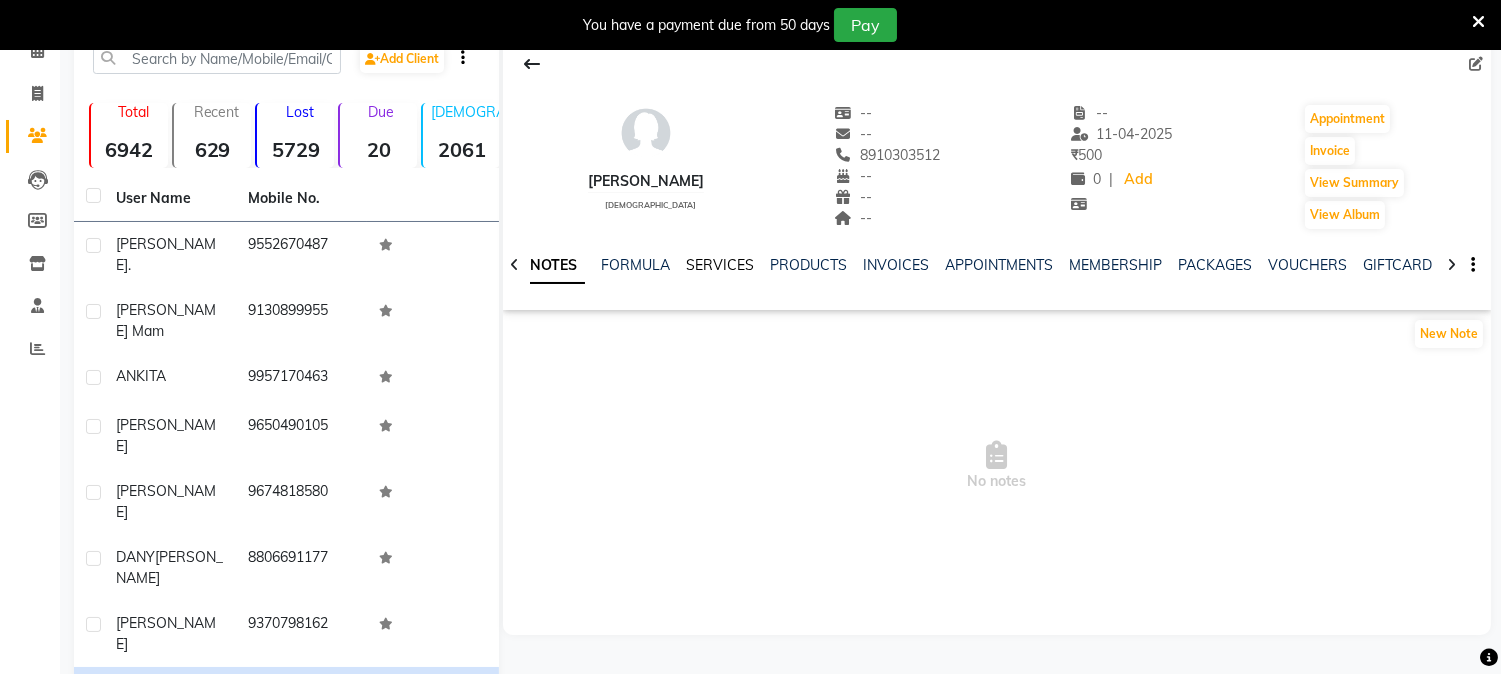 click on "SERVICES" 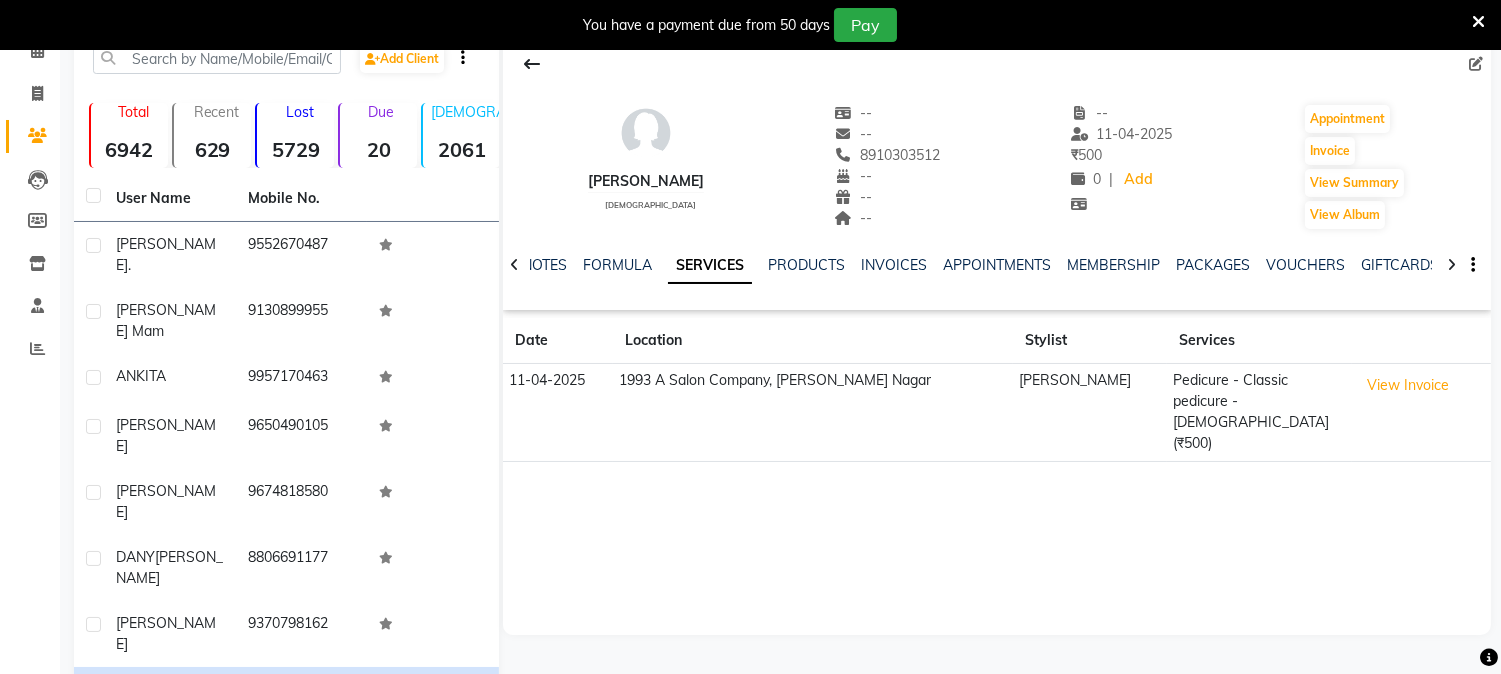 click on "9330126026" 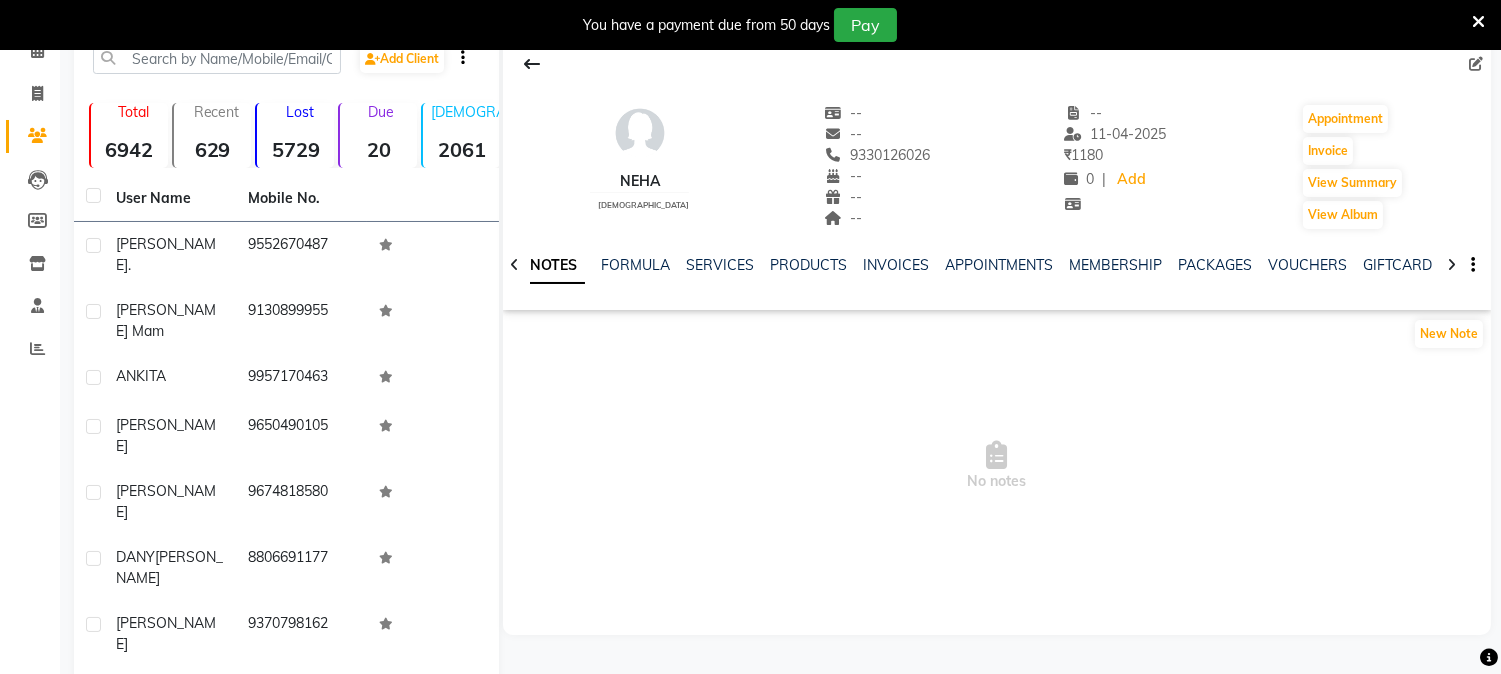 click on "SERVICES" 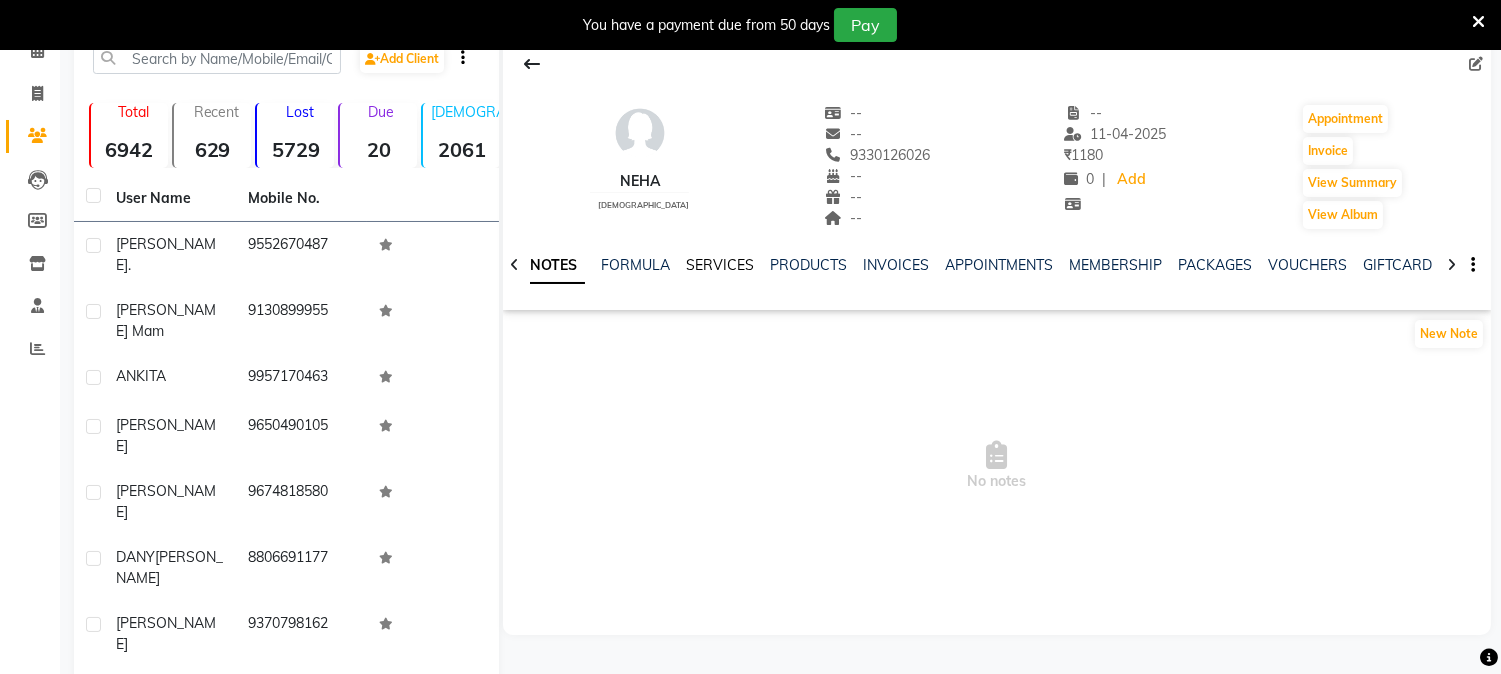 click on "SERVICES" 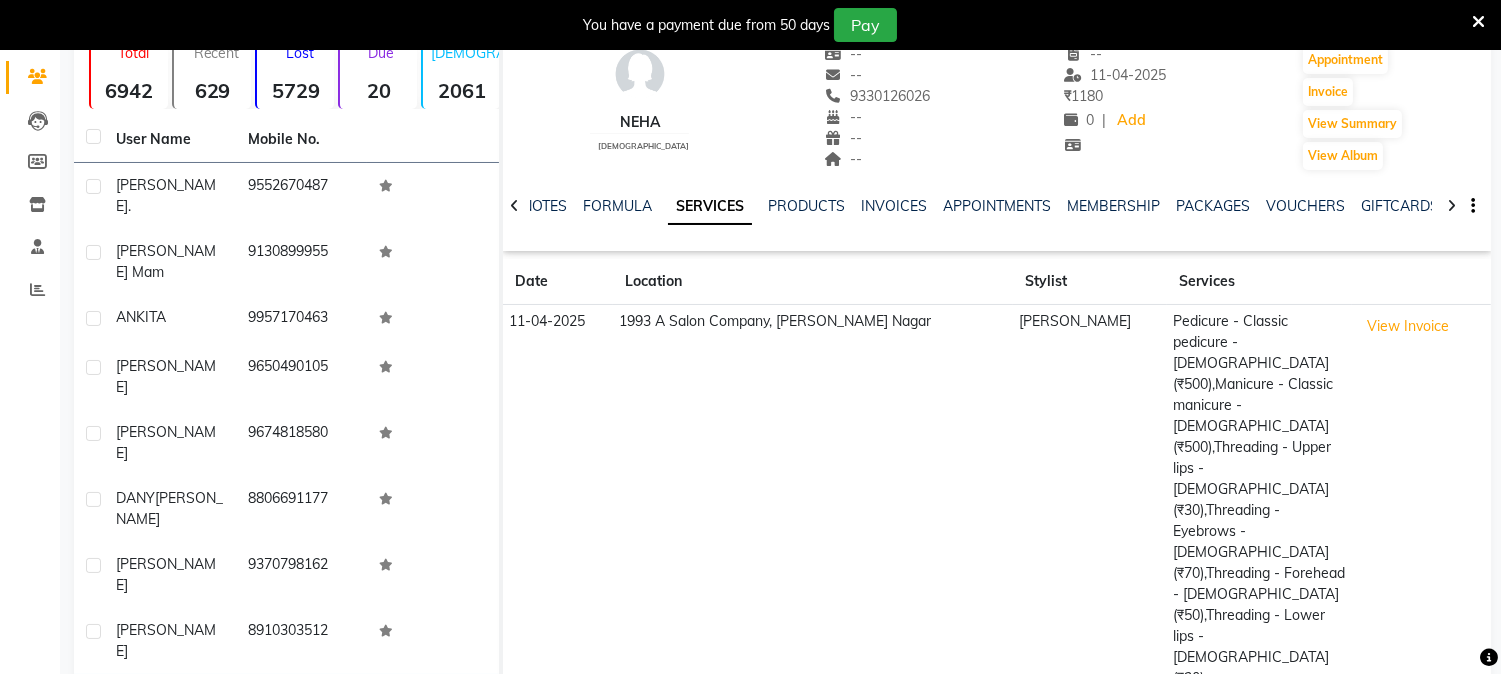 scroll, scrollTop: 213, scrollLeft: 0, axis: vertical 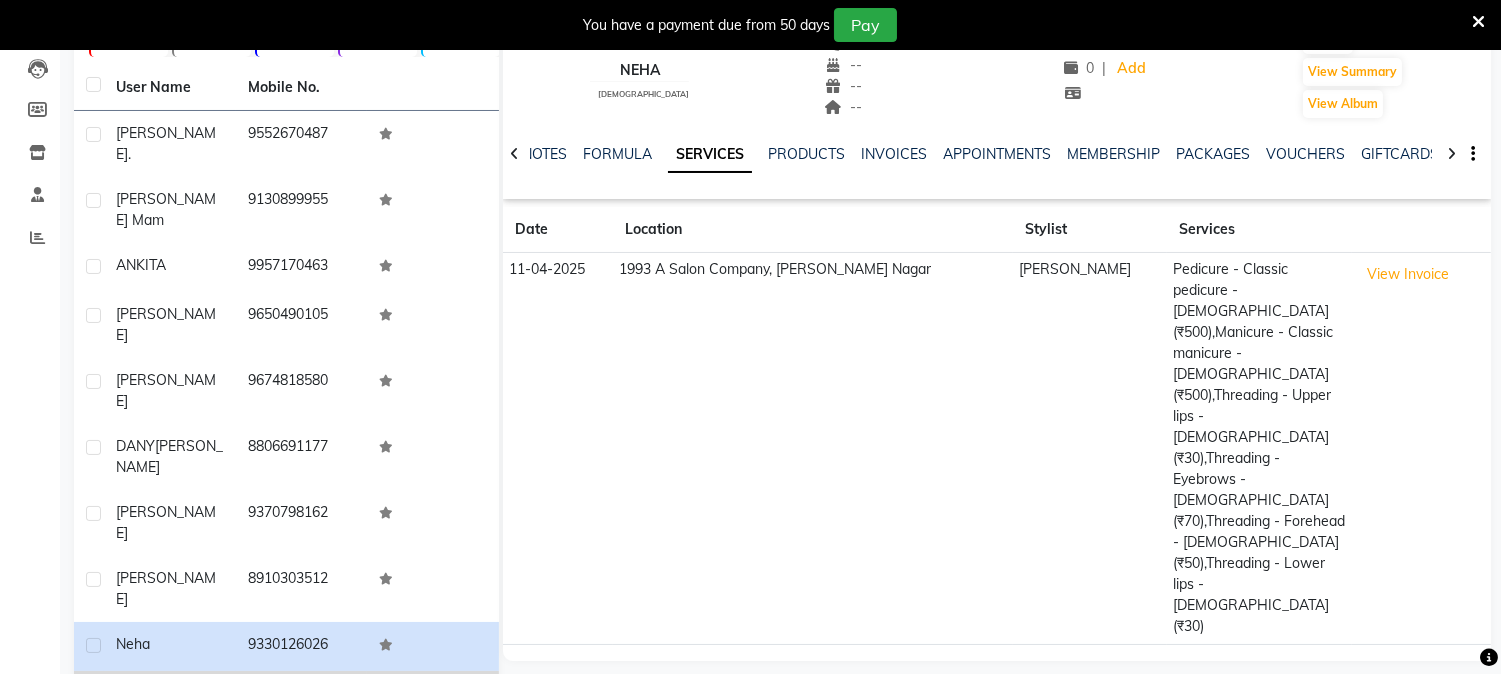 click on "7470404694" 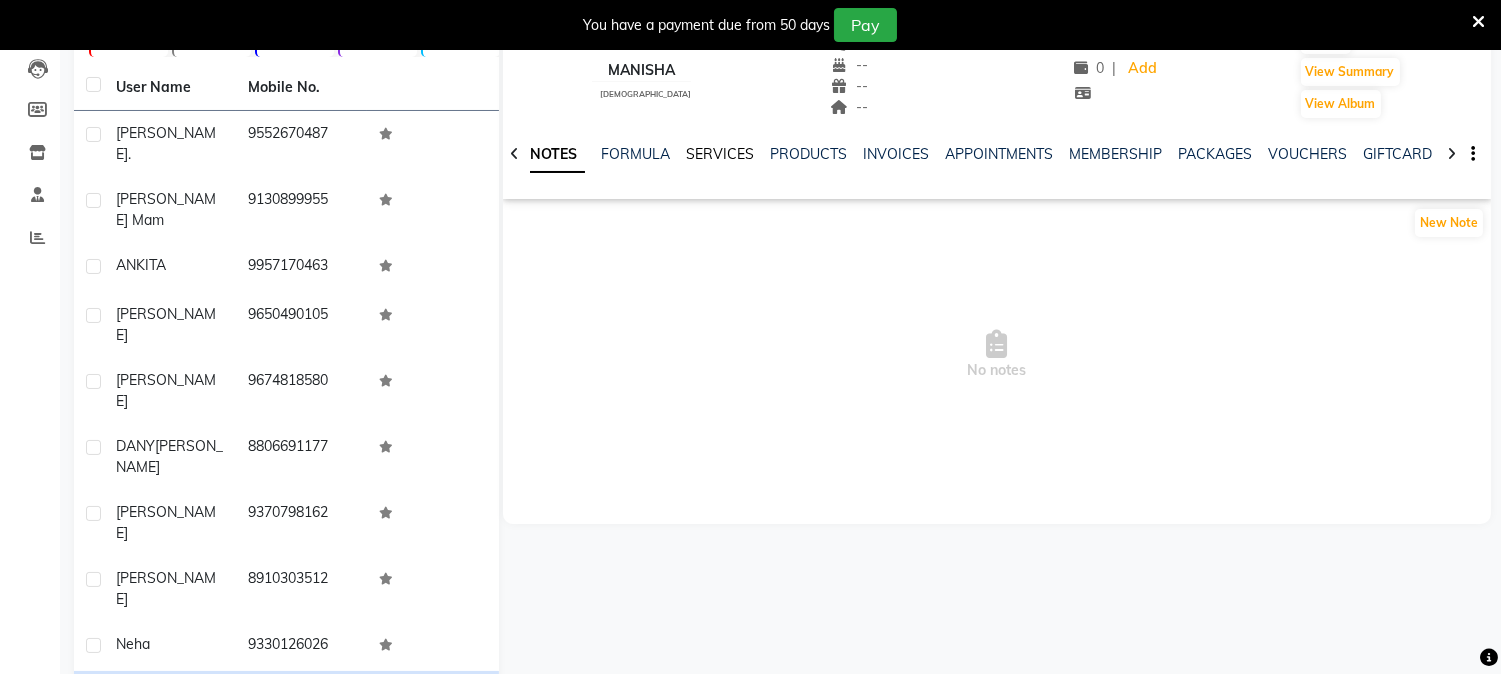 click on "SERVICES" 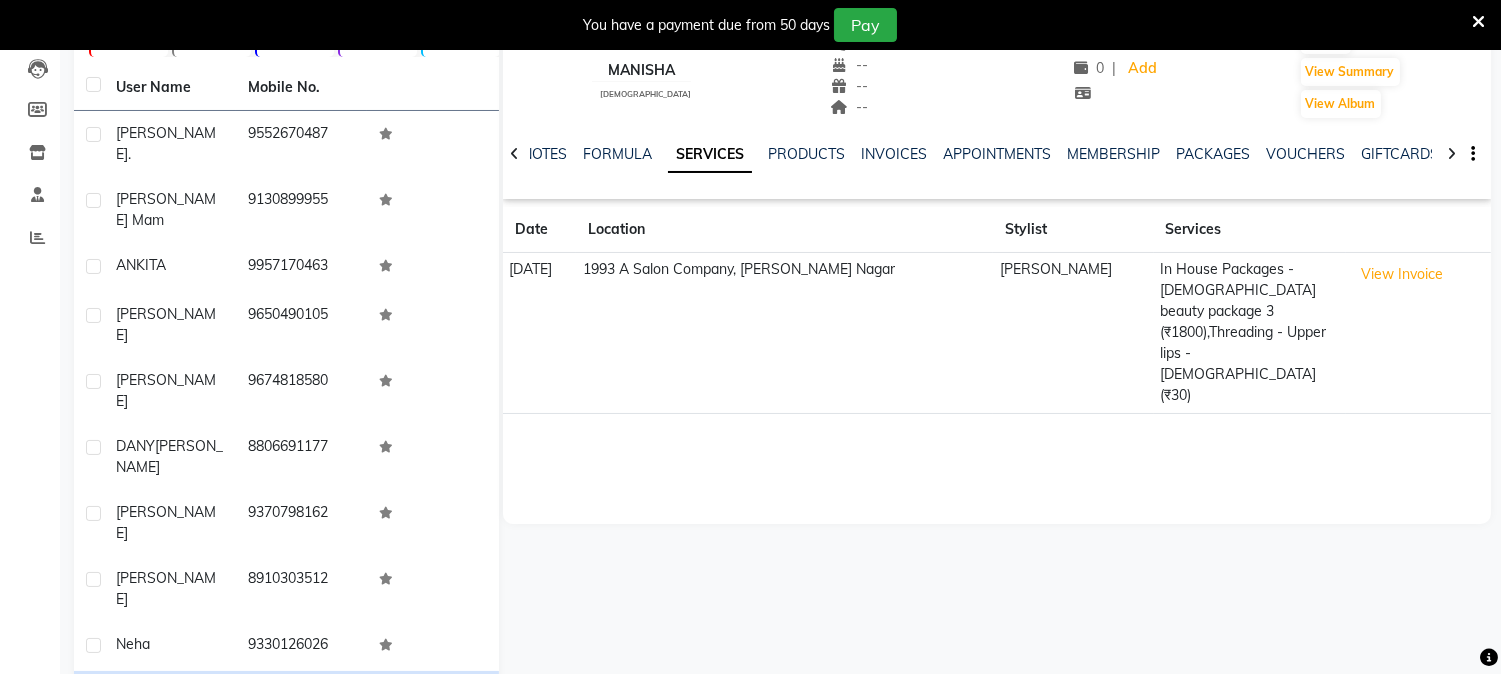 click on "Next" 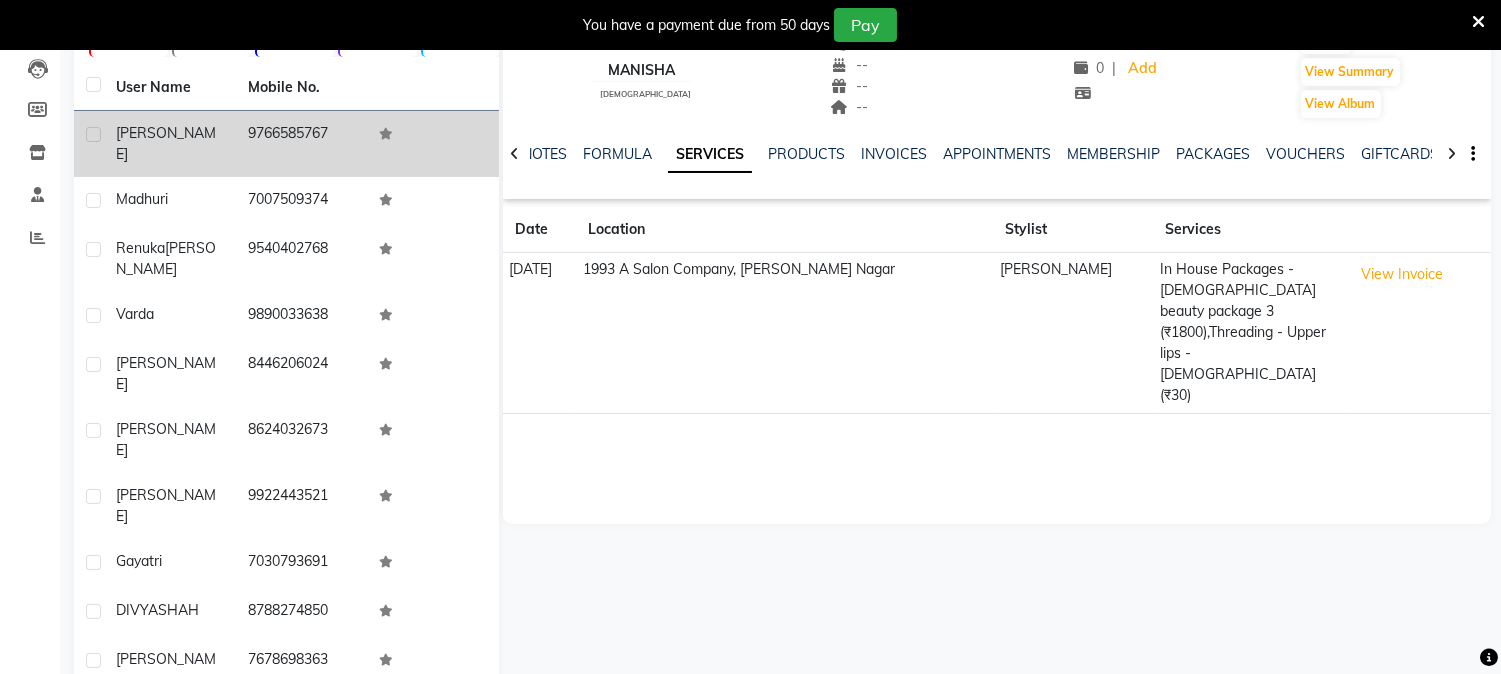 click on "9766585767" 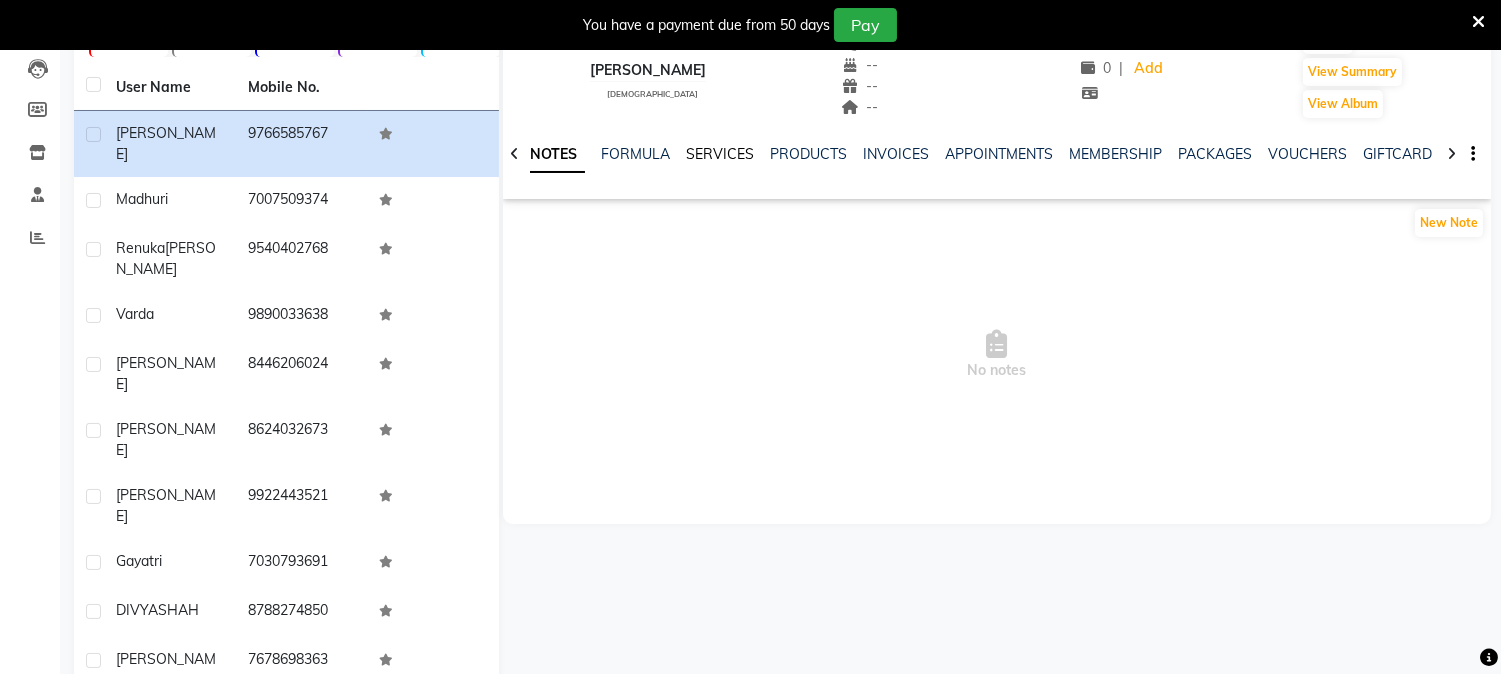 click on "SERVICES" 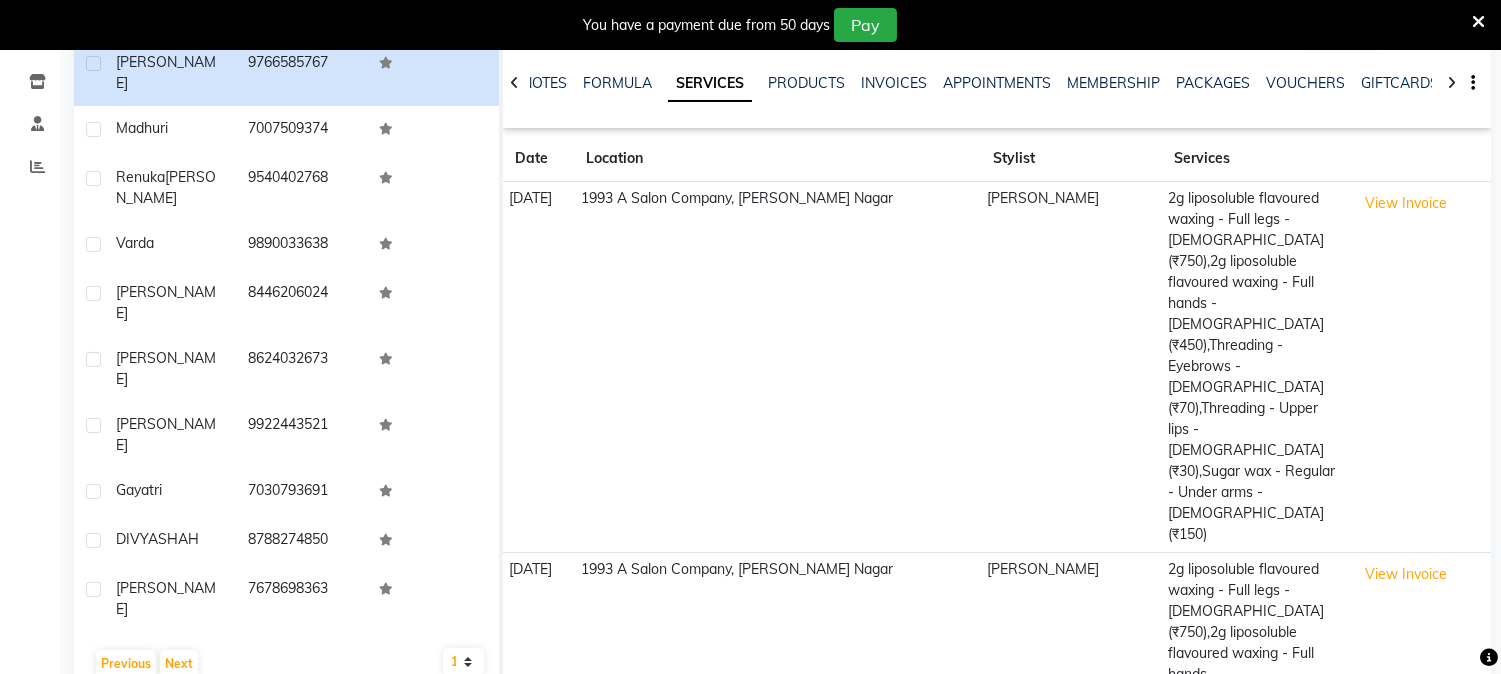 scroll, scrollTop: 213, scrollLeft: 0, axis: vertical 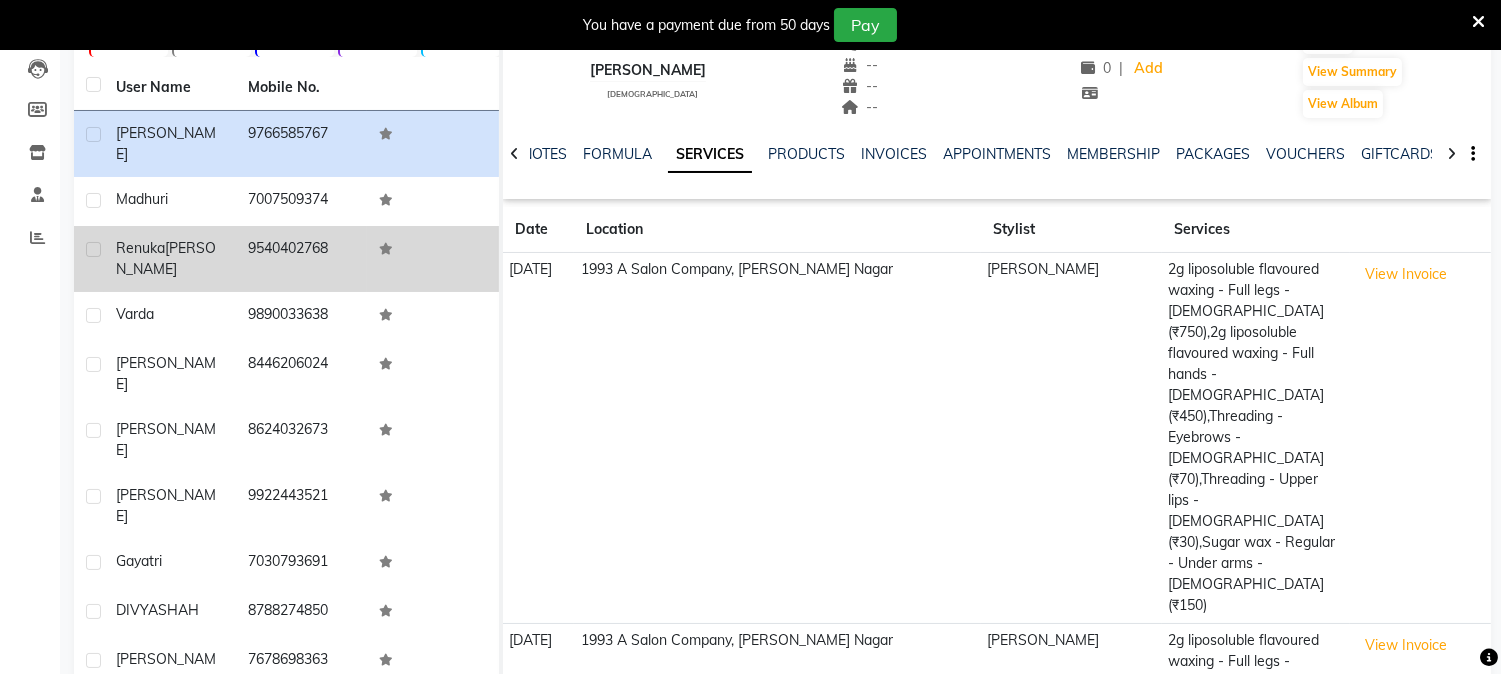 click on "9540402768" 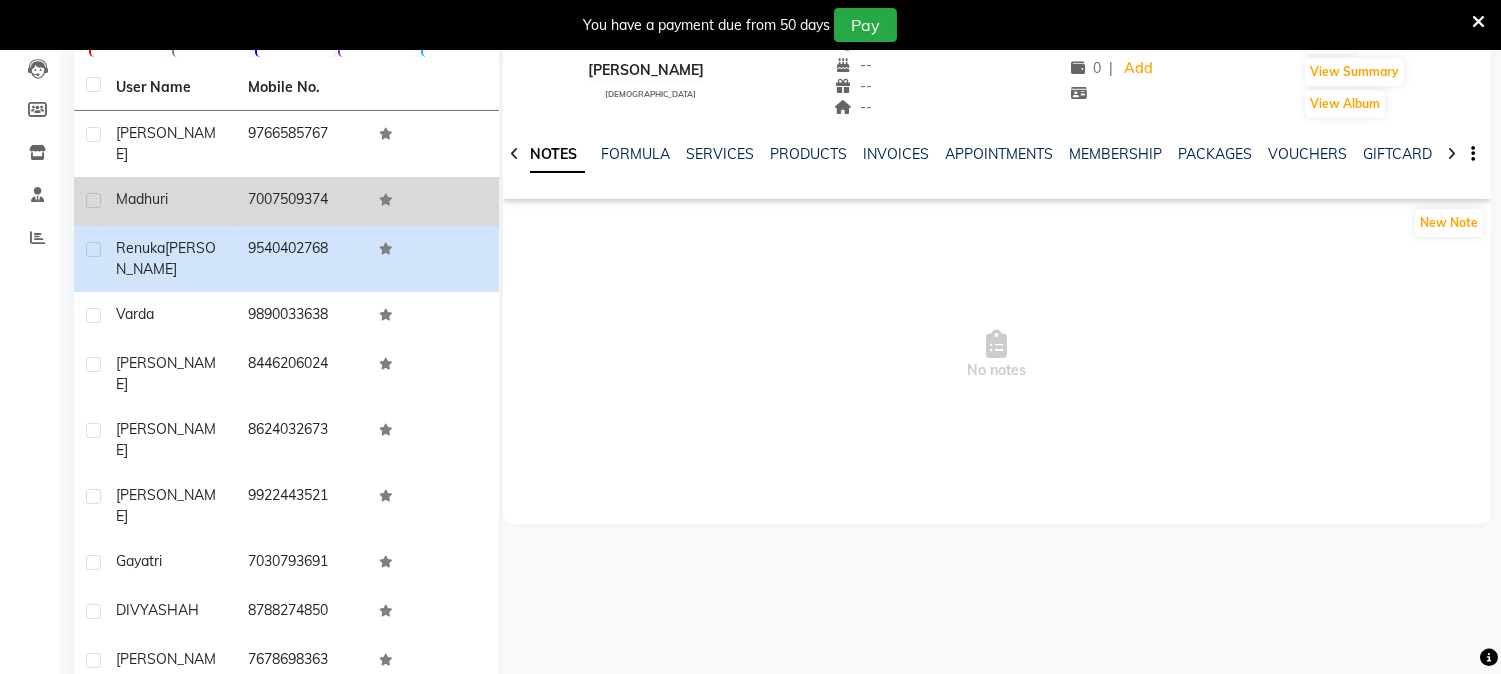 click on "7007509374" 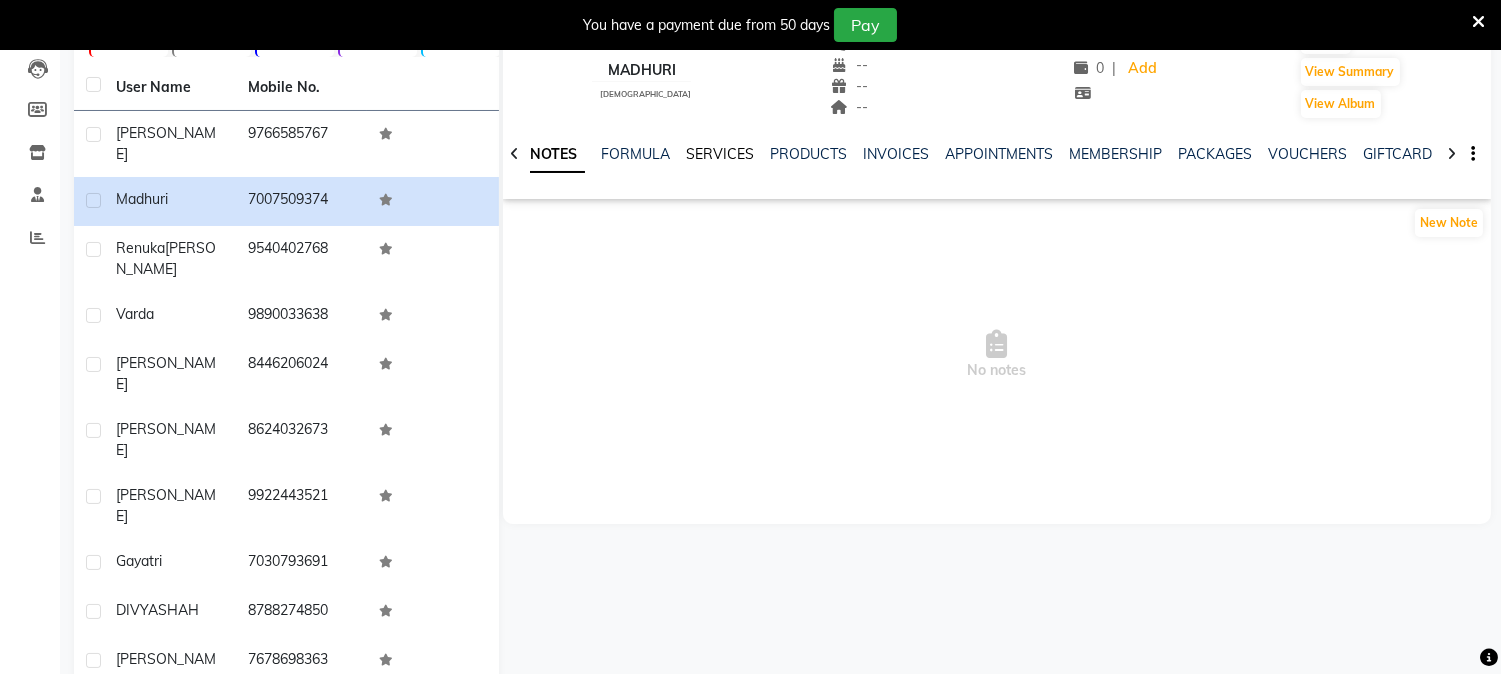 click on "SERVICES" 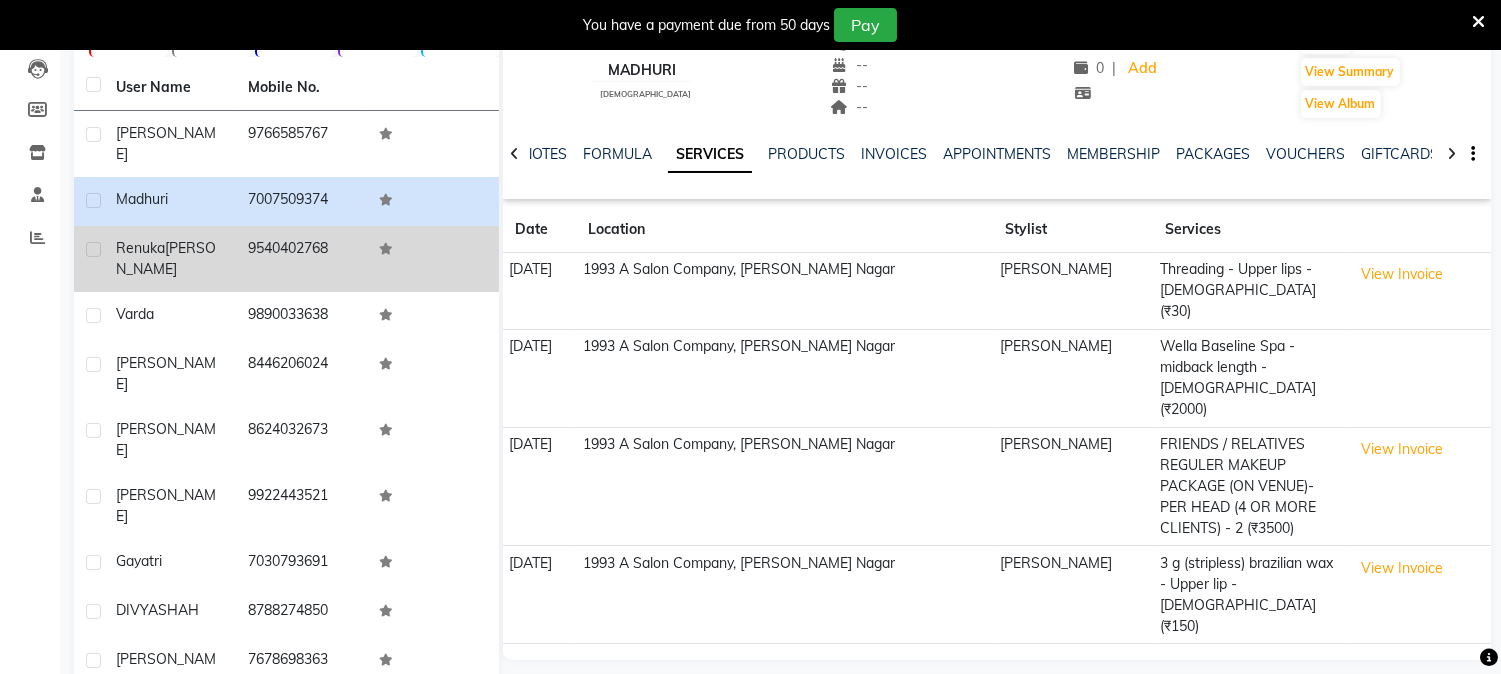 click on "9540402768" 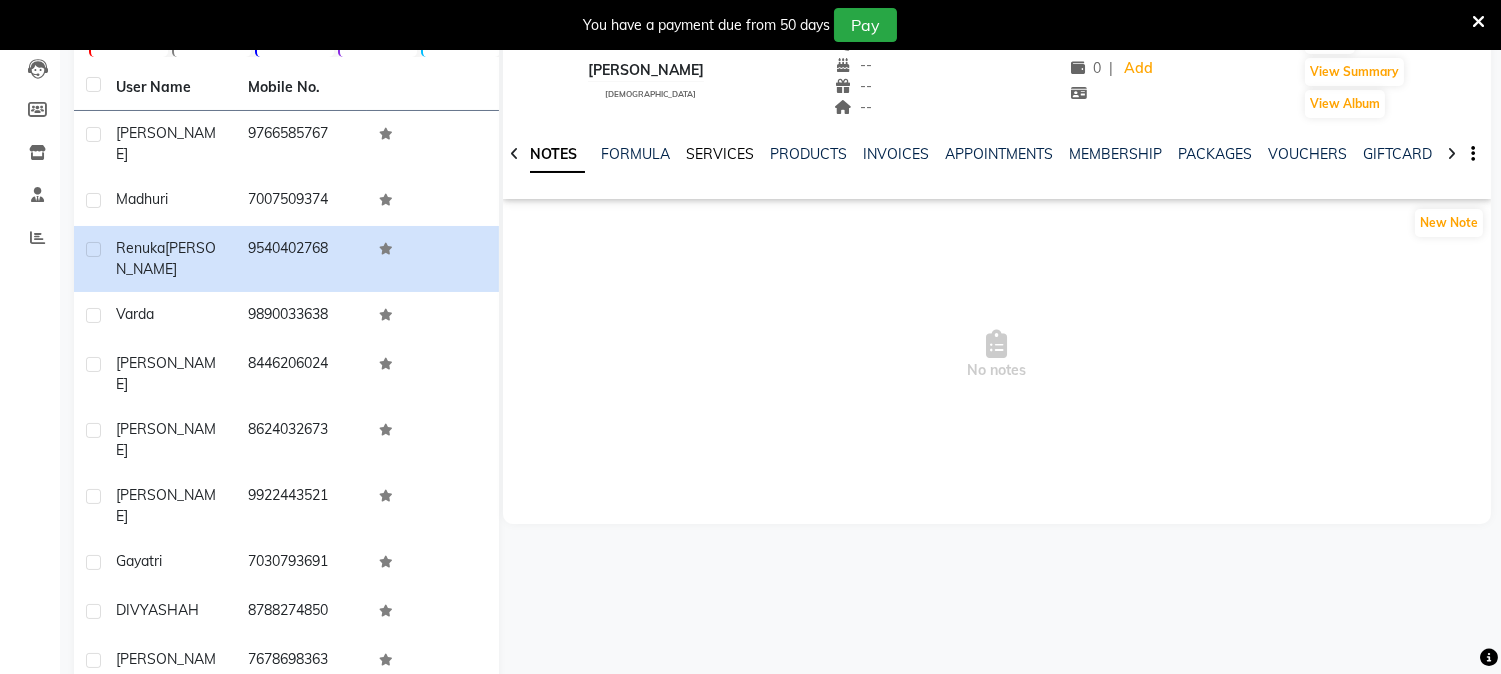 click on "SERVICES" 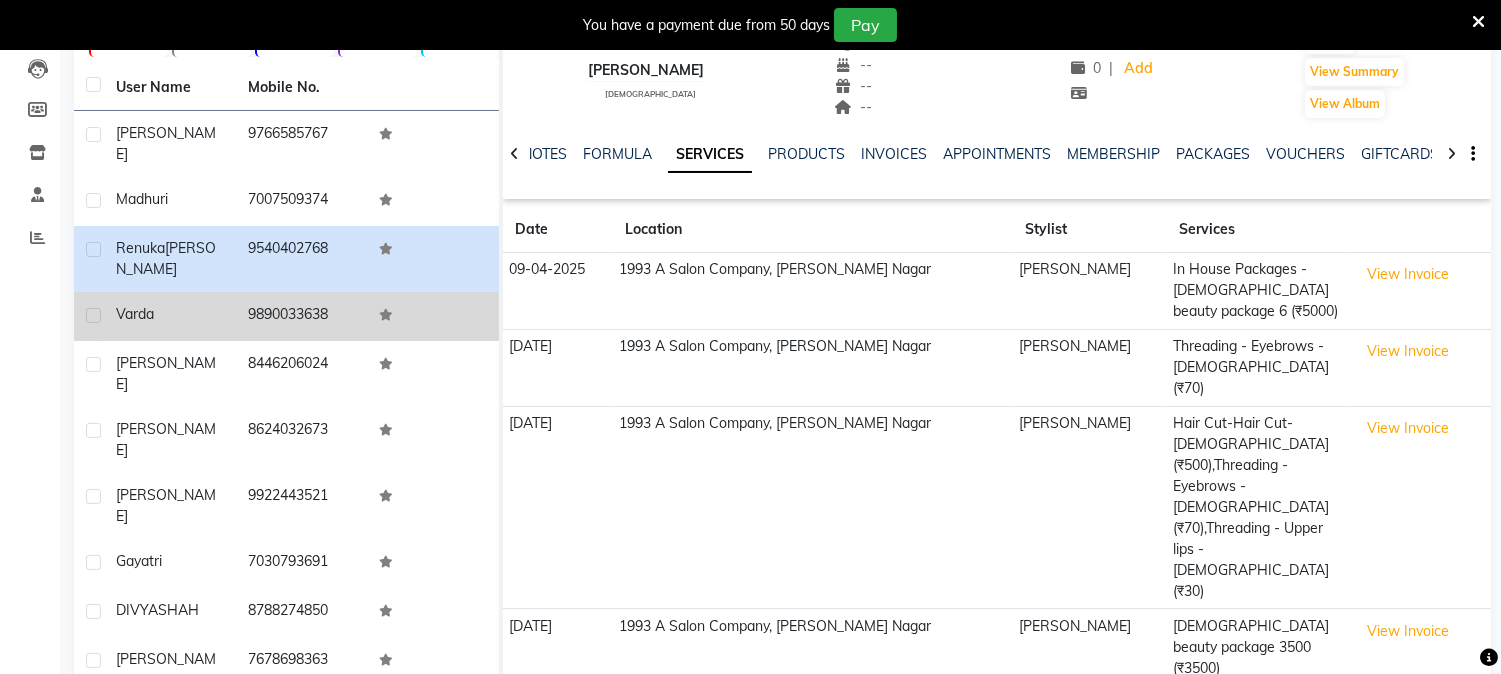 click on "9890033638" 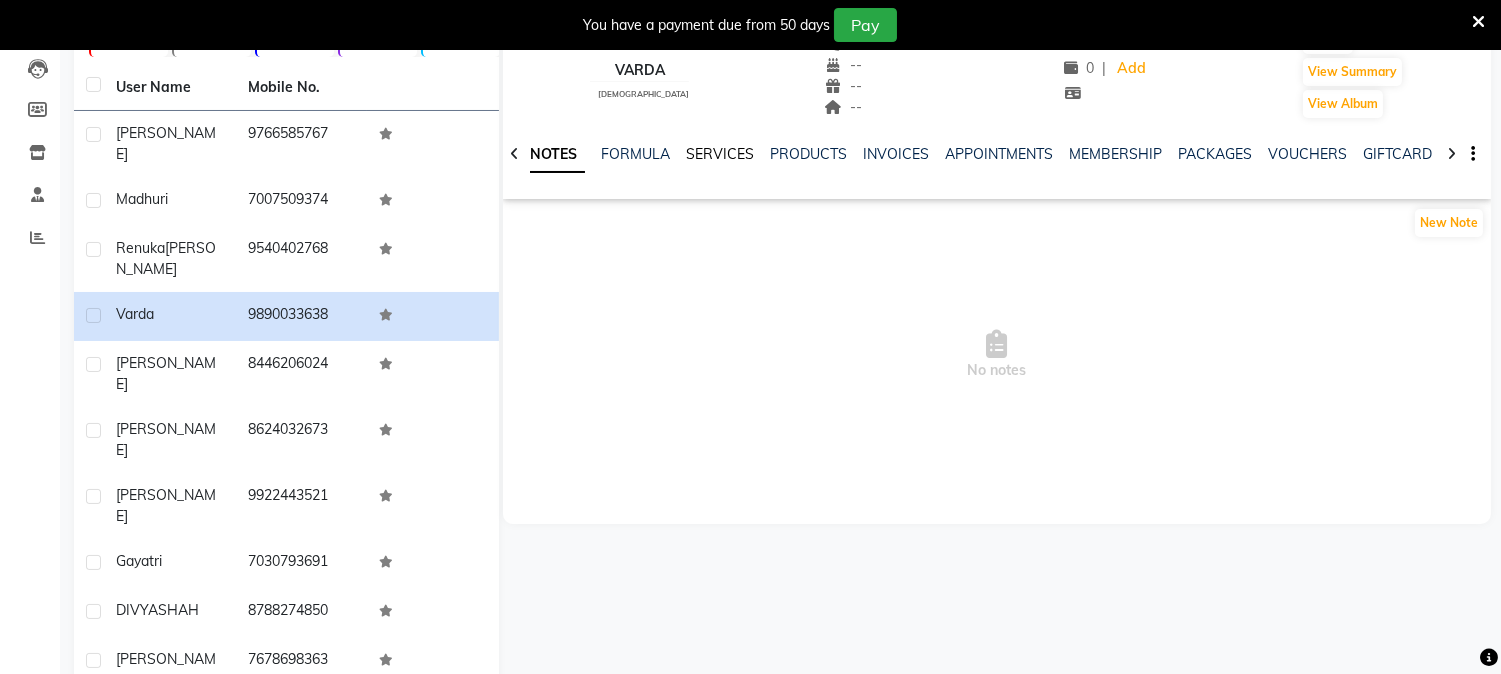 click on "SERVICES" 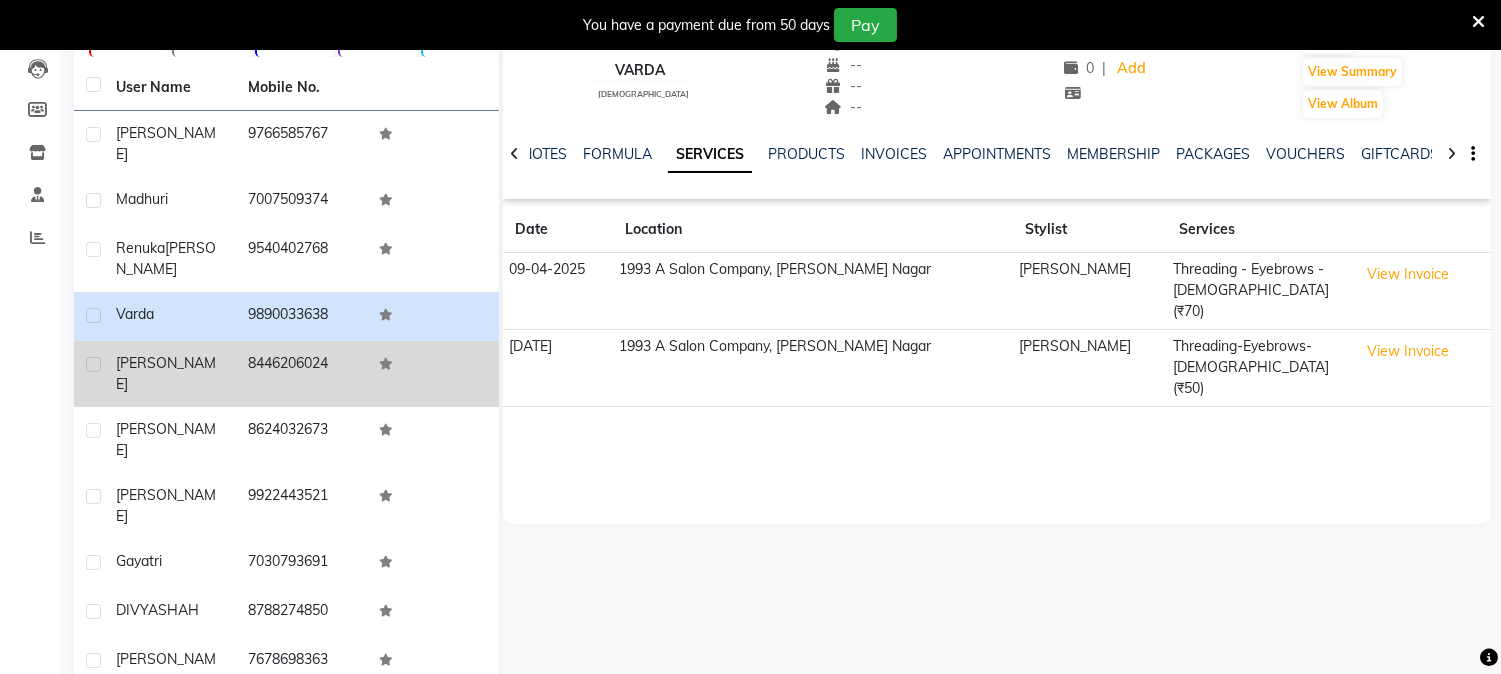 click on "8446206024" 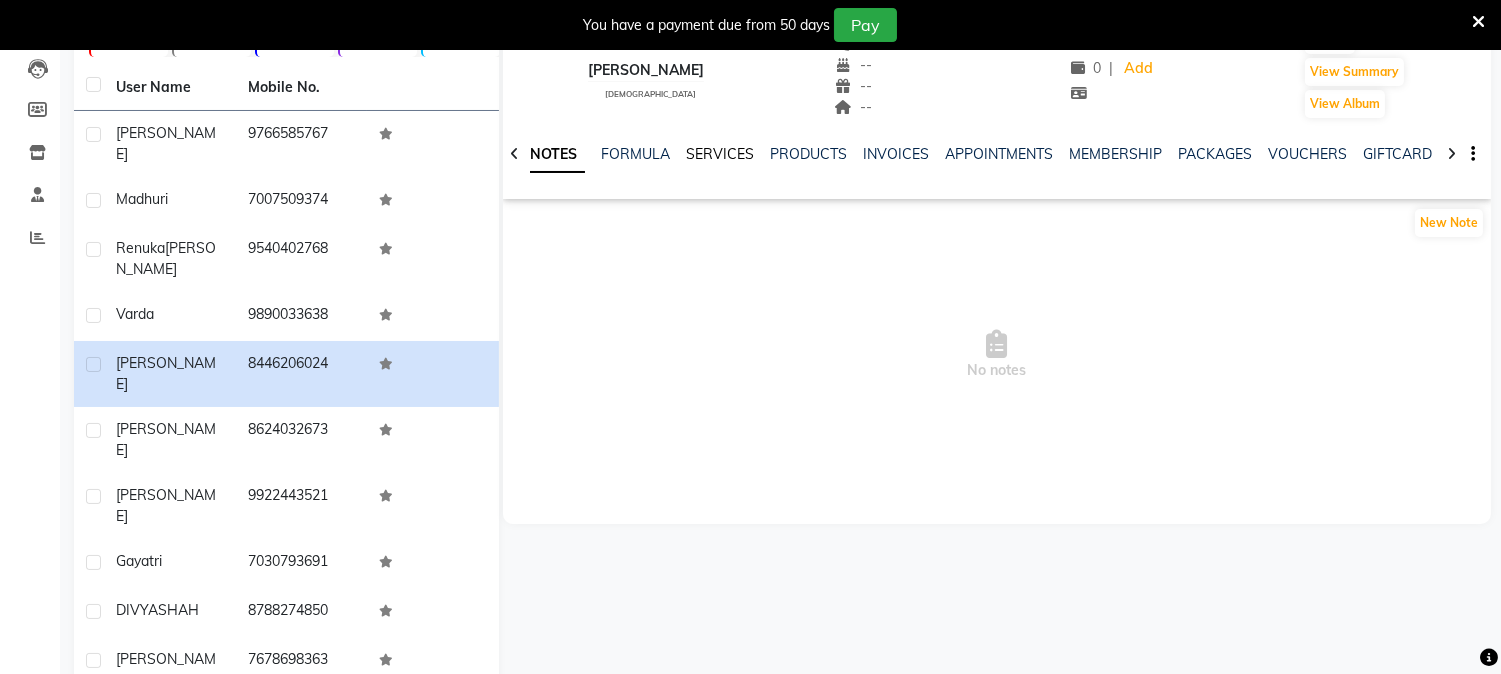 click on "SERVICES" 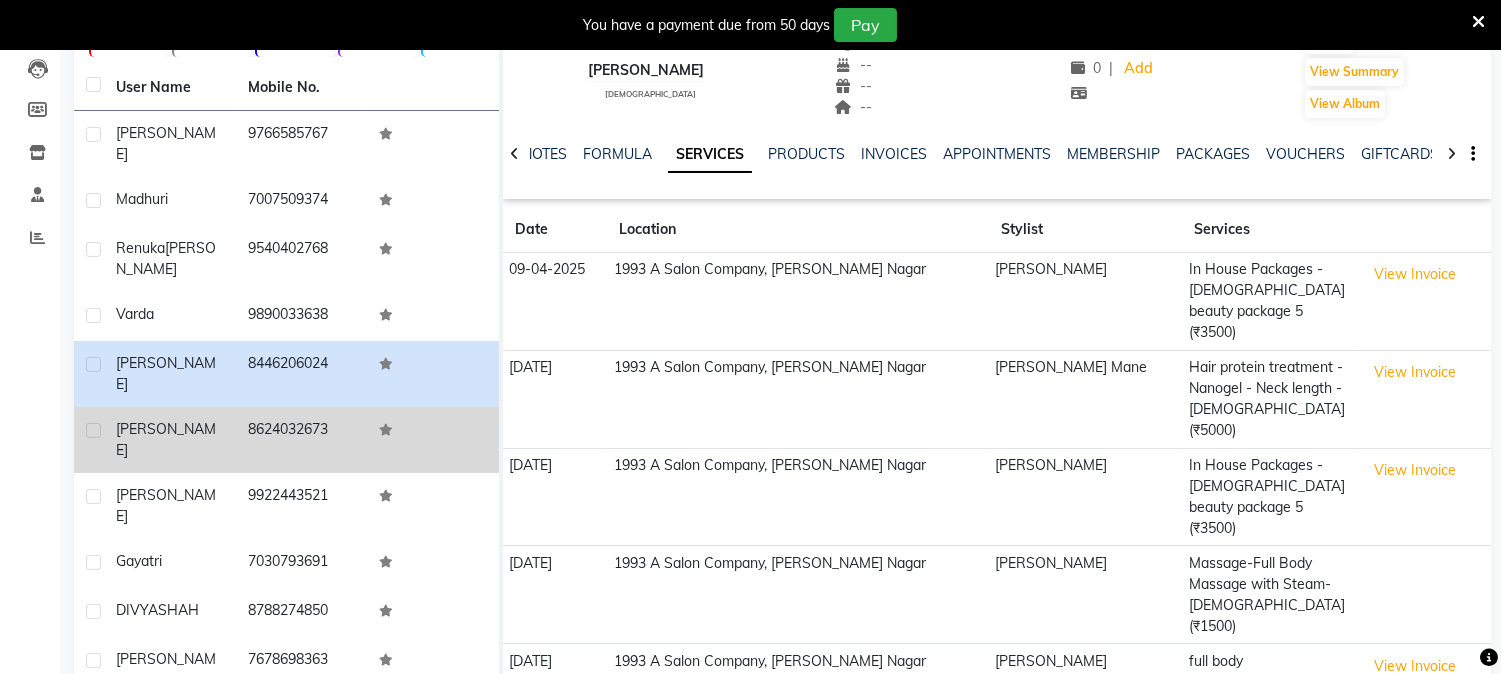 click on "8624032673" 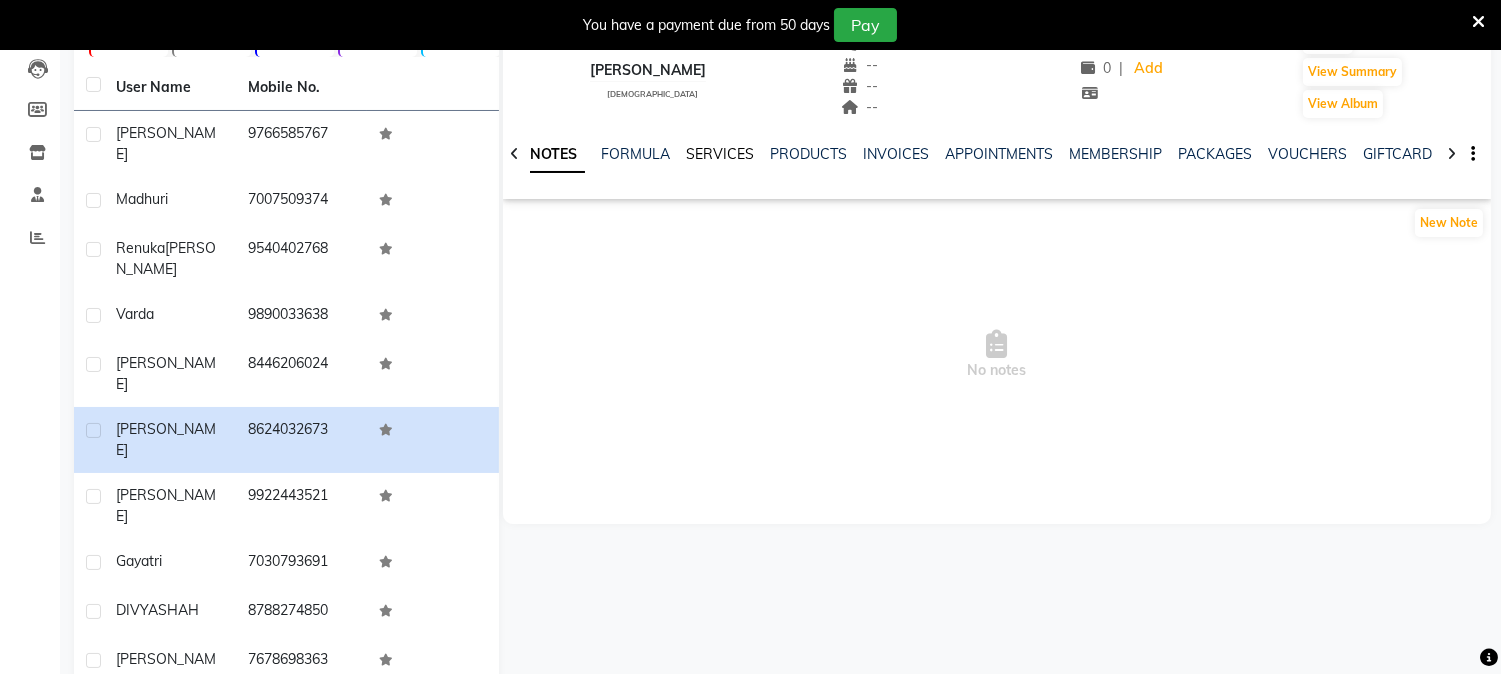 click on "SERVICES" 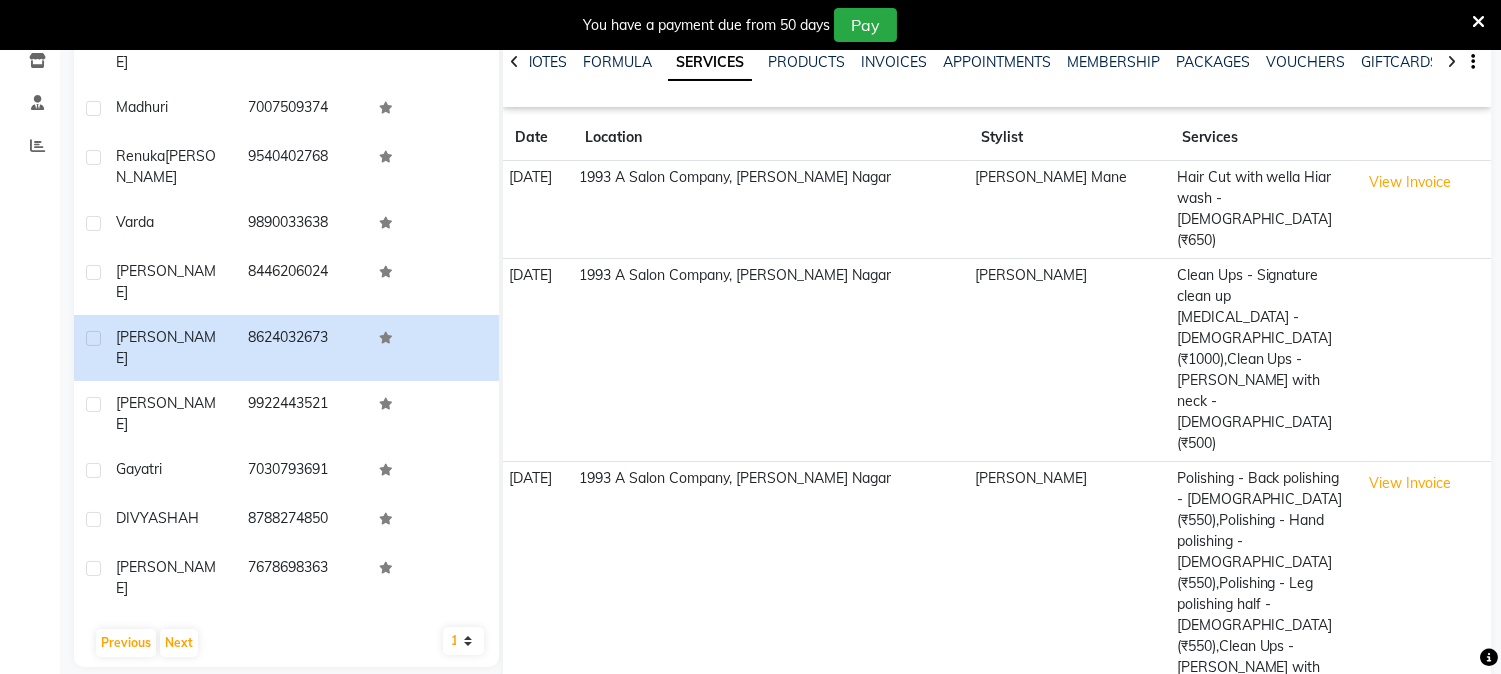 scroll, scrollTop: 324, scrollLeft: 0, axis: vertical 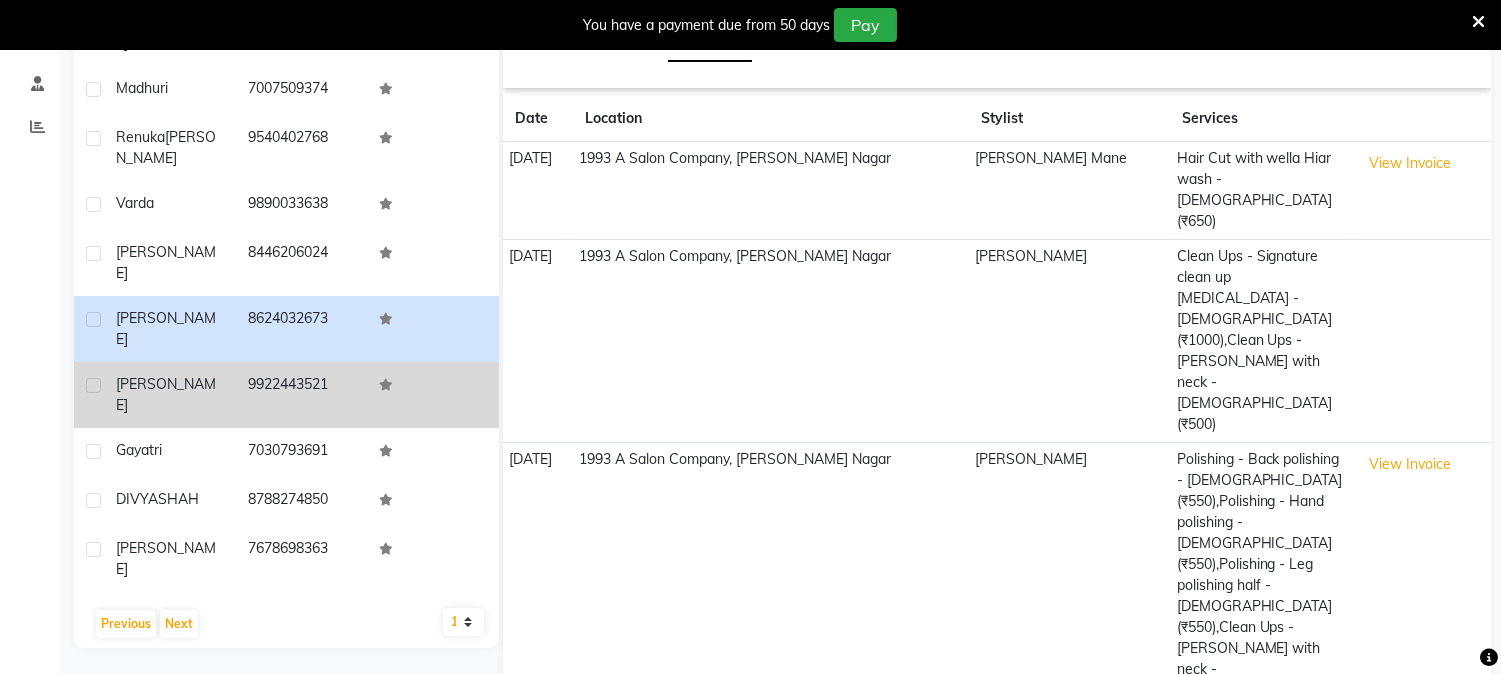 click on "9922443521" 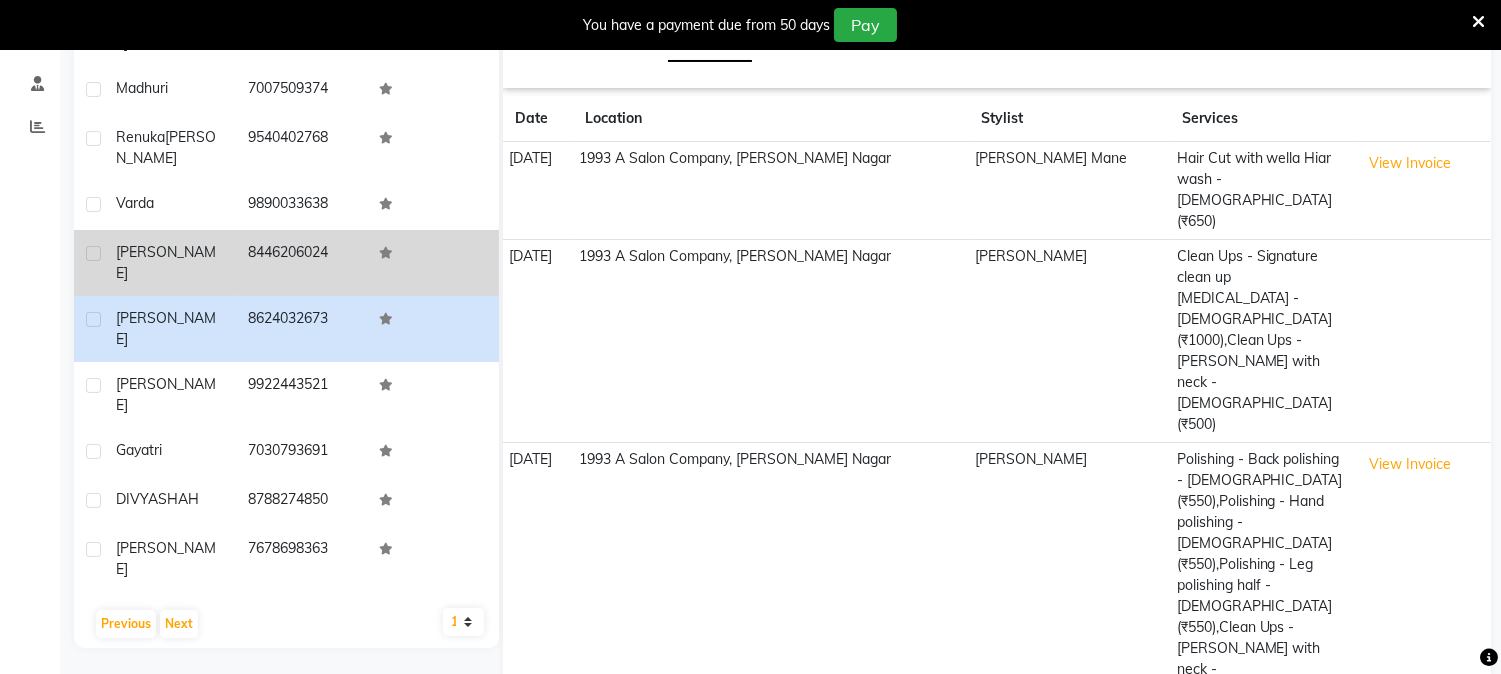 scroll, scrollTop: 225, scrollLeft: 0, axis: vertical 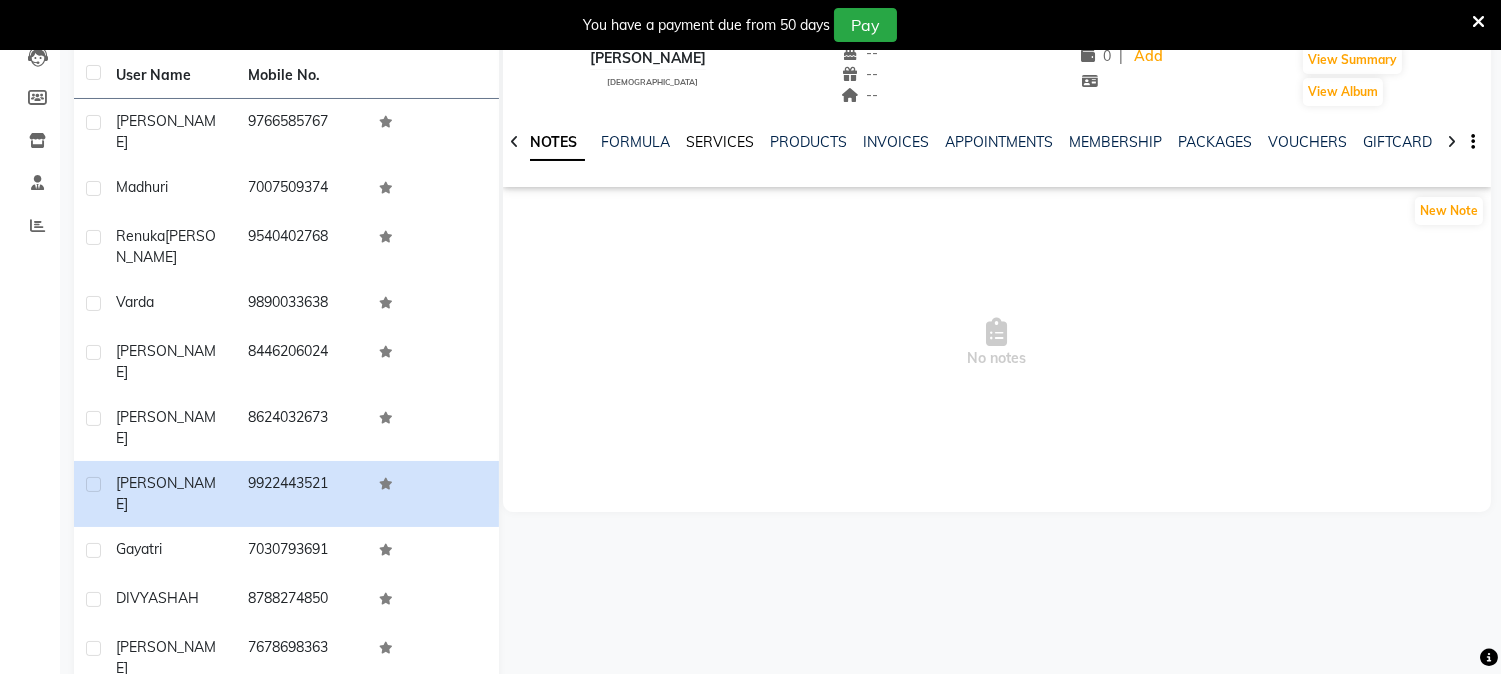 click on "SERVICES" 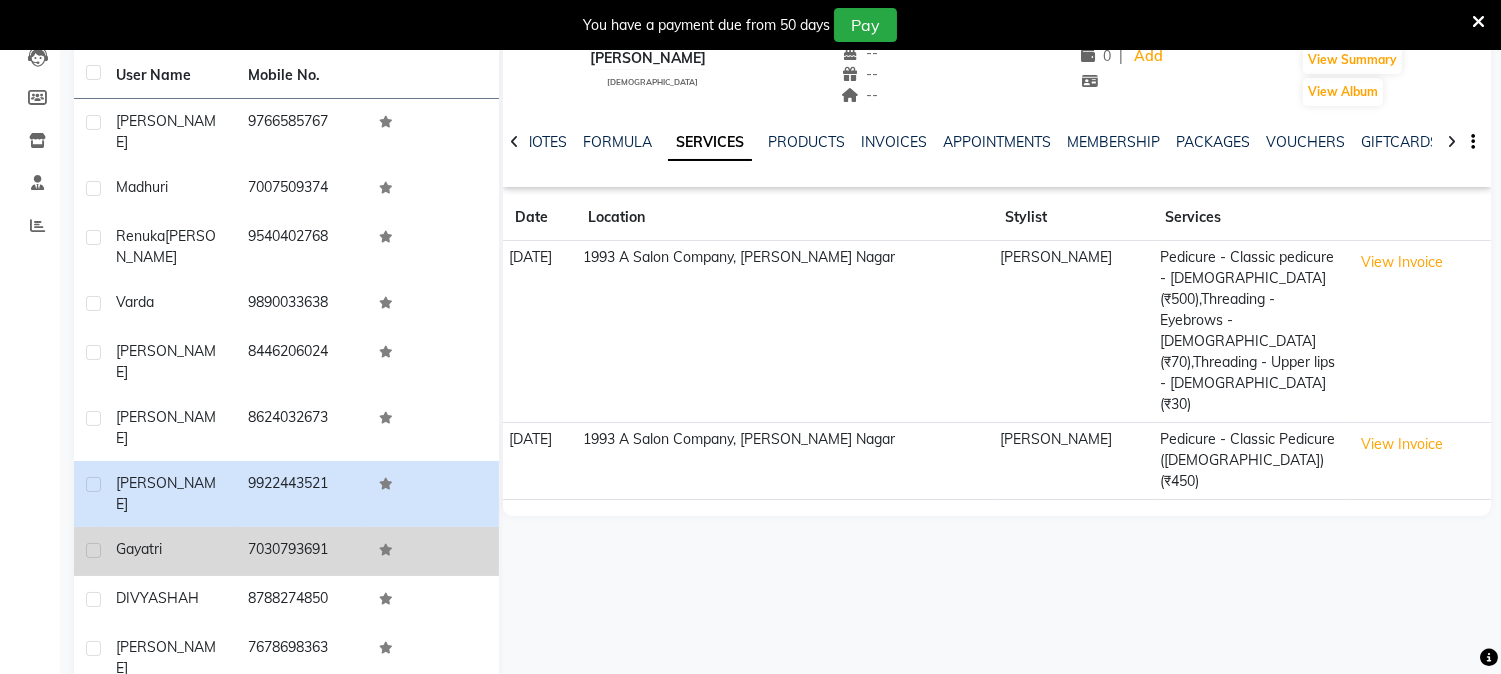 click on "7030793691" 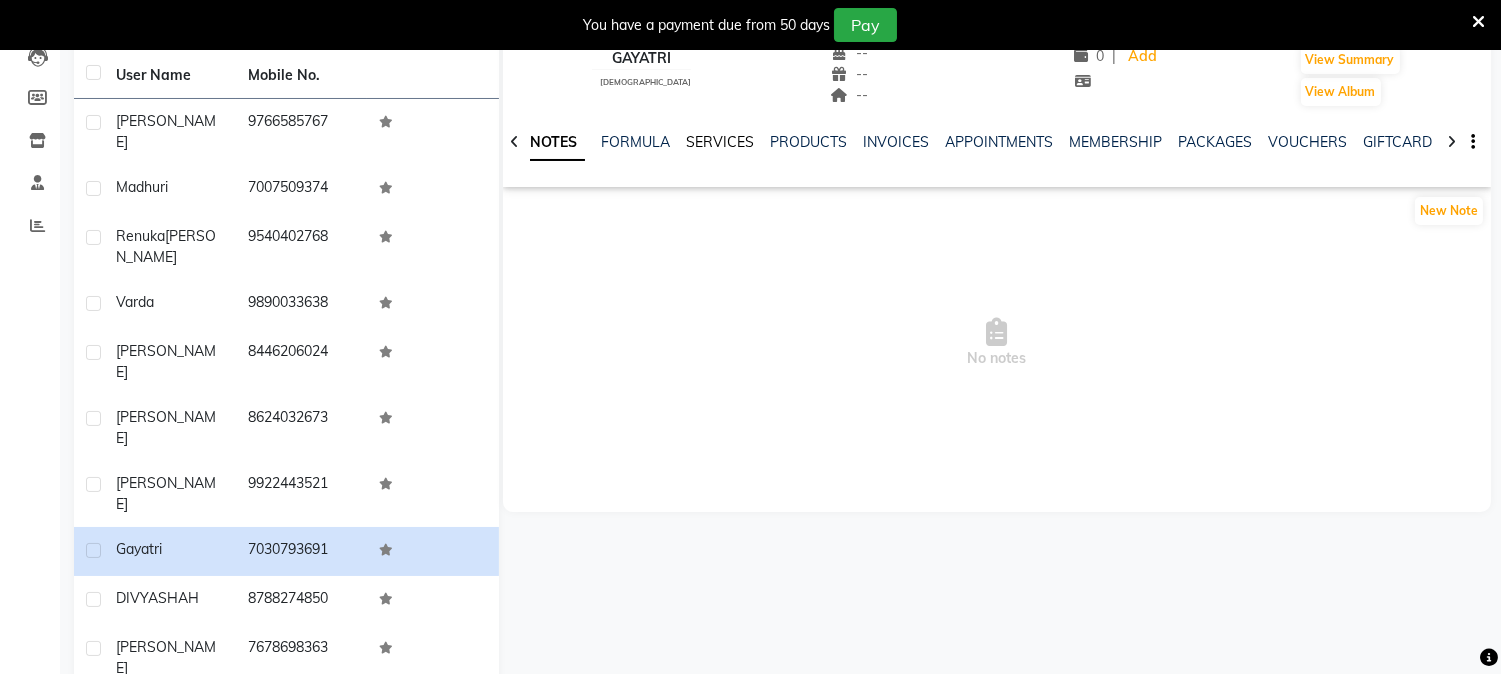 click on "SERVICES" 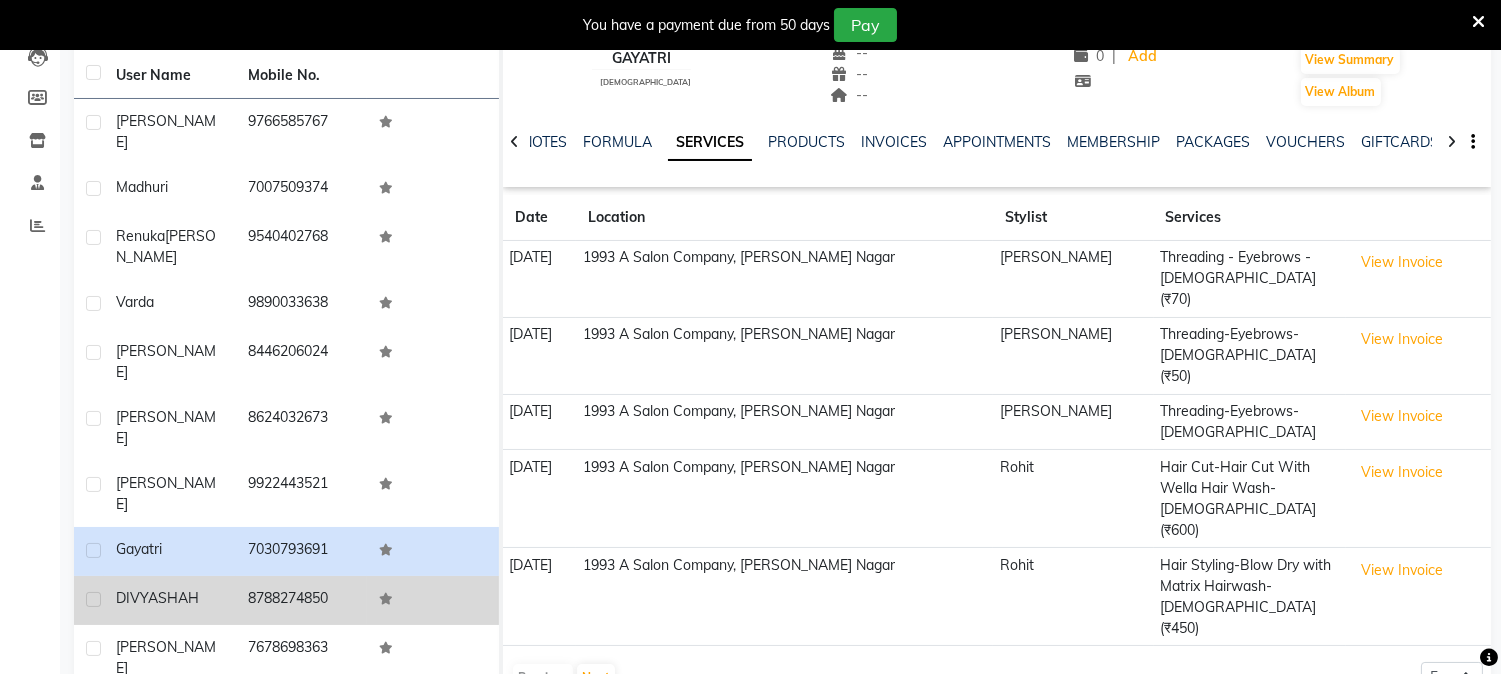 click on "8788274850" 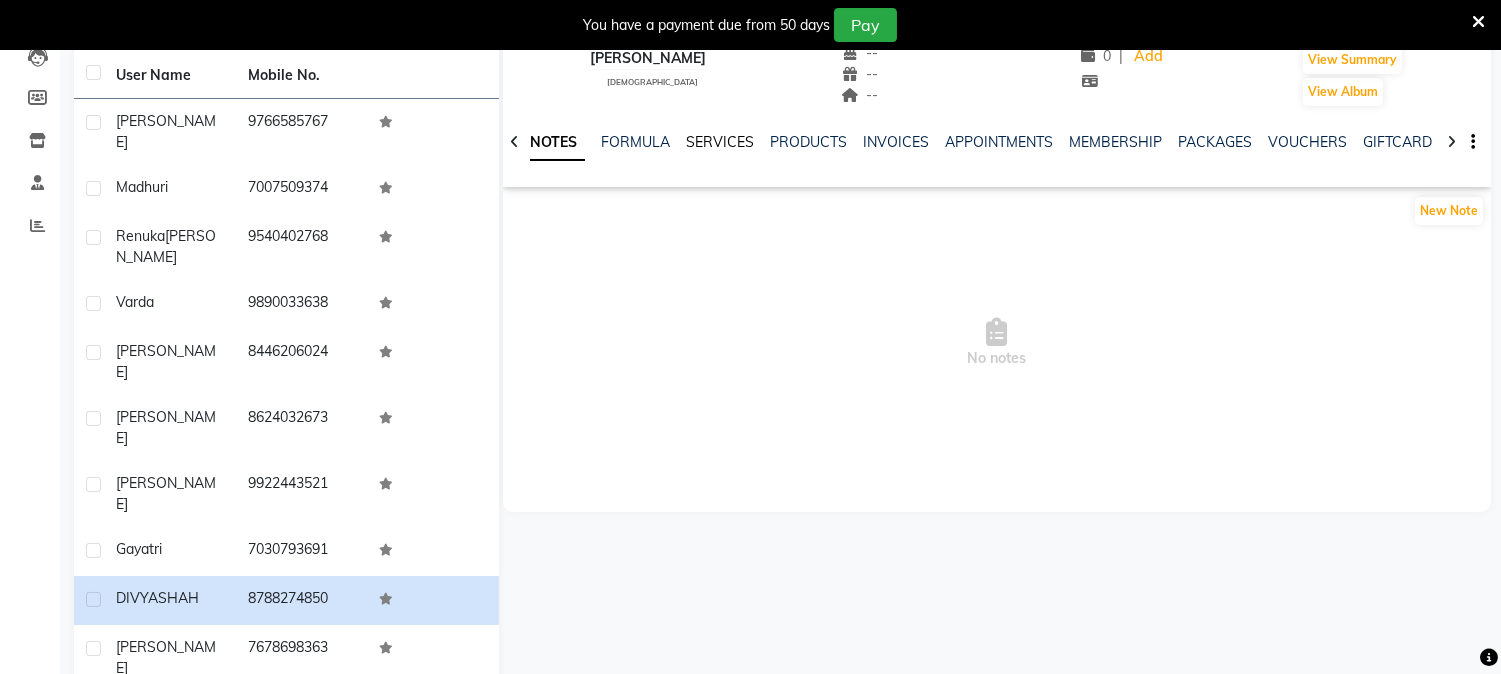 click on "SERVICES" 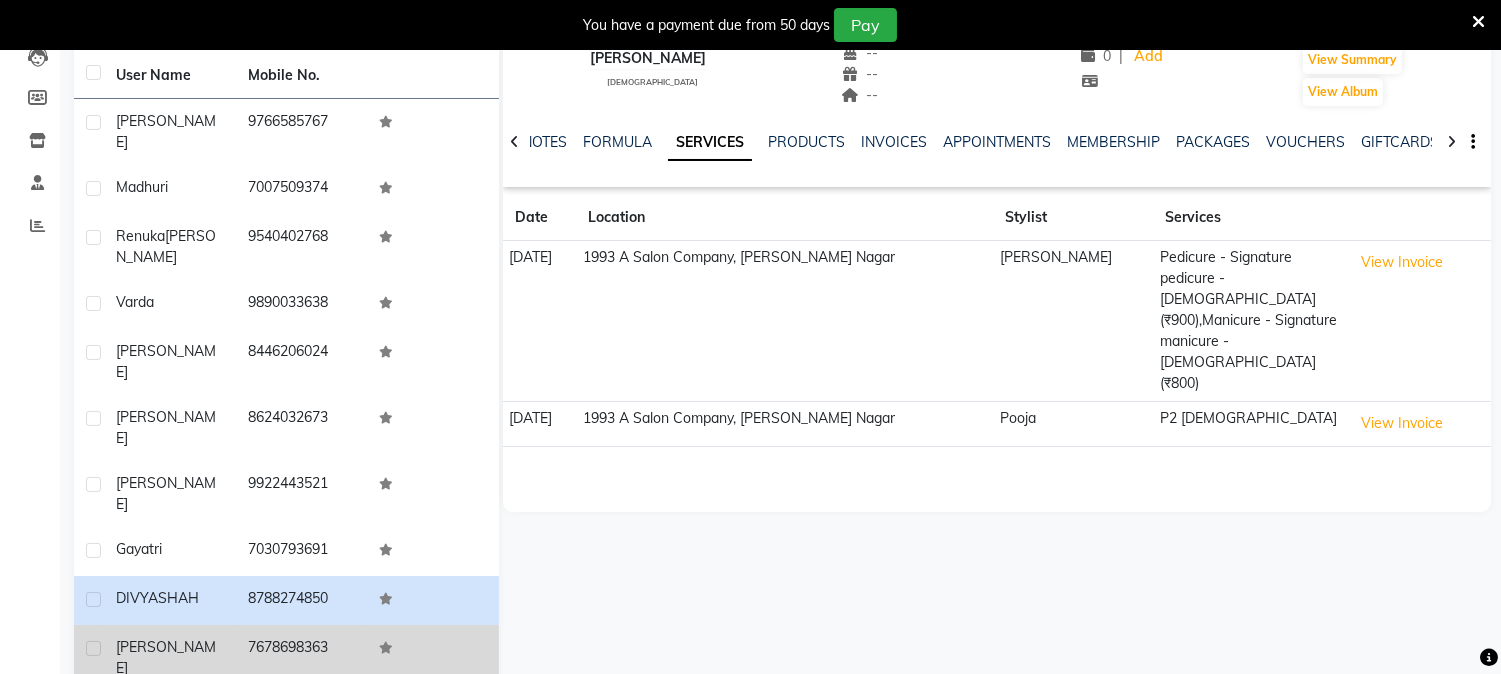 click on "7678698363" 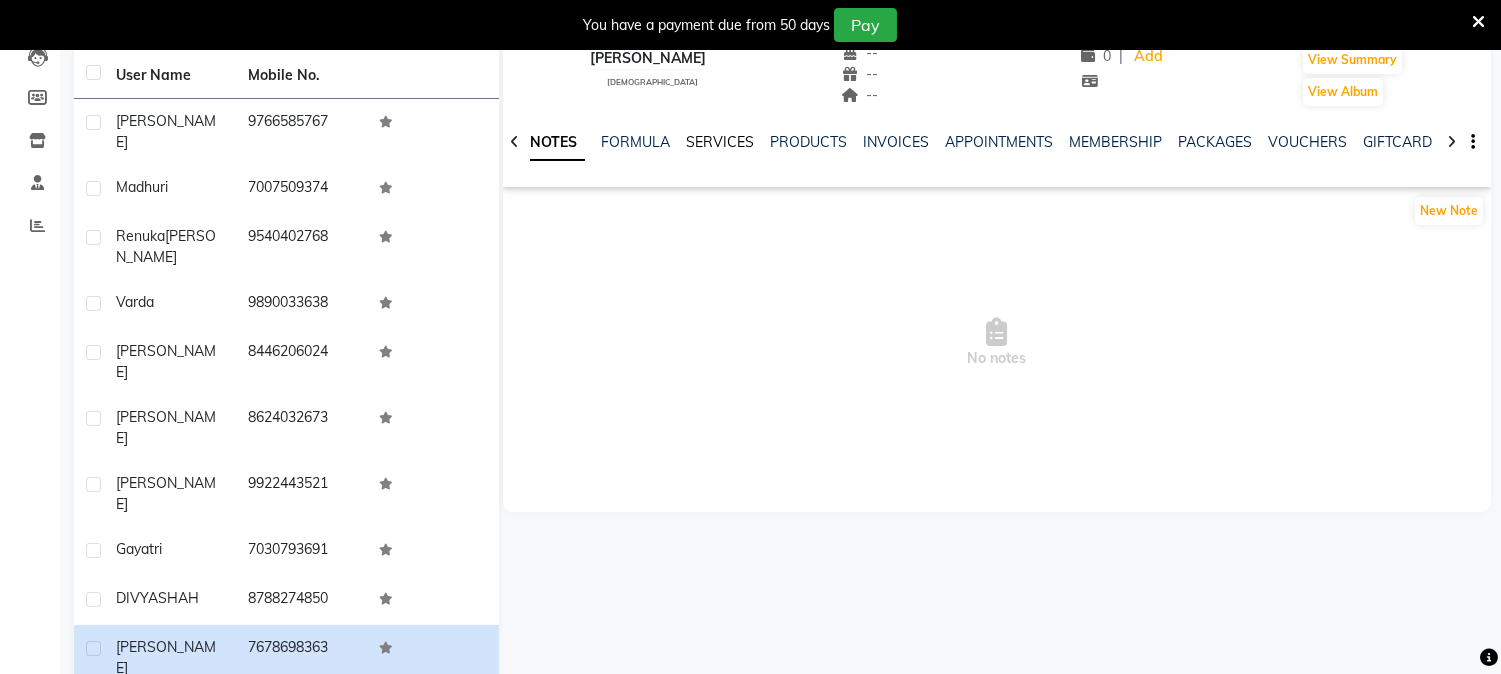 click on "SERVICES" 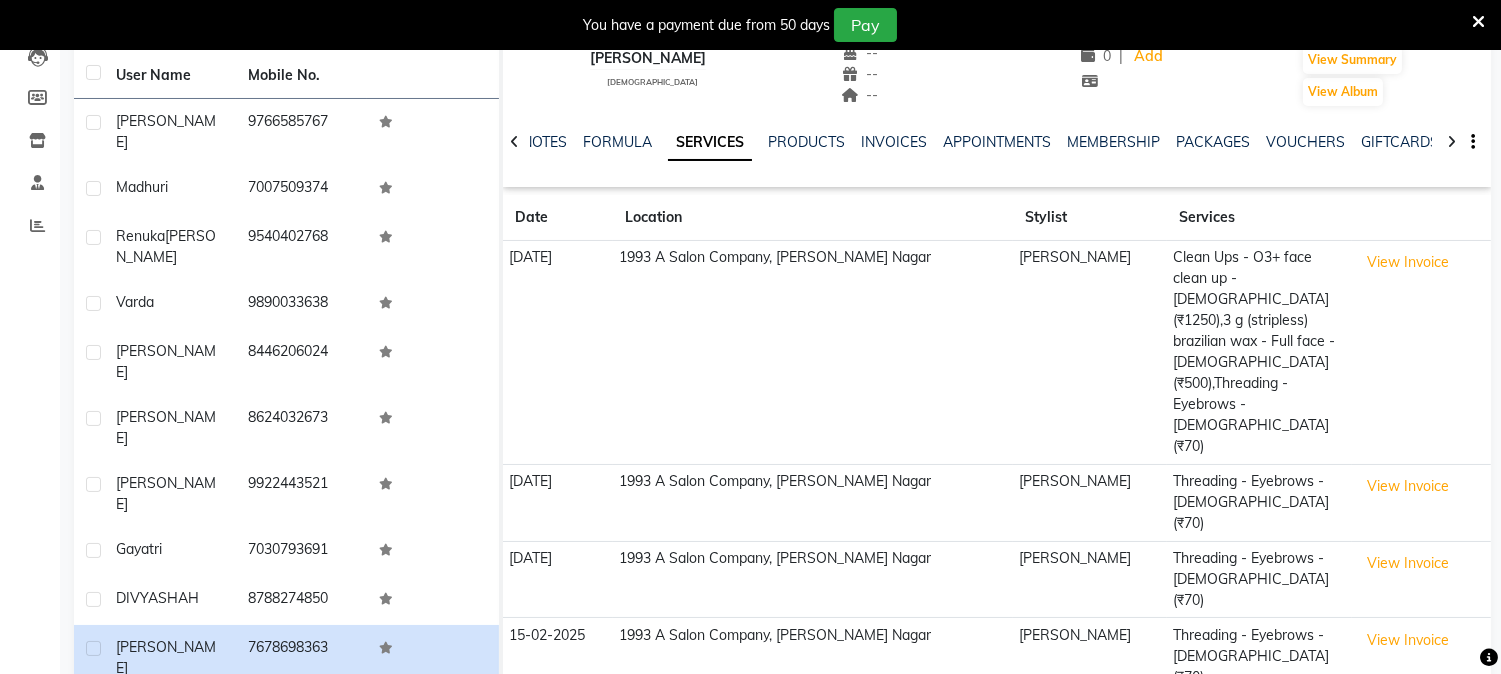 click on "Next" 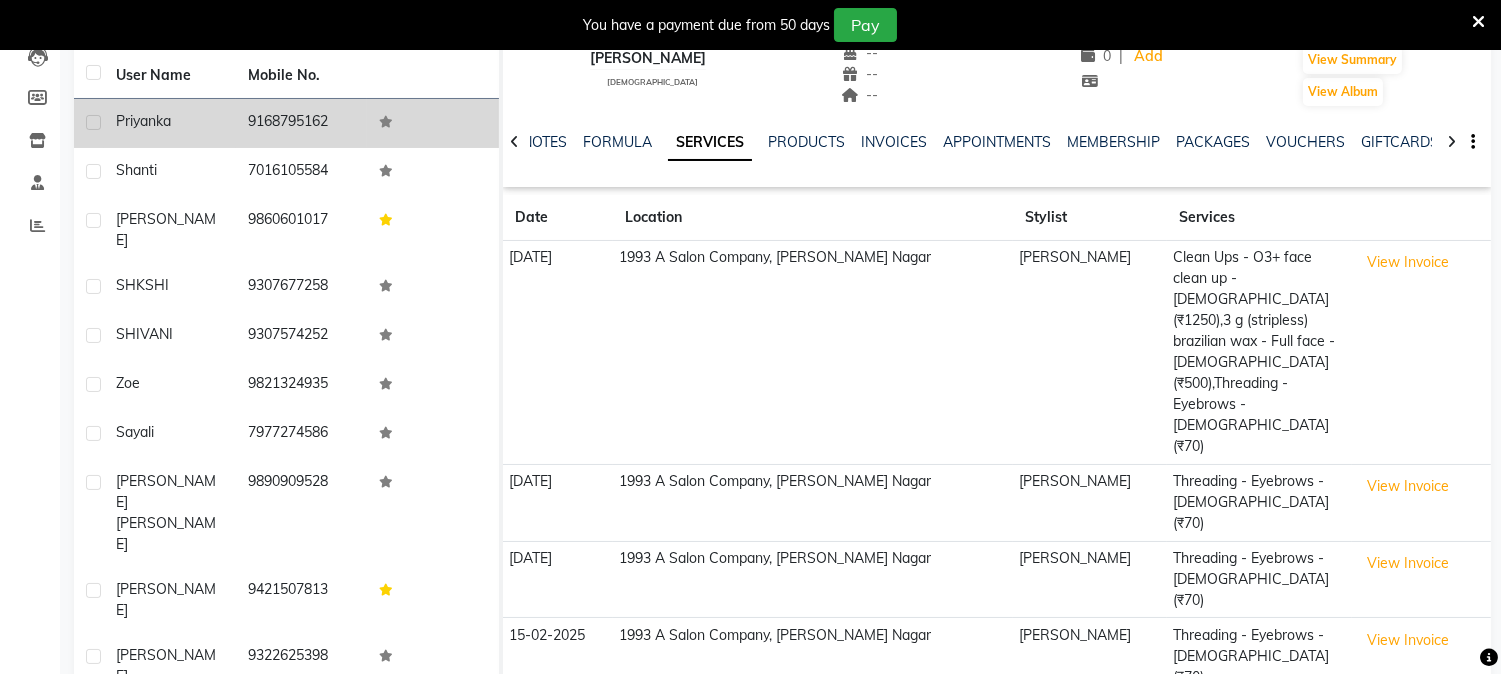 click on "9168795162" 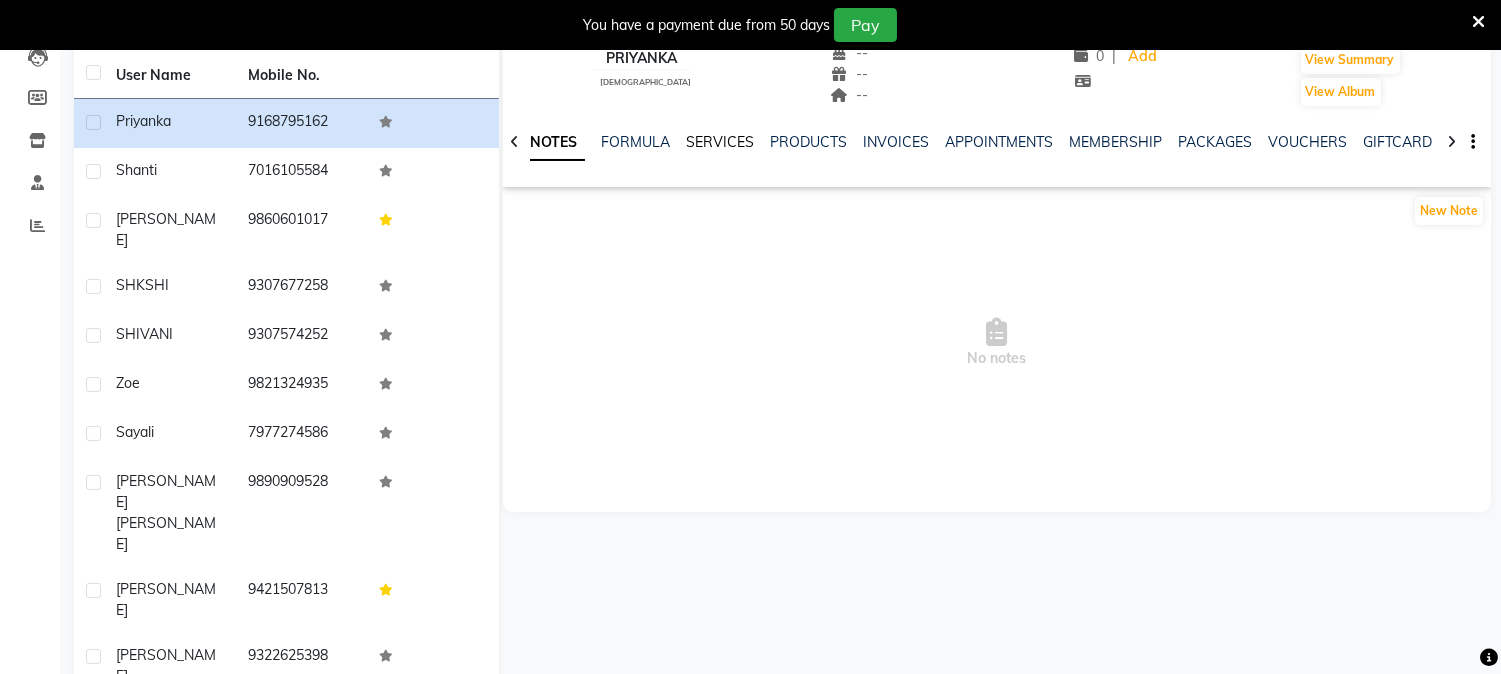 click on "SERVICES" 